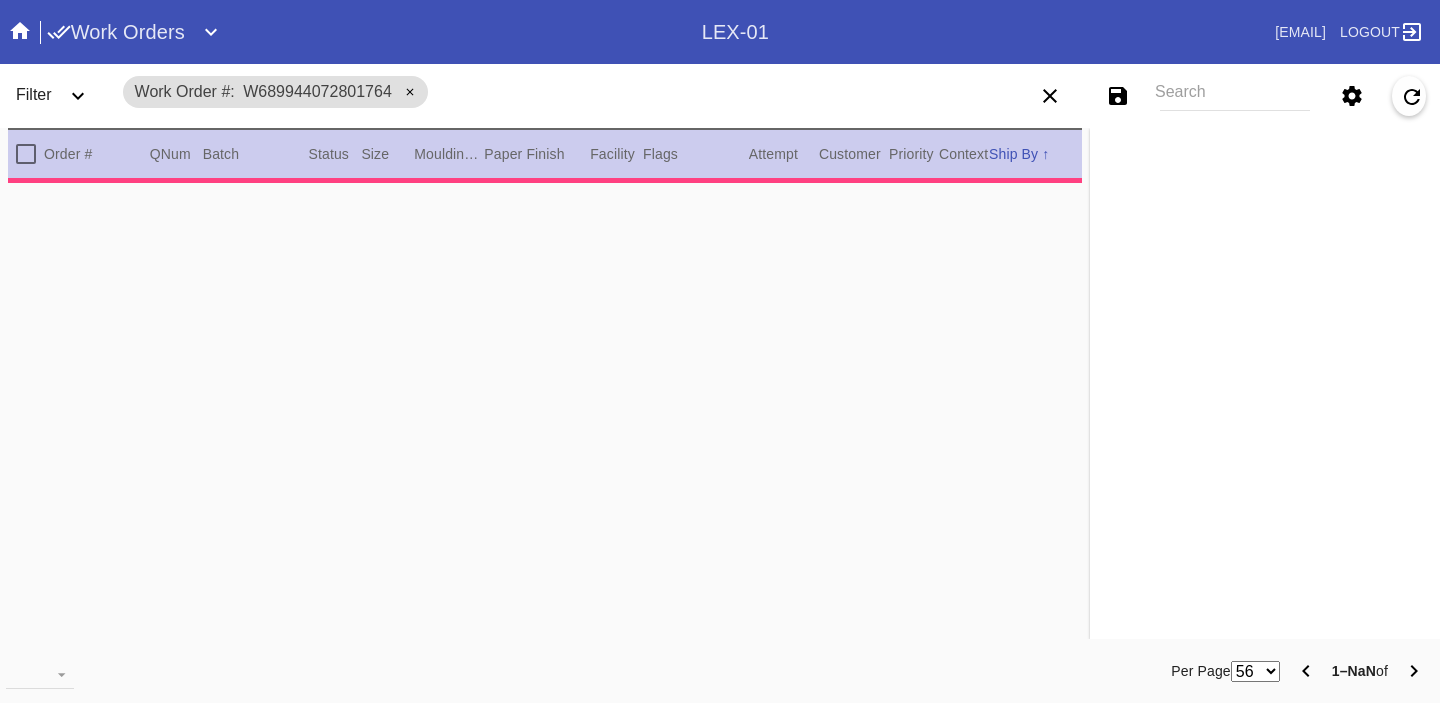 scroll, scrollTop: 0, scrollLeft: 0, axis: both 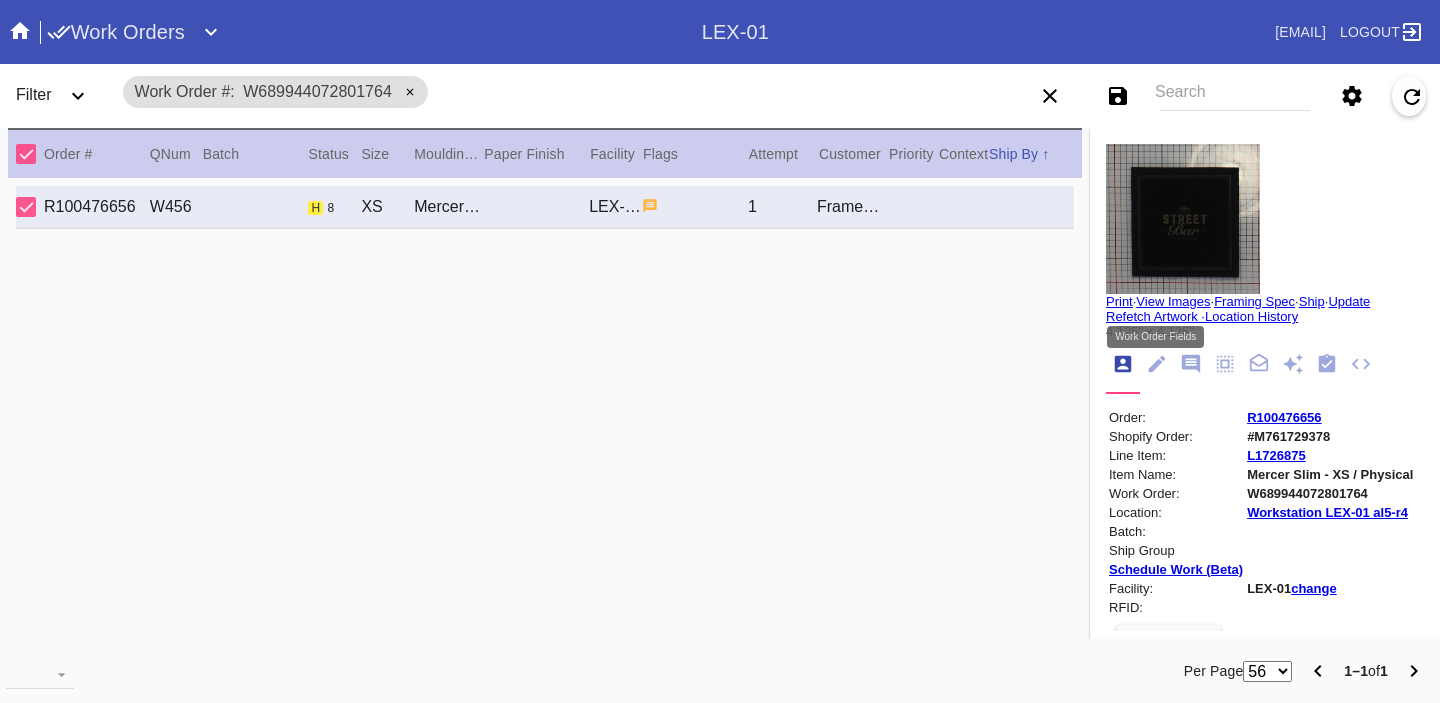 click 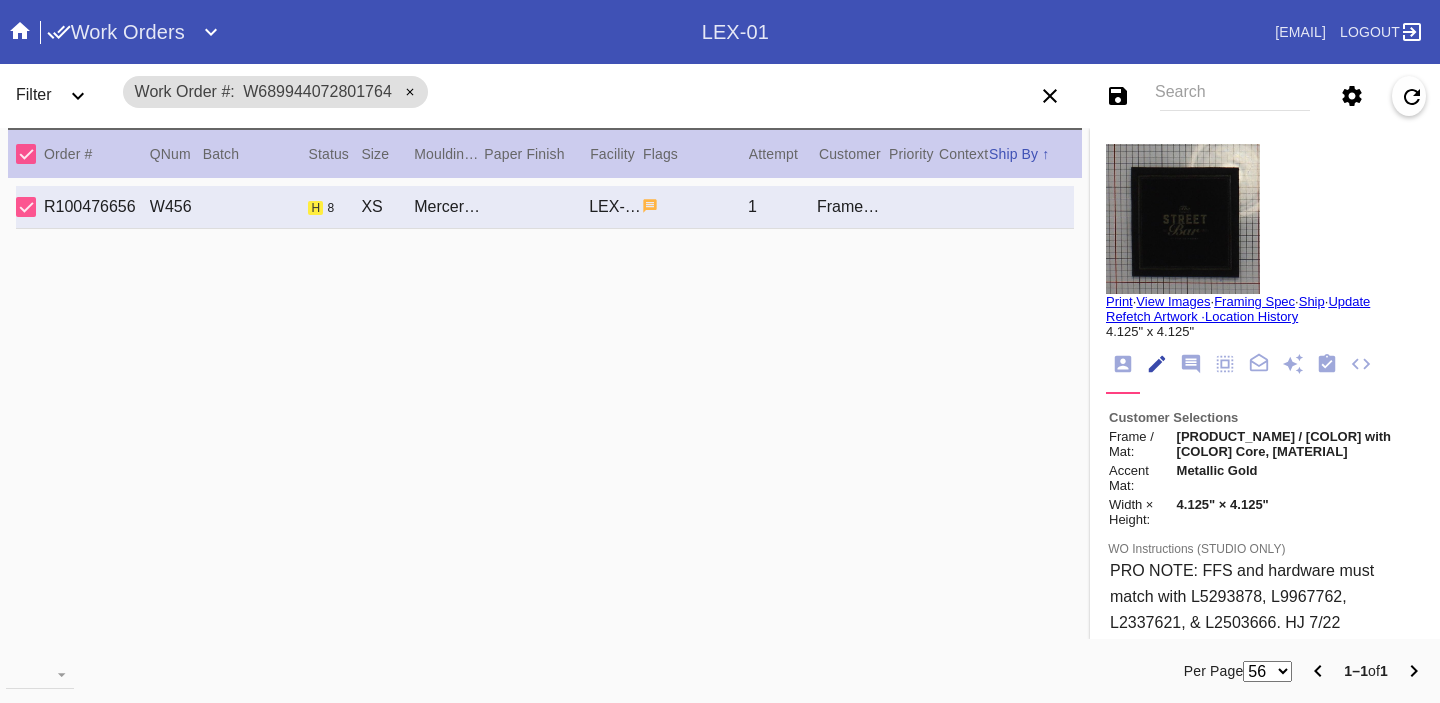 scroll, scrollTop: 73, scrollLeft: 0, axis: vertical 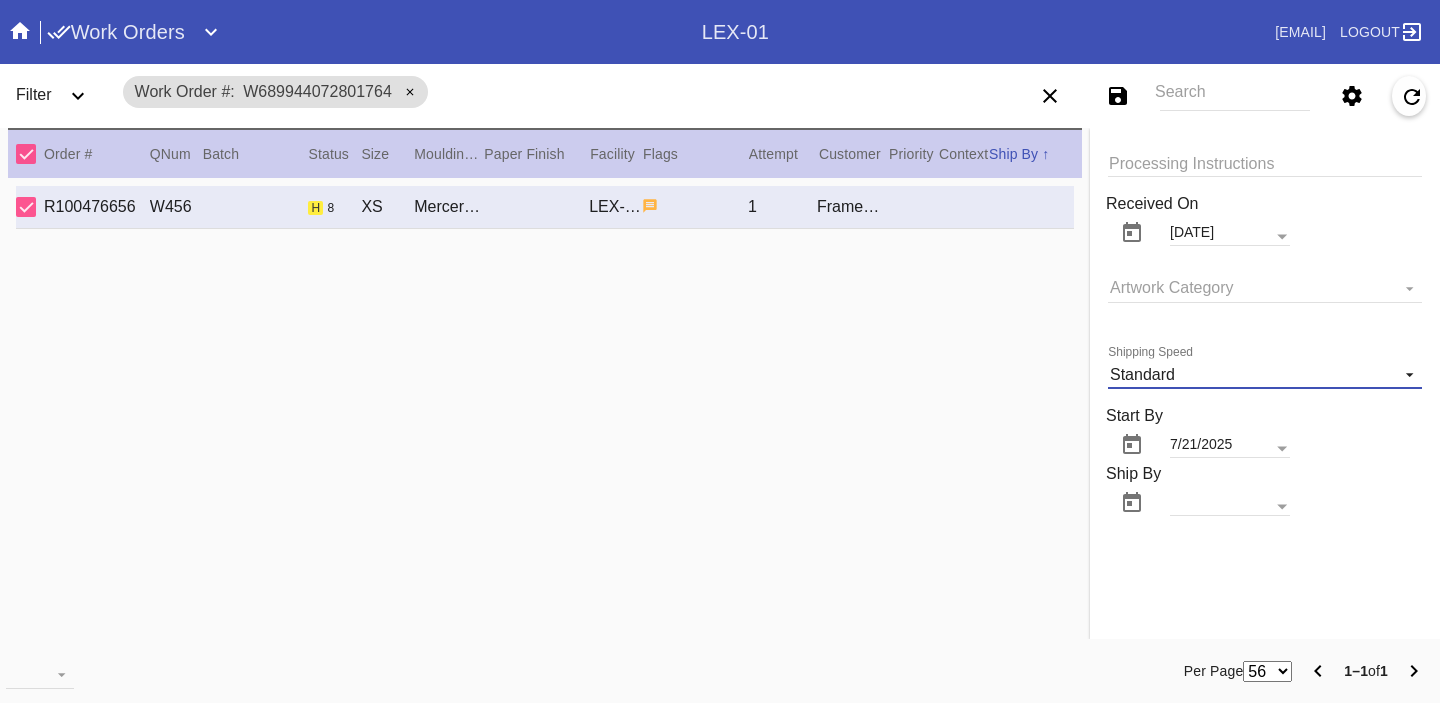 click on "Standard" at bounding box center [1142, 374] 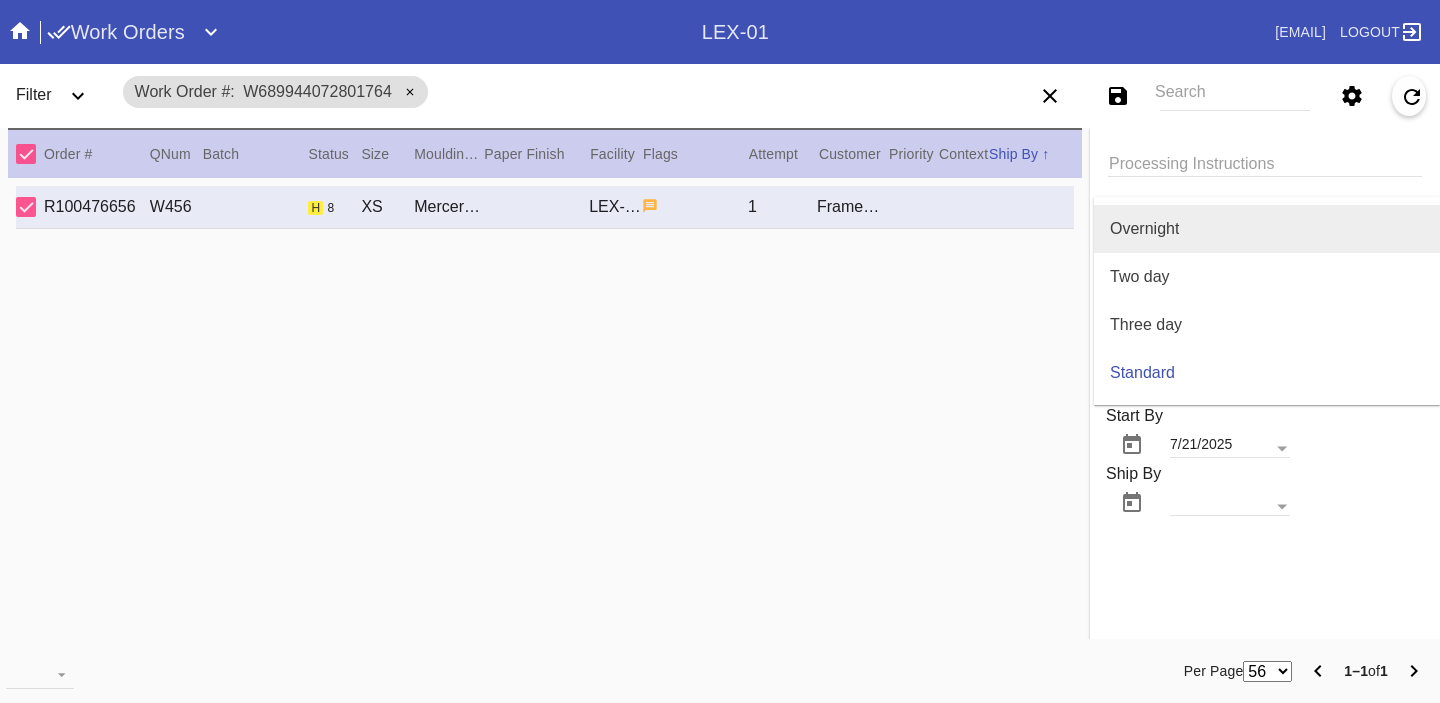 click on "Overnight" at bounding box center (1267, 229) 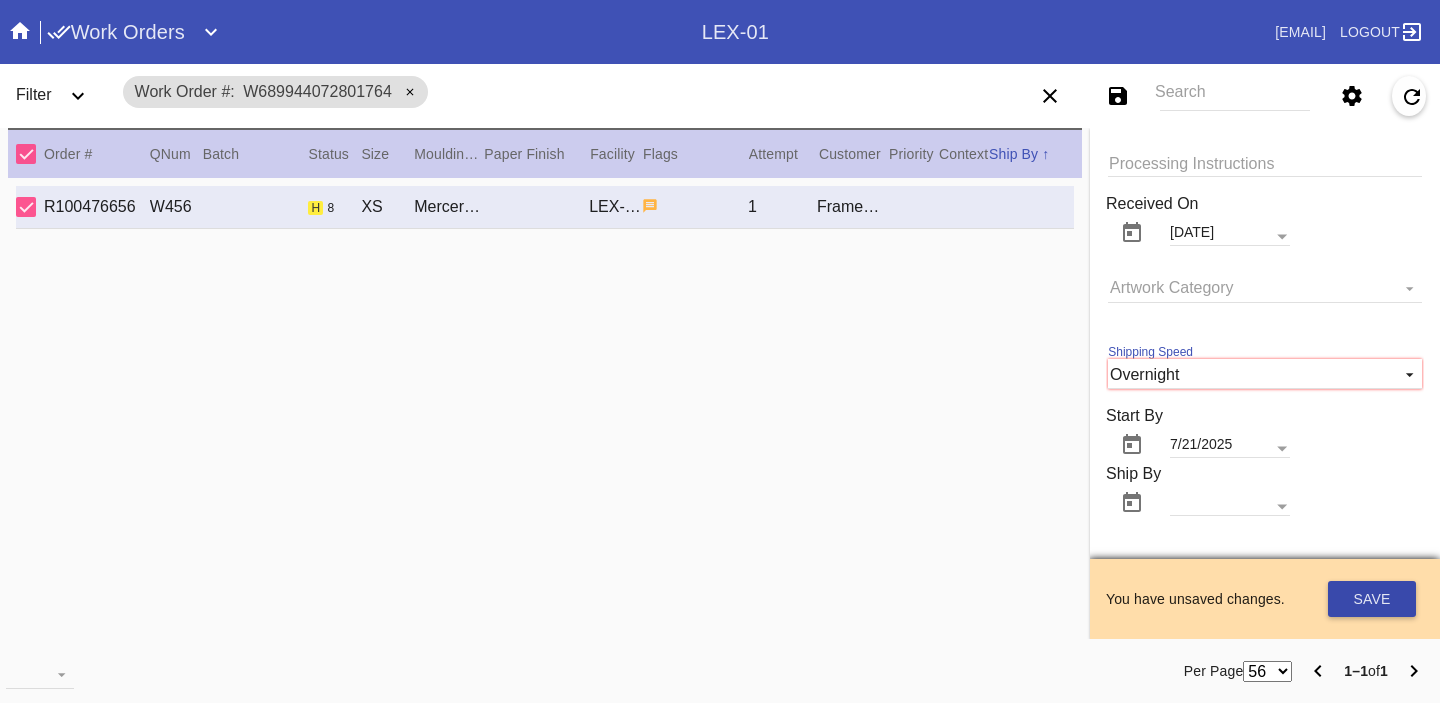 click on "Save" at bounding box center (1372, 599) 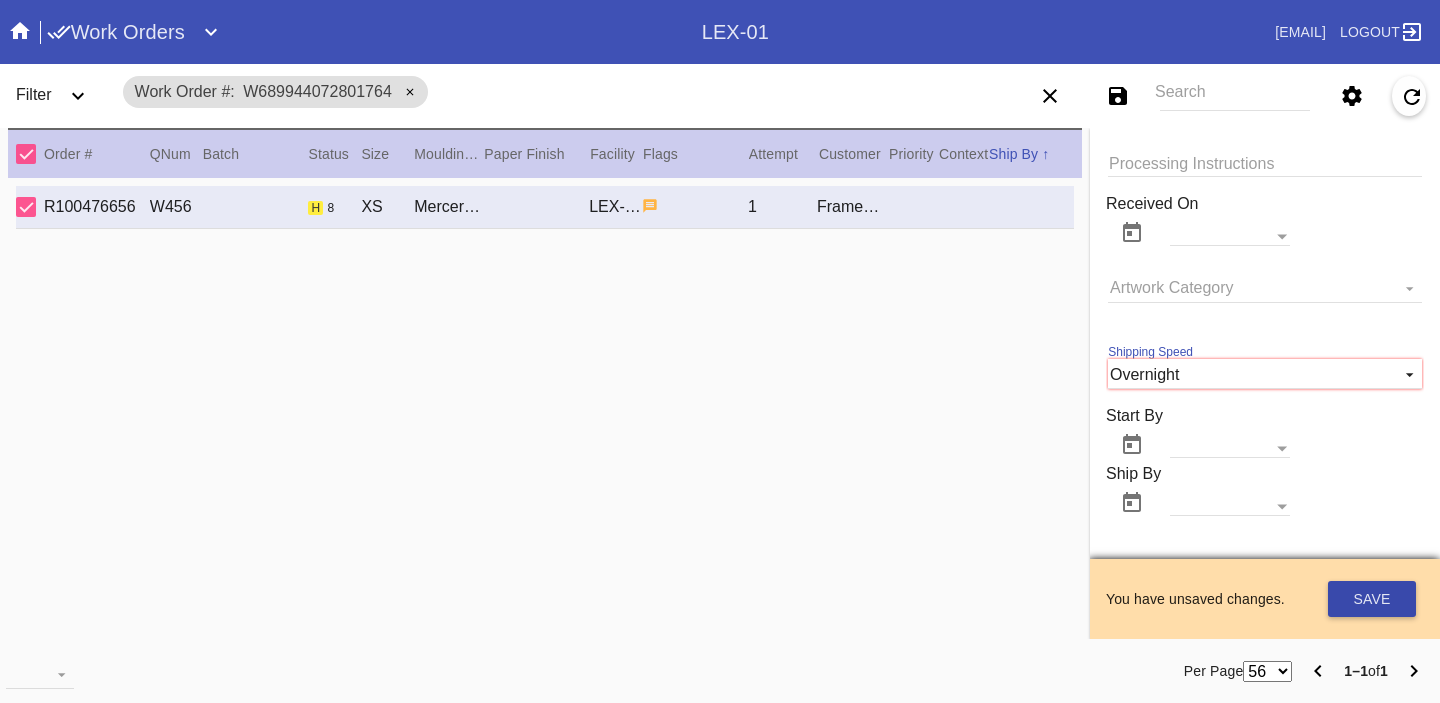 scroll, scrollTop: 1898, scrollLeft: 0, axis: vertical 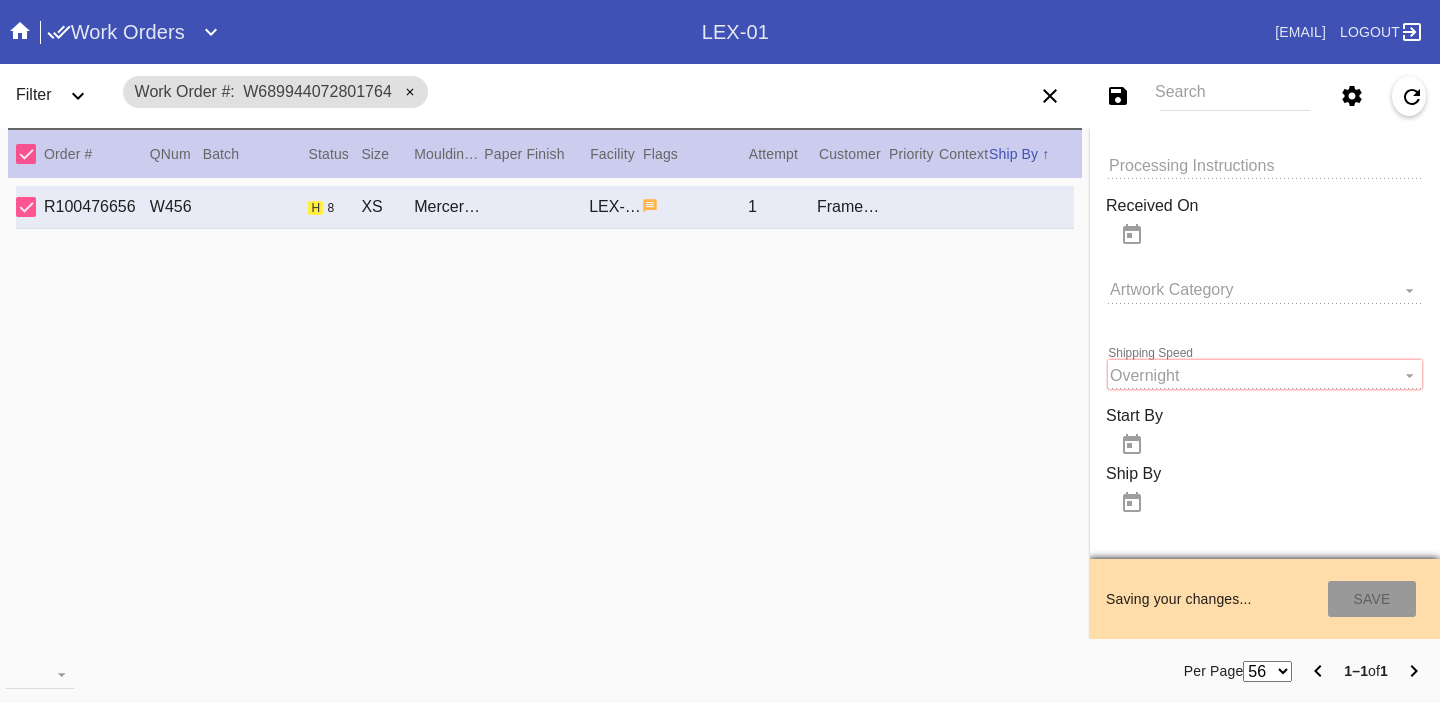 type on "7/18/2025" 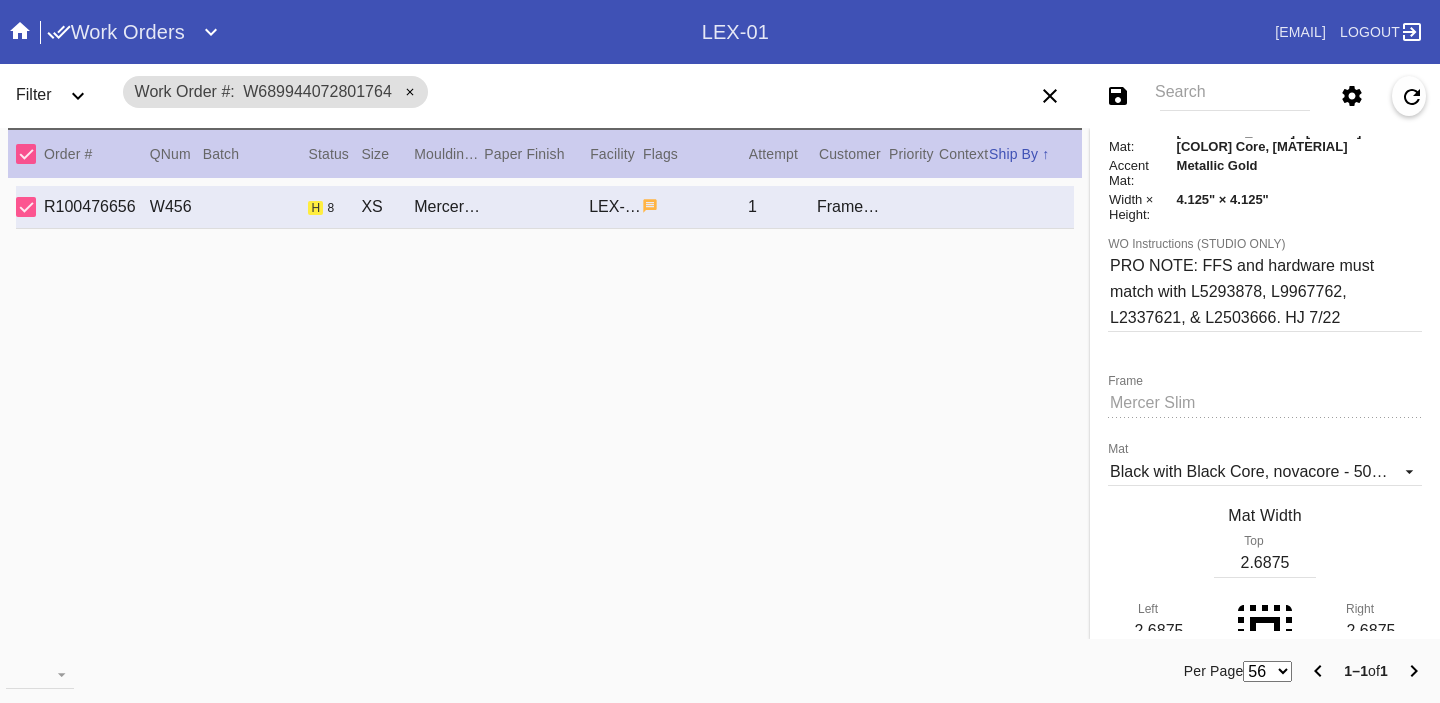 scroll, scrollTop: 0, scrollLeft: 0, axis: both 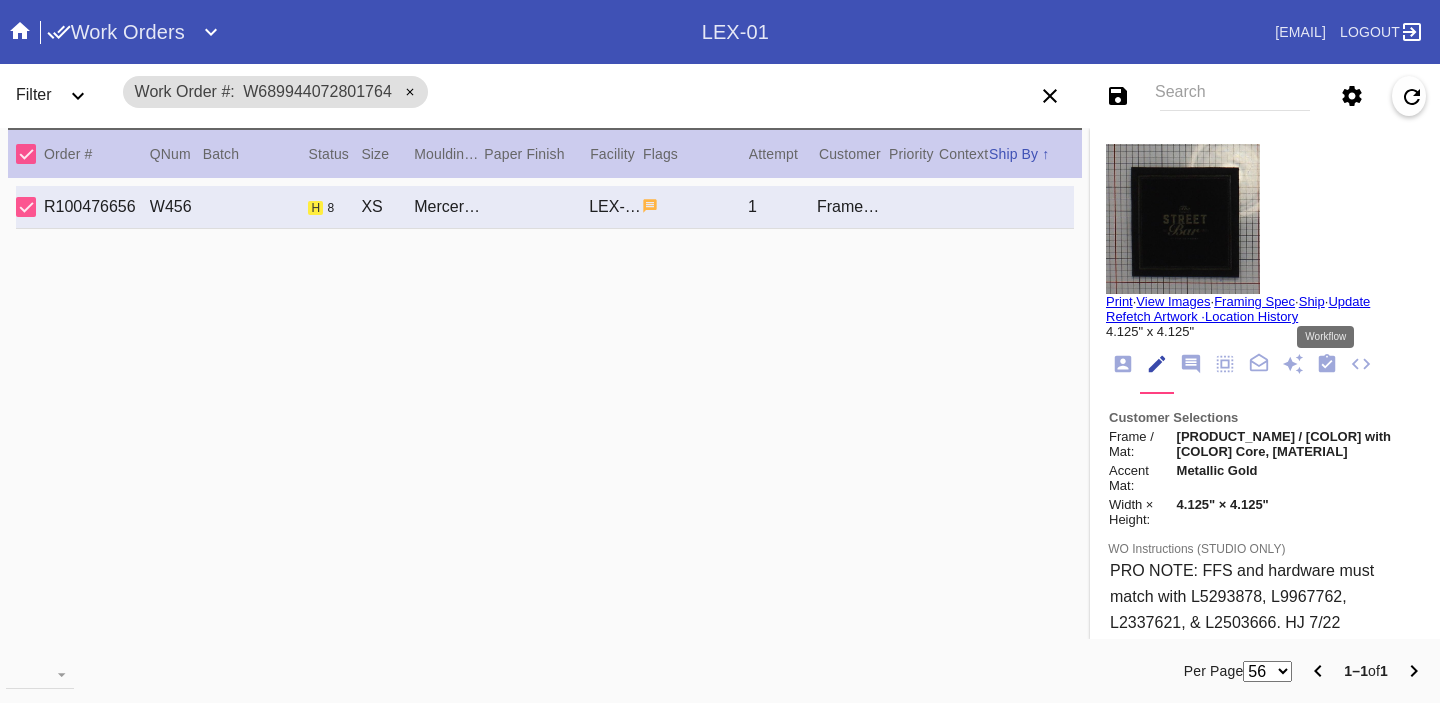 click 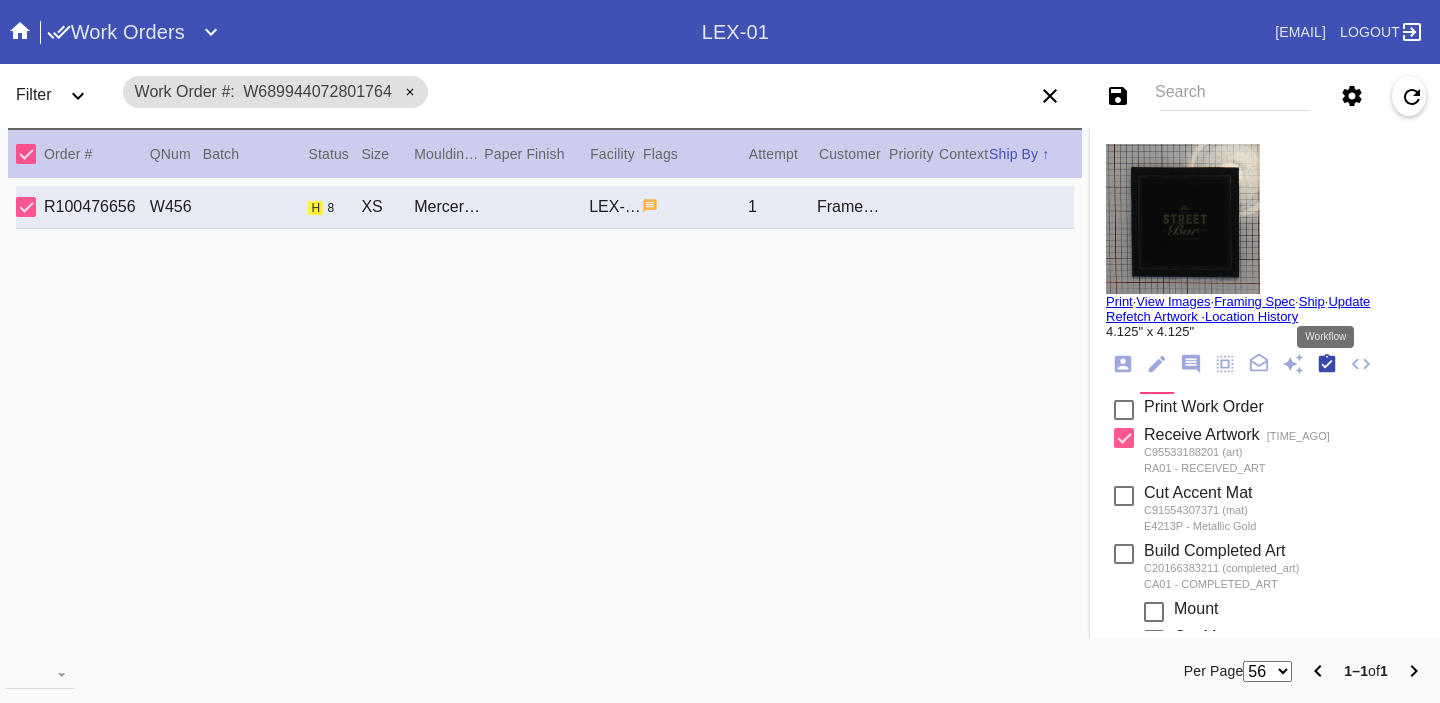 scroll, scrollTop: 320, scrollLeft: 0, axis: vertical 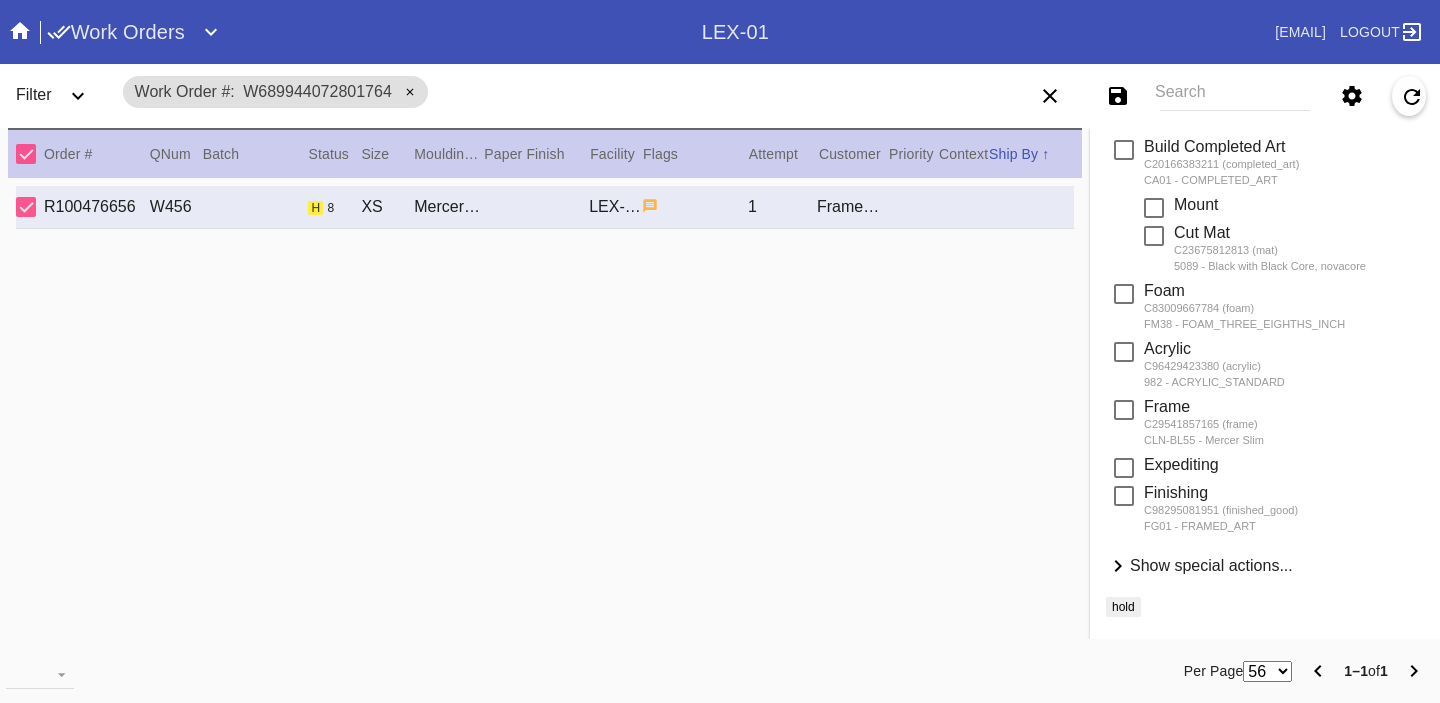 click on "Show special actions..." at bounding box center [1211, 565] 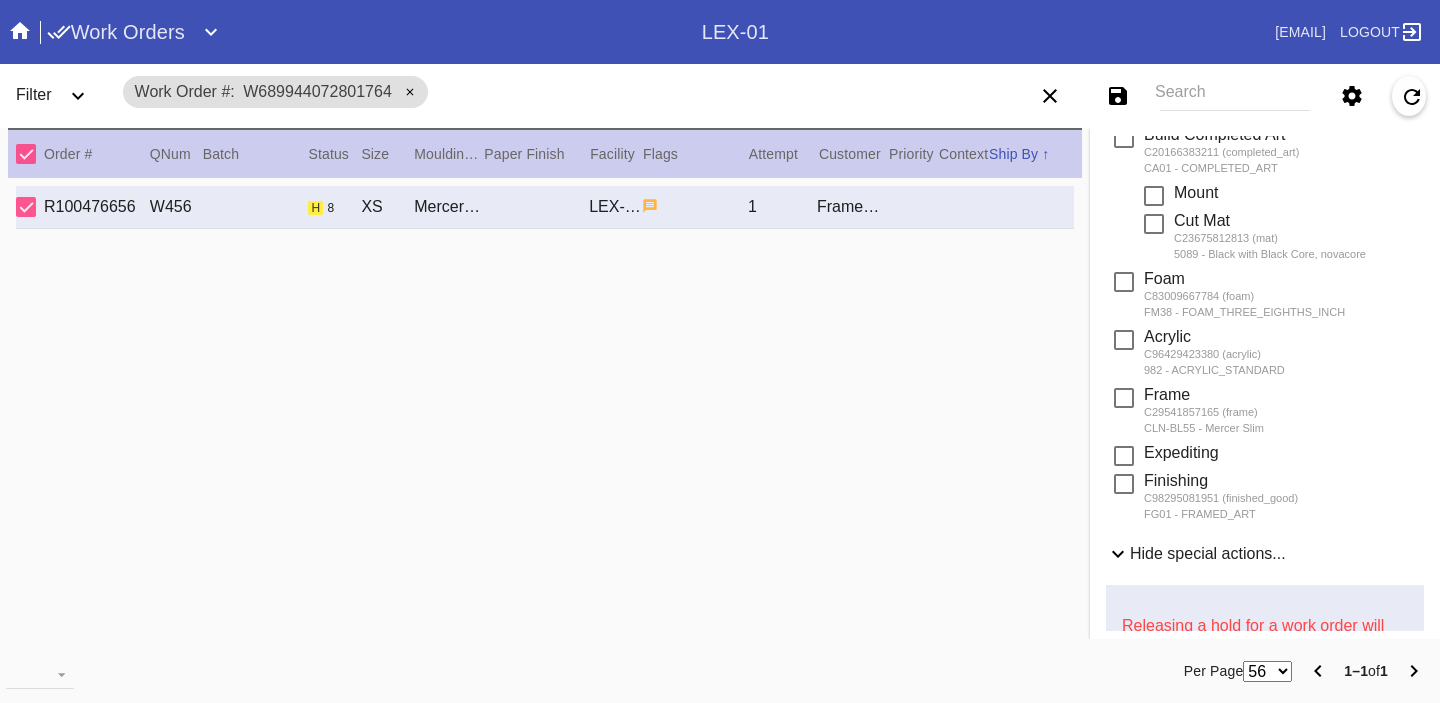 scroll, scrollTop: 874, scrollLeft: 0, axis: vertical 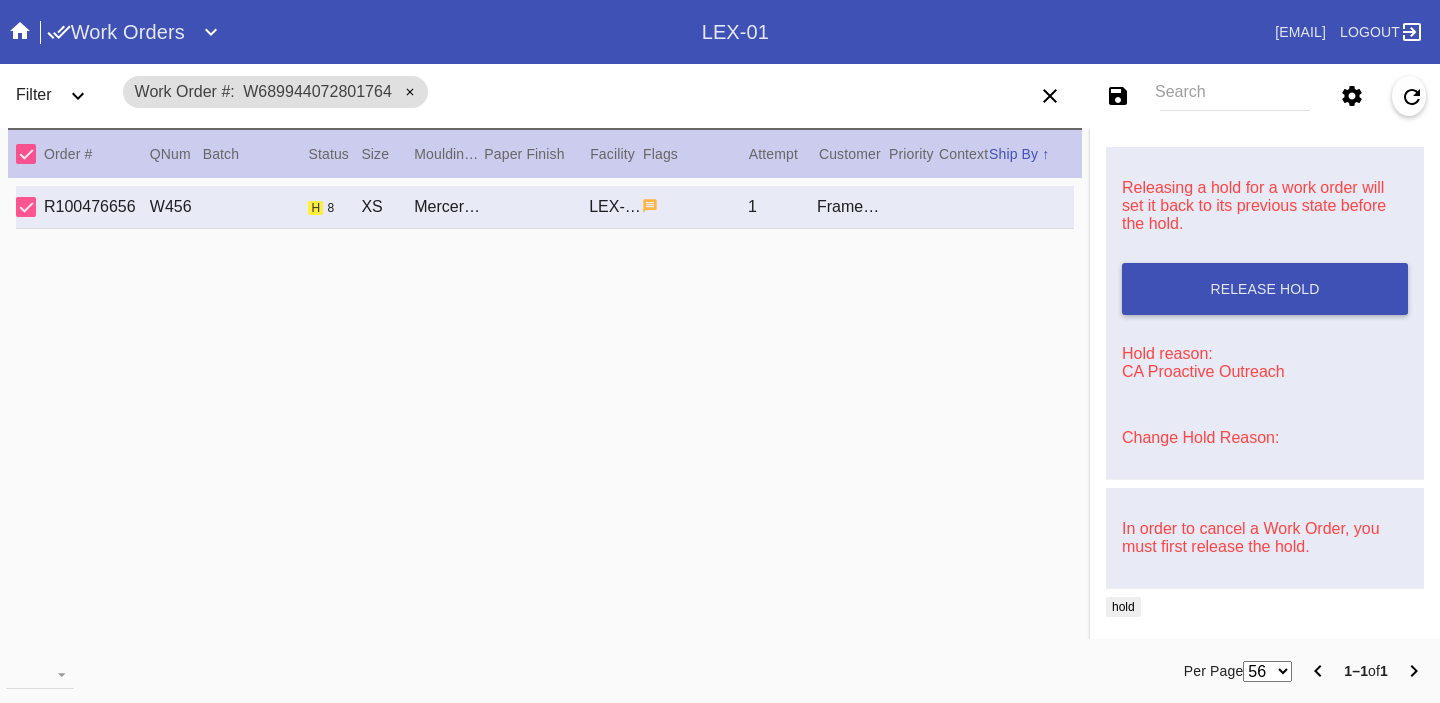 click on "Change Hold Reason:" at bounding box center (1200, 437) 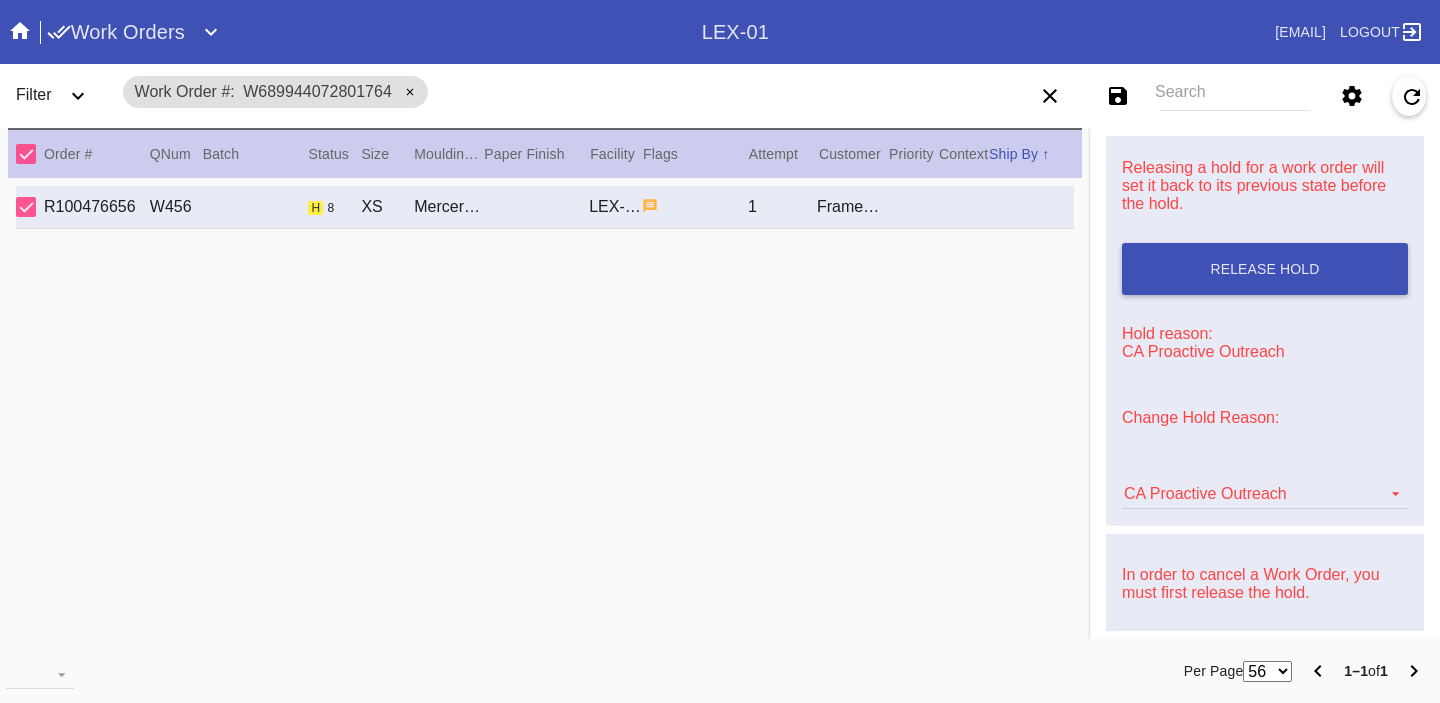 click on "CA Proactive Outreach Artcare Artwork Review CA Proactive Outreach CX Artwork Review CX Asset Protection Review Embedded Mat Plaque F4B Order Update FB Internal Sample Facility Out of Stock HPO Not Received Ops Question Submitted Order Change Request Out of Stock Pull for Production Replacement Ordered Retail NSOGW Search and Rescue Update Work Order" at bounding box center [1265, 484] 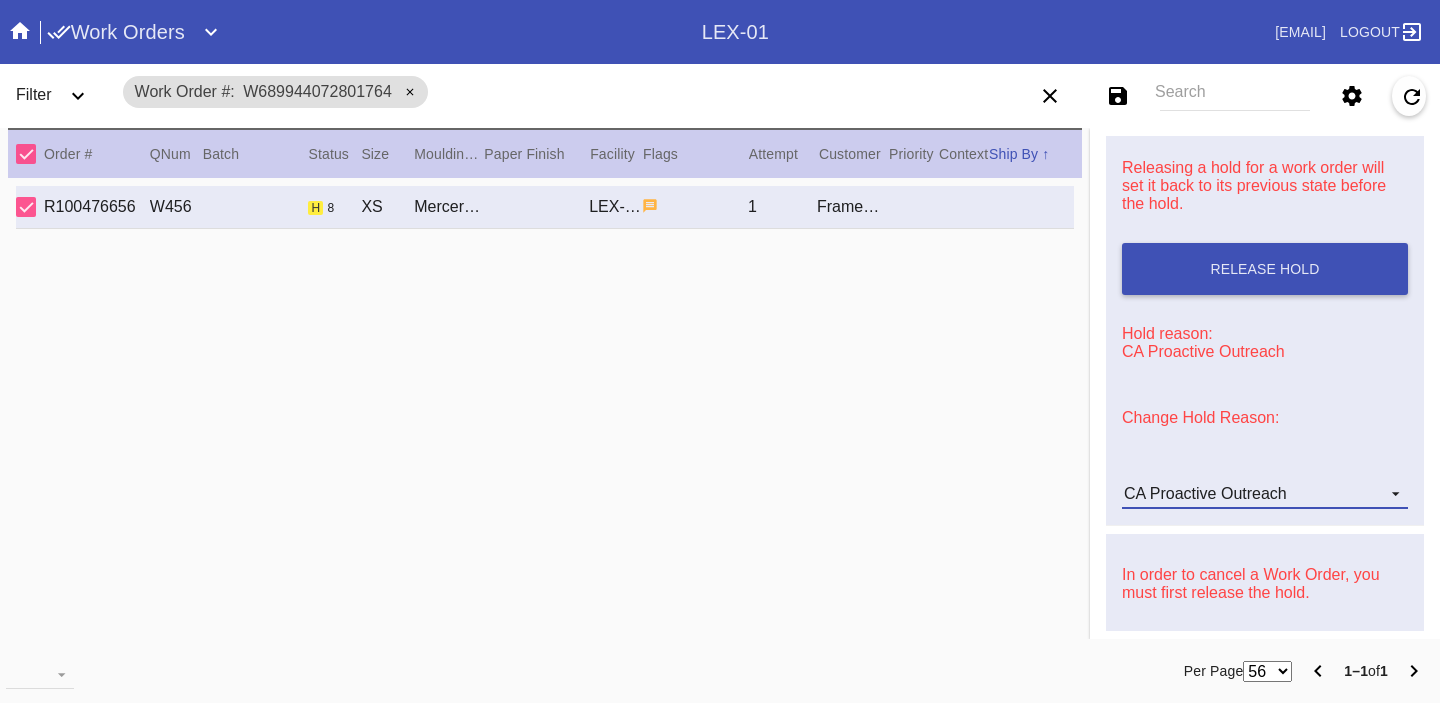 click on "CA Proactive Outreach" at bounding box center (1205, 493) 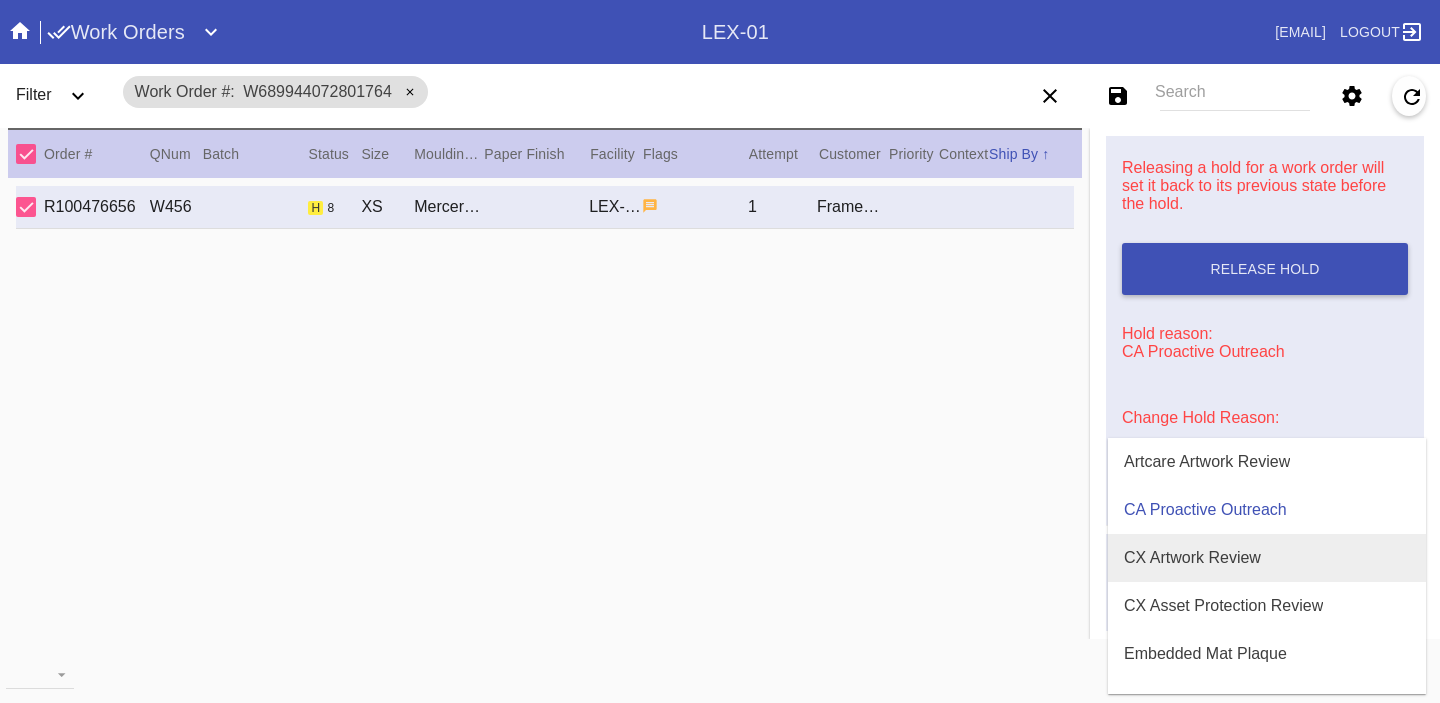 scroll, scrollTop: 608, scrollLeft: 0, axis: vertical 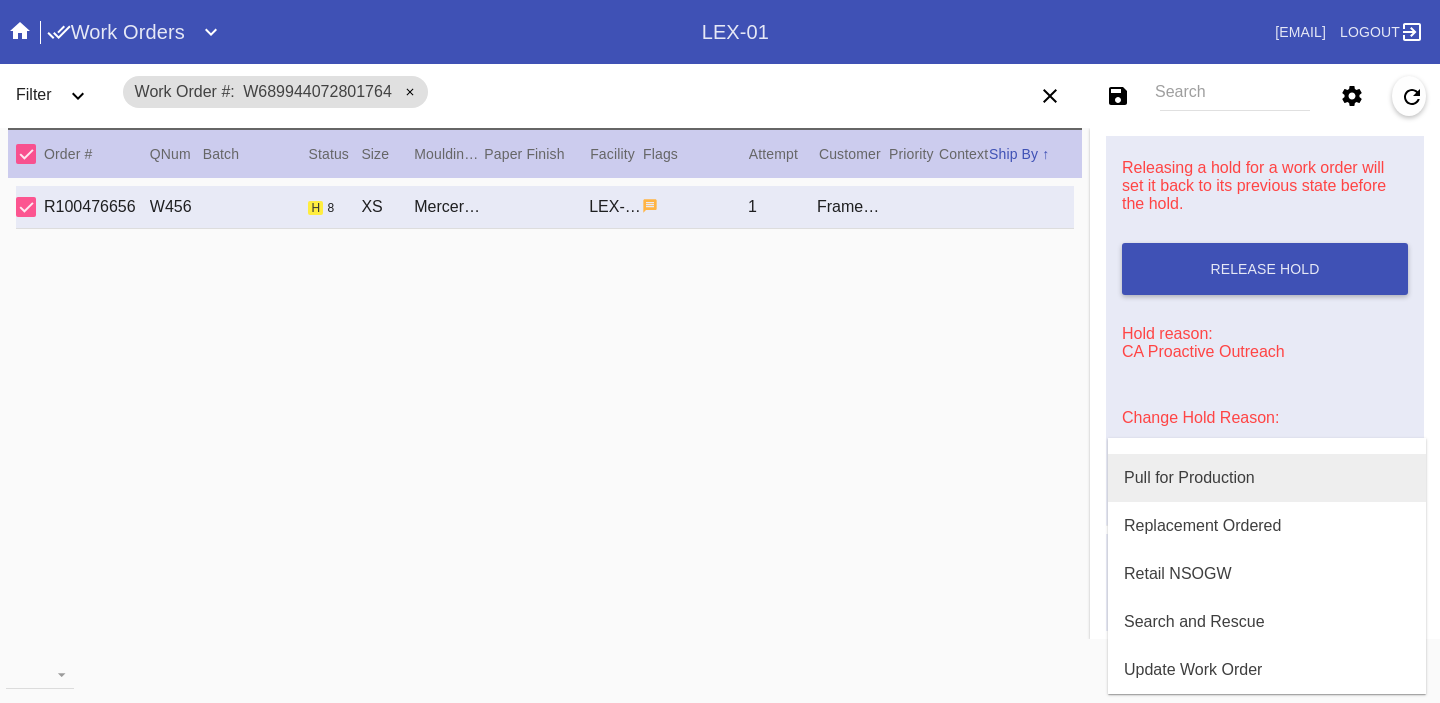 click on "Pull for Production" at bounding box center (1189, 478) 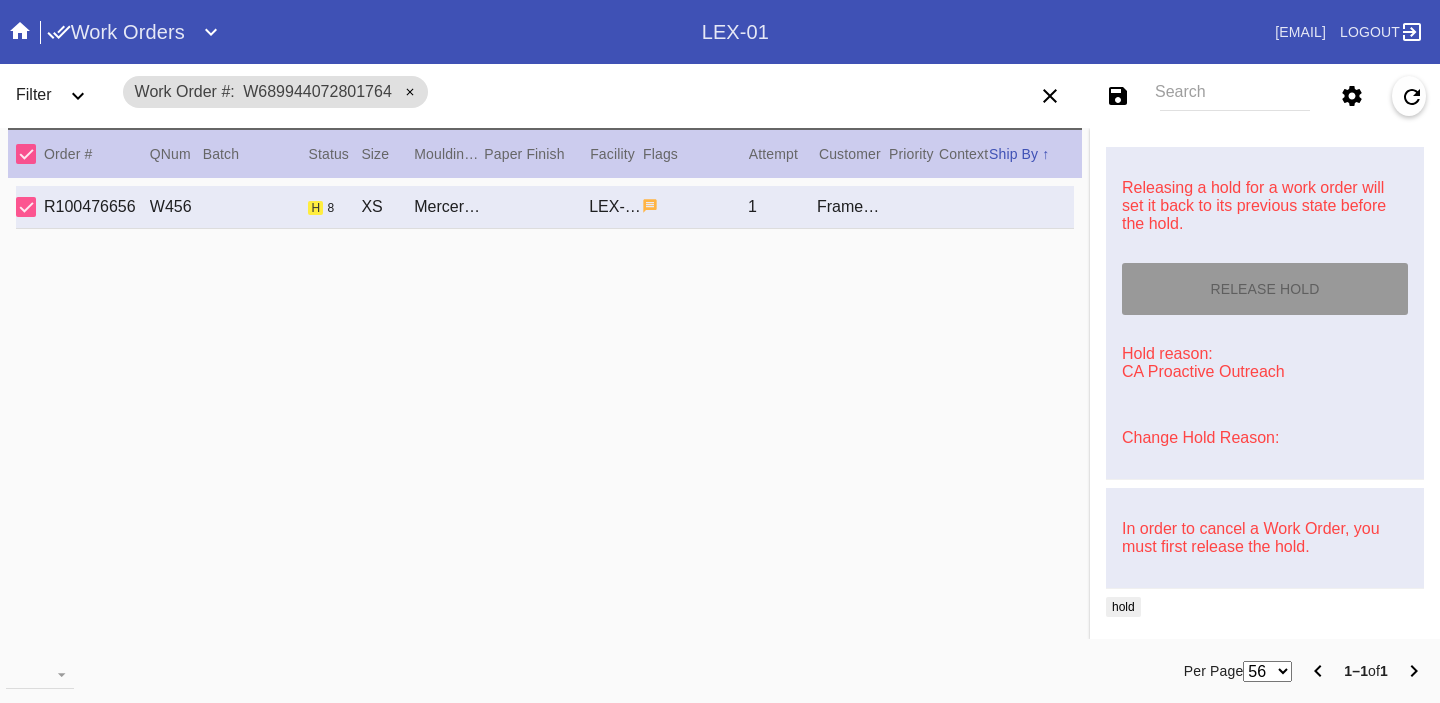 type on "7/17/2025" 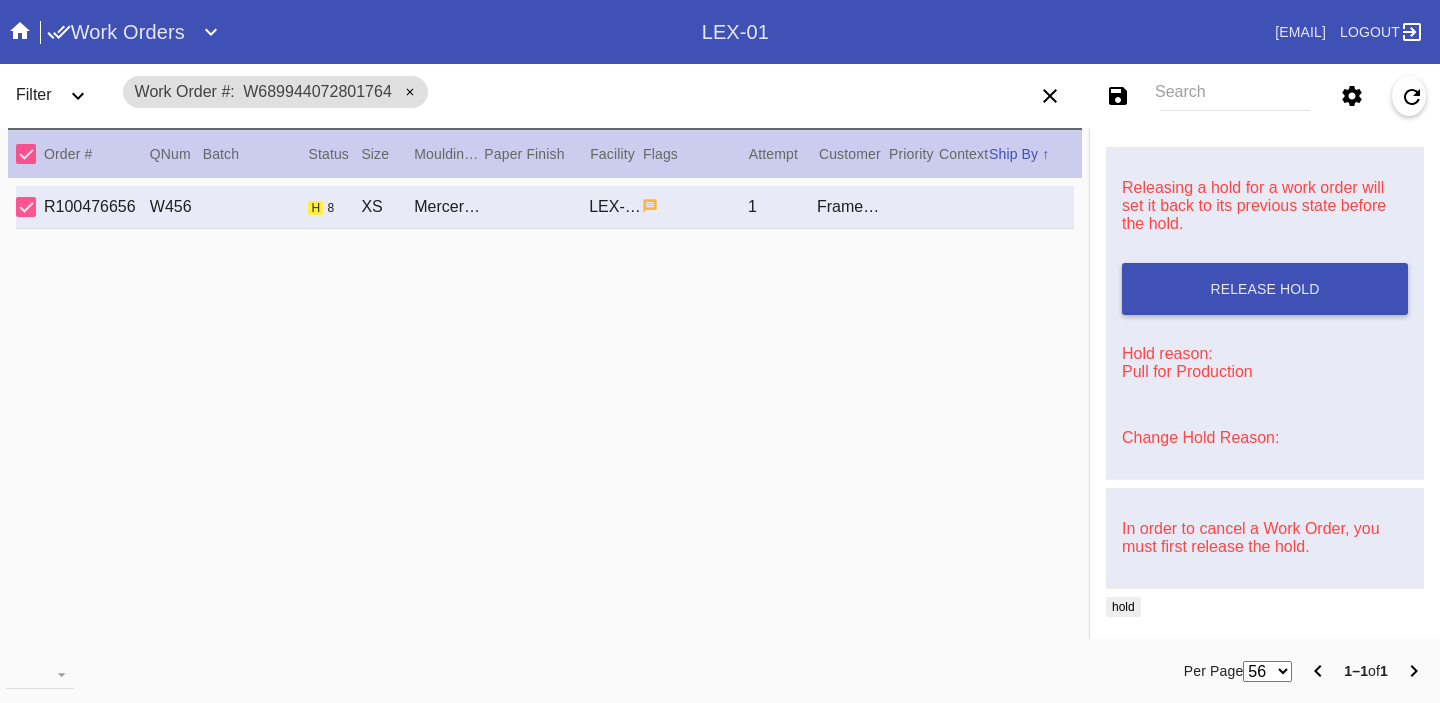 scroll, scrollTop: 0, scrollLeft: 0, axis: both 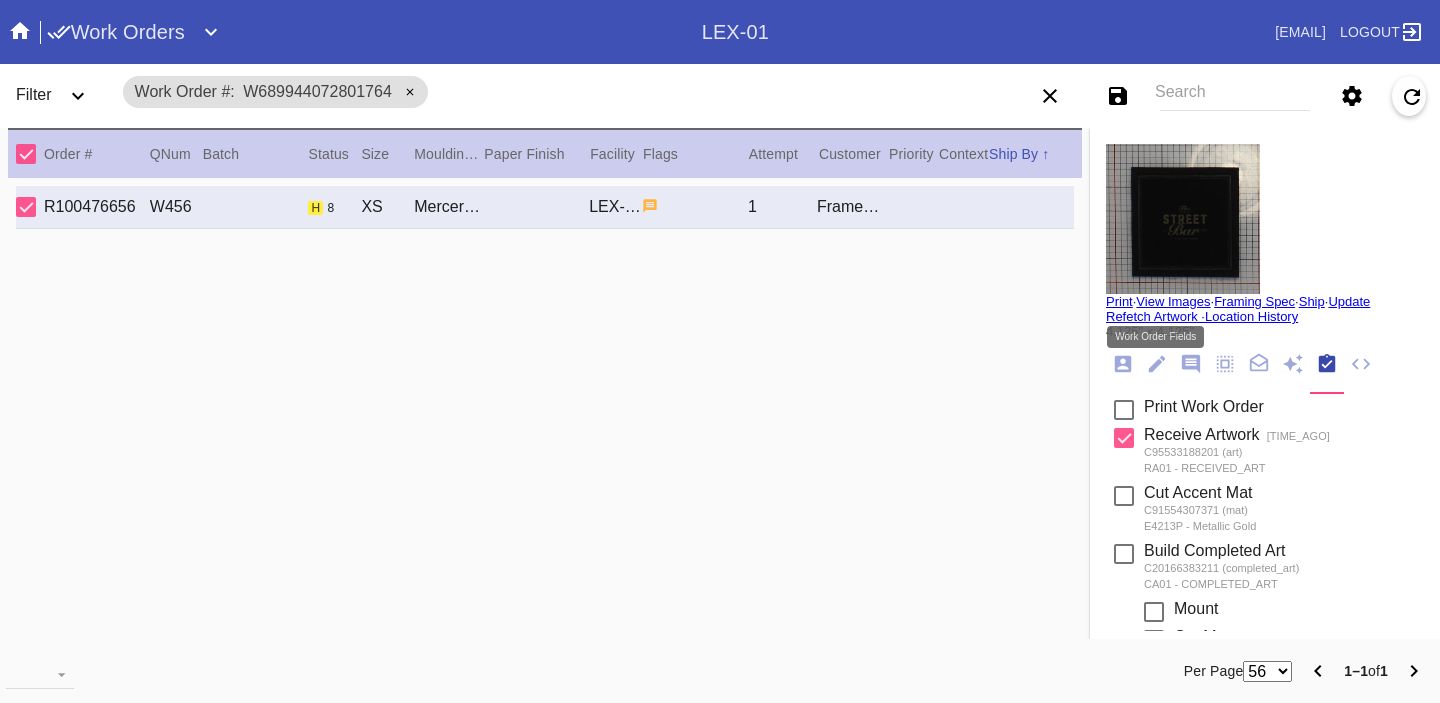 click 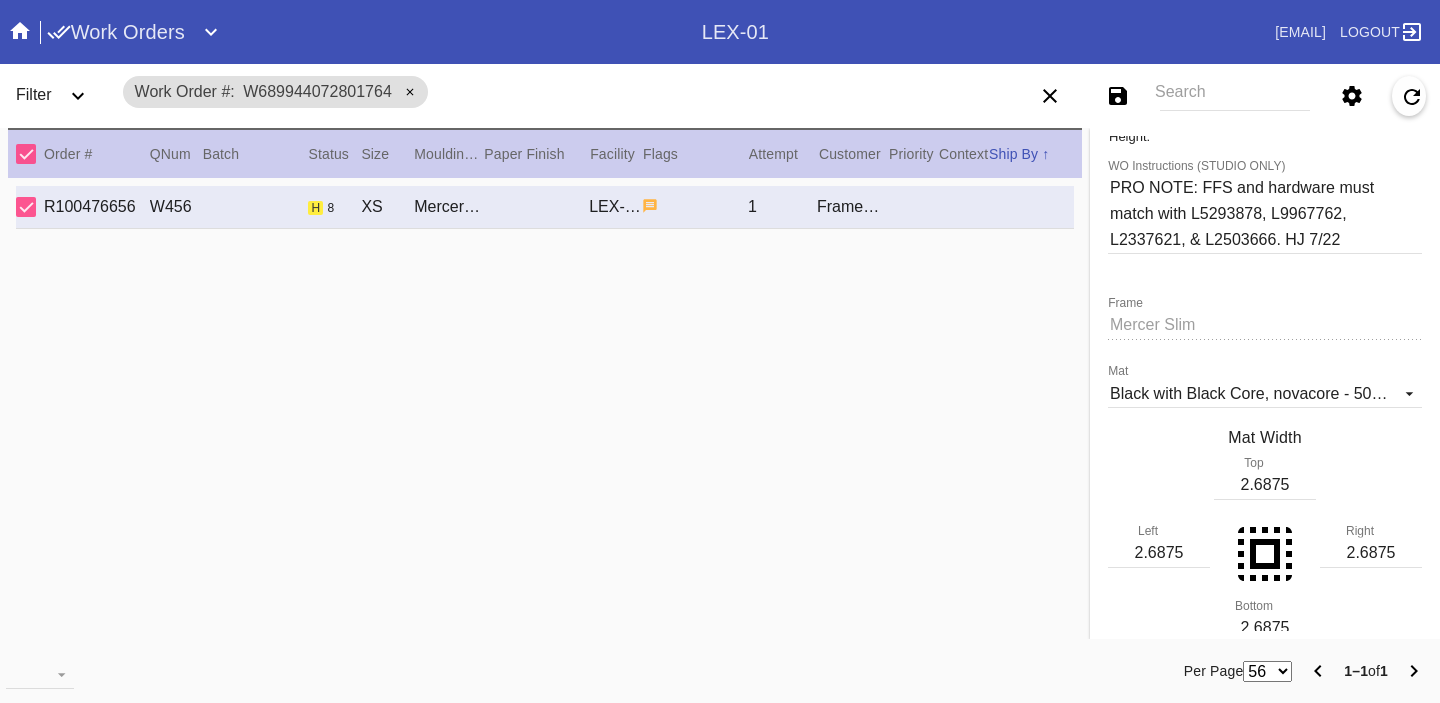 scroll, scrollTop: 388, scrollLeft: 0, axis: vertical 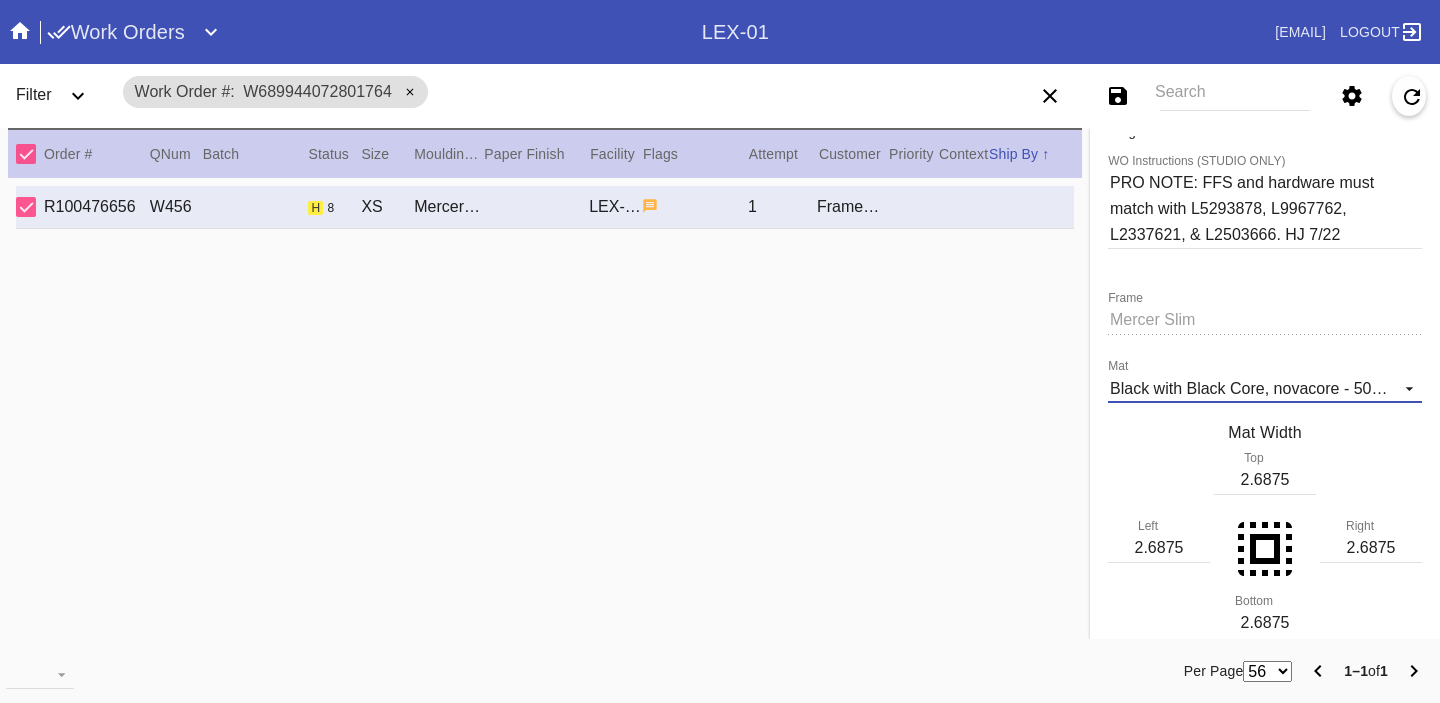 click on "Black with Black Core, novacore - 5089" at bounding box center (1249, 388) 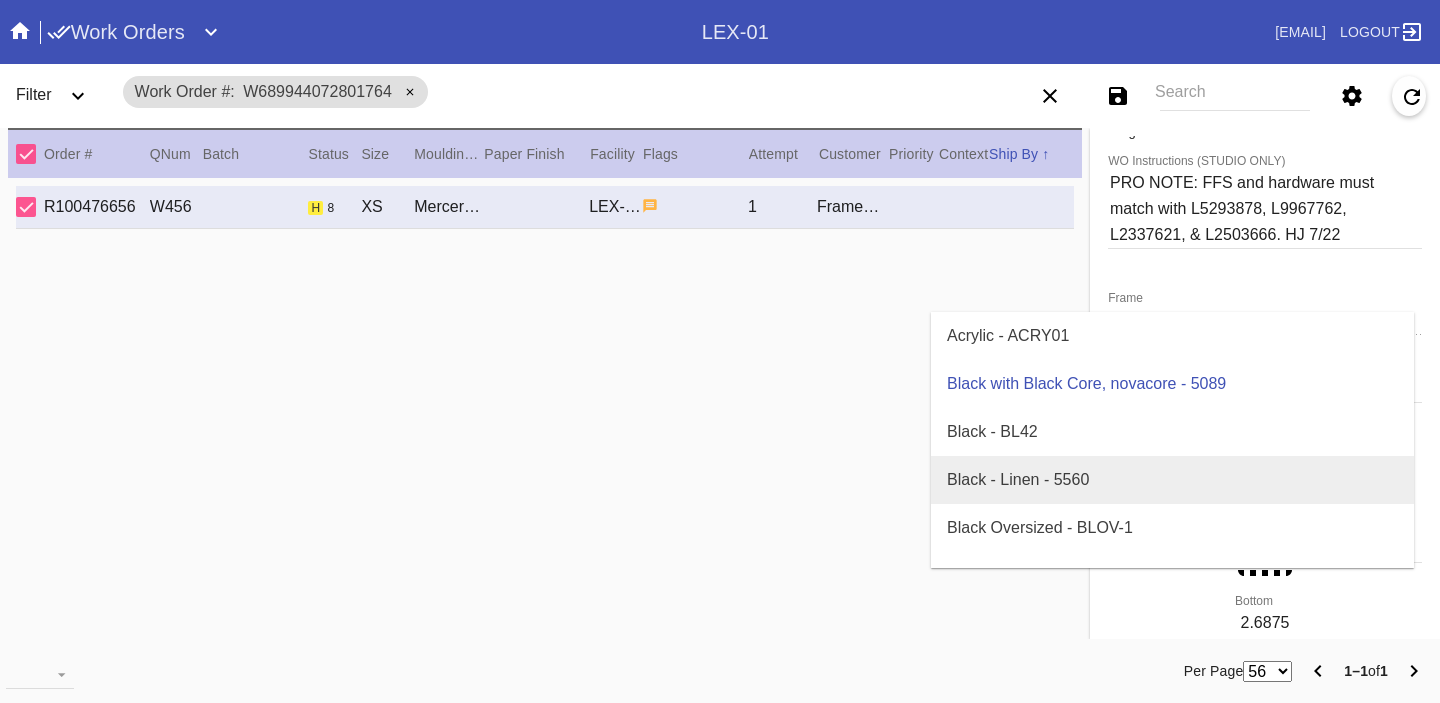 click on "Black - Linen - 5560" at bounding box center (1172, 480) 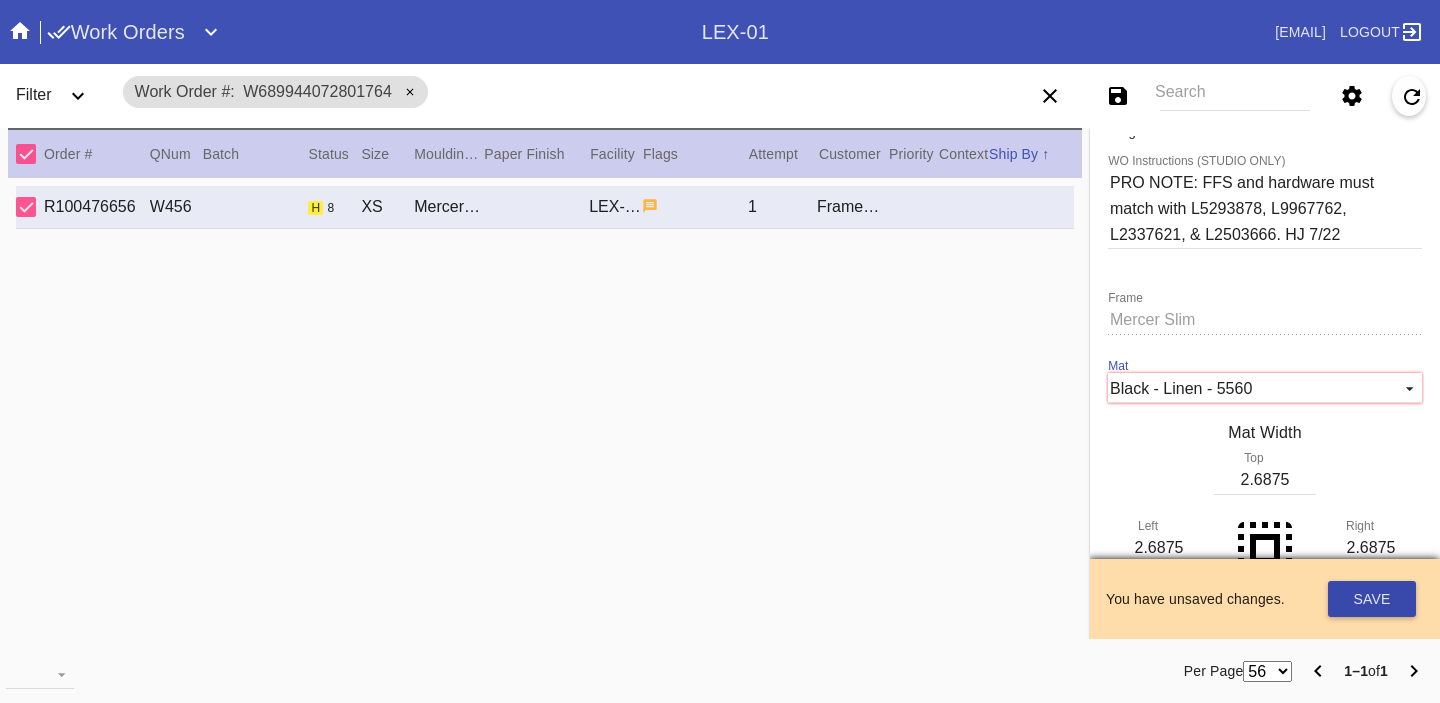 click on "Save" at bounding box center [1372, 599] 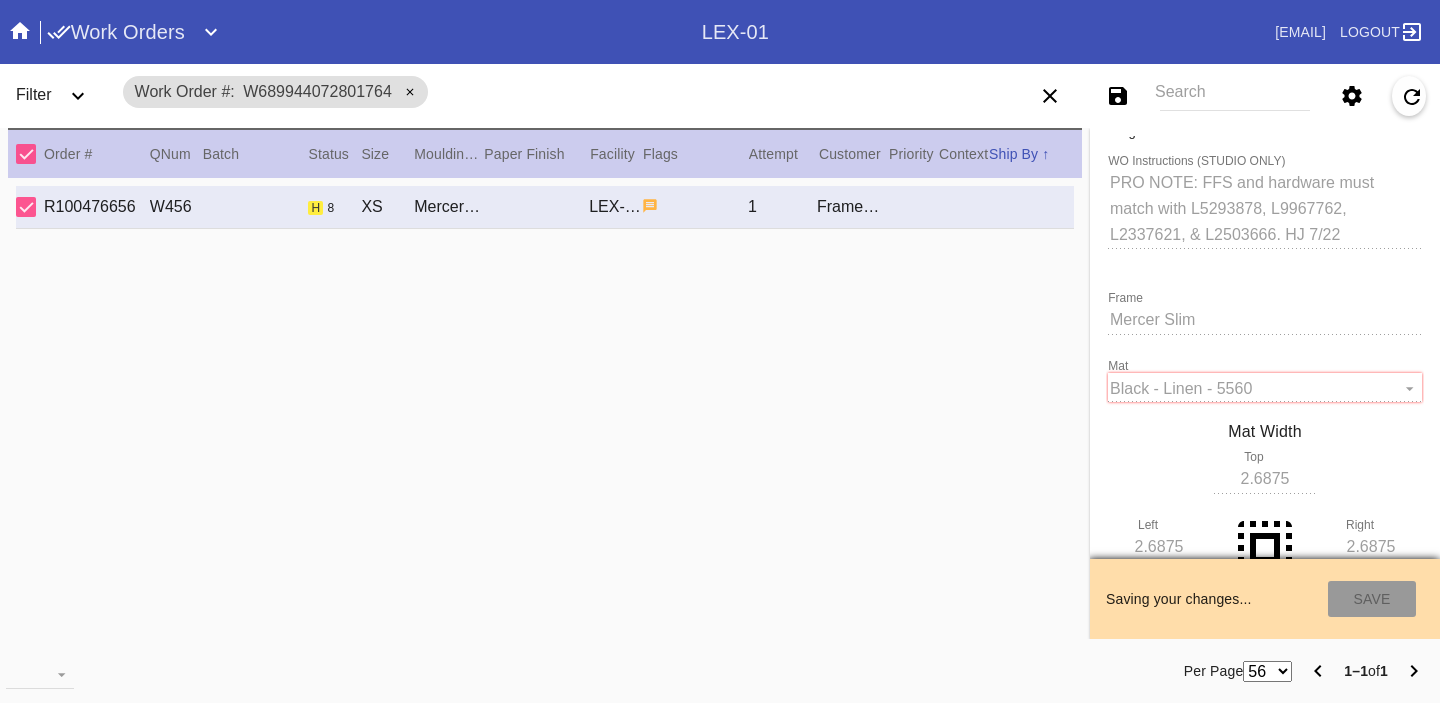 type on "7/16/2025" 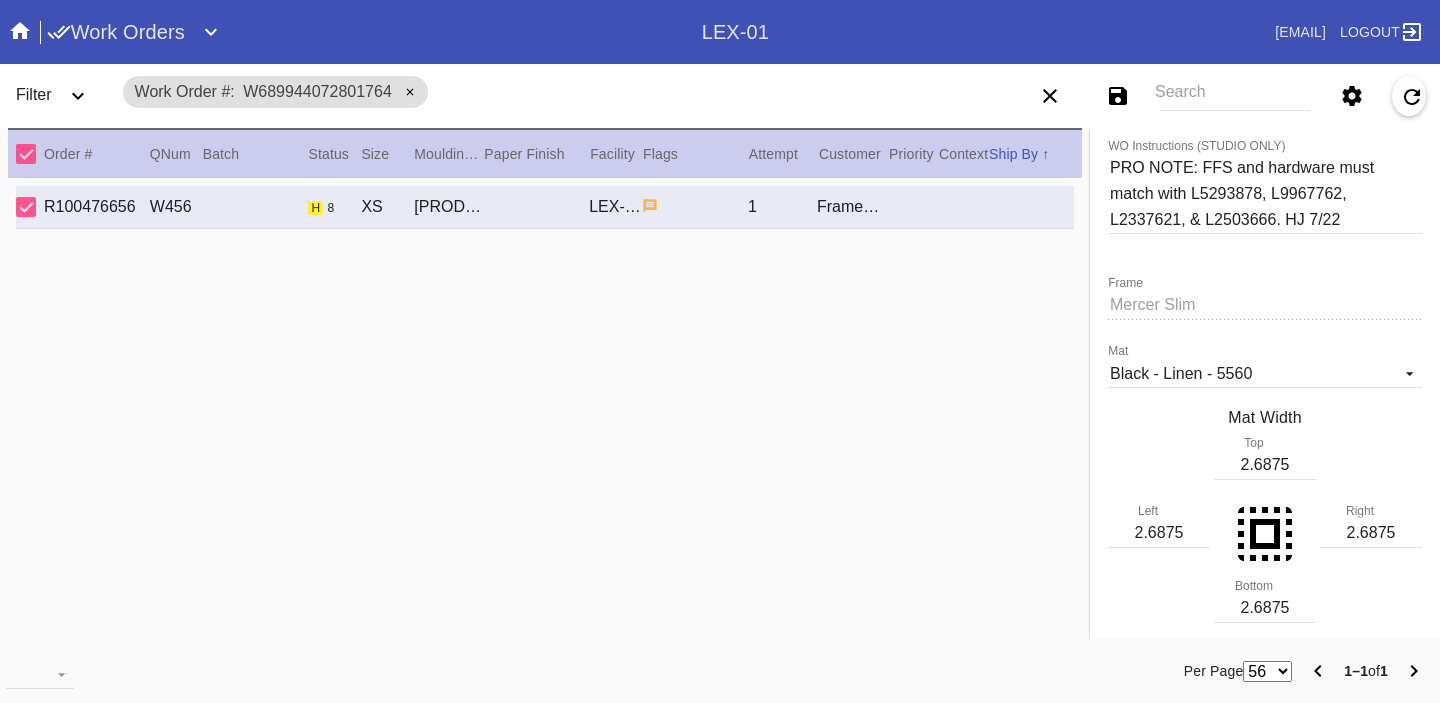 click on "Search" at bounding box center [1235, 96] 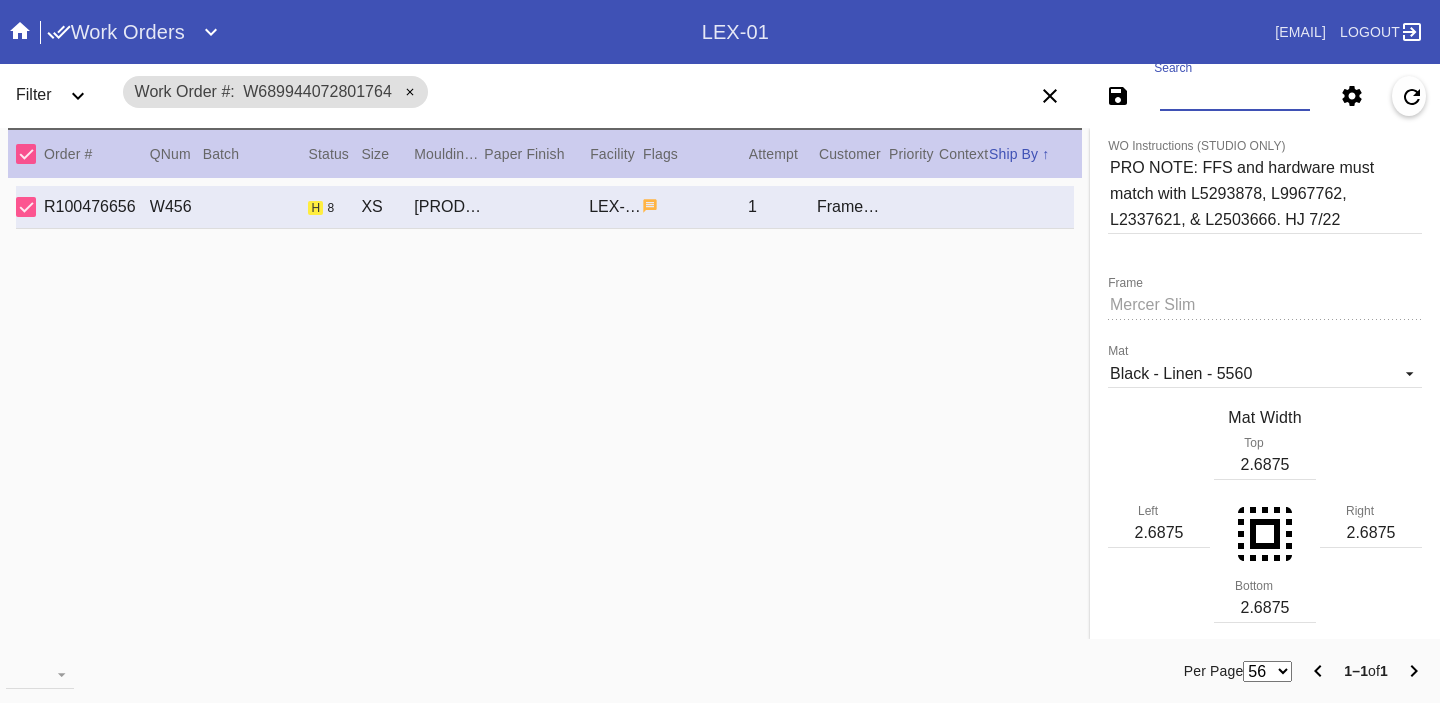 paste on "julie.elizabeth.mayo@gmail.com" 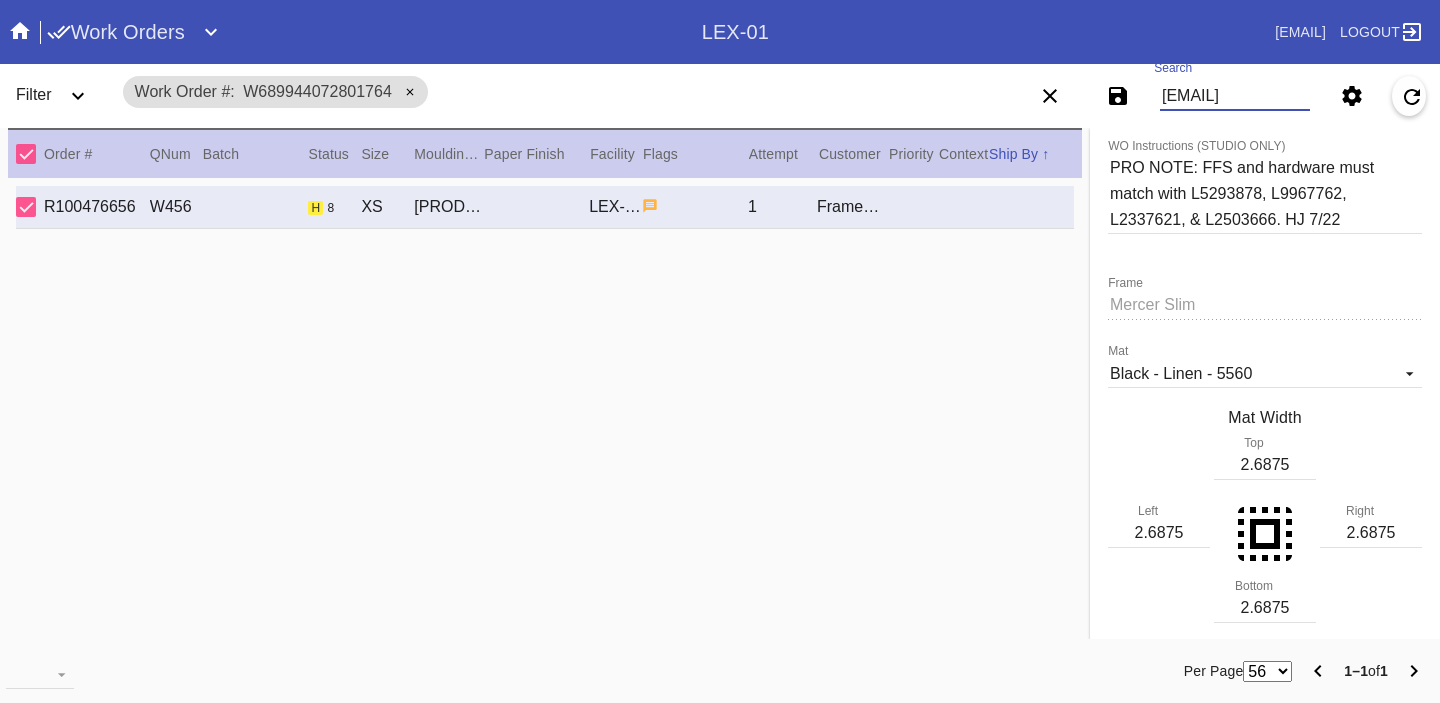 scroll, scrollTop: 0, scrollLeft: 83, axis: horizontal 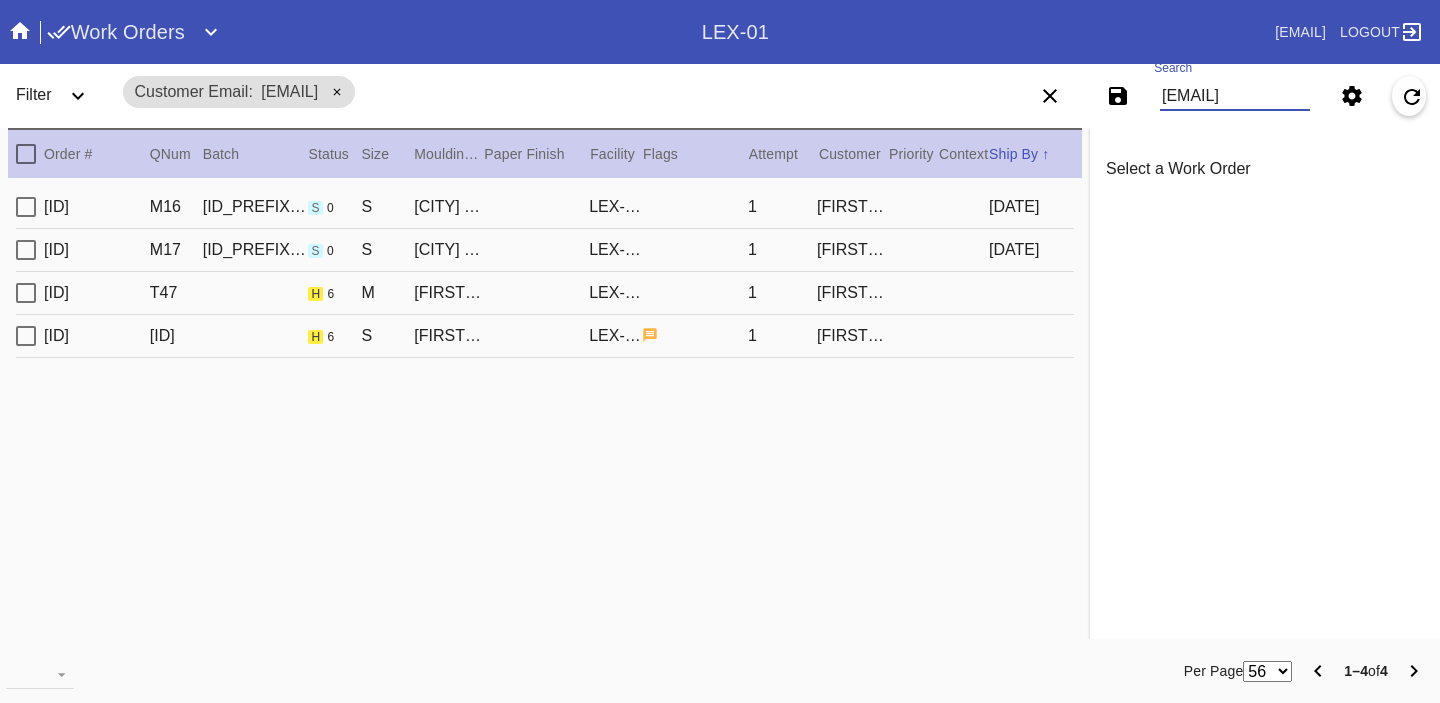 type on "julie.elizabeth.mayo@gmail.com" 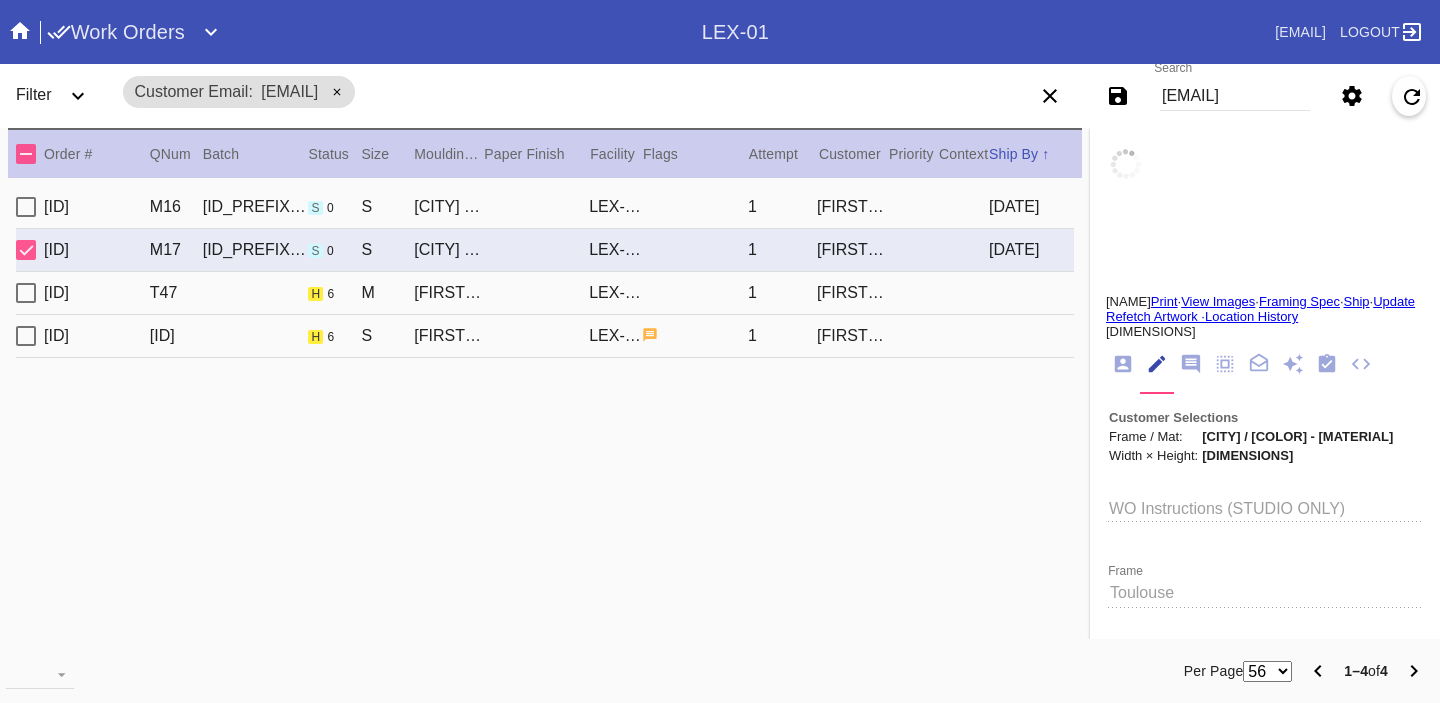 scroll, scrollTop: 0, scrollLeft: 0, axis: both 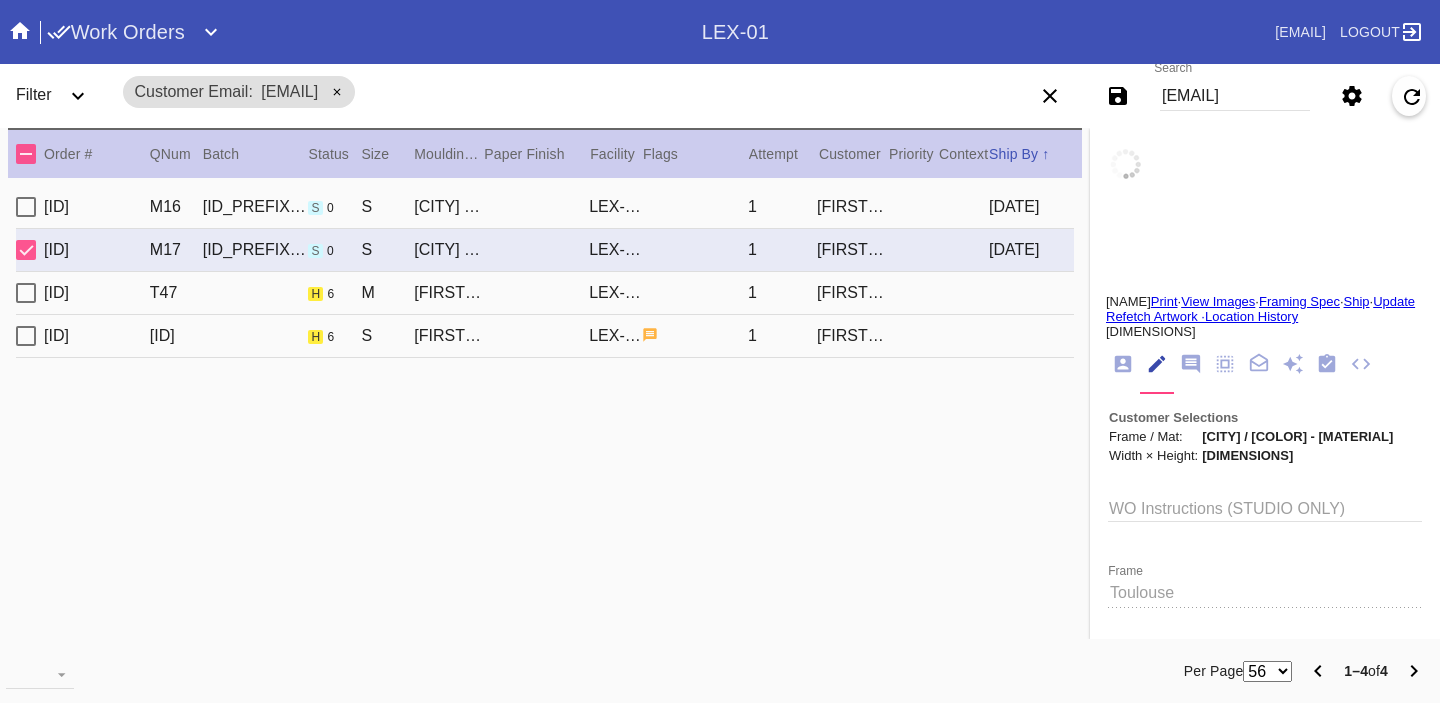 click on "R186369635 T47 h   6 M Frederick / Cream - Linen LEX-01 1 Julie Gregoire" at bounding box center [545, 293] 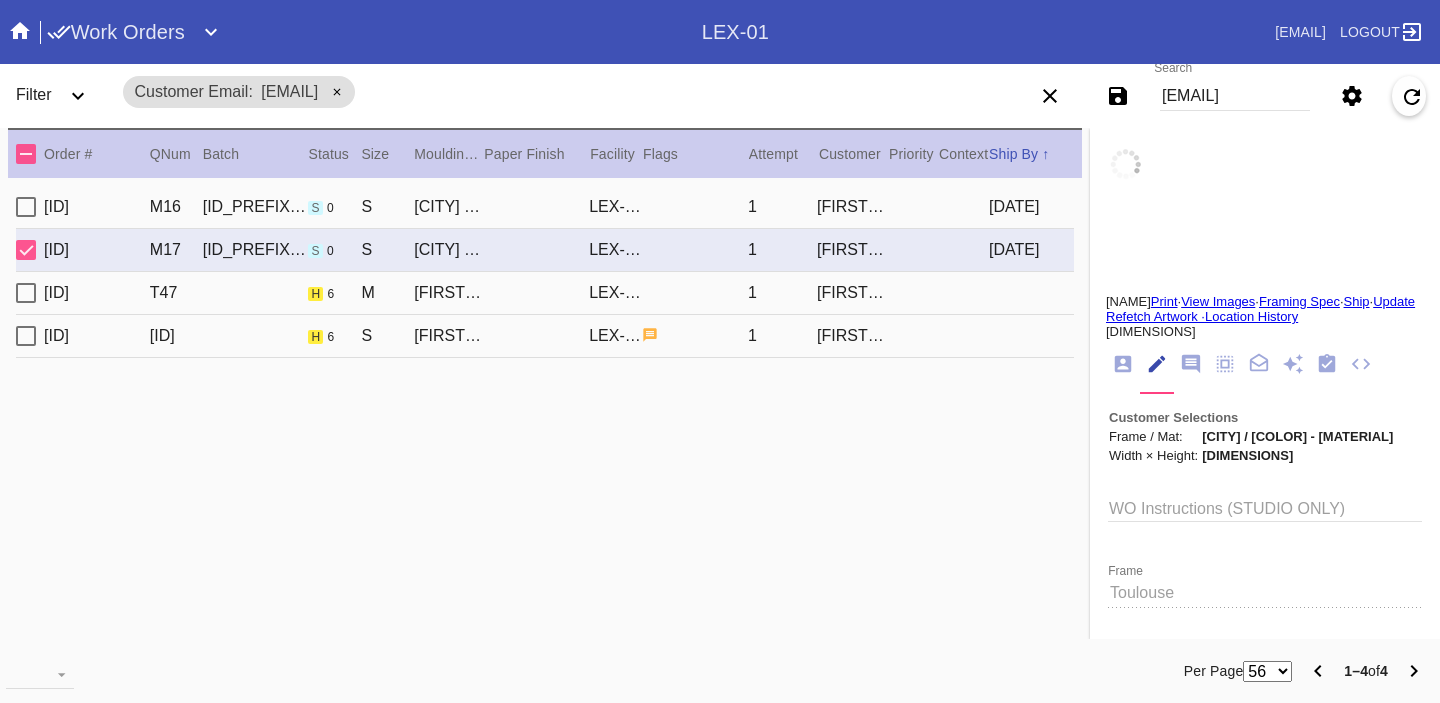 type on "3.0" 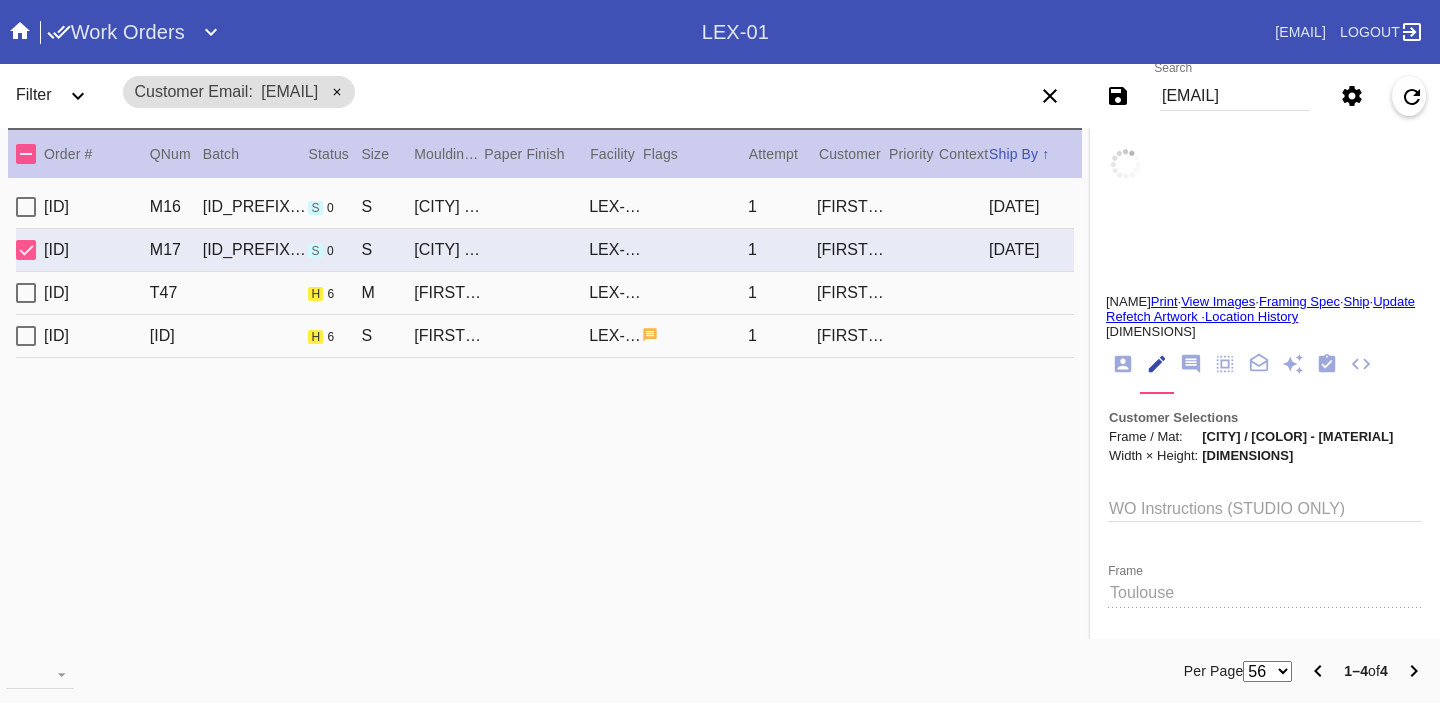 type on "3.0" 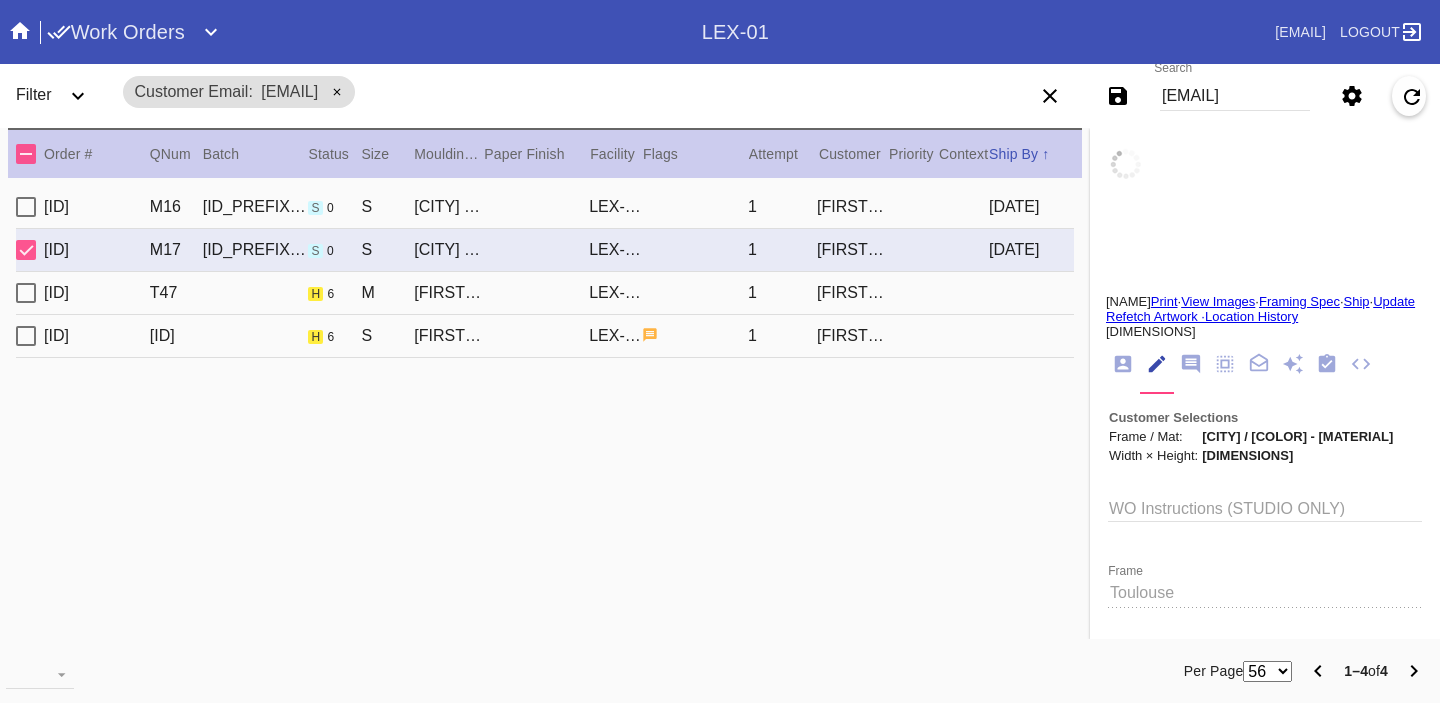 type on "3.0" 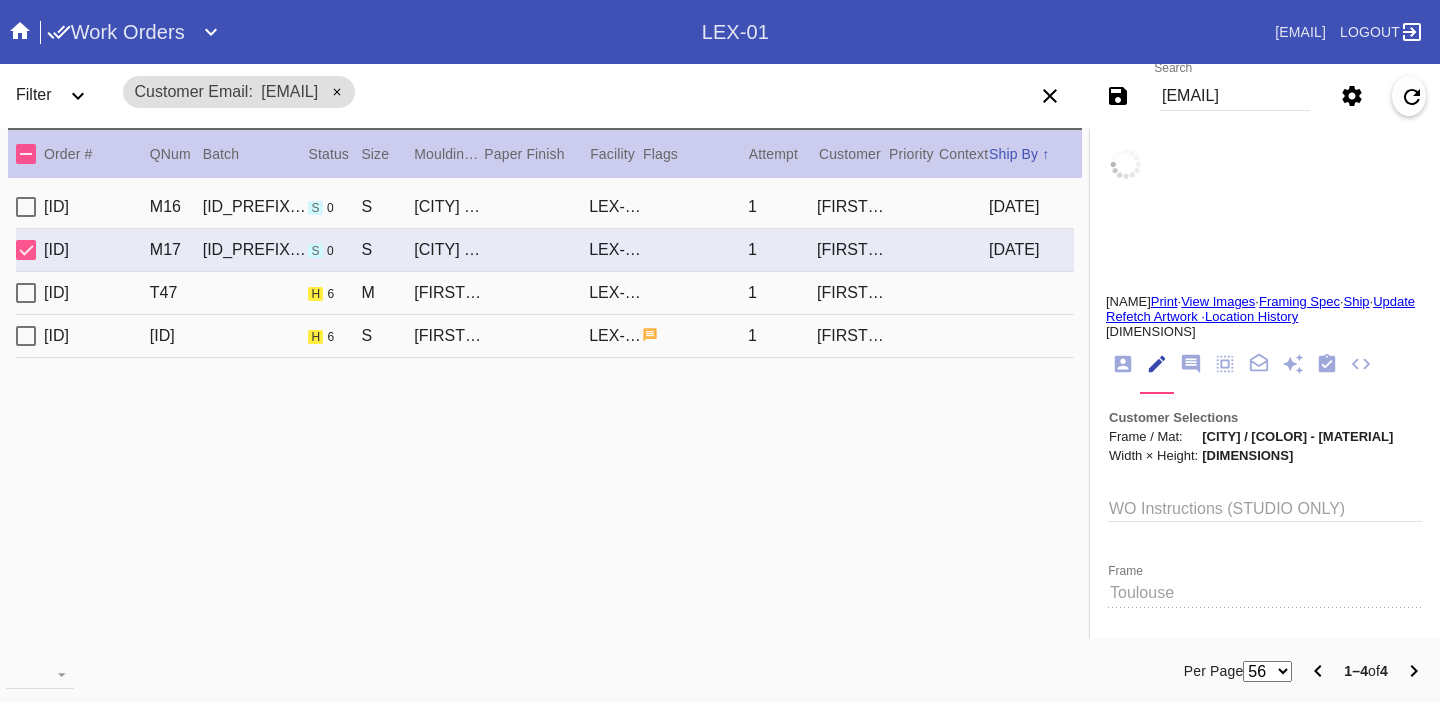 type on "3.0" 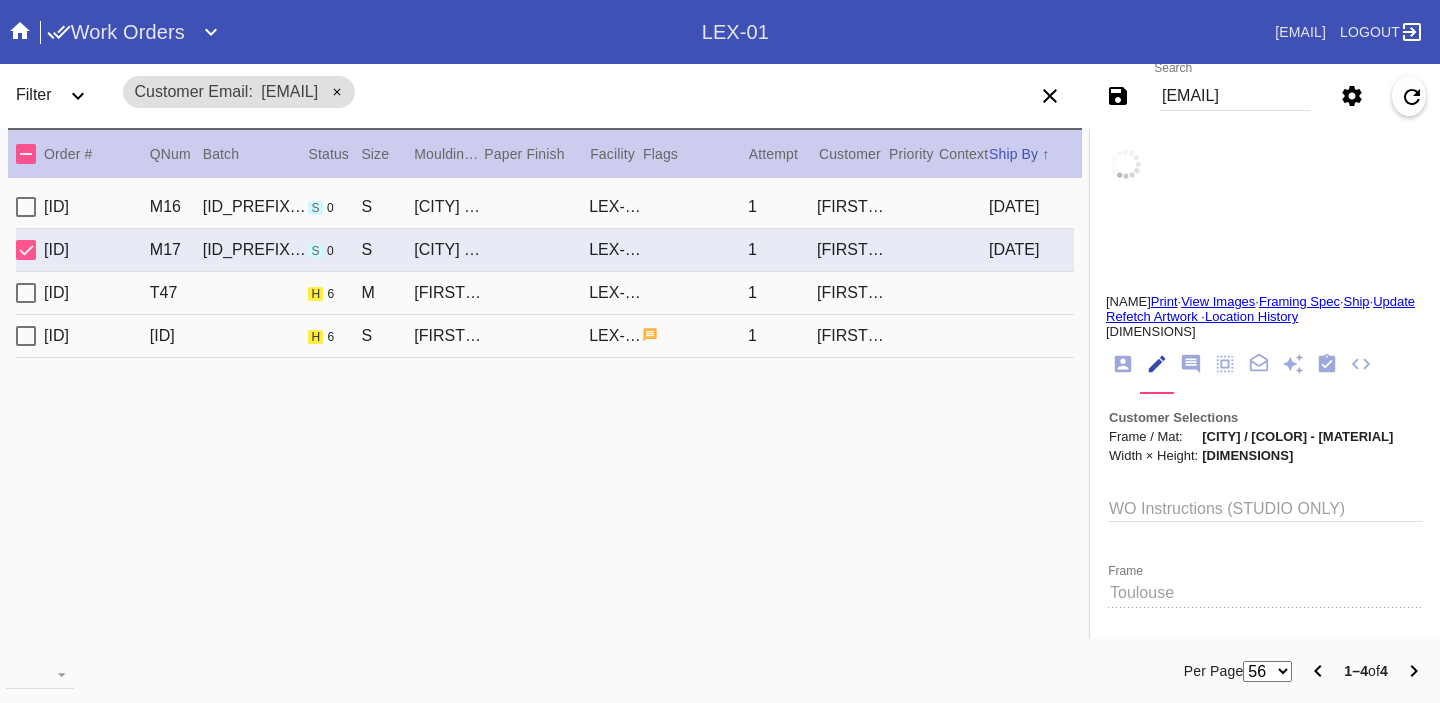 type on "9.5" 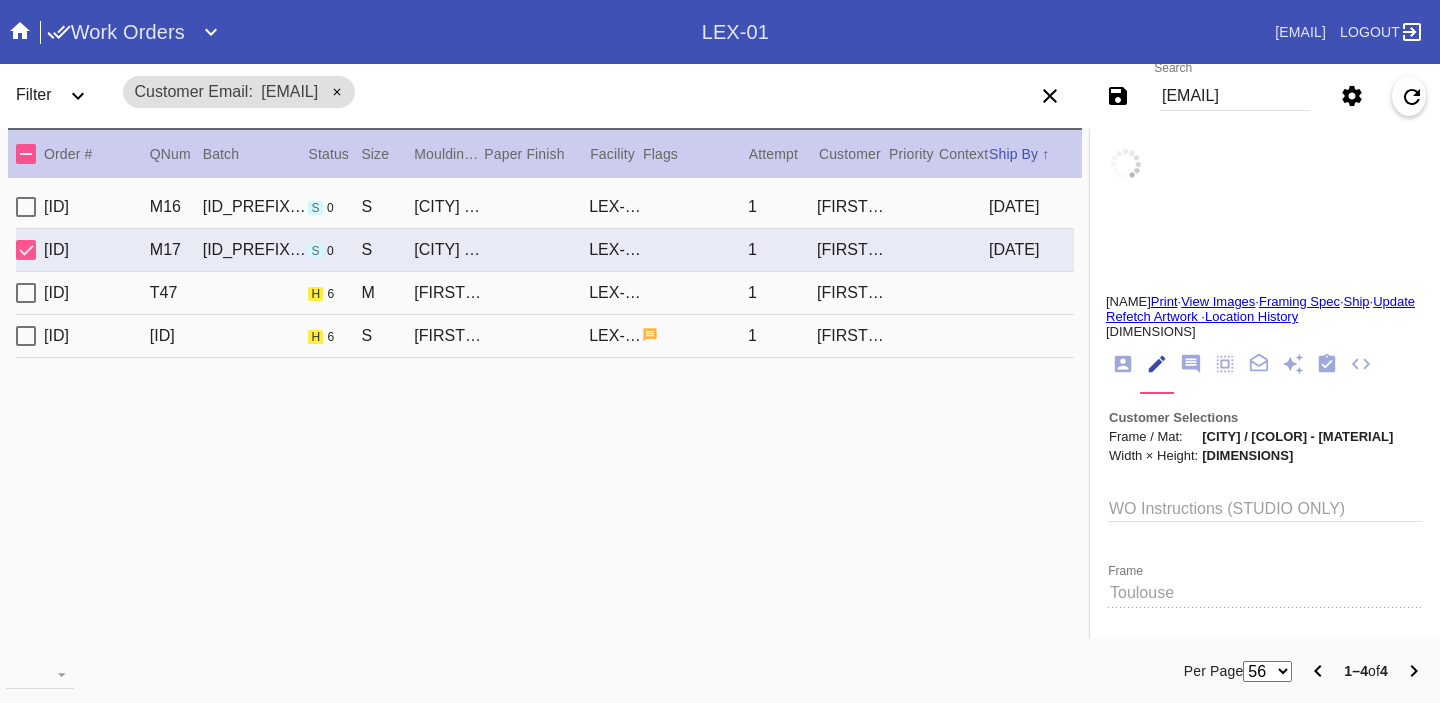 type on "stains, bent/creased corners, dents, frayed edge on the right side." 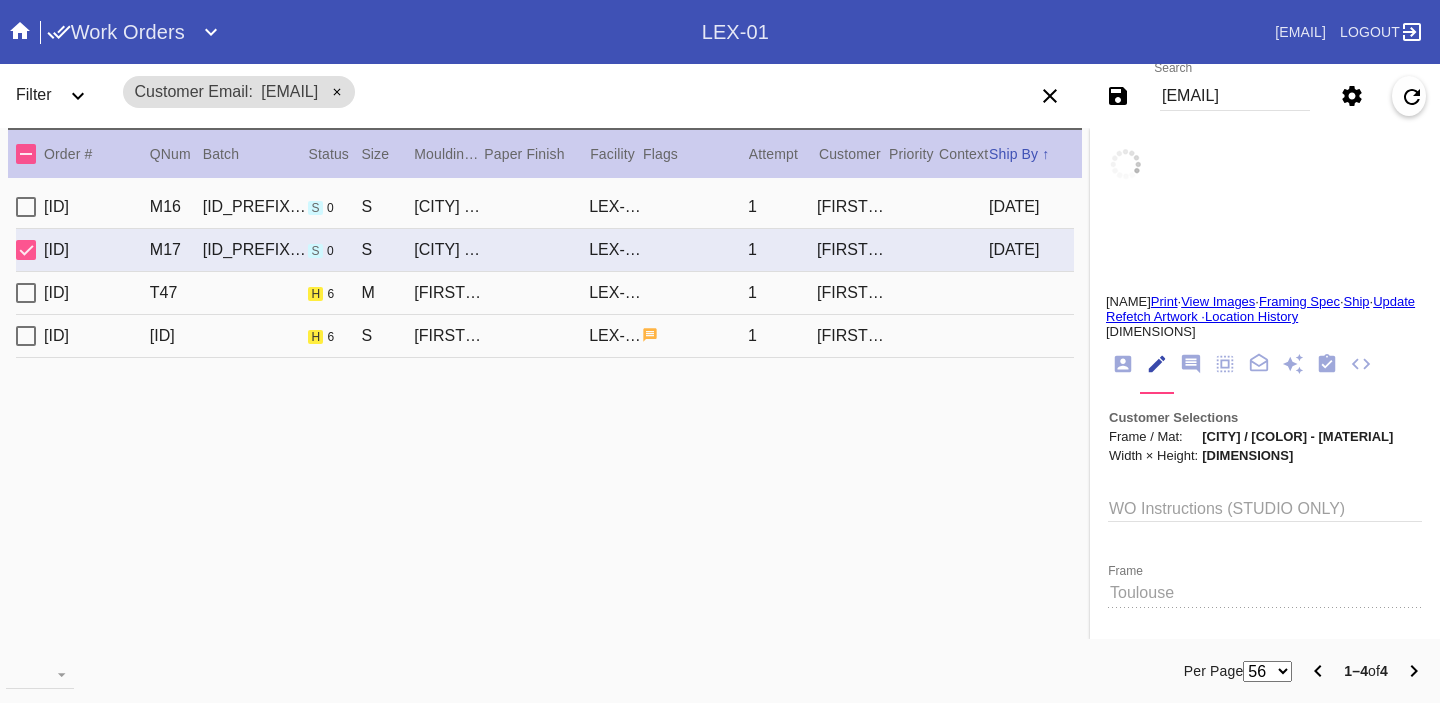 type on "8/1/2025" 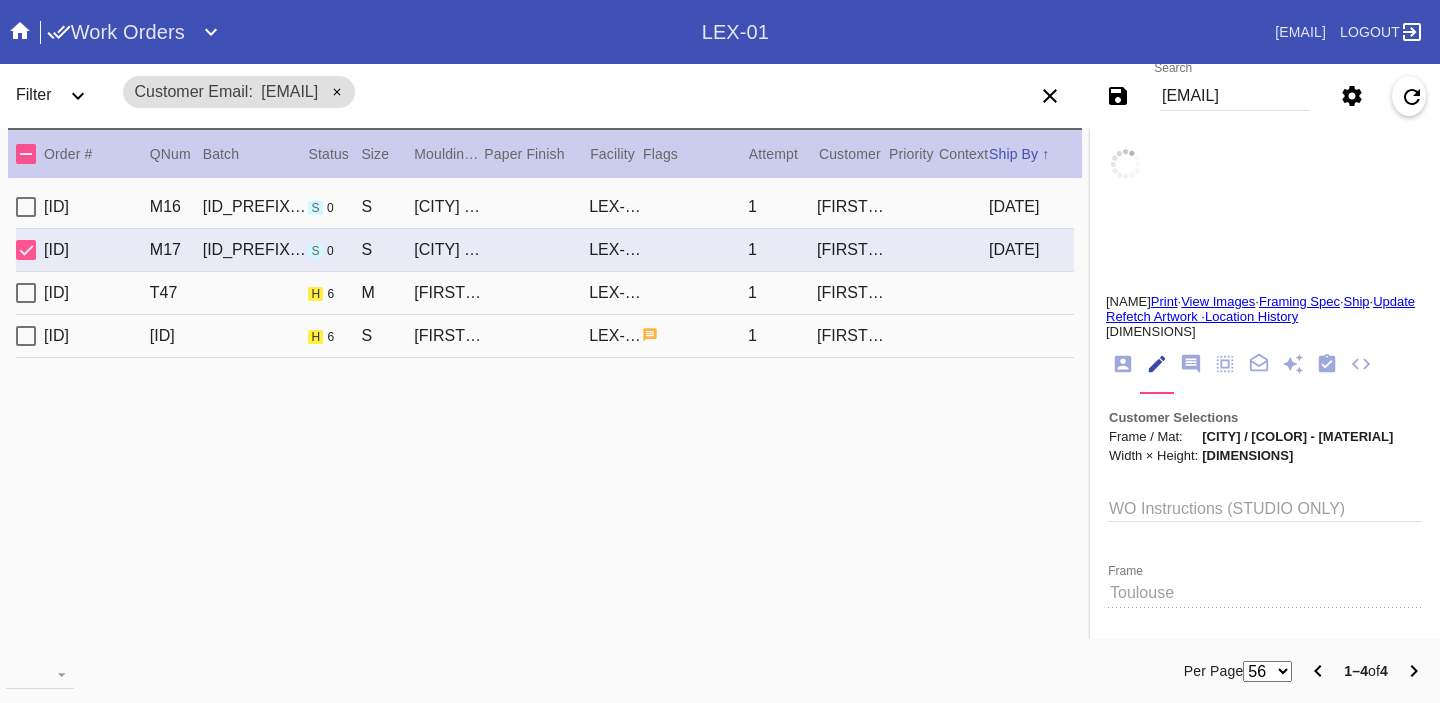 type on "8/1/2025" 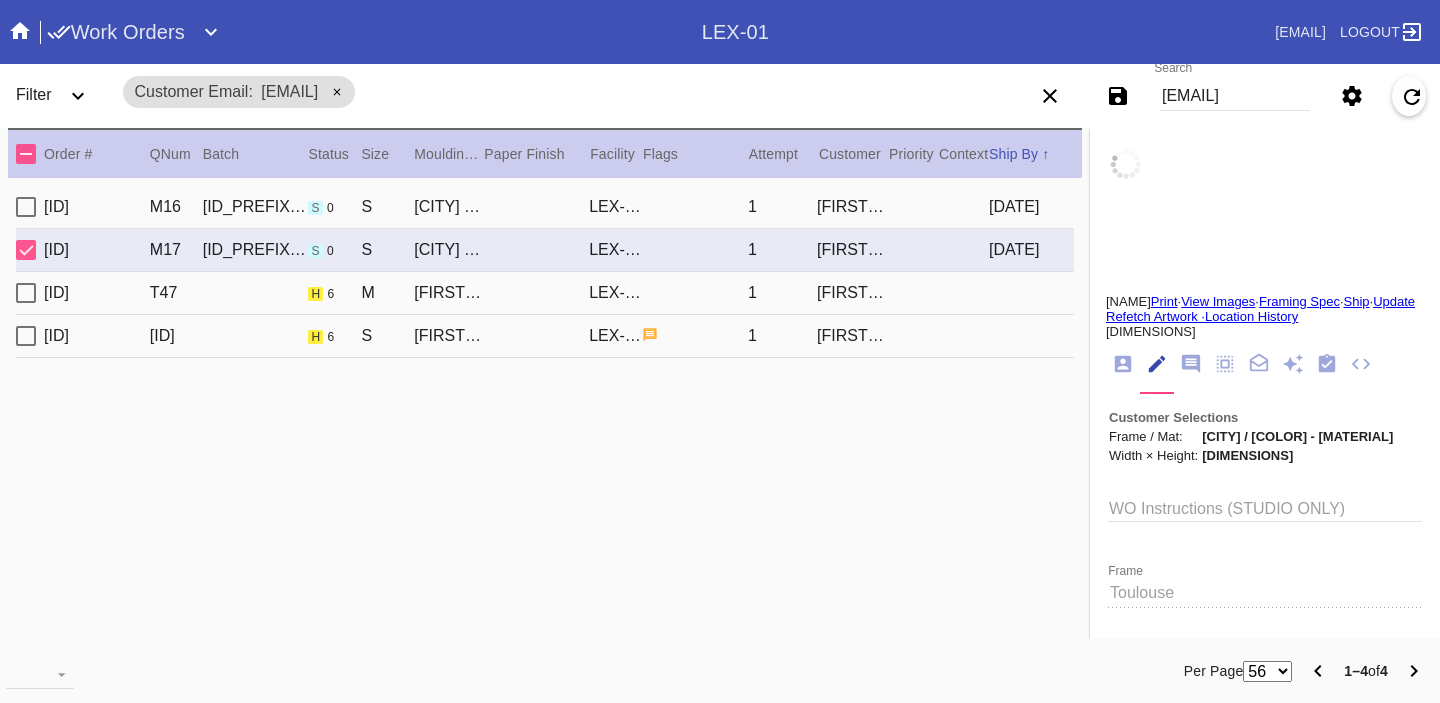 type 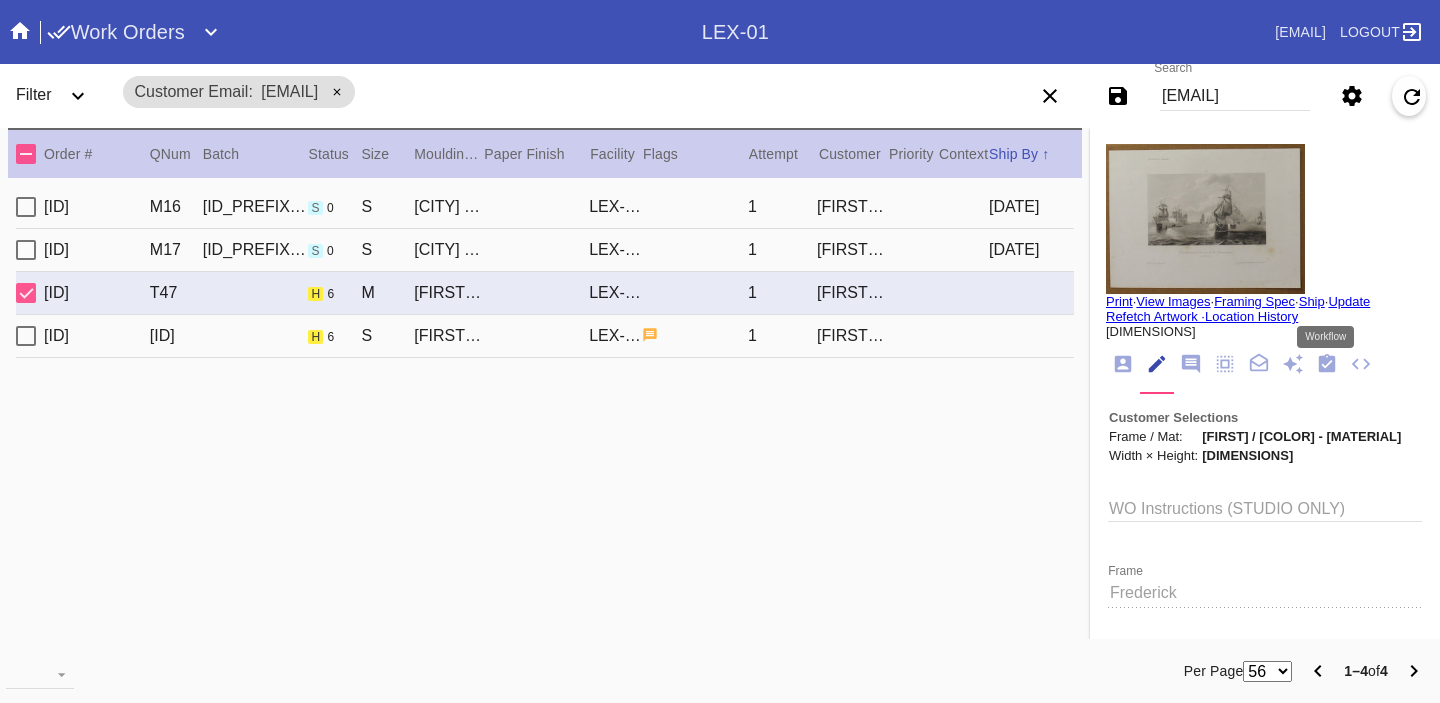 click 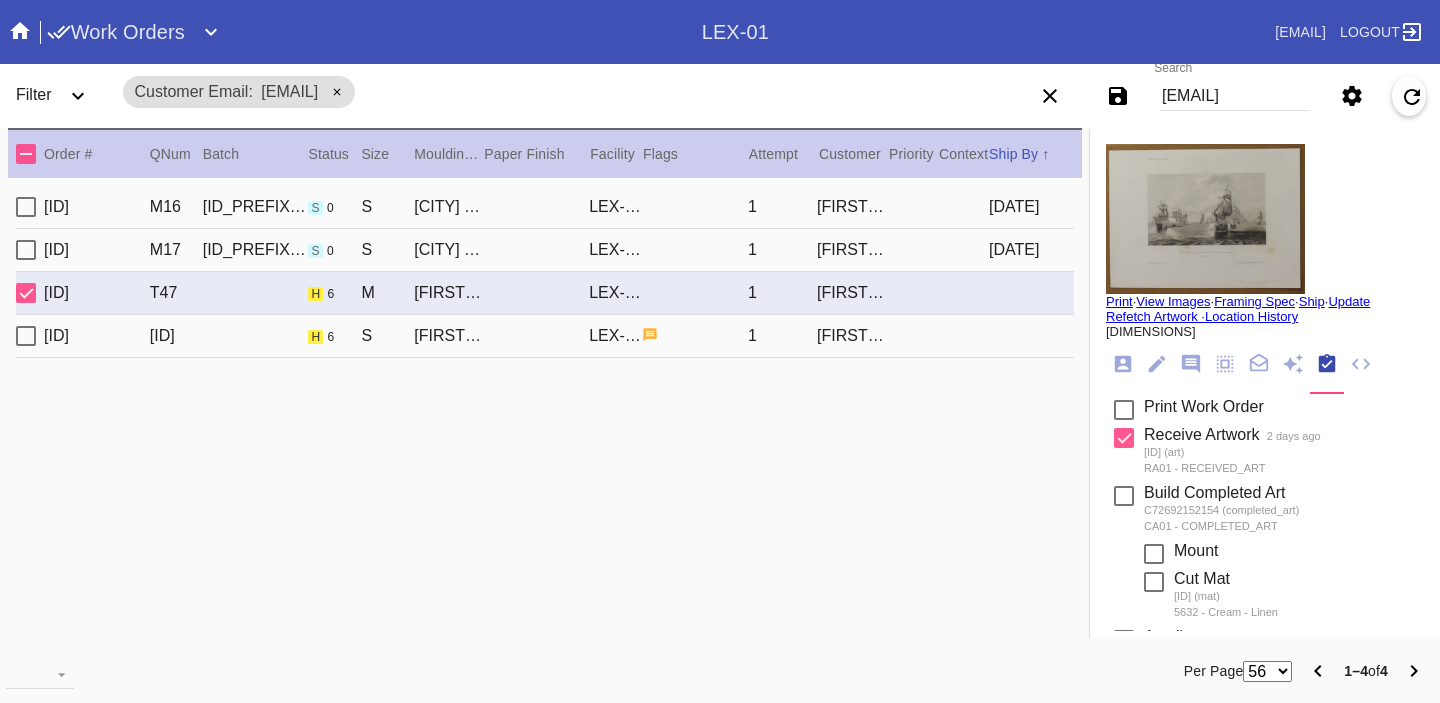 scroll, scrollTop: 320, scrollLeft: 0, axis: vertical 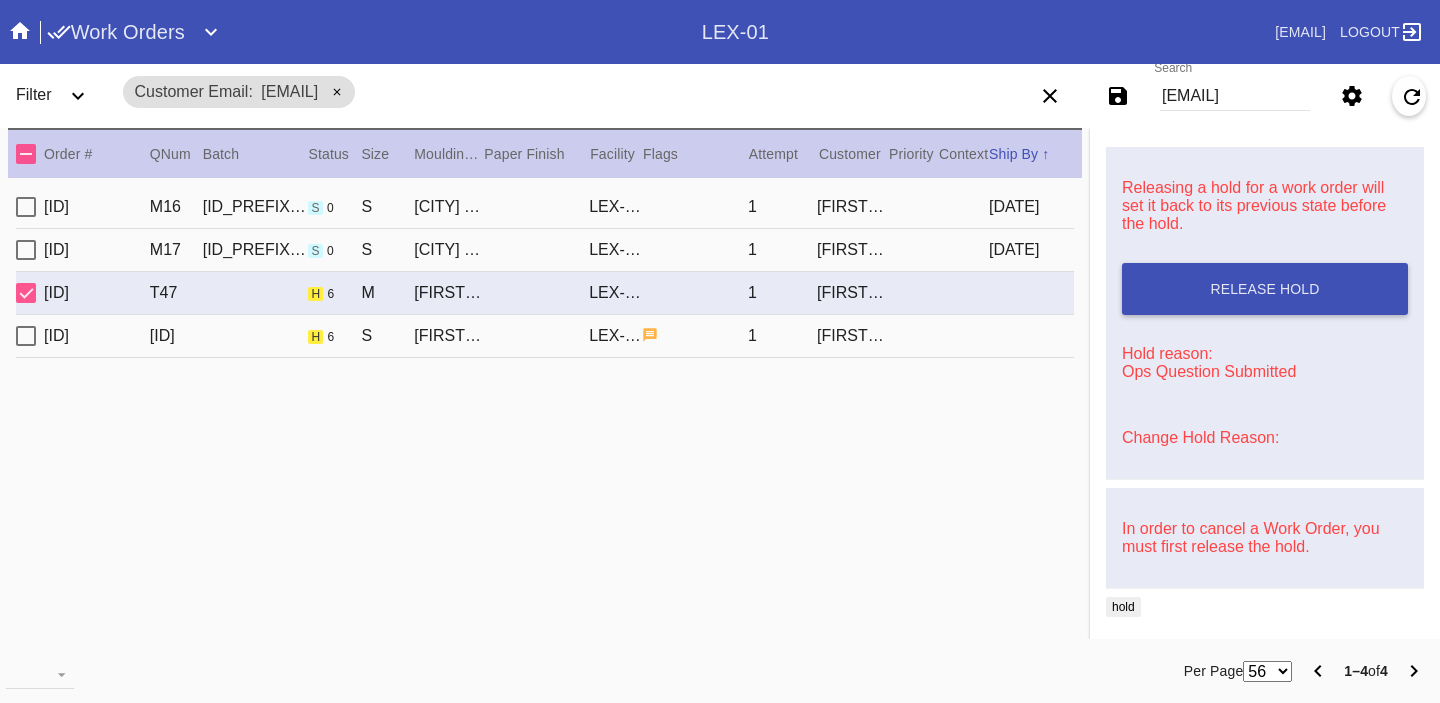 click on "Change Hold Reason:" at bounding box center (1200, 437) 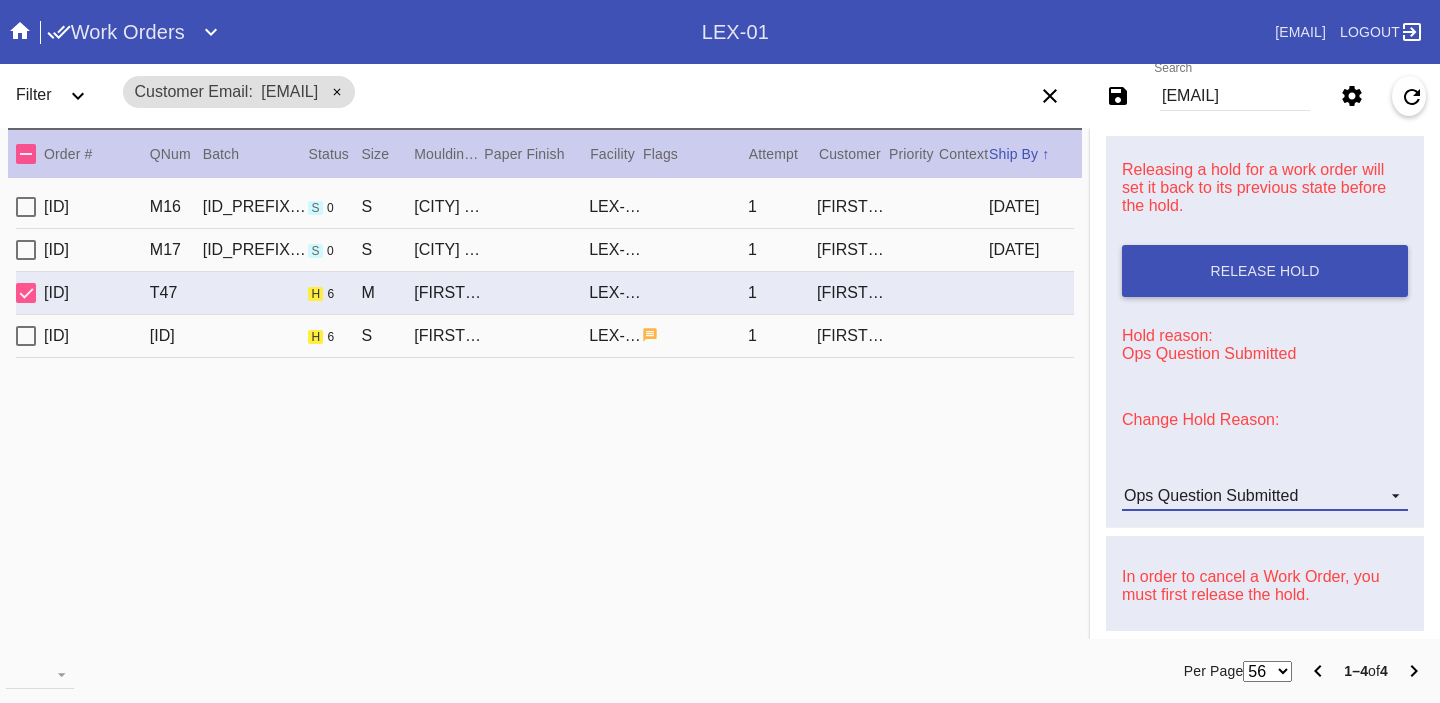 click on "Ops Question Submitted" at bounding box center [1211, 495] 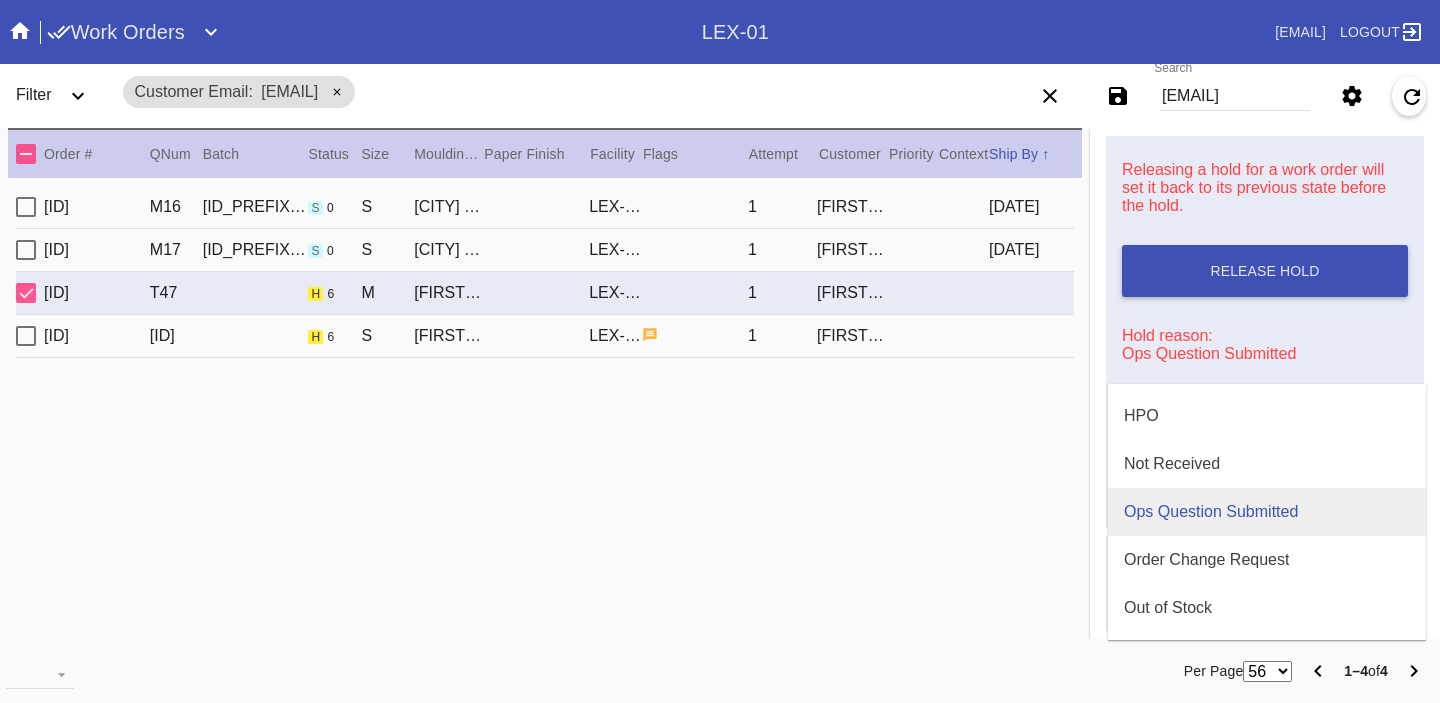 scroll, scrollTop: 608, scrollLeft: 0, axis: vertical 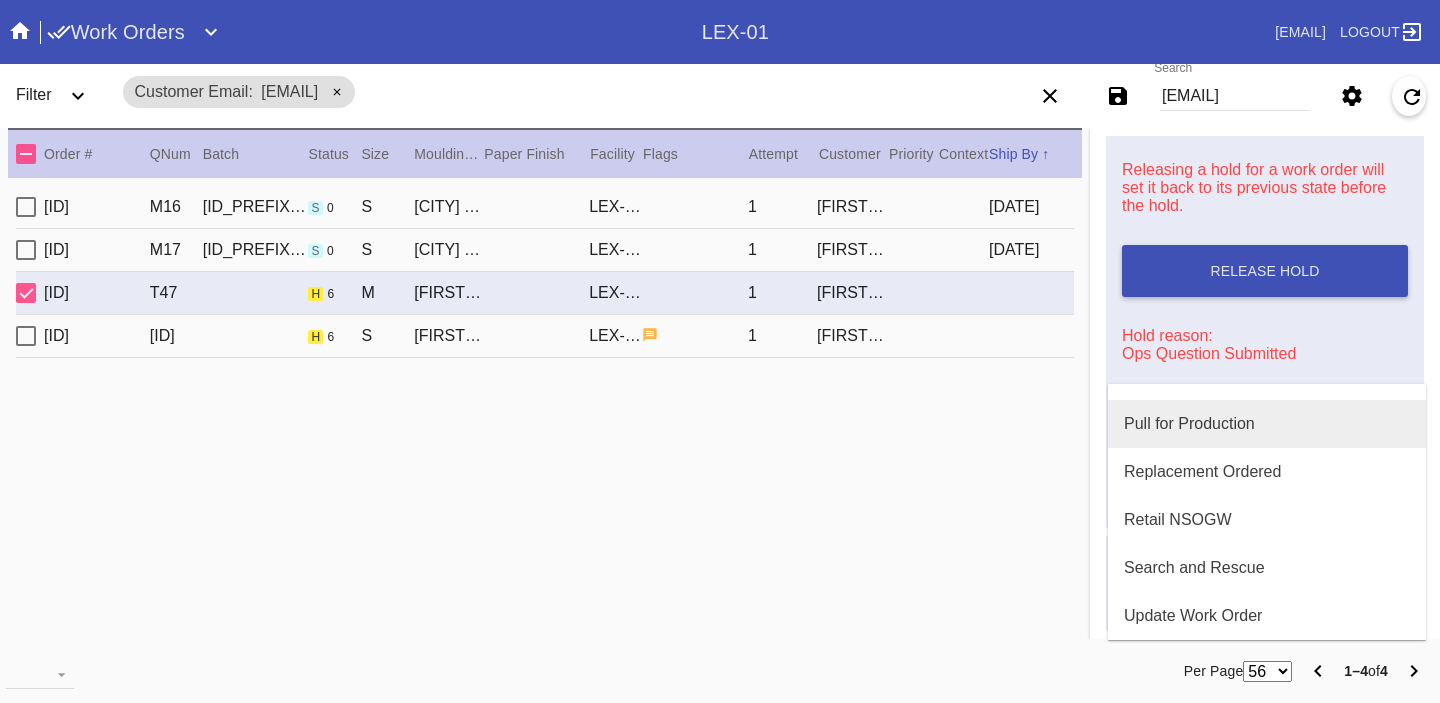 click on "Pull for Production" at bounding box center [1189, 424] 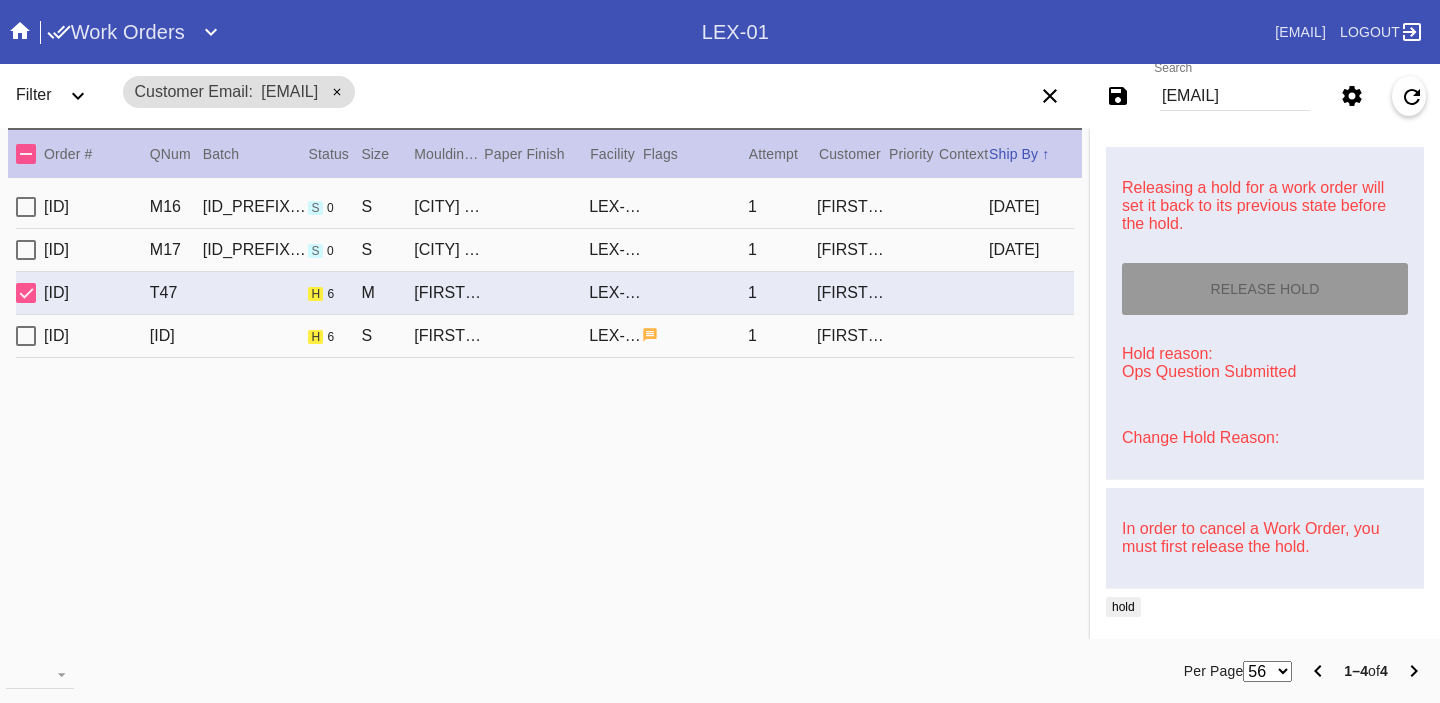type on "7/31/2025" 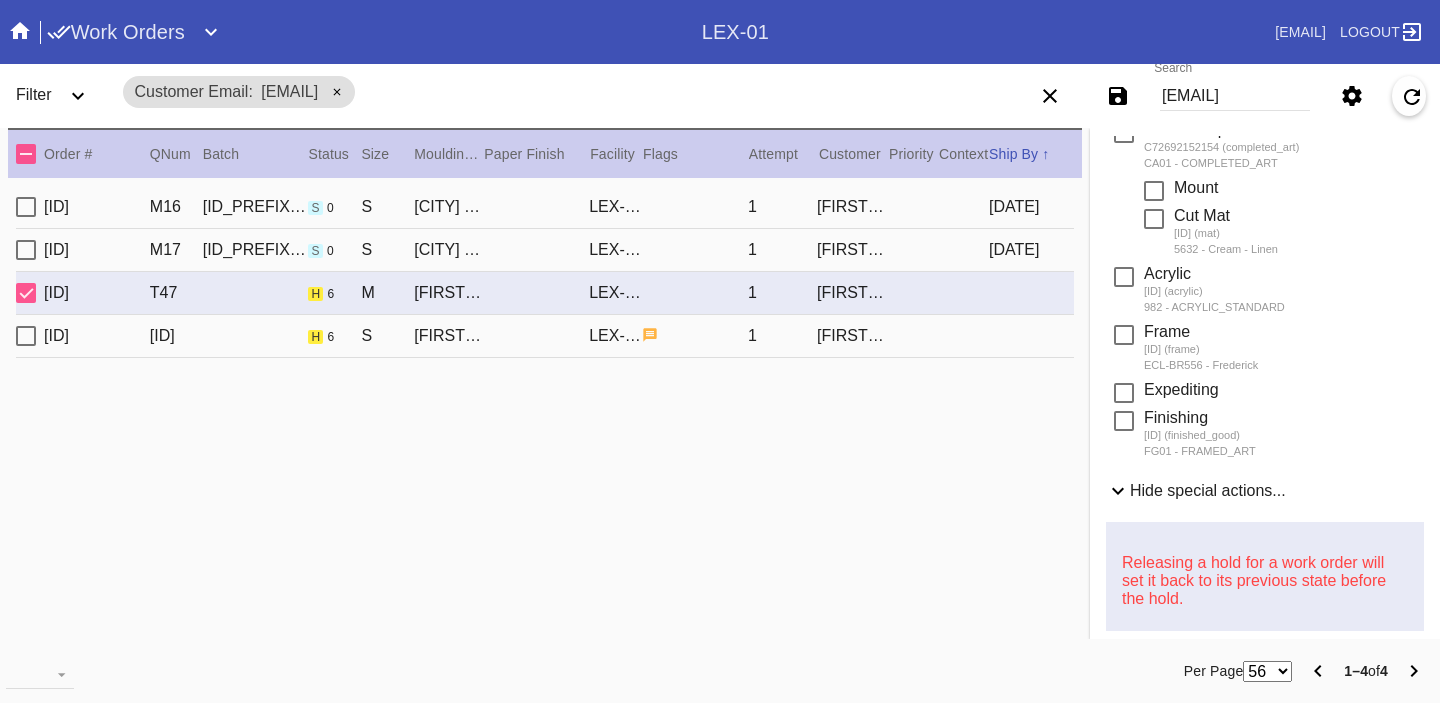 scroll, scrollTop: 0, scrollLeft: 0, axis: both 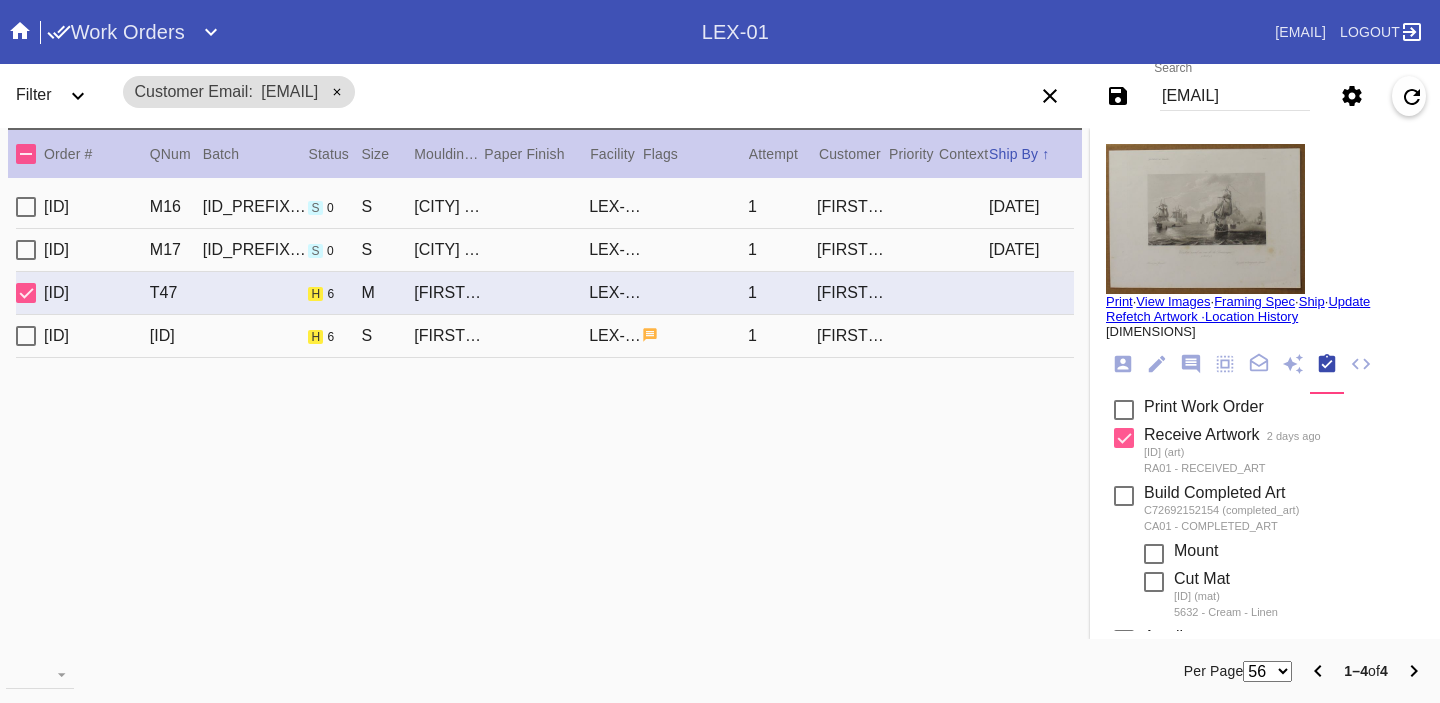 click 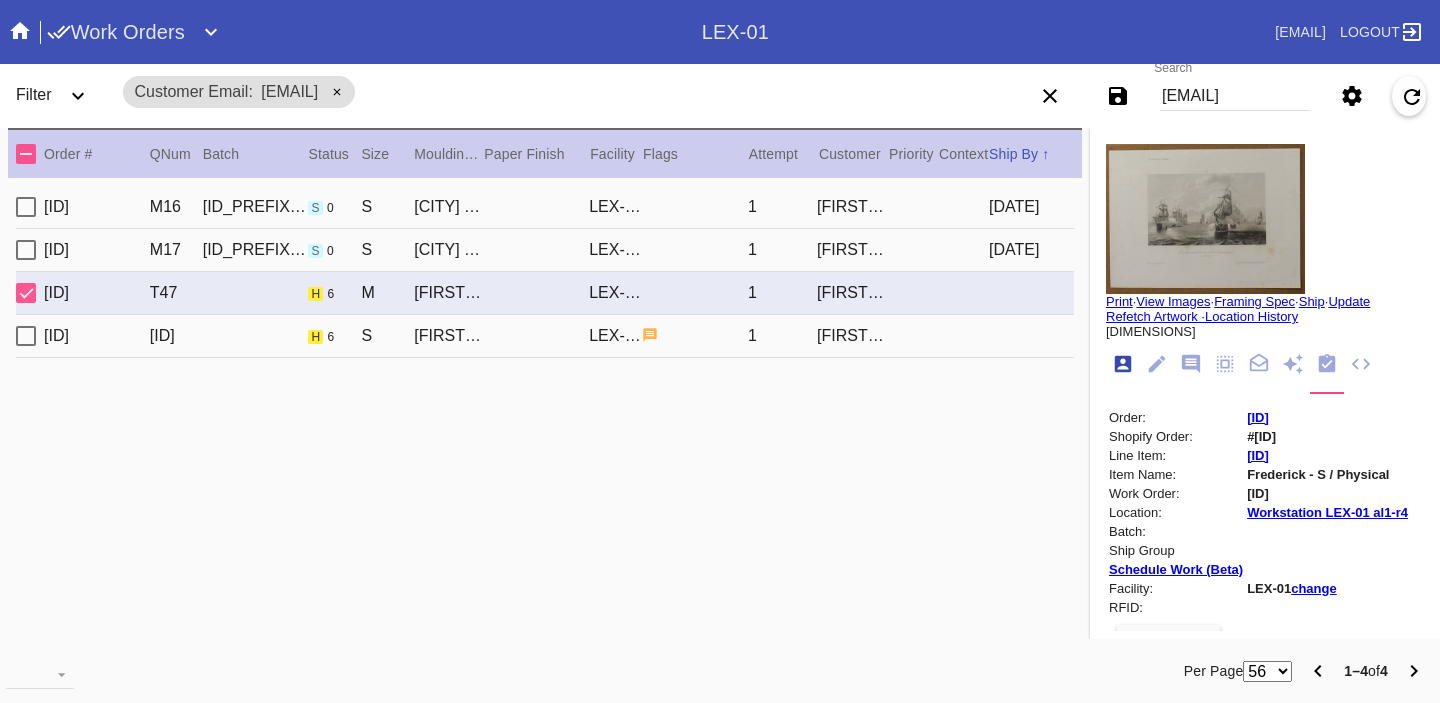 scroll, scrollTop: 24, scrollLeft: 0, axis: vertical 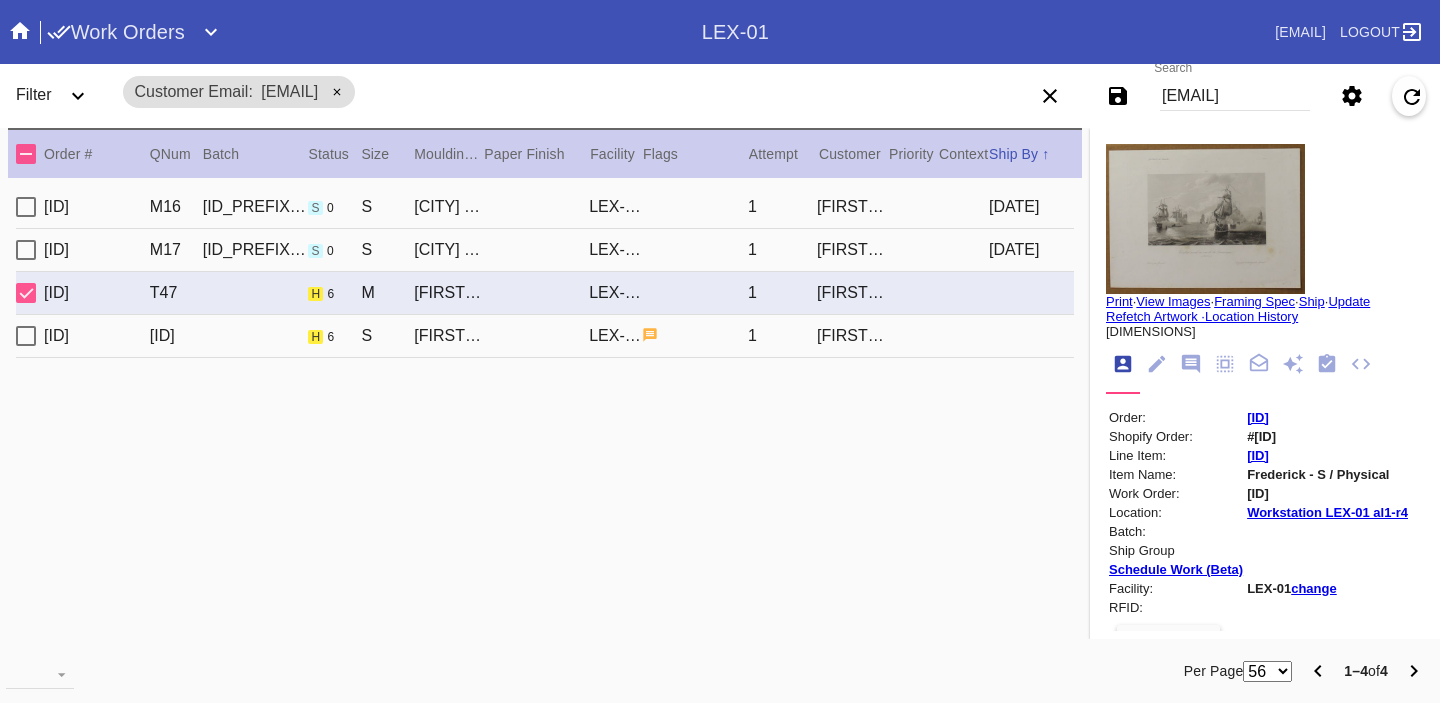 click on "R186369635" at bounding box center (1258, 417) 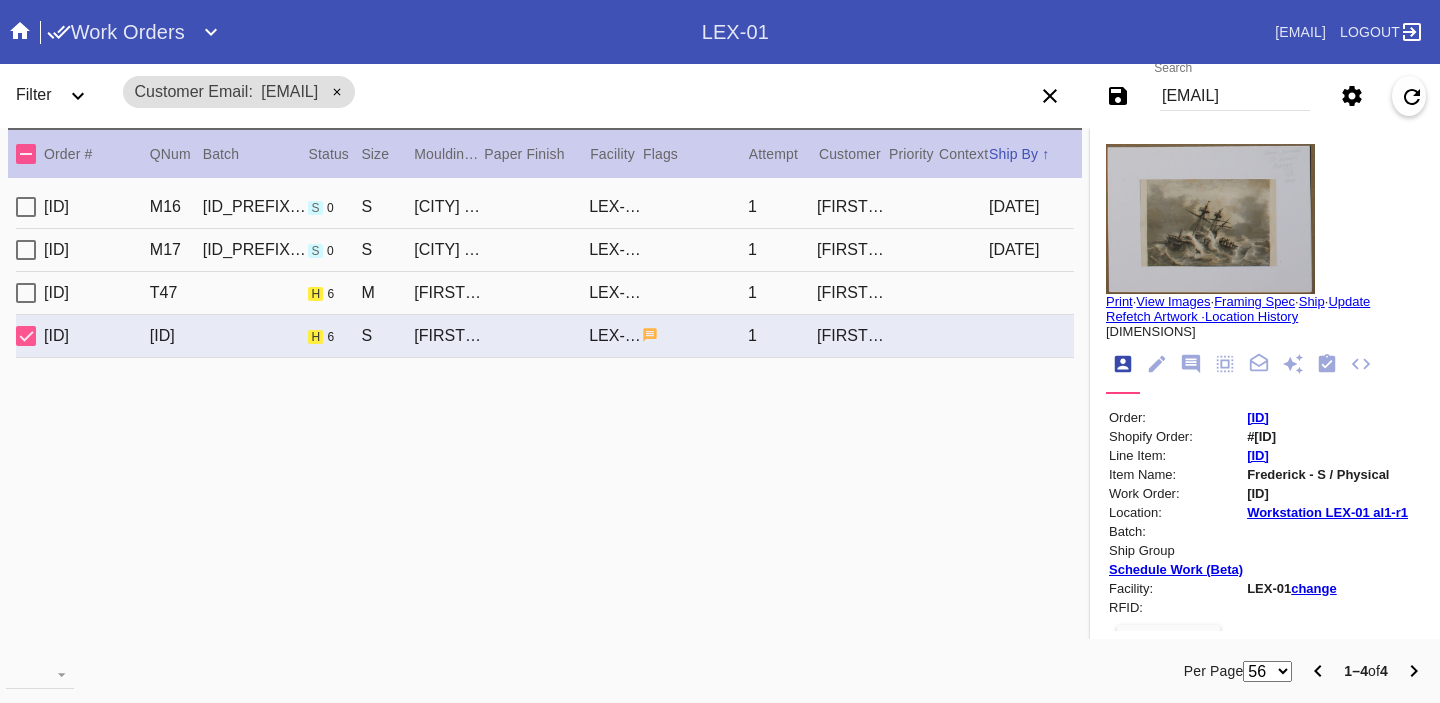 click on "Julie Gregoire" at bounding box center (851, 293) 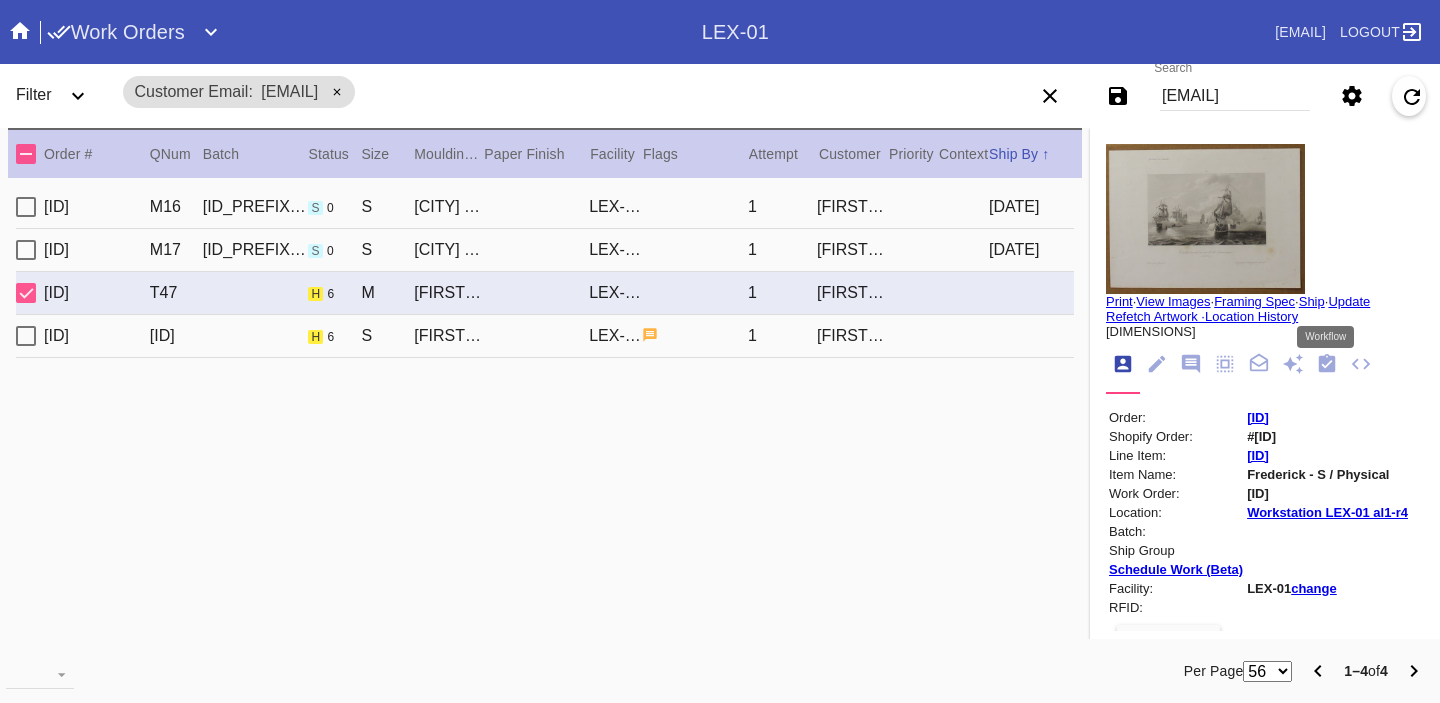 click 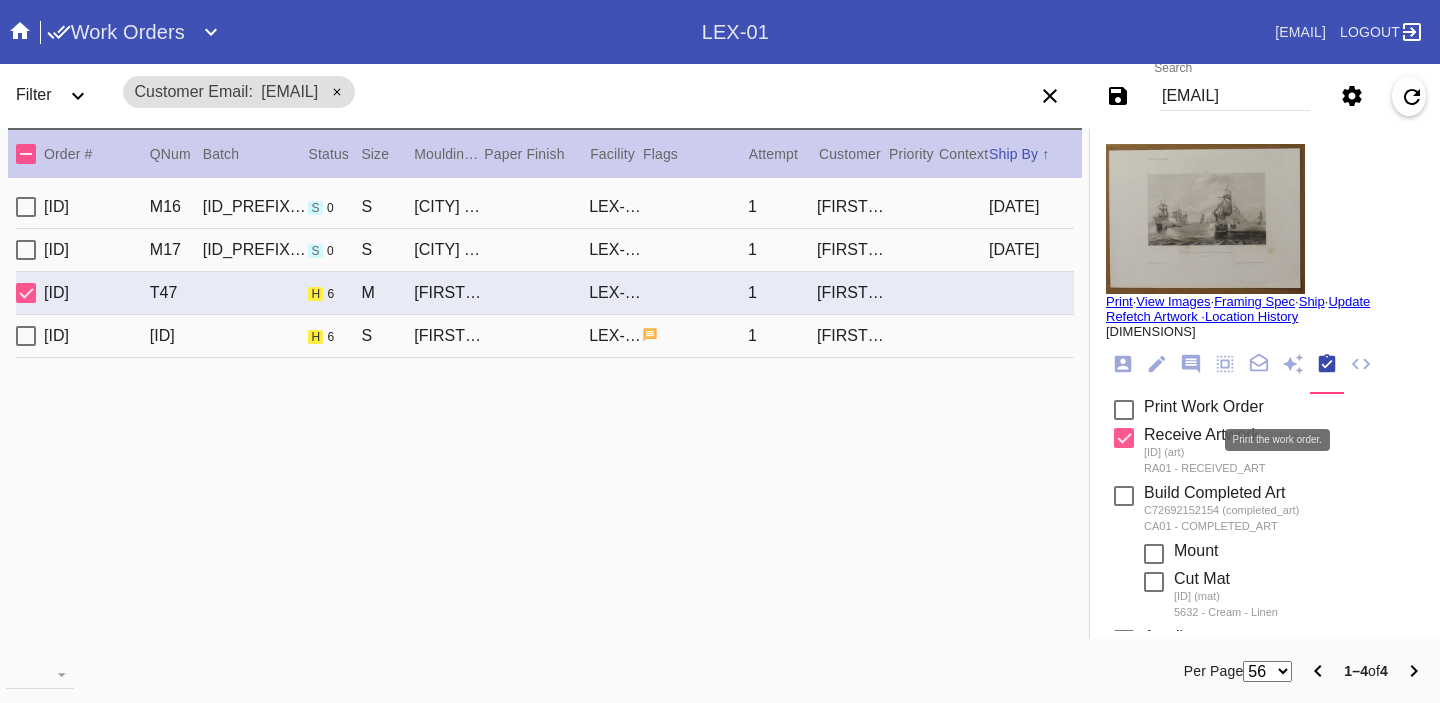 scroll, scrollTop: 756, scrollLeft: 0, axis: vertical 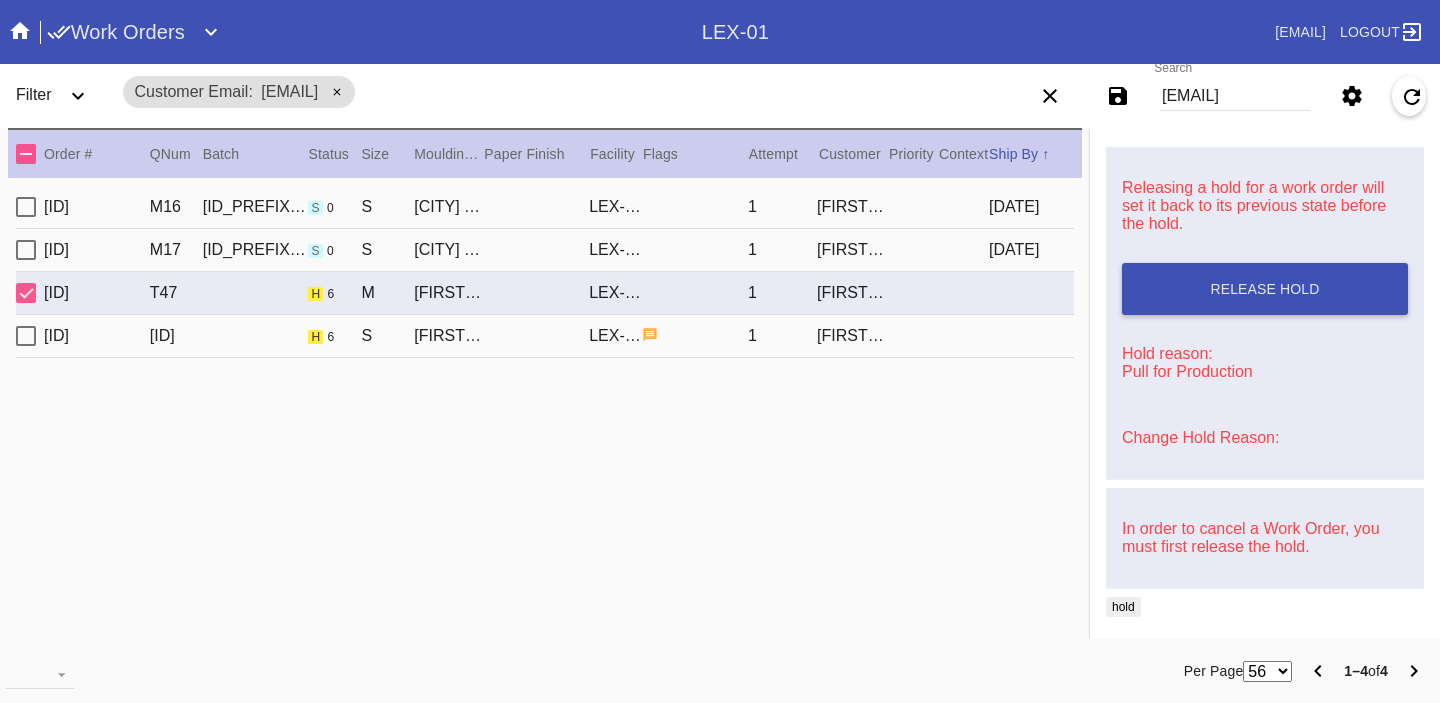 click on "R186369635 T48 h   6 S Frederick / Cream - Linen LEX-01 1 Julie Gregoire" at bounding box center (545, 336) 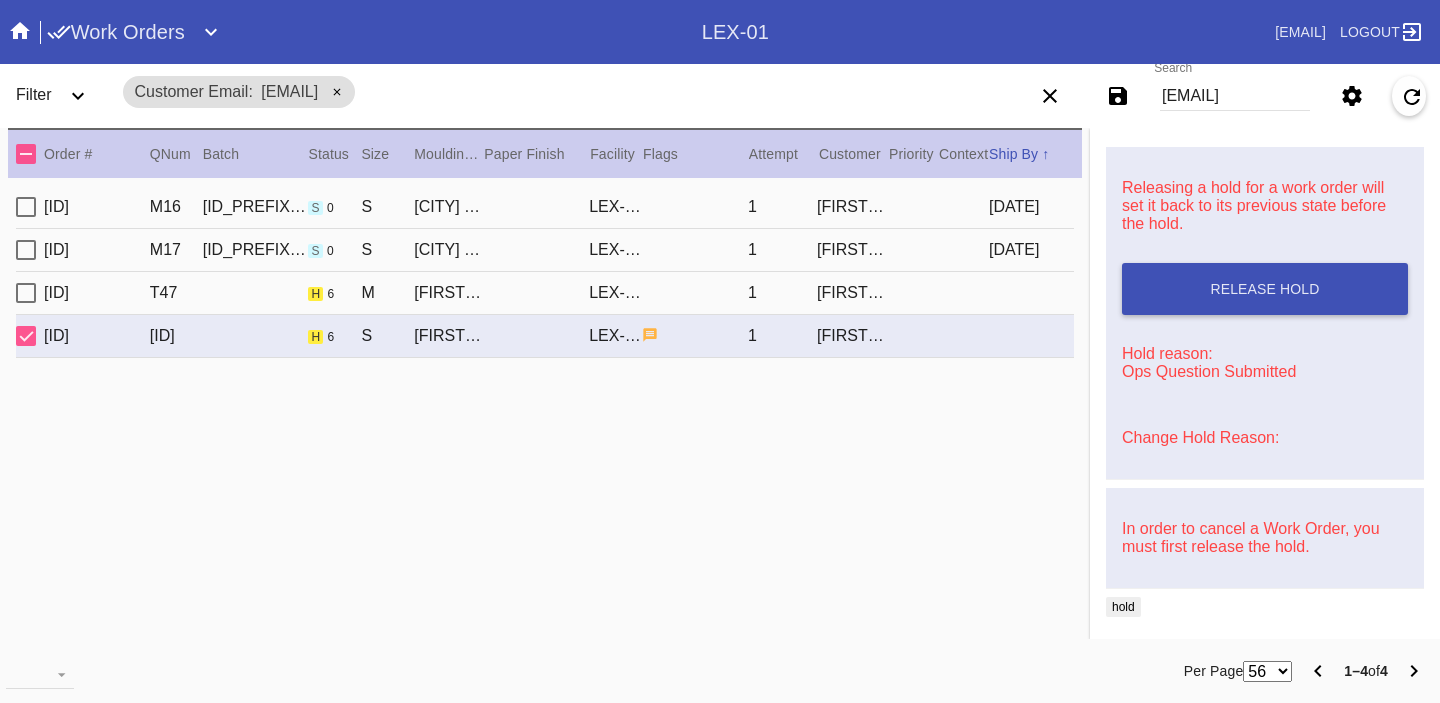click on "Change Hold Reason:" at bounding box center (1200, 437) 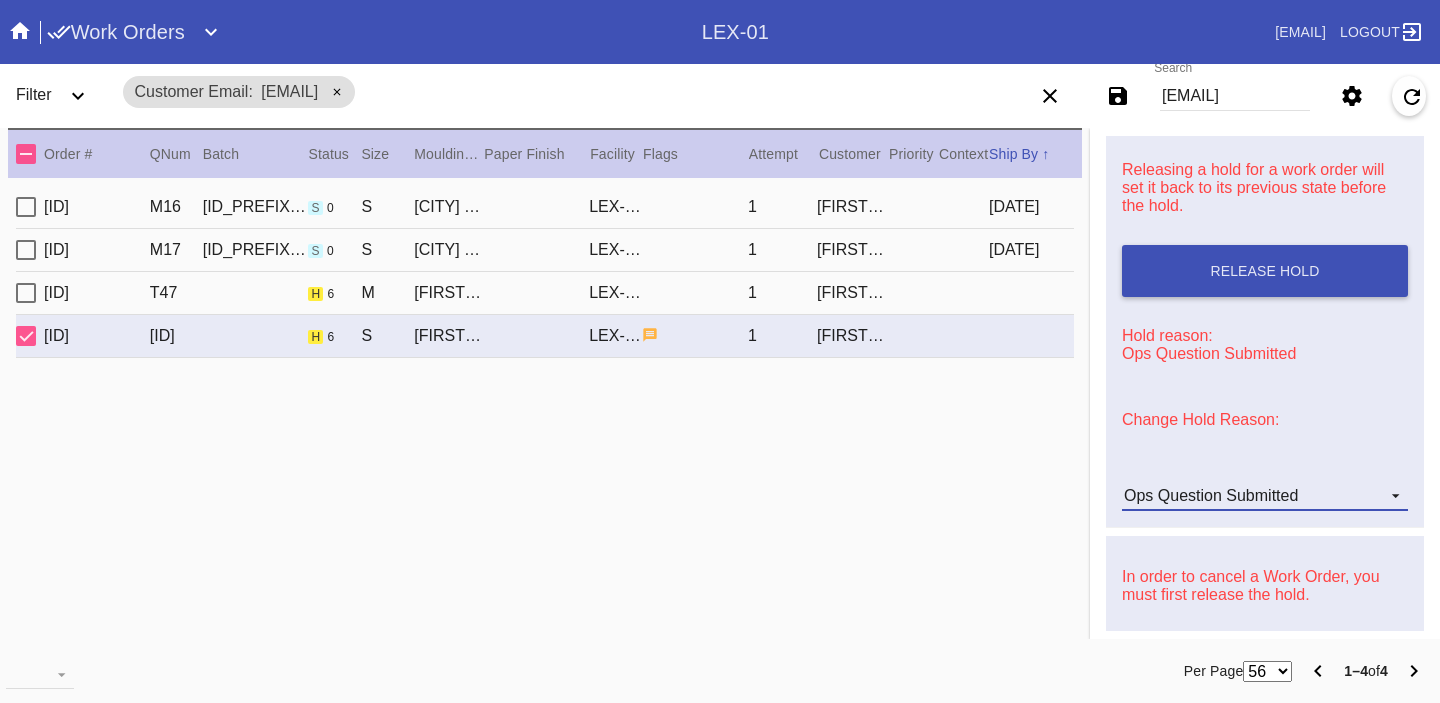 click on "Ops Question Submitted" at bounding box center (1265, 496) 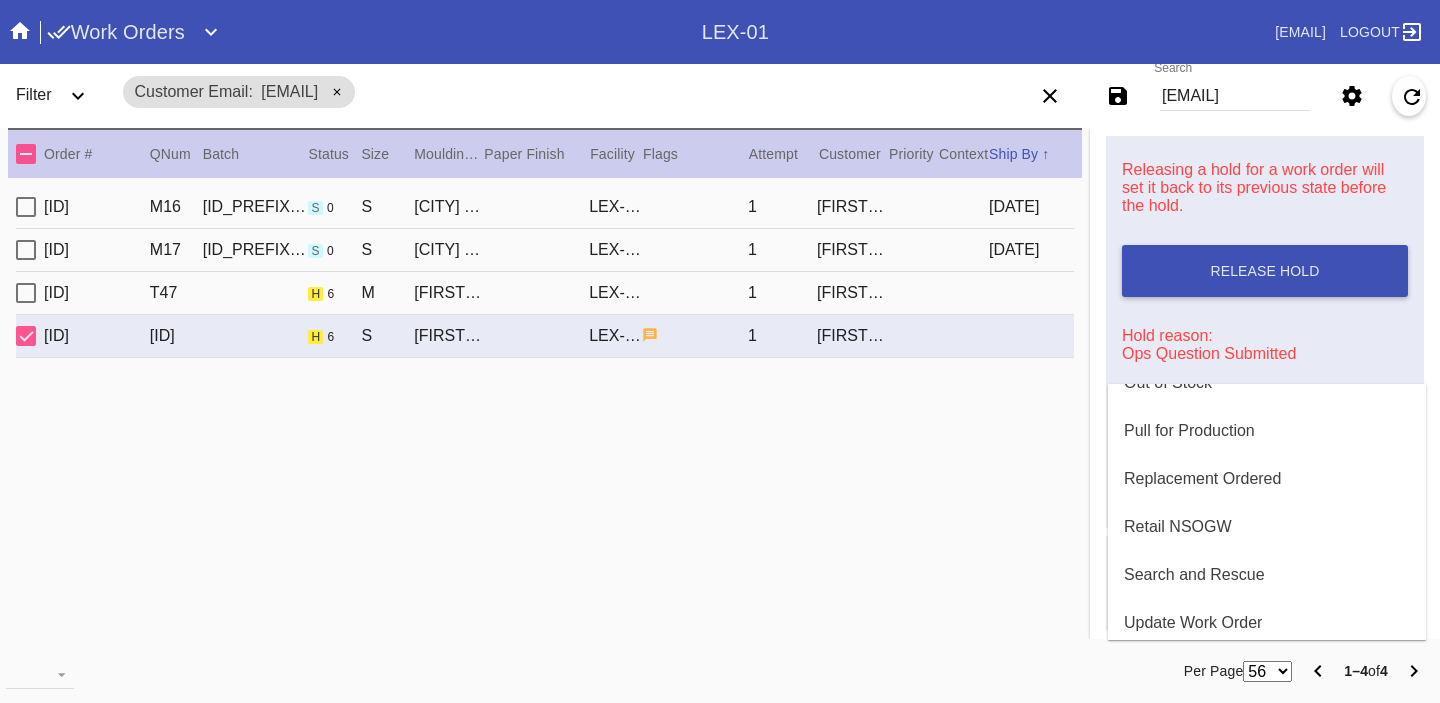 scroll, scrollTop: 602, scrollLeft: 0, axis: vertical 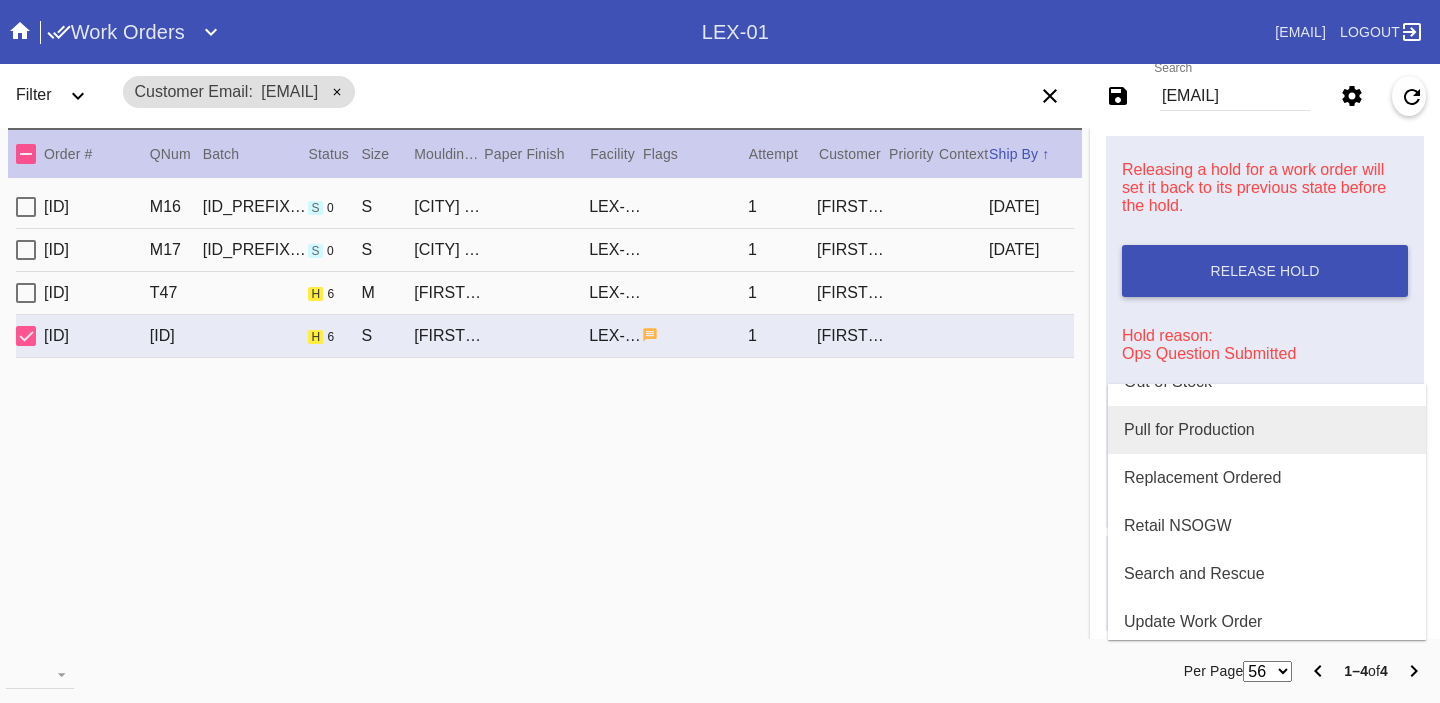 click on "Pull for Production" at bounding box center (1189, 430) 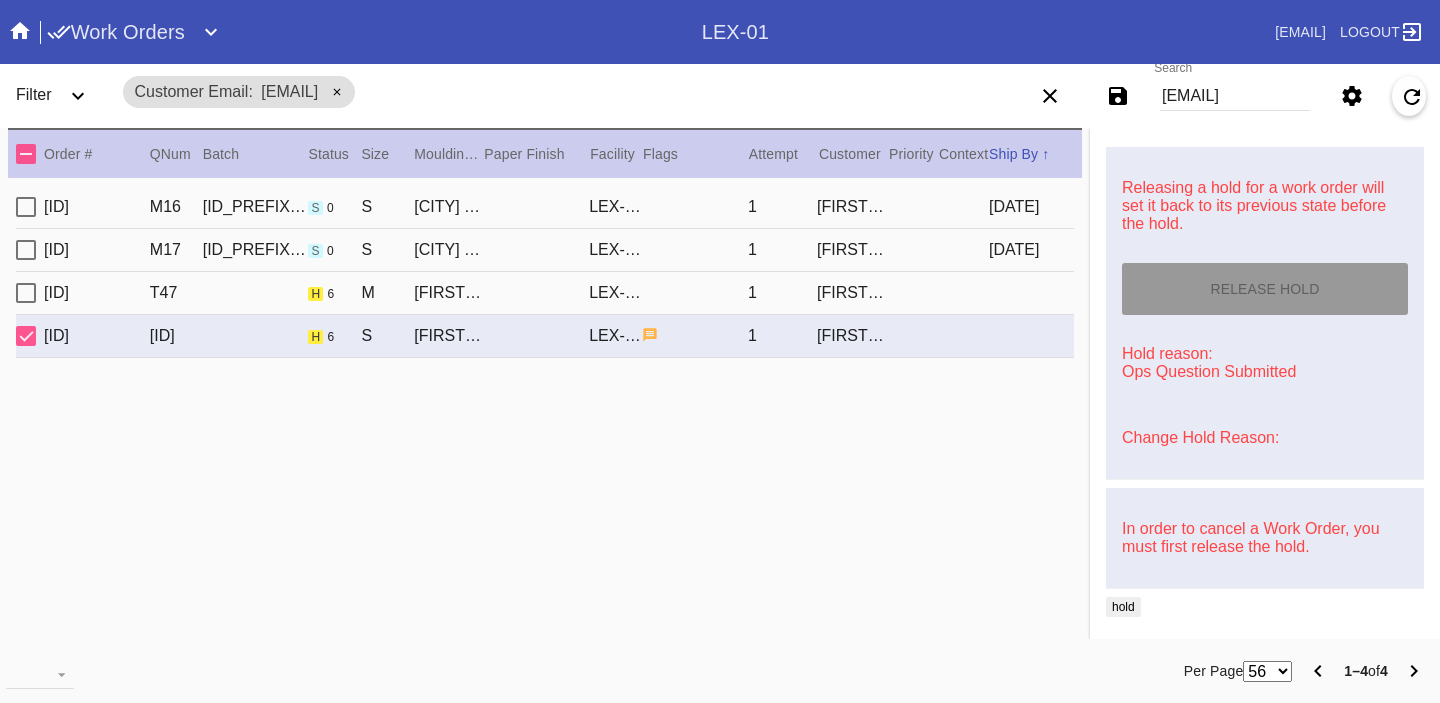 type on "7/30/2025" 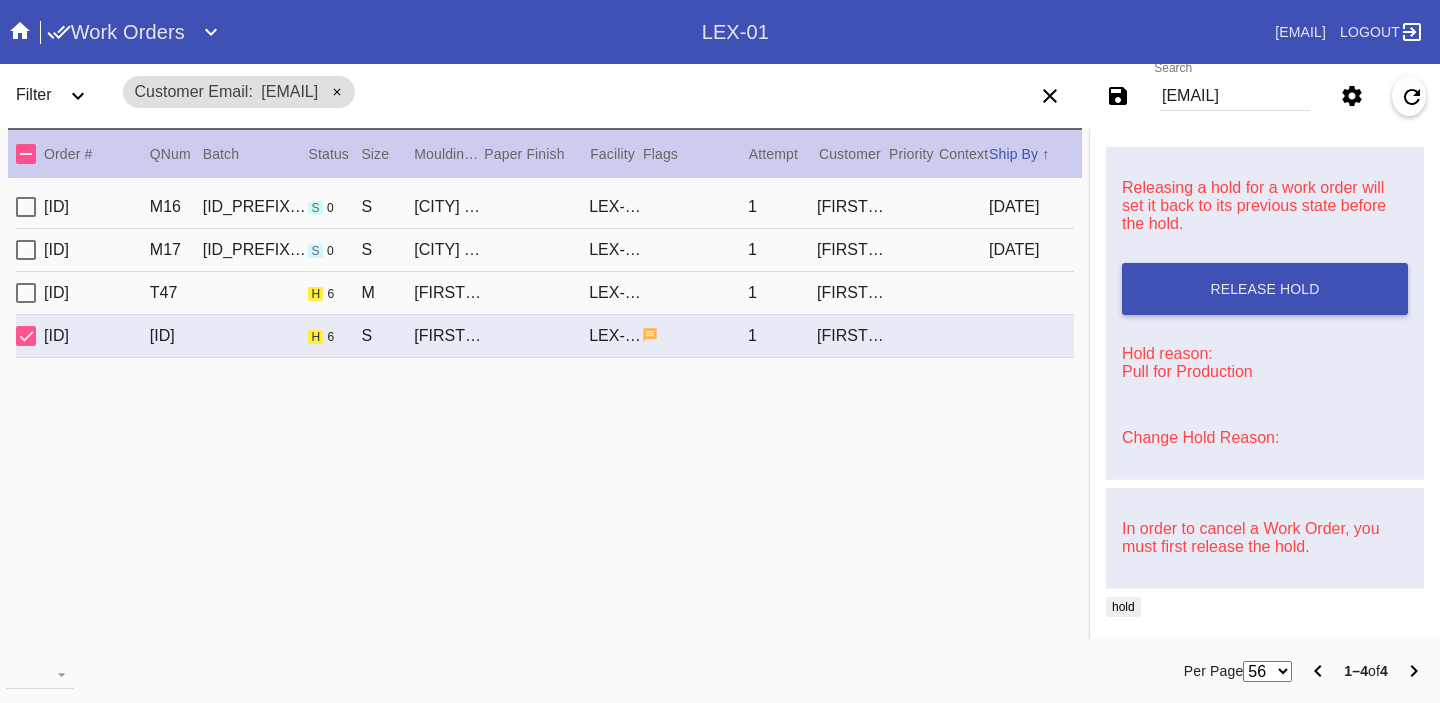 scroll, scrollTop: 0, scrollLeft: 0, axis: both 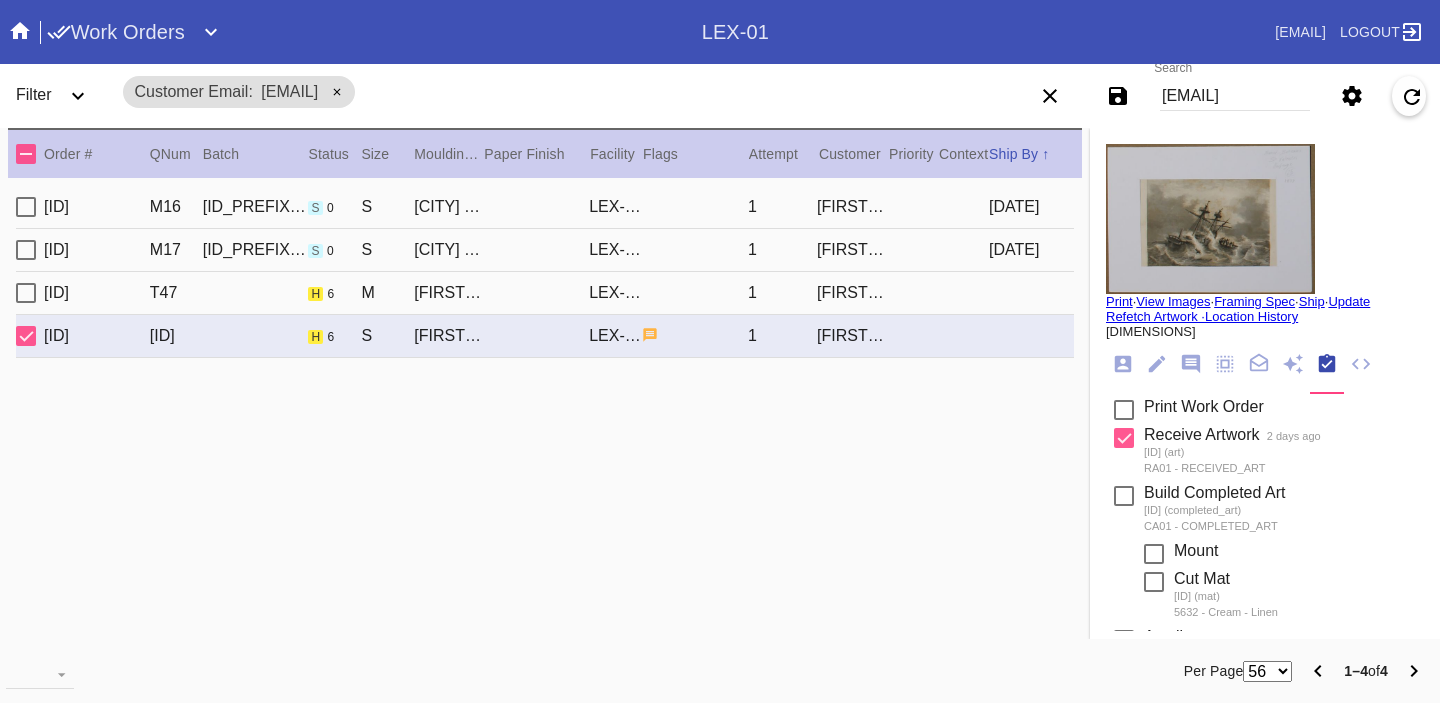 click 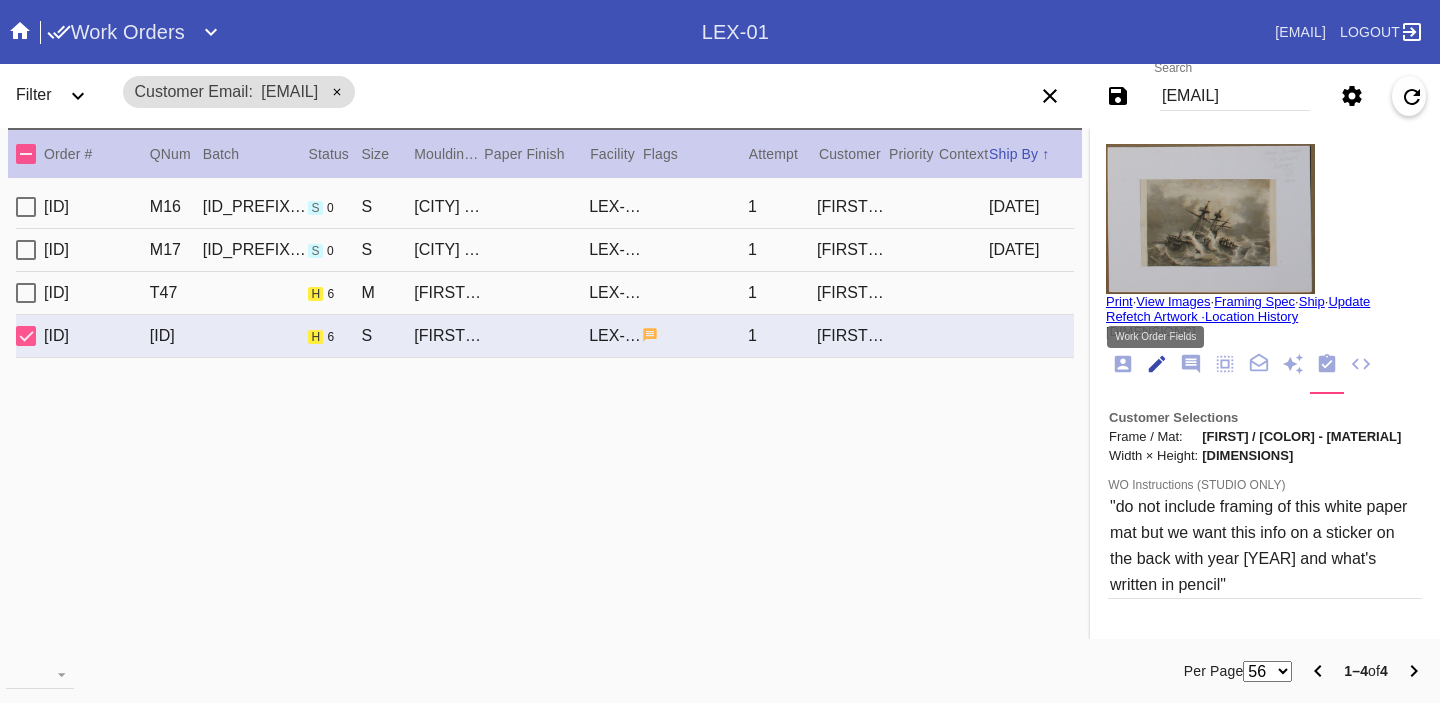 scroll, scrollTop: 73, scrollLeft: 0, axis: vertical 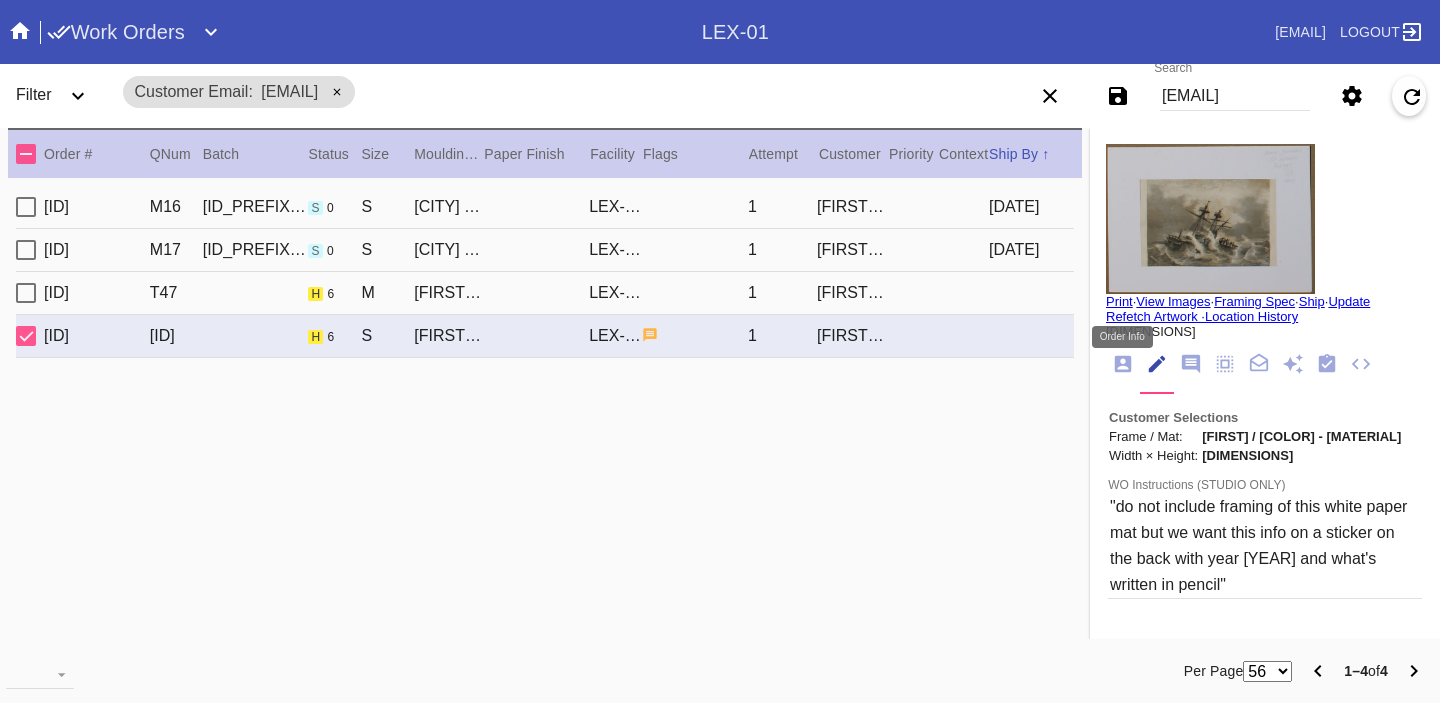 click 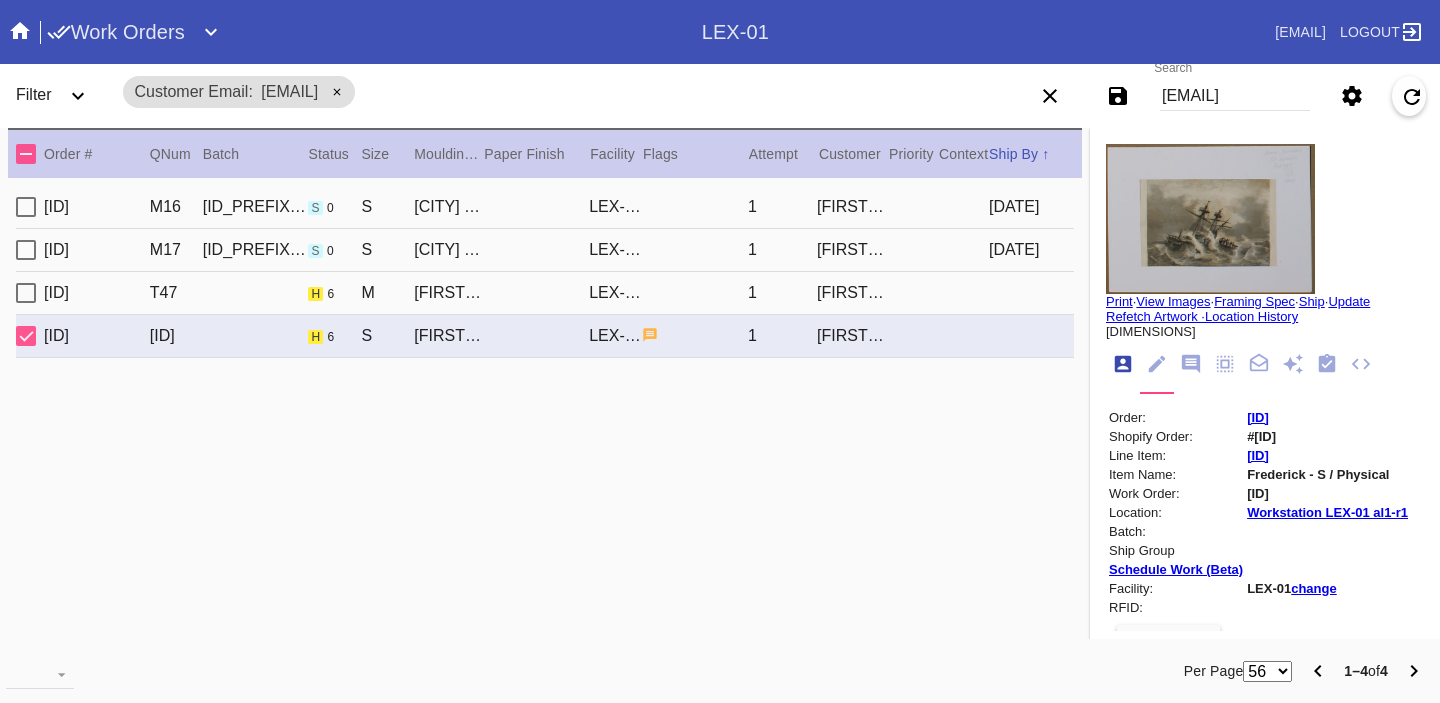 scroll, scrollTop: 24, scrollLeft: 0, axis: vertical 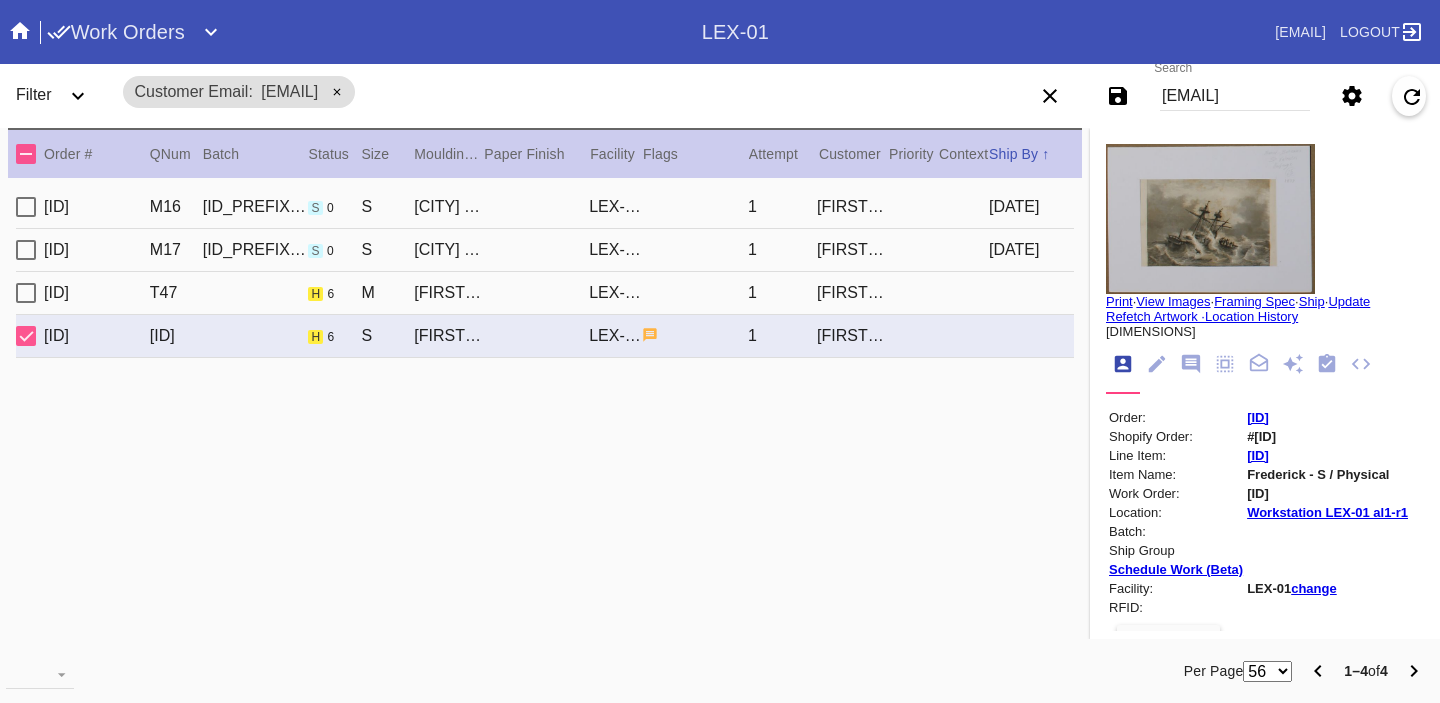 click on "R186369635" at bounding box center (1258, 417) 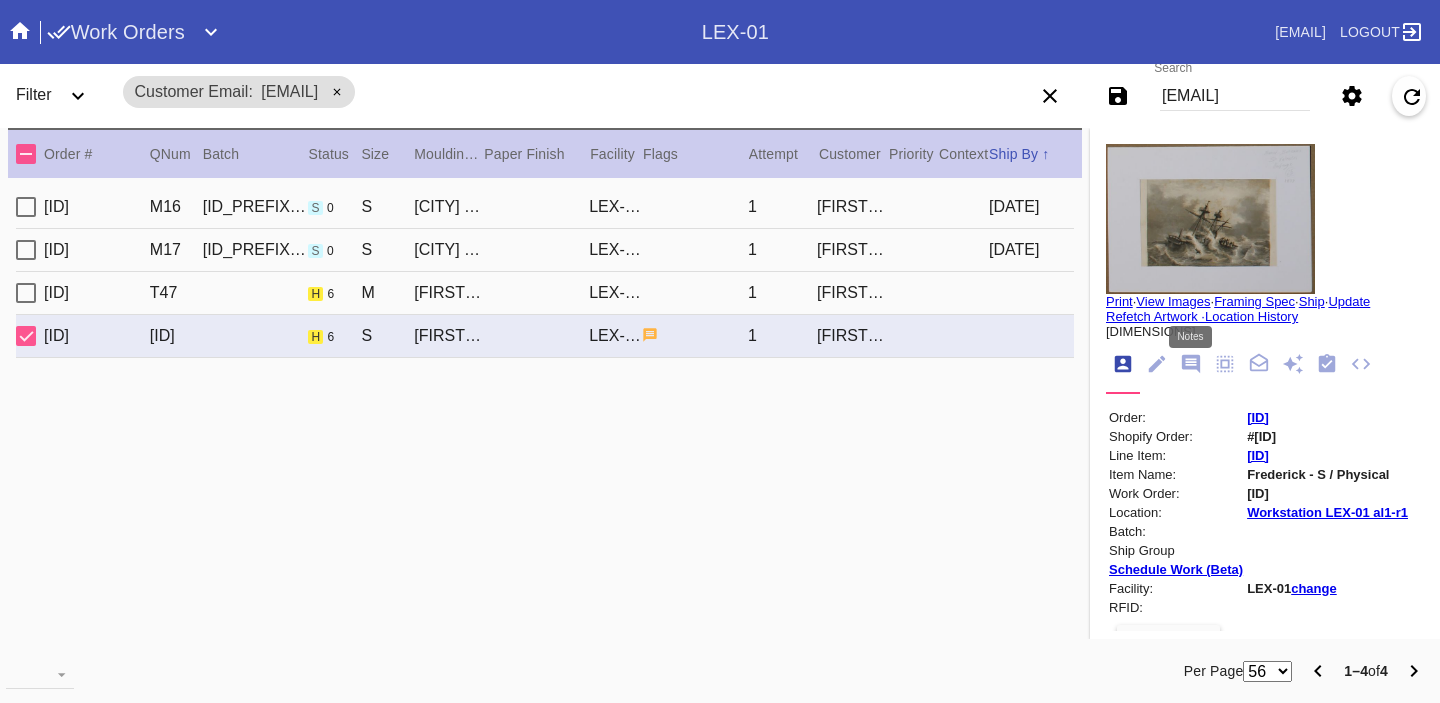 click 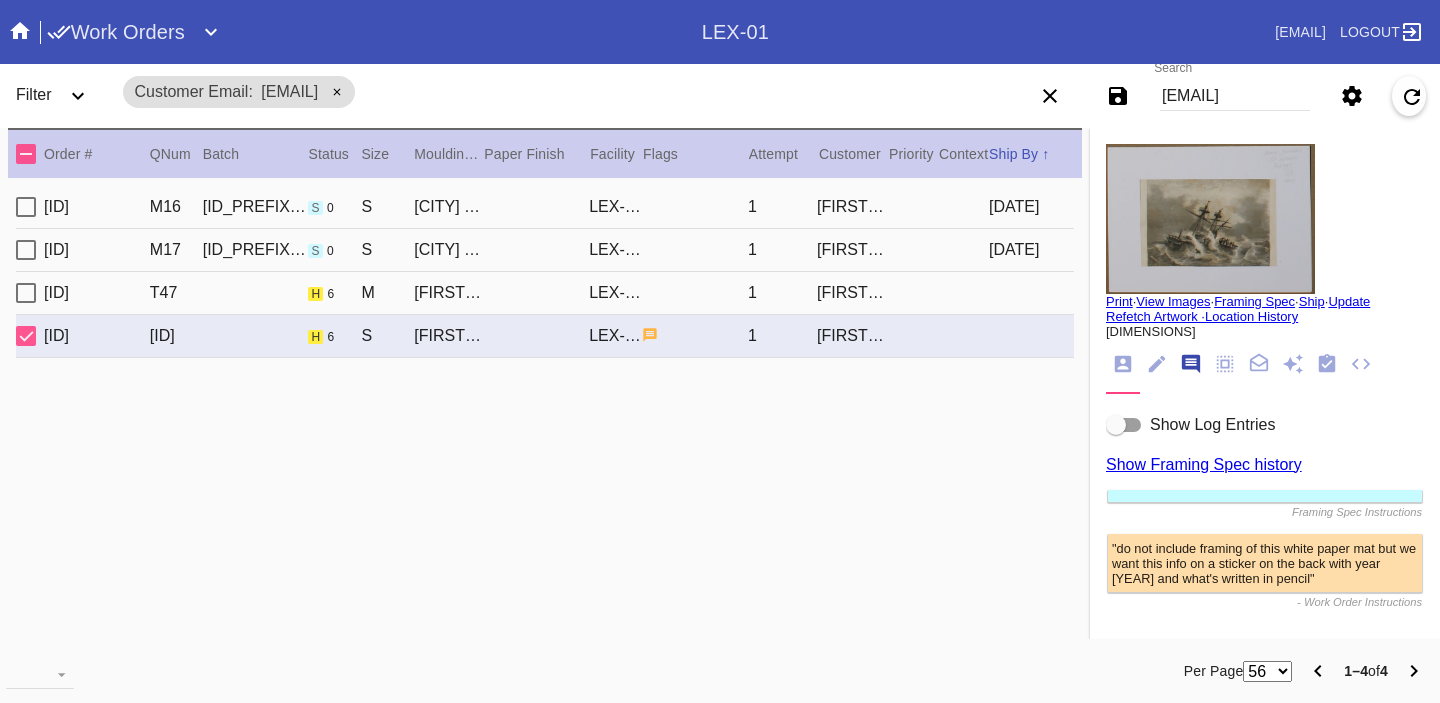 scroll, scrollTop: 123, scrollLeft: 0, axis: vertical 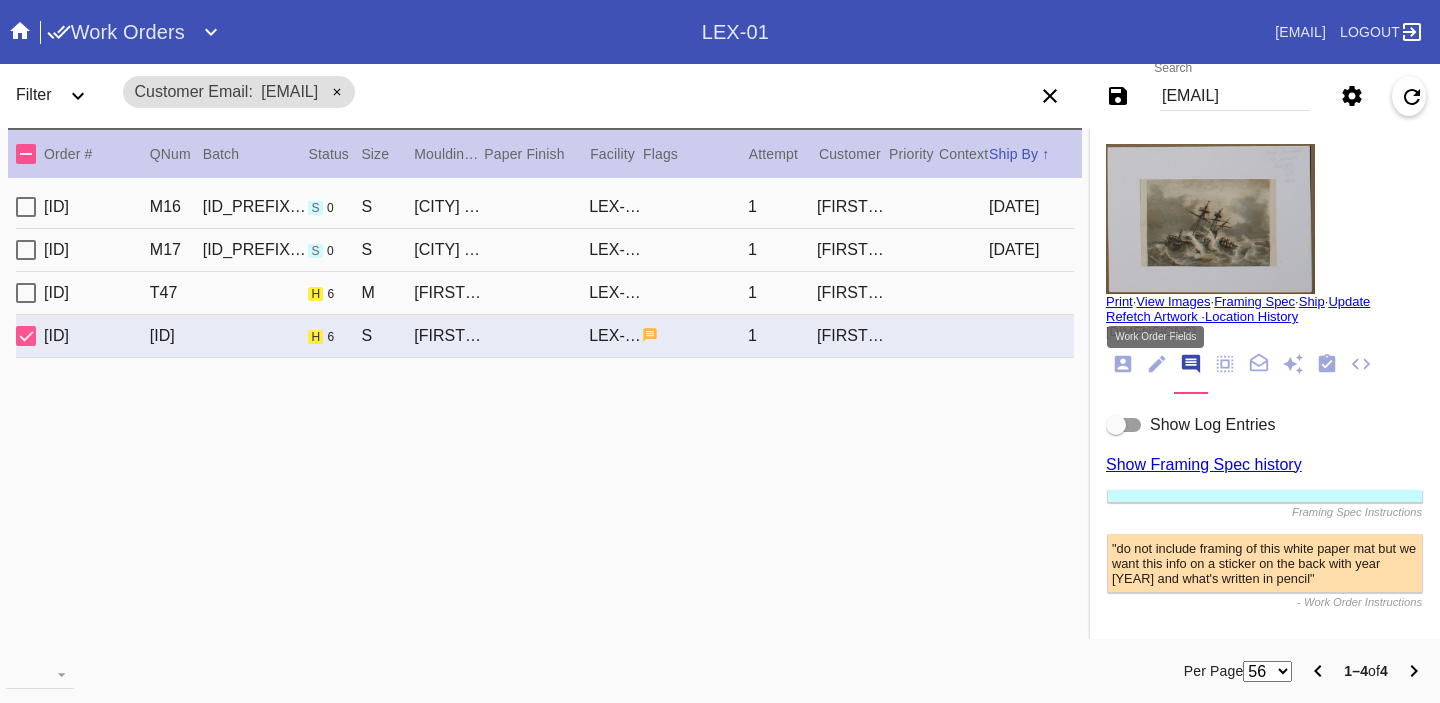 click 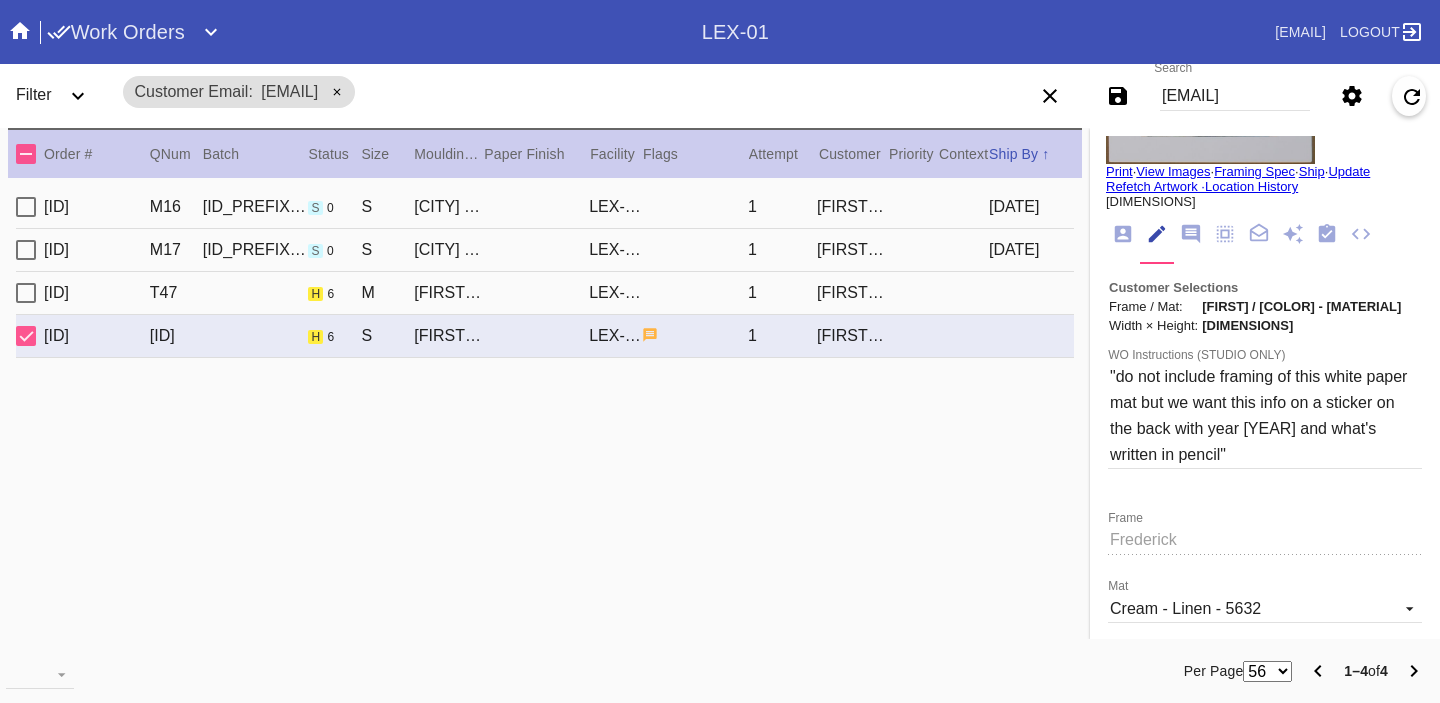 scroll, scrollTop: 0, scrollLeft: 0, axis: both 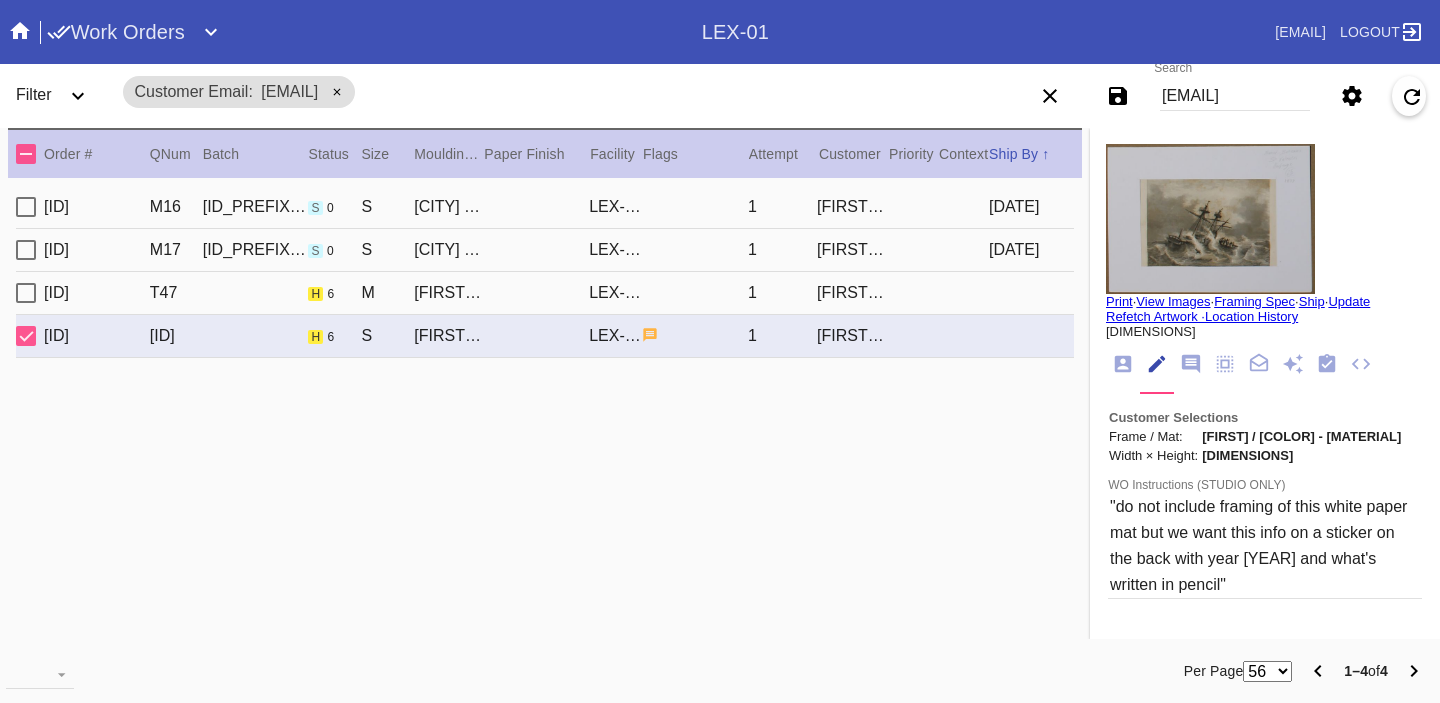 click 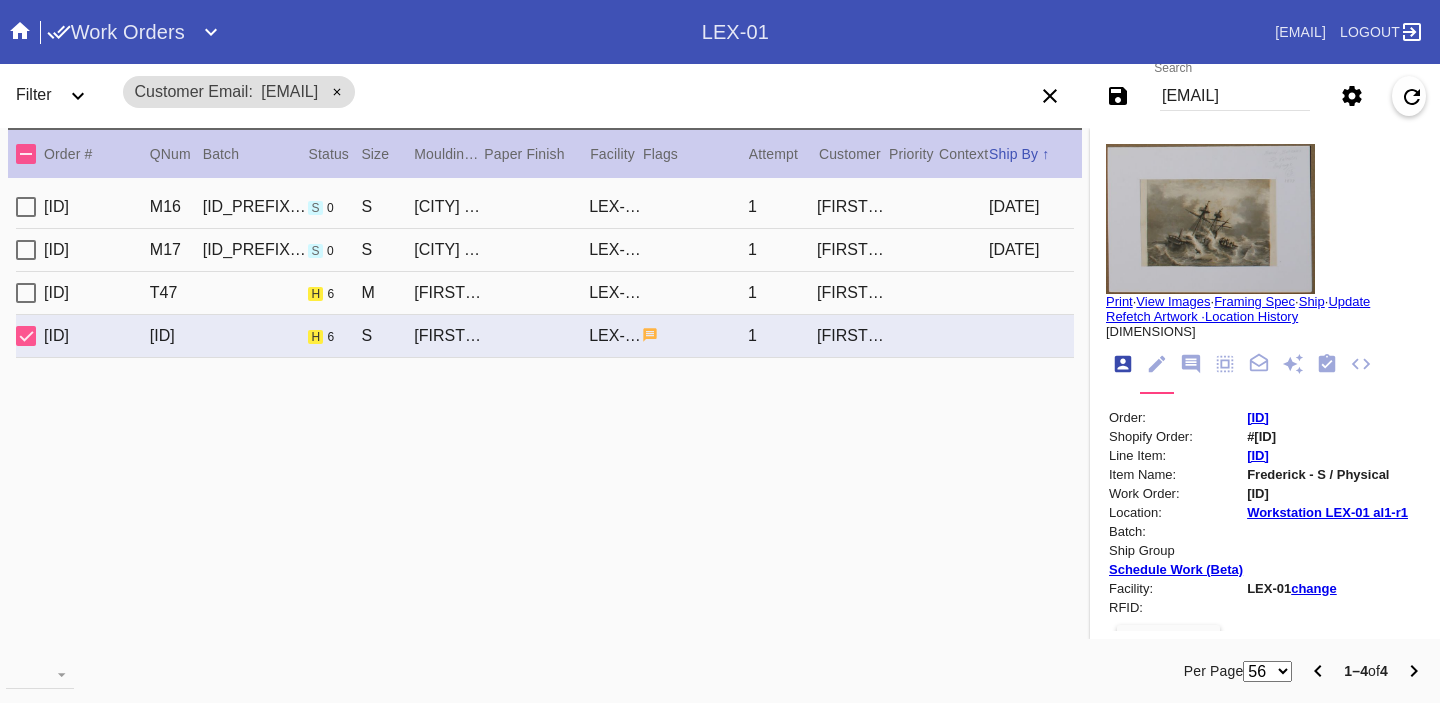 scroll, scrollTop: 24, scrollLeft: 0, axis: vertical 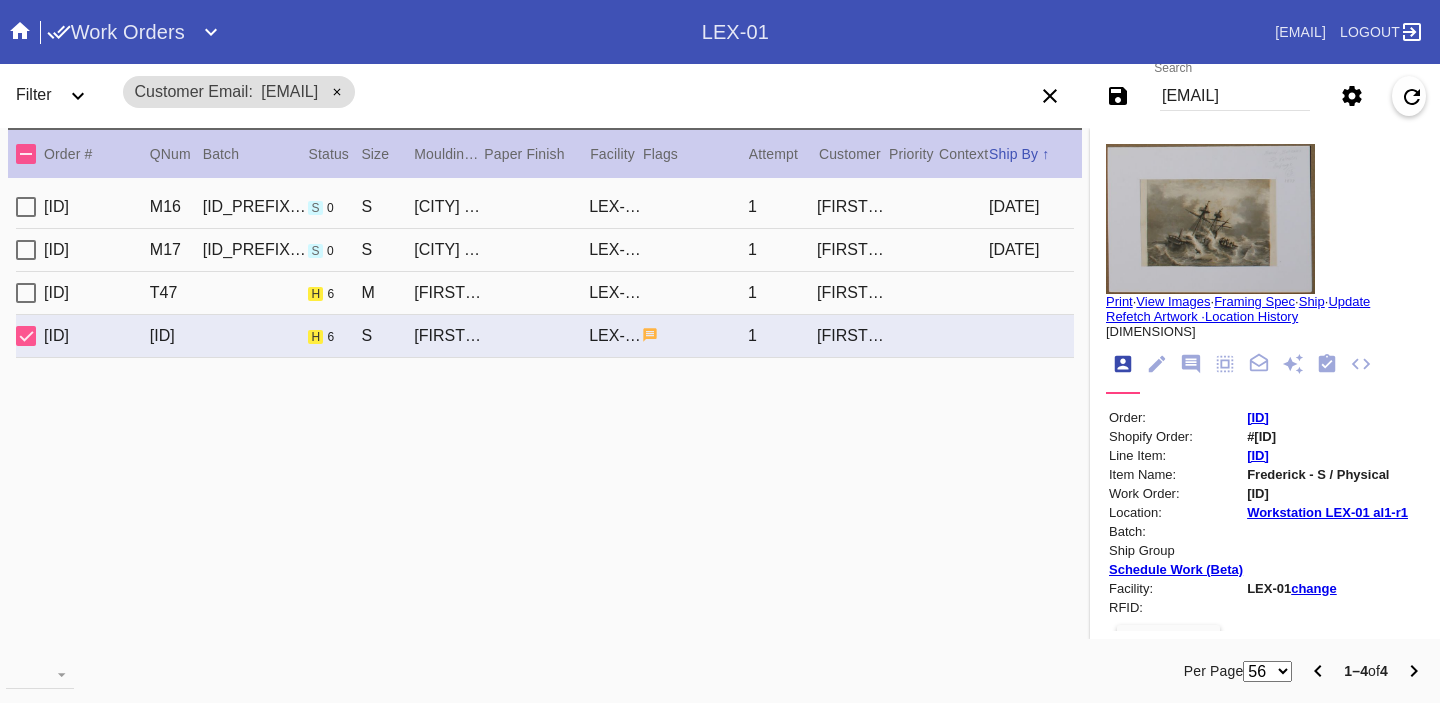 click on "R186369635" at bounding box center (1258, 417) 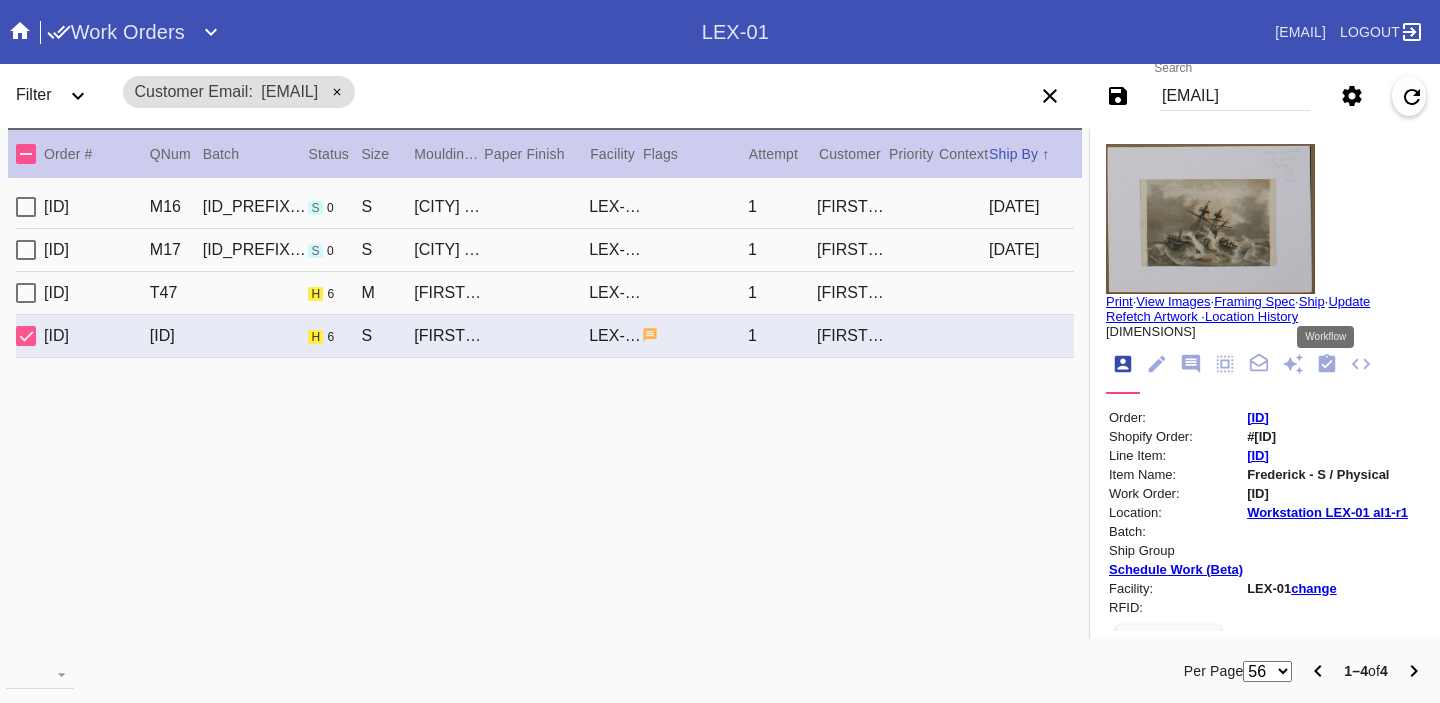 click at bounding box center [1327, 365] 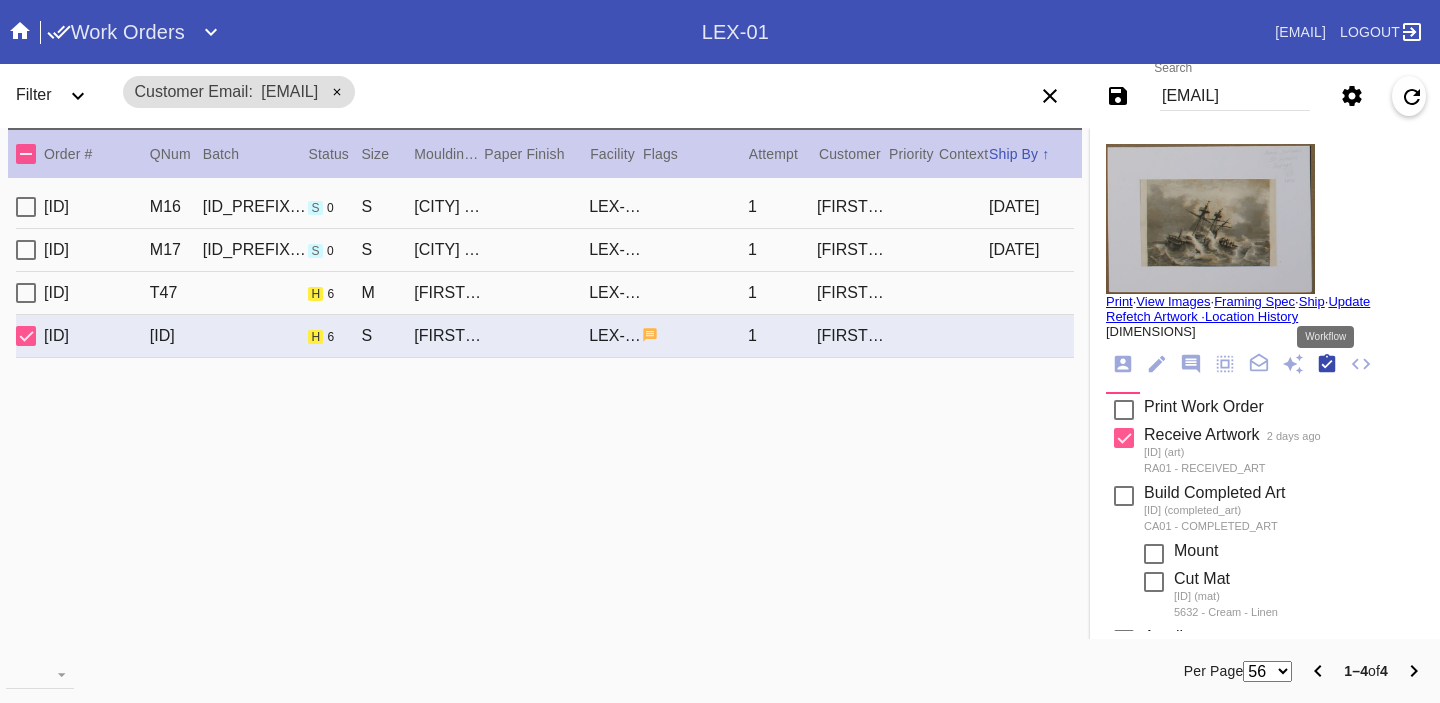 scroll, scrollTop: 320, scrollLeft: 0, axis: vertical 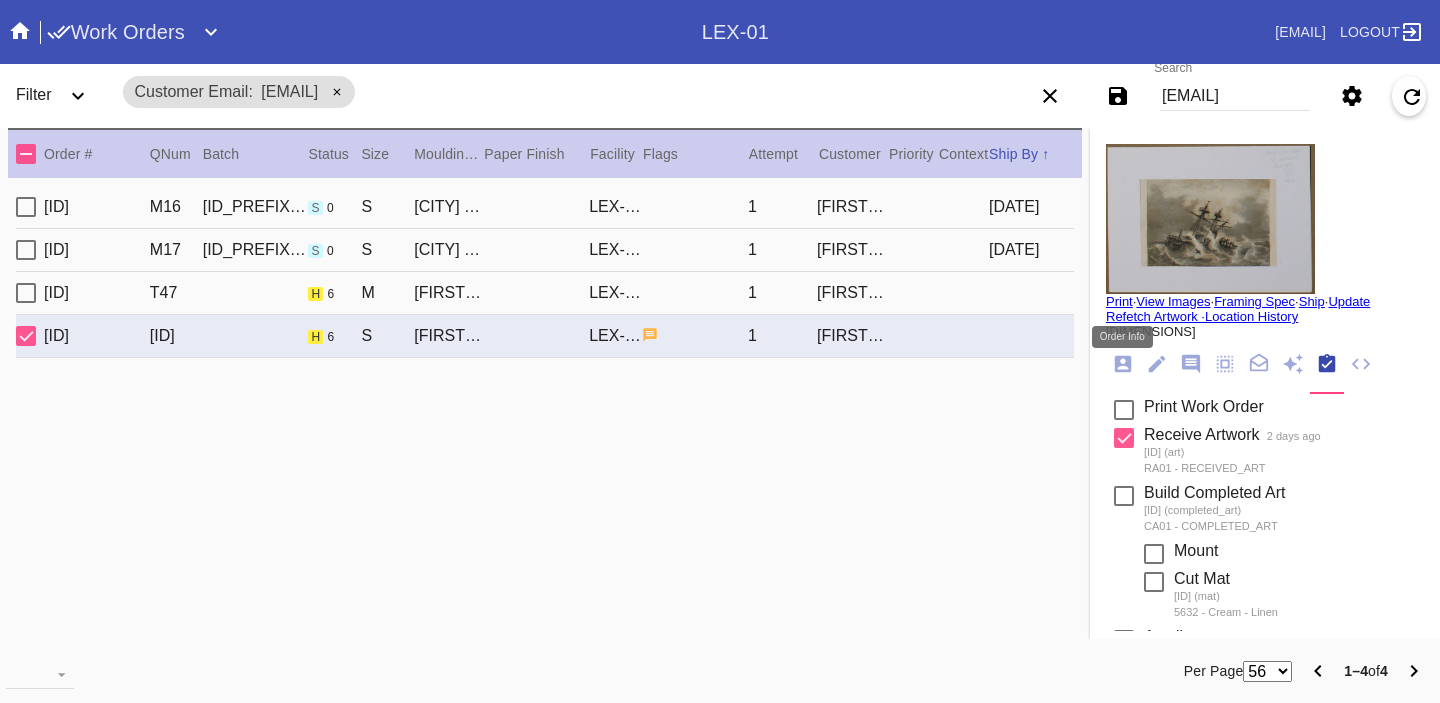 click 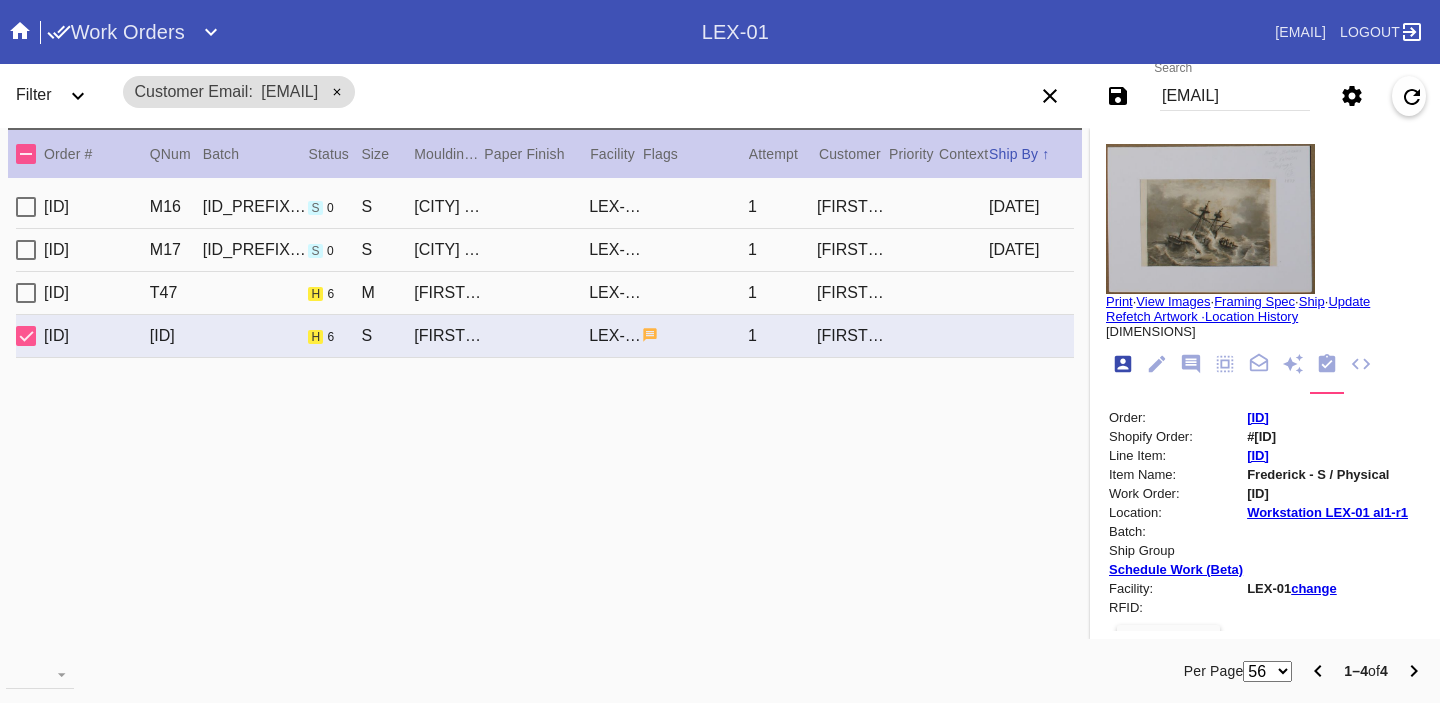 scroll, scrollTop: 24, scrollLeft: 0, axis: vertical 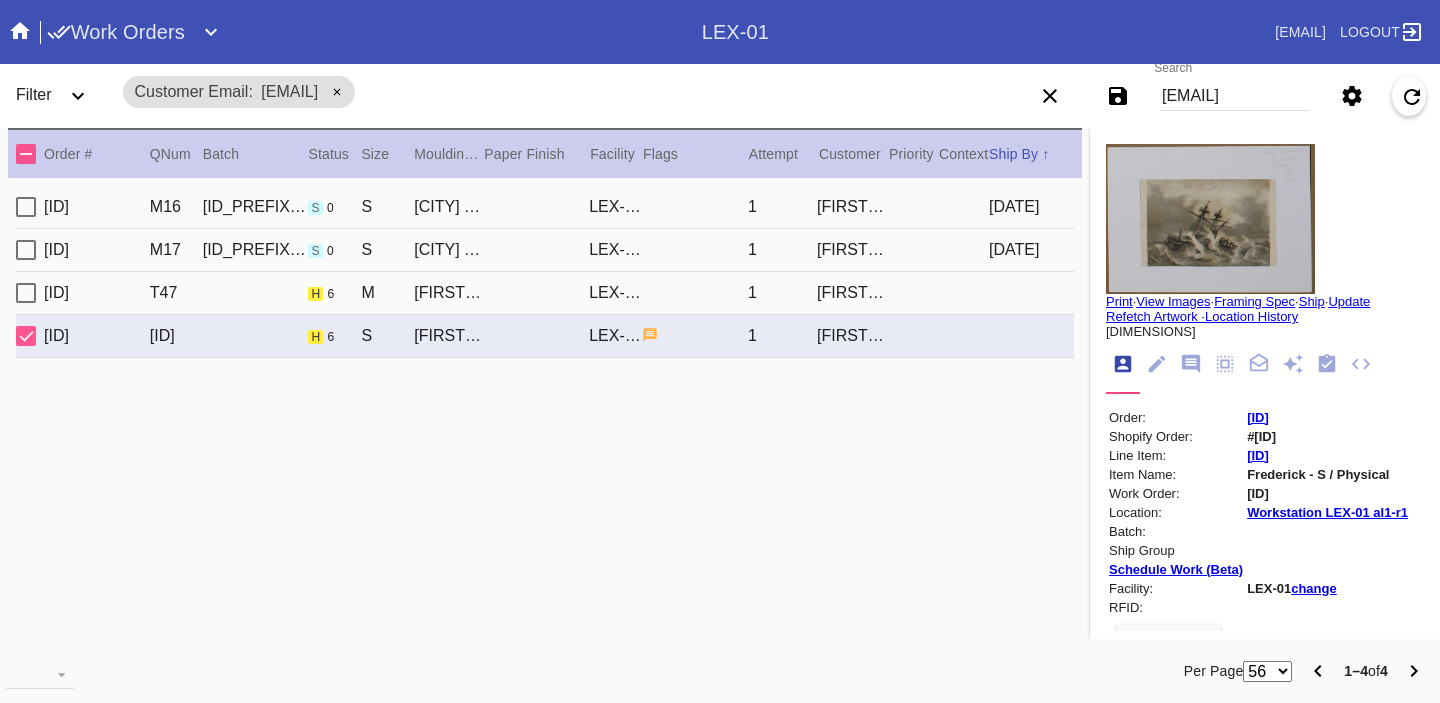 click on "julie.elizabeth.mayo@gmail.com" at bounding box center (1235, 96) 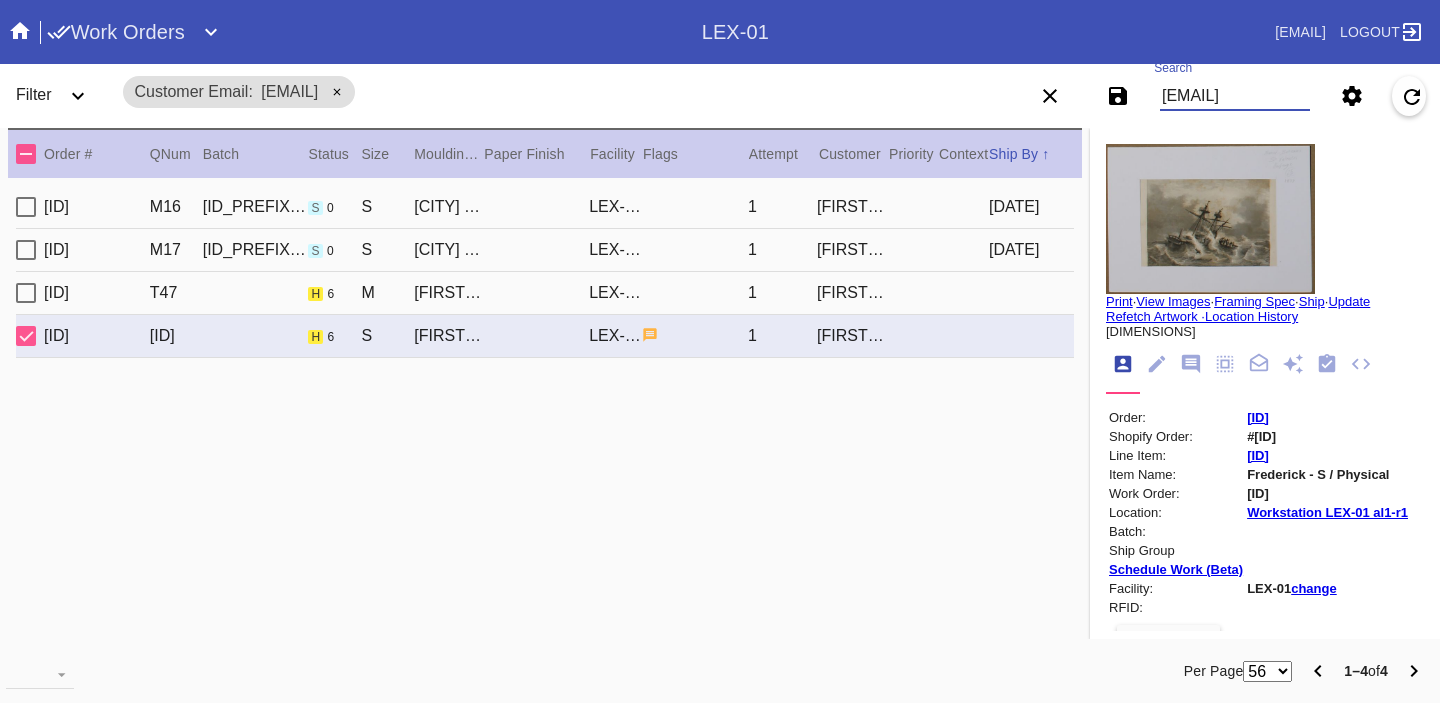 click on "julie.elizabeth.mayo@gmail.com" at bounding box center (1235, 96) 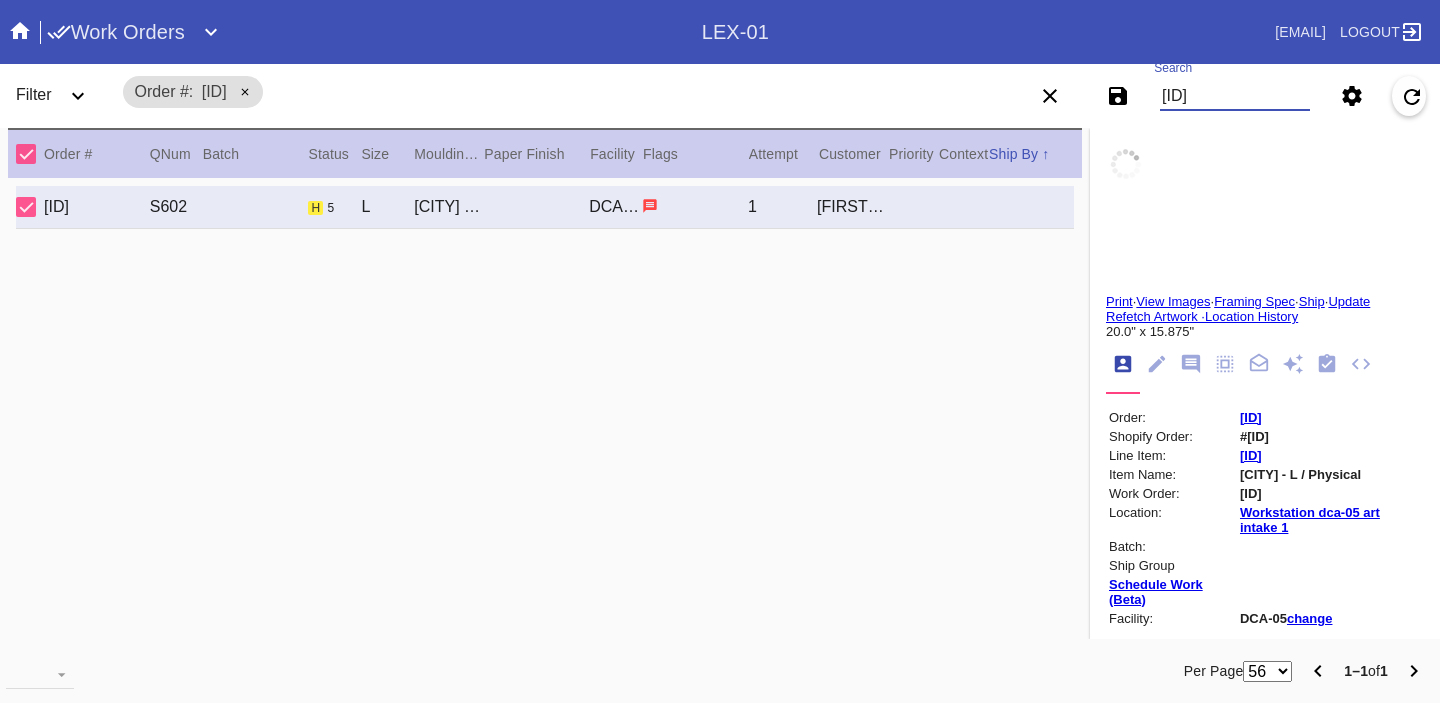 type 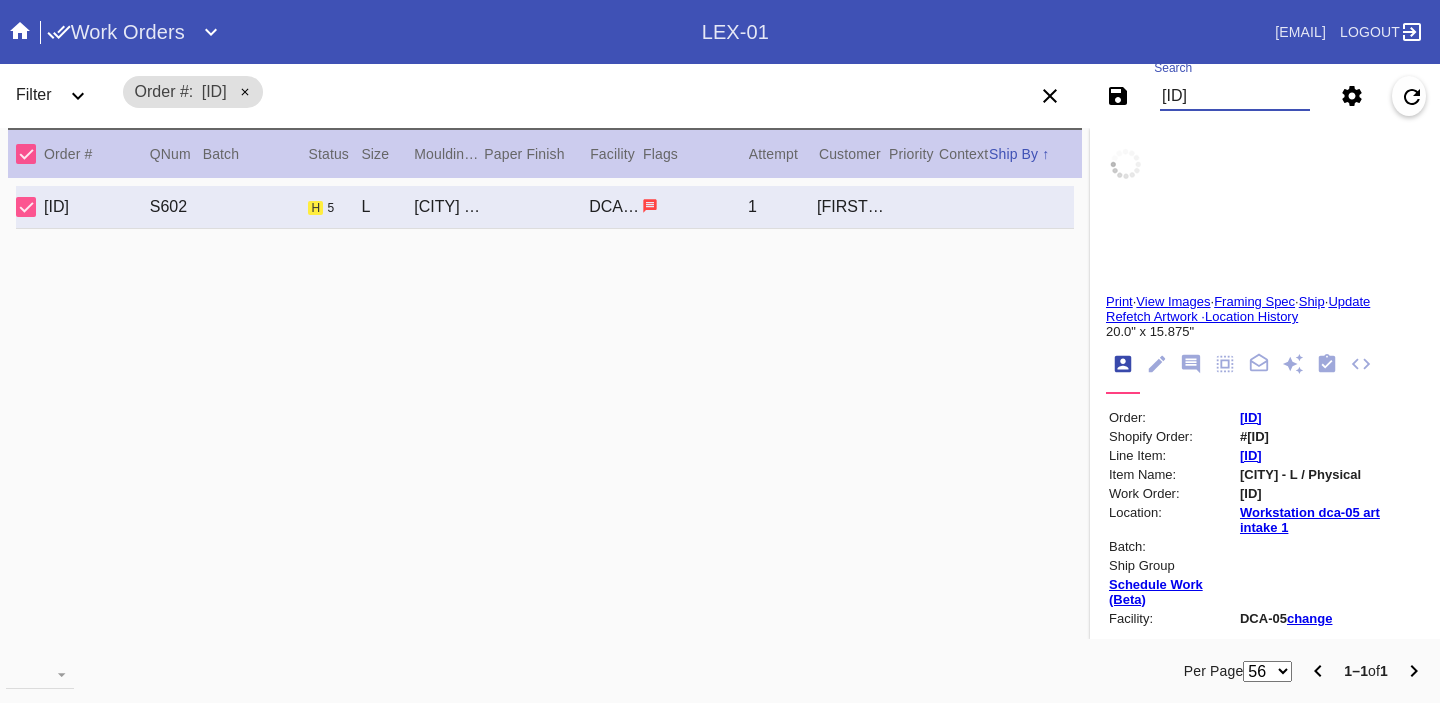 type on "20.0" 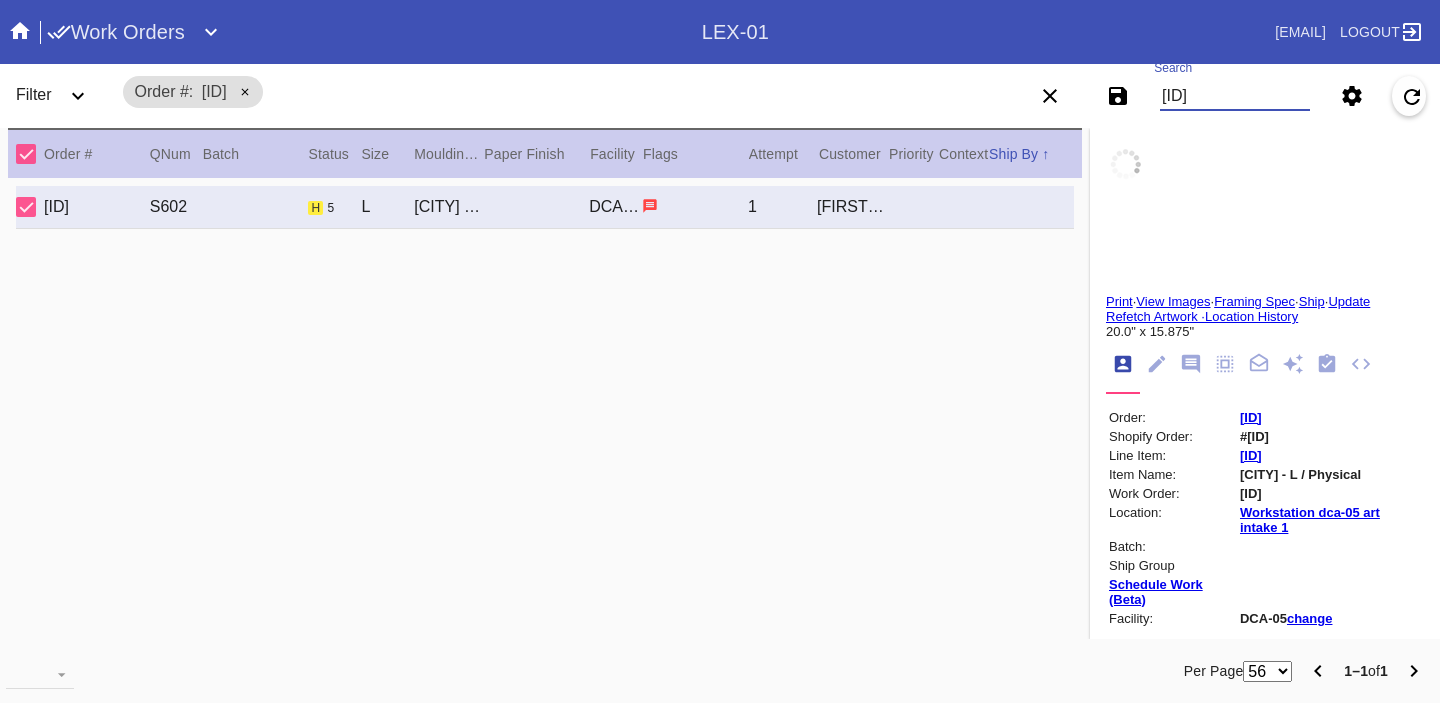 type on "15.875" 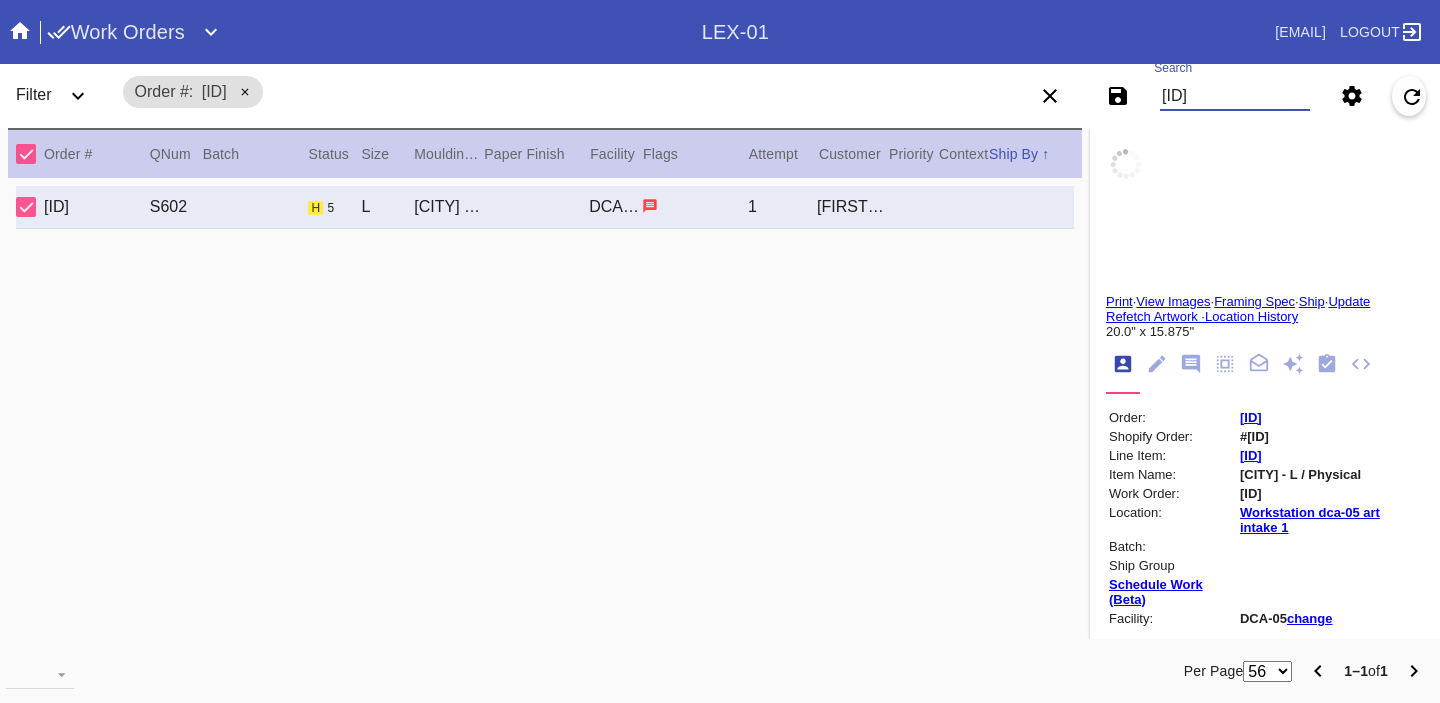 type on "Bowed, hole on top of the canvas in the middle, discoloration, old the edges of the backing are torn" 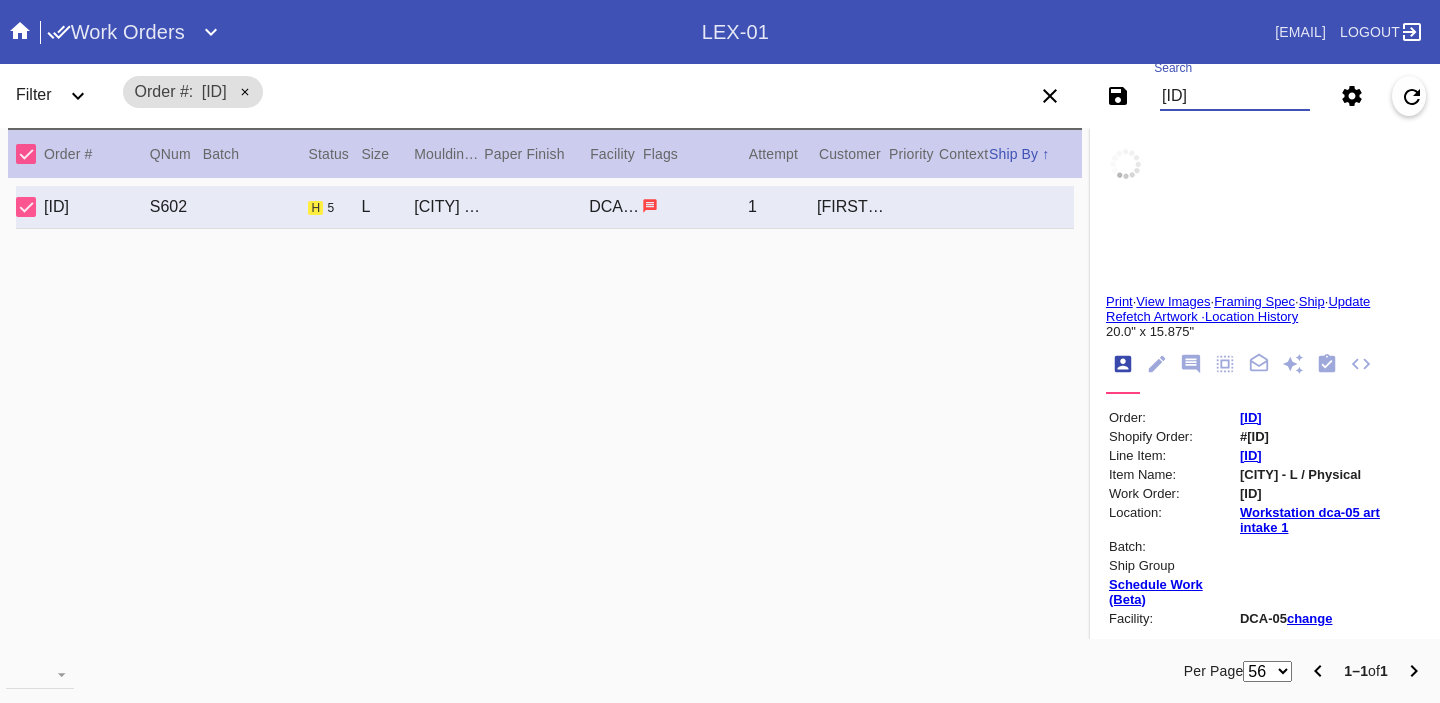 type on "7/13/2025" 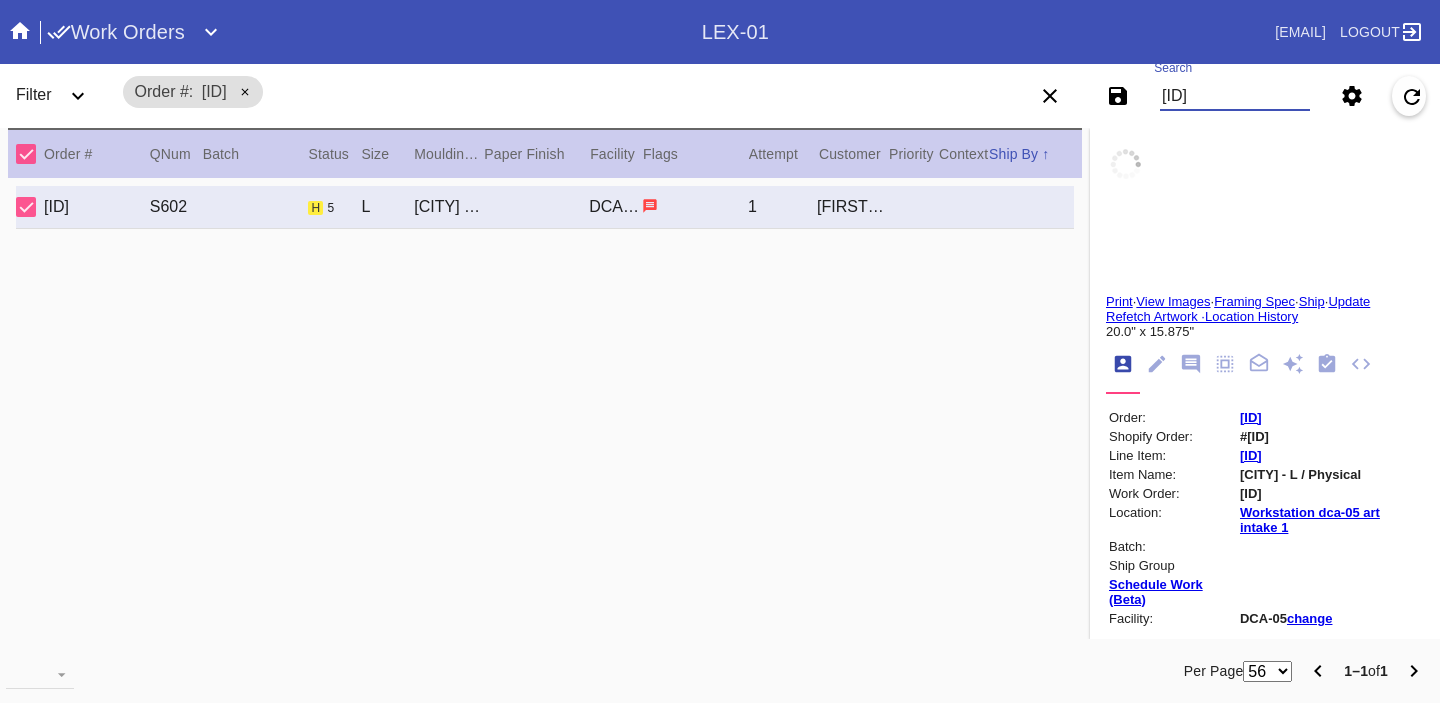 type on "7/15/2025" 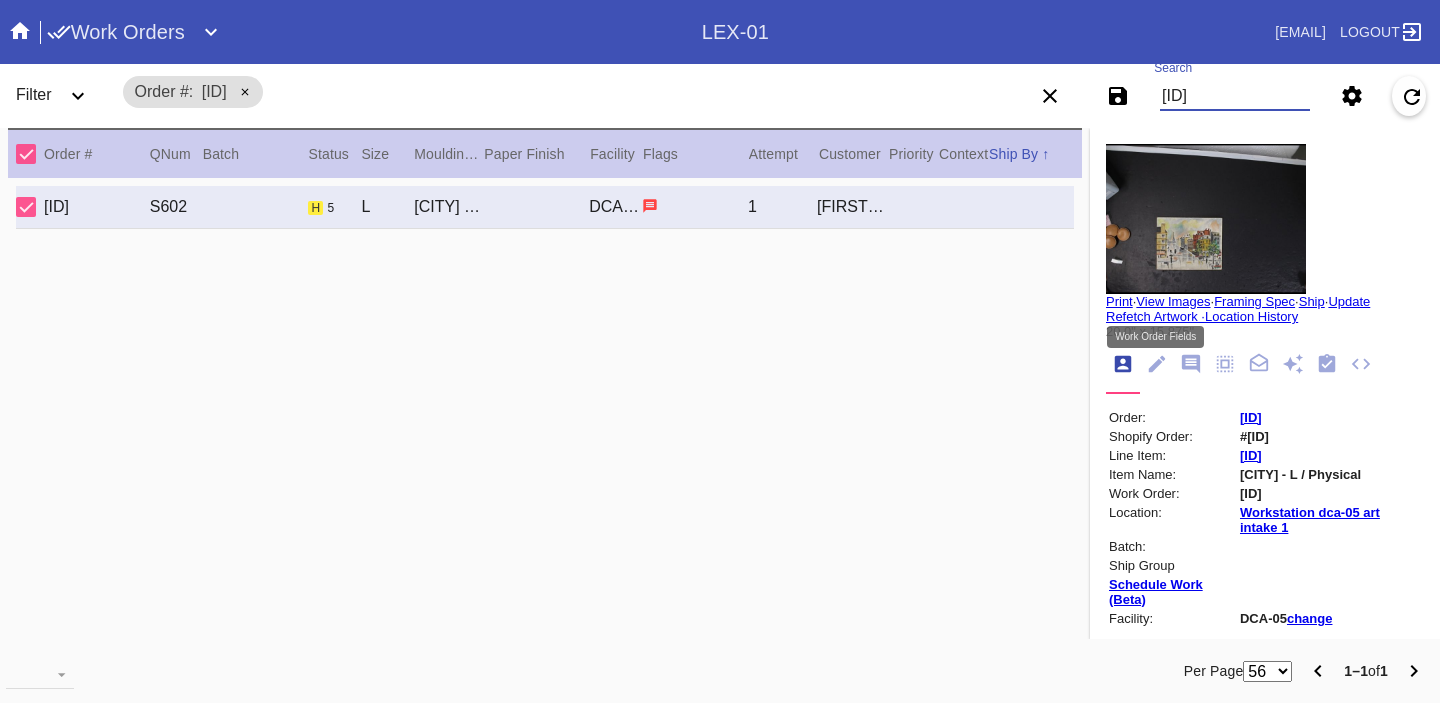 type on "R675184503" 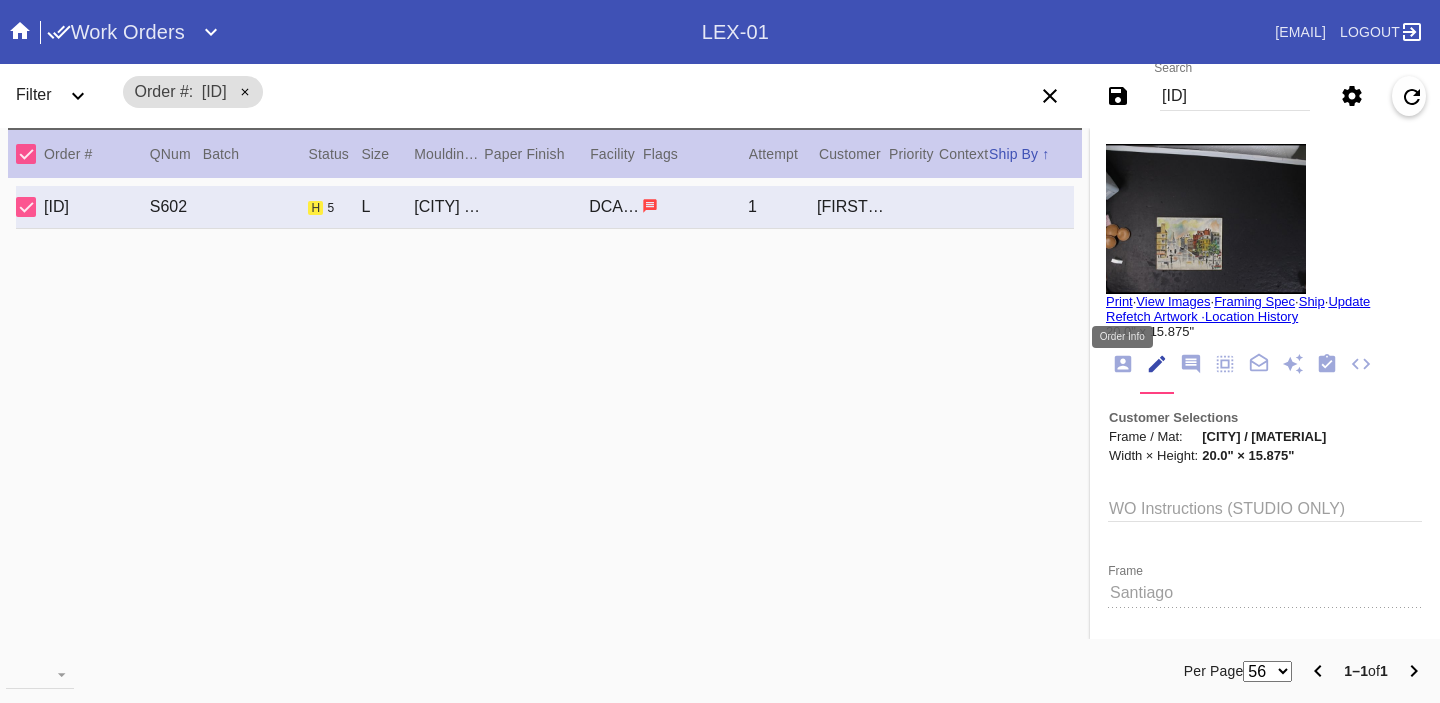 click 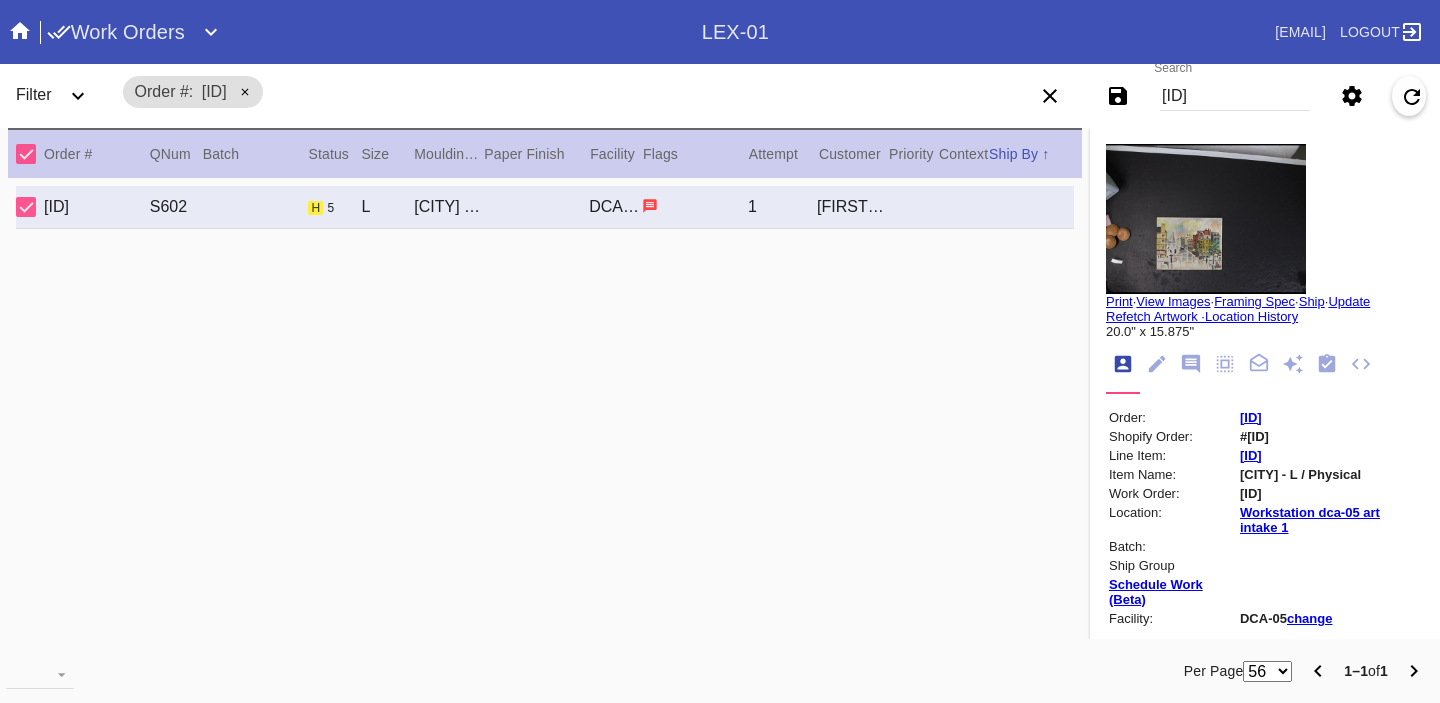 click on "R675184503" at bounding box center [1251, 417] 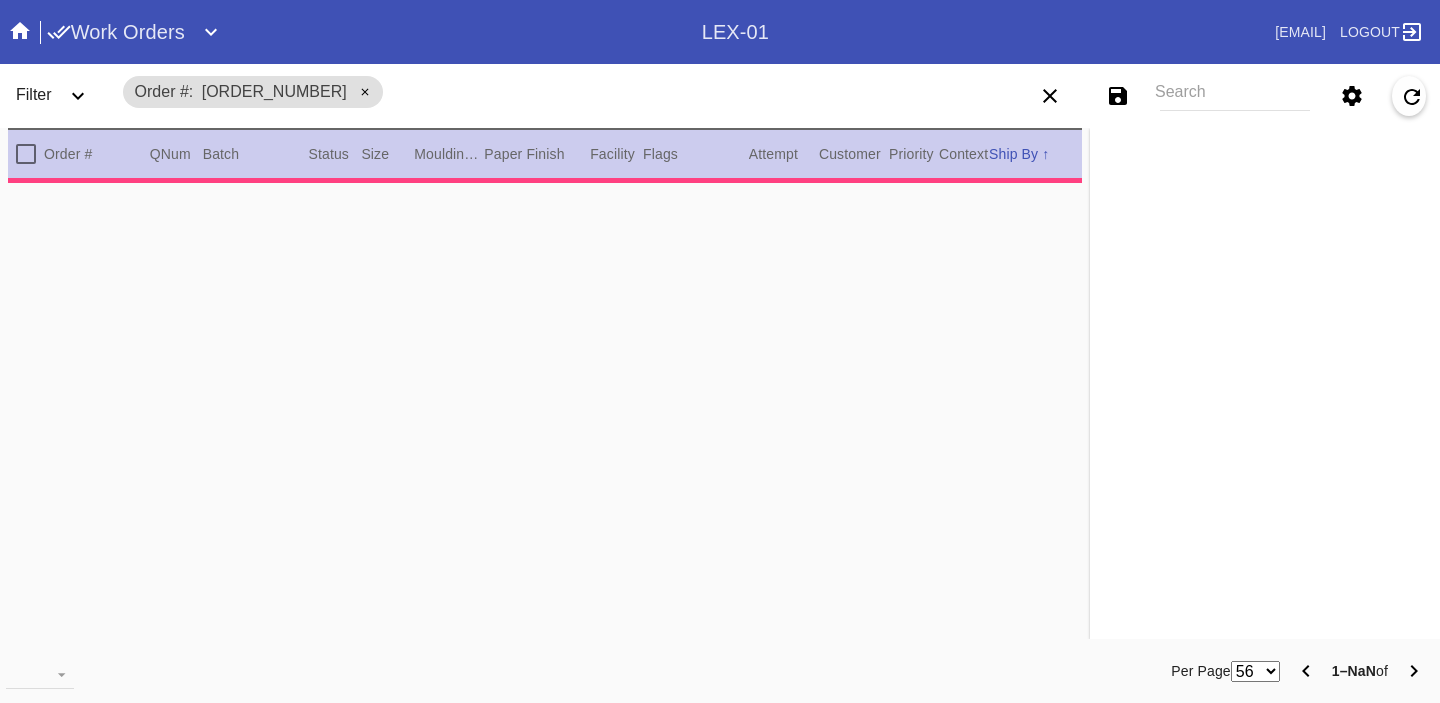 scroll, scrollTop: 0, scrollLeft: 0, axis: both 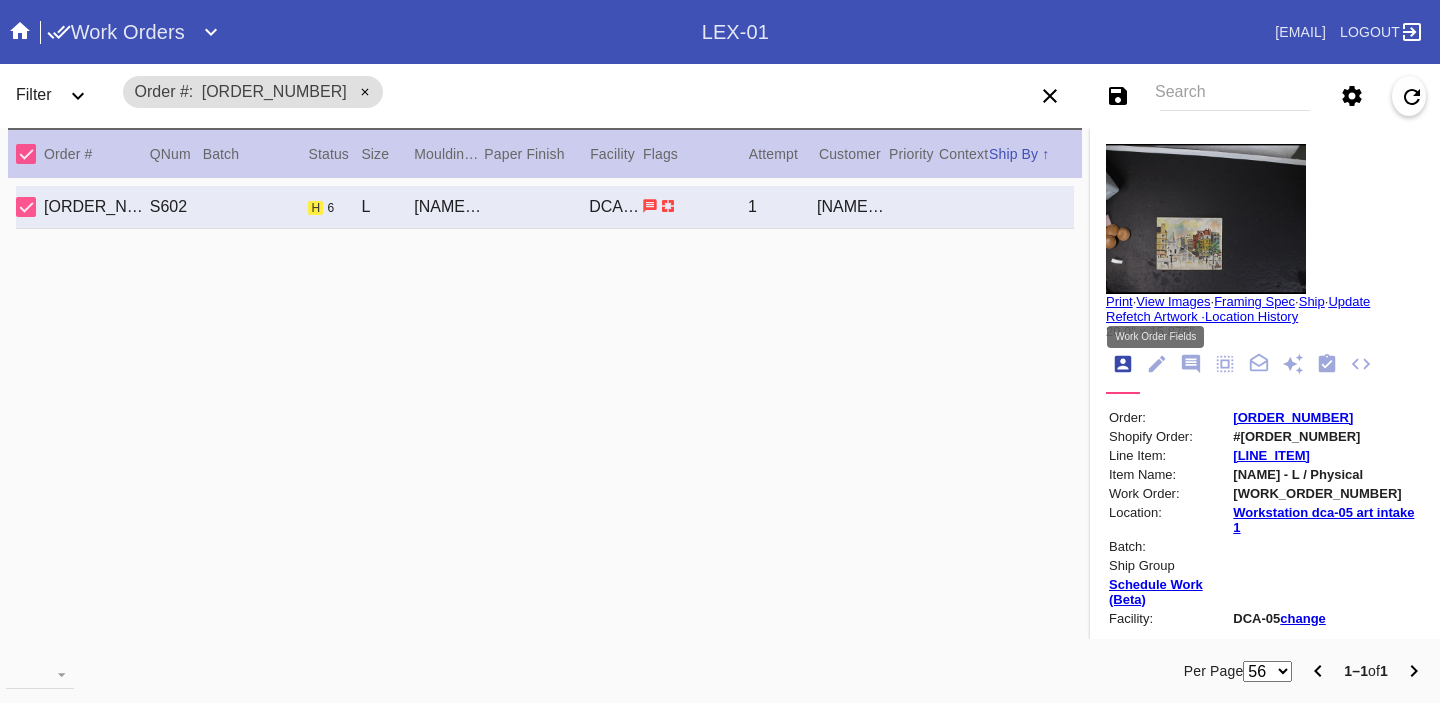 click 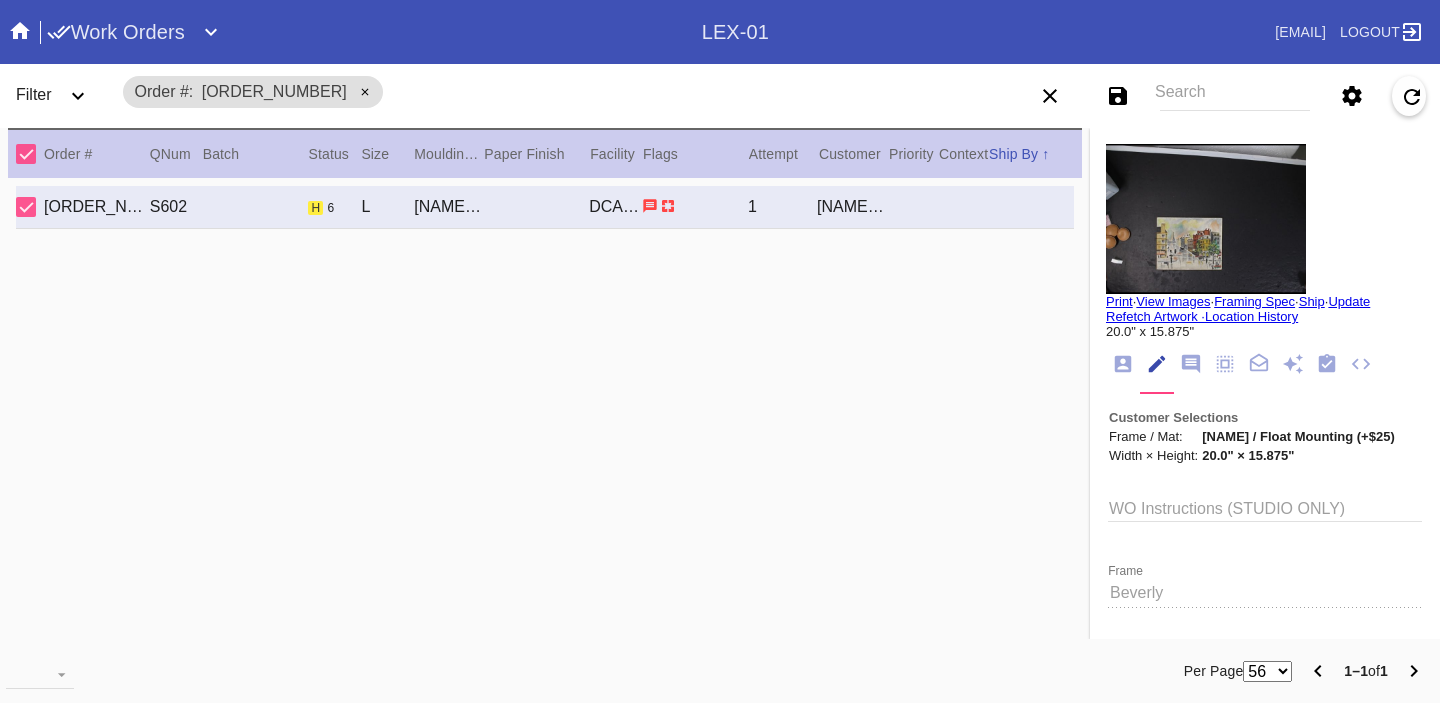 scroll, scrollTop: 73, scrollLeft: 0, axis: vertical 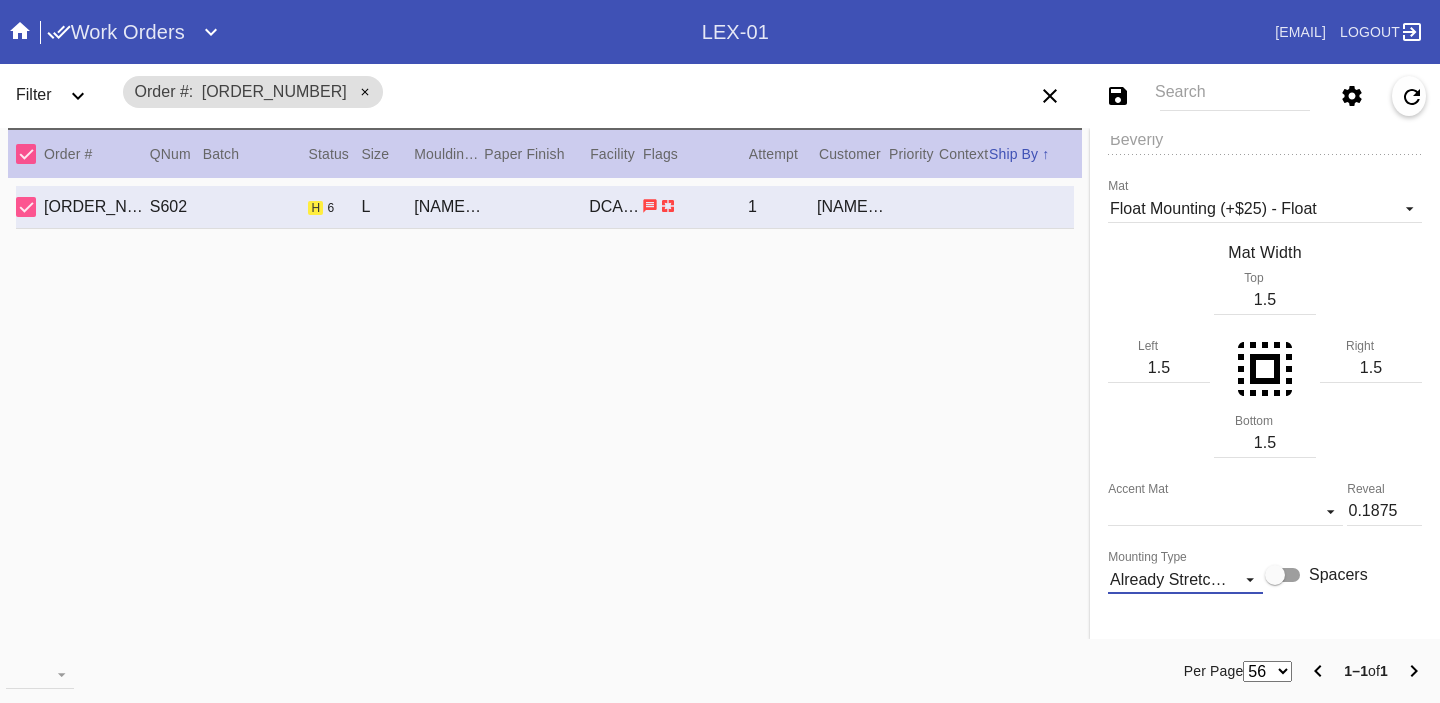 click on "Already Stretched" at bounding box center [1185, 579] 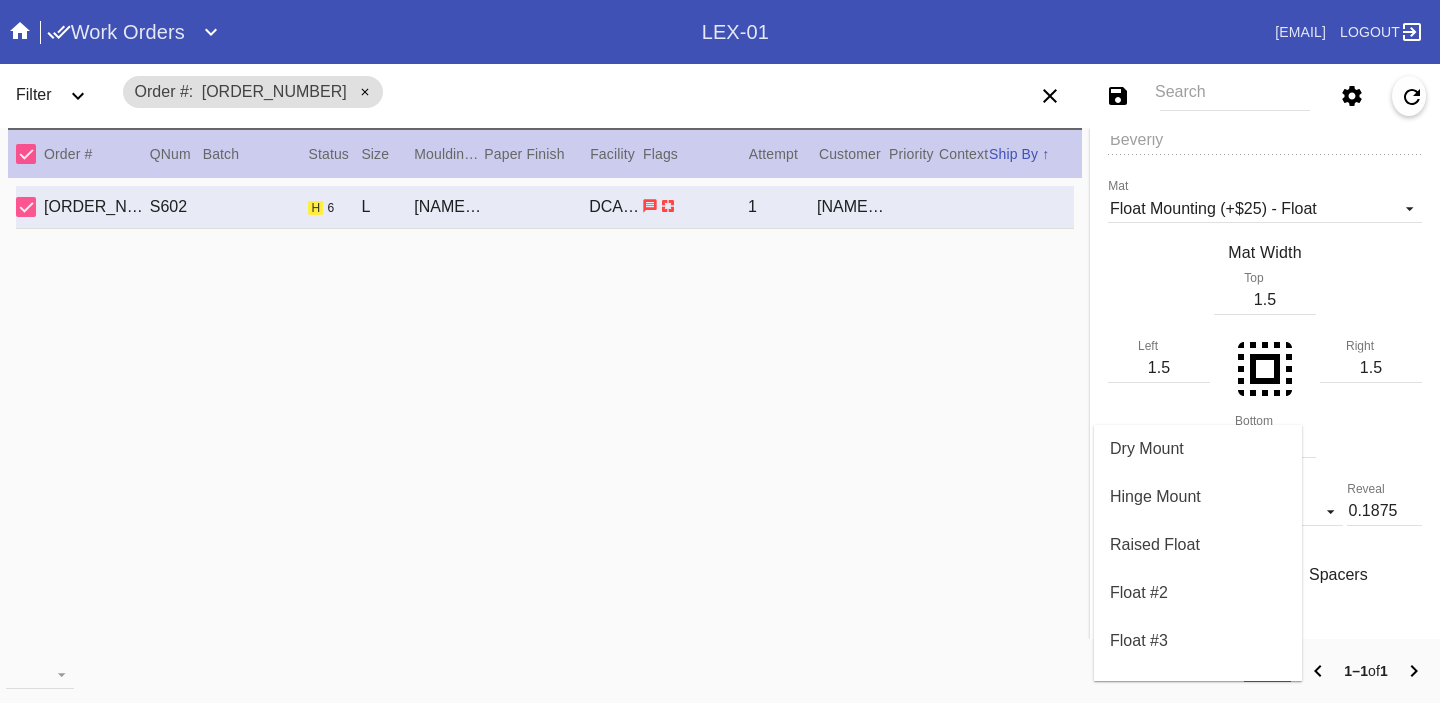 scroll, scrollTop: 630, scrollLeft: 0, axis: vertical 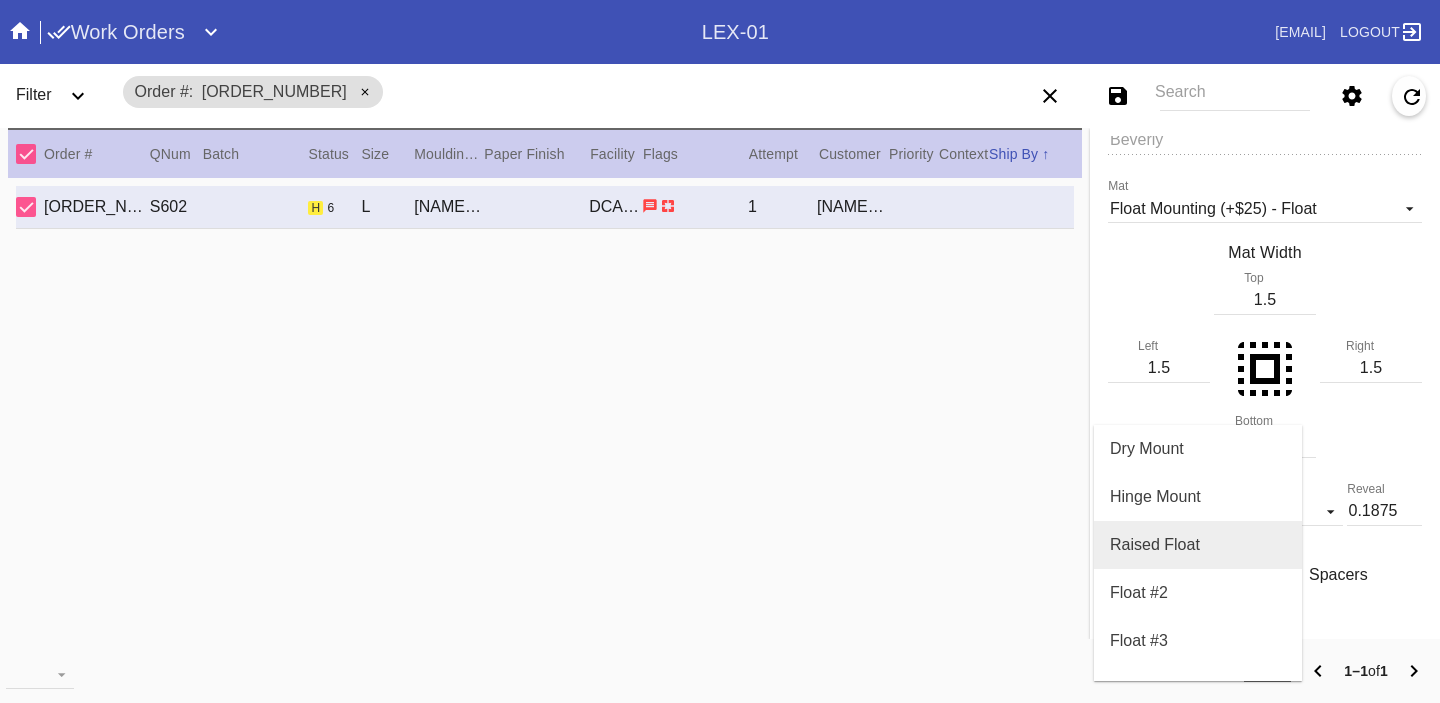 click on "Raised Float" at bounding box center (1198, 545) 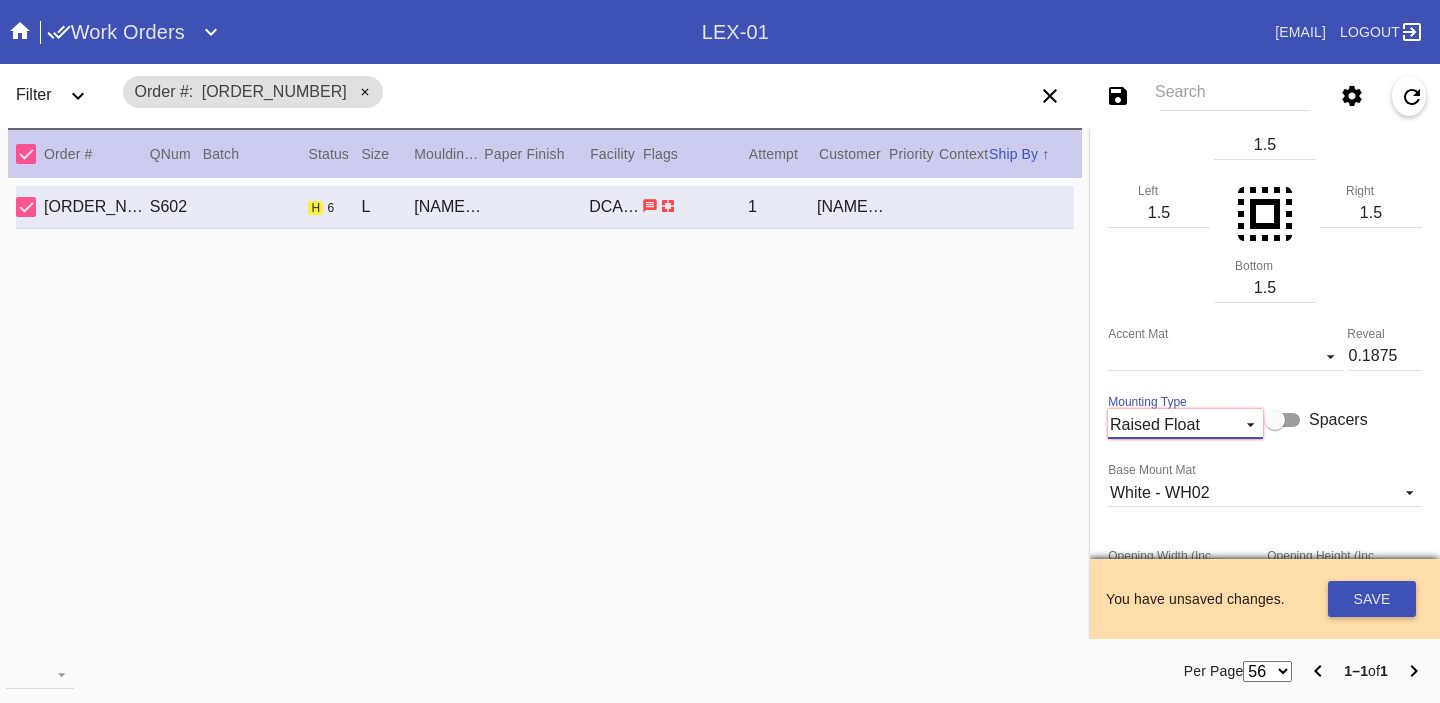 scroll, scrollTop: 570, scrollLeft: 0, axis: vertical 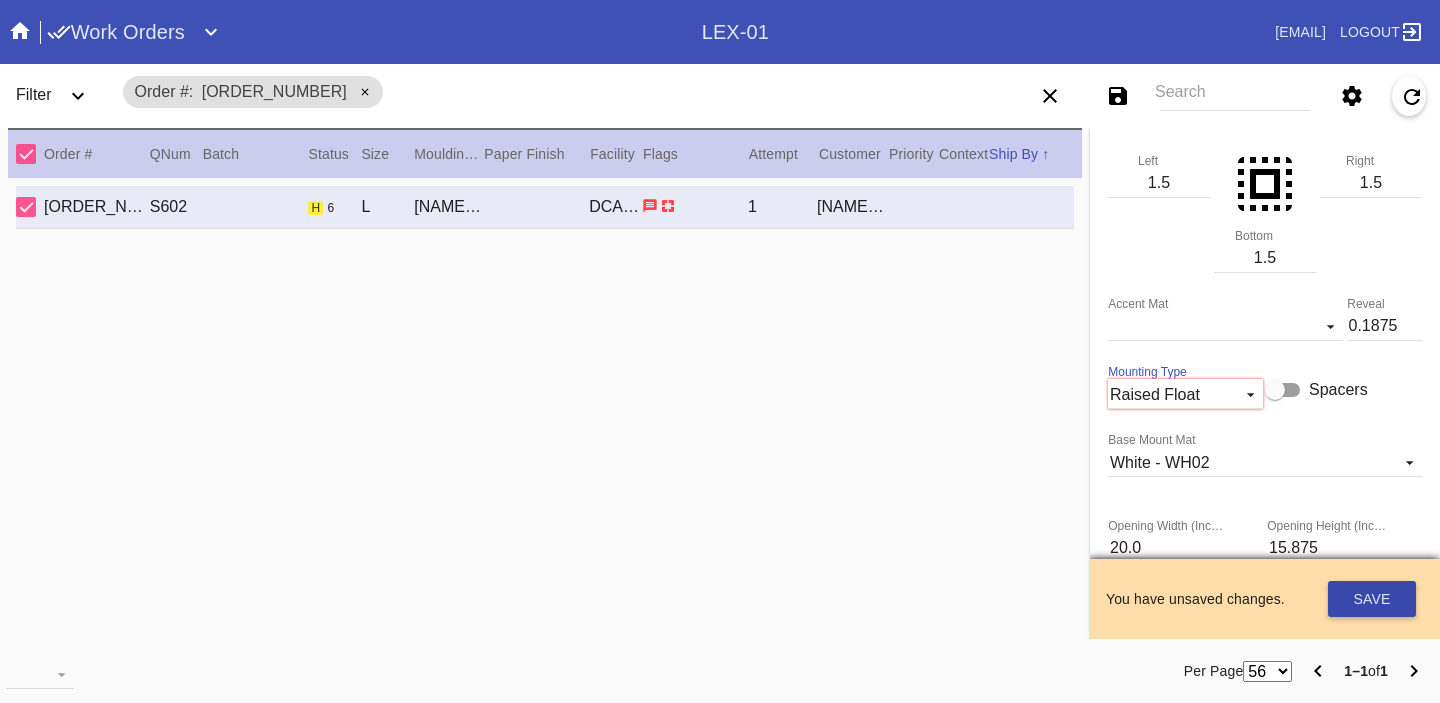 click on "Save" at bounding box center (1372, 599) 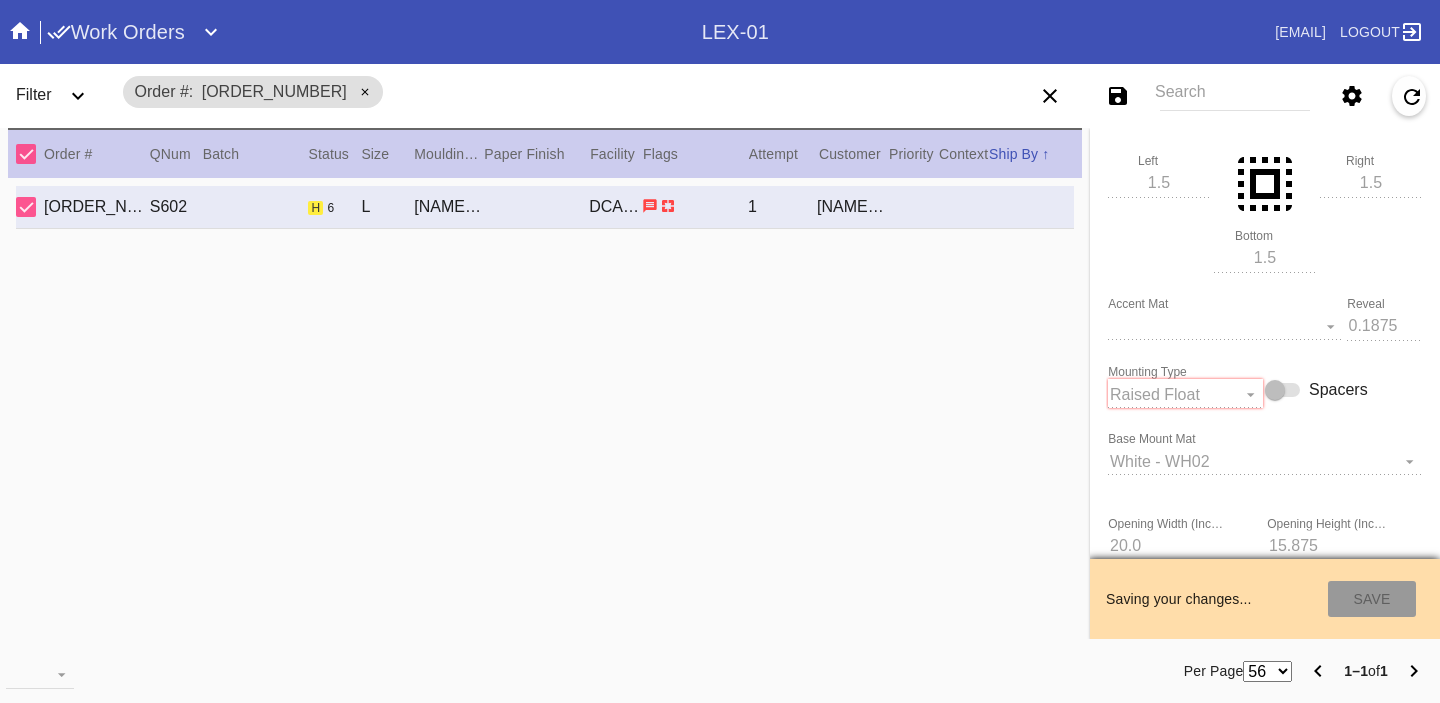 type on "7/12/2025" 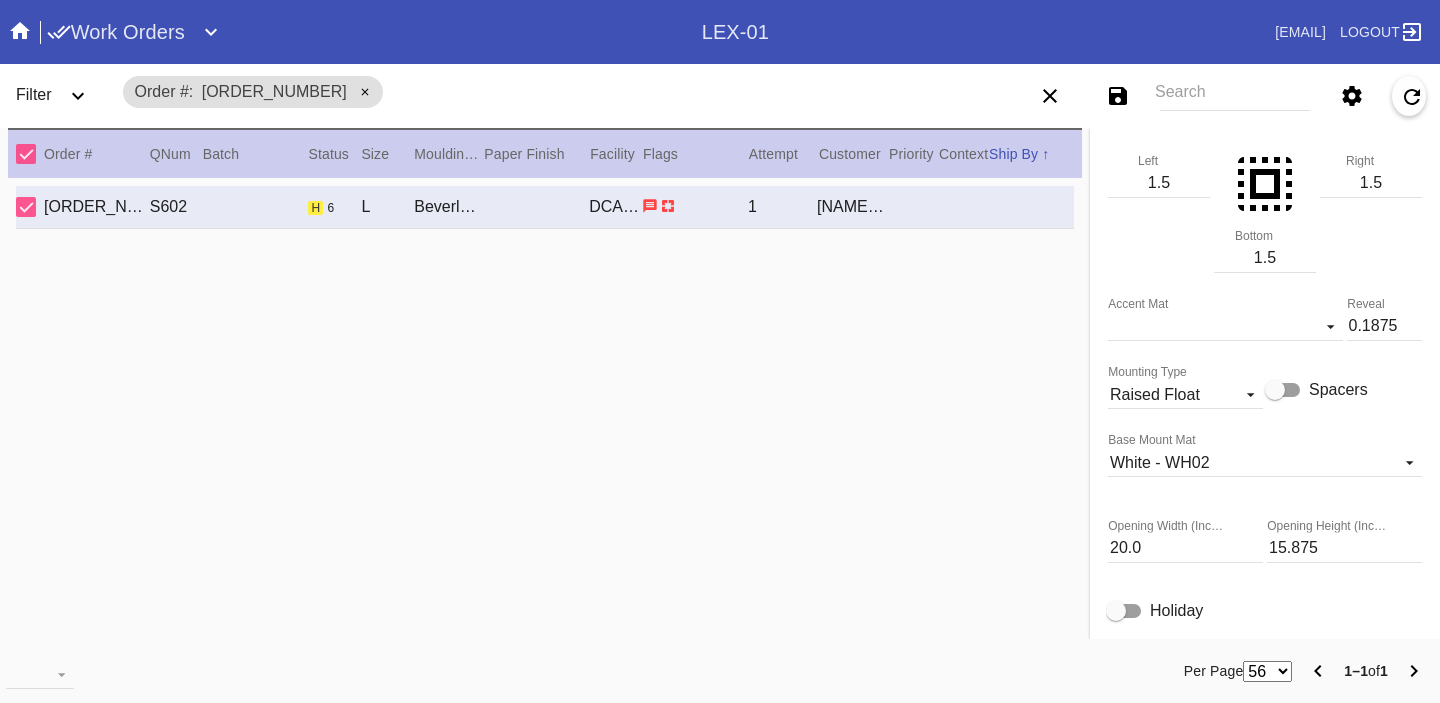 scroll, scrollTop: 0, scrollLeft: 0, axis: both 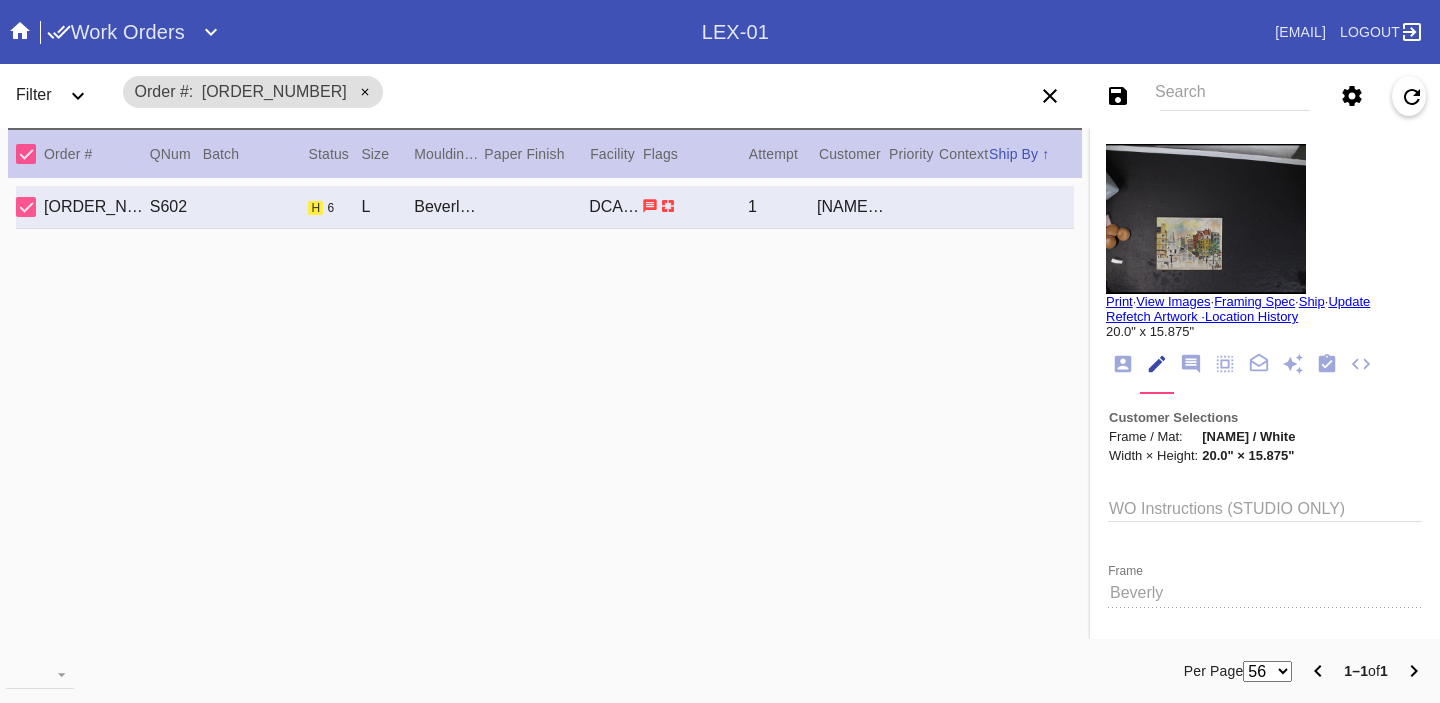 click 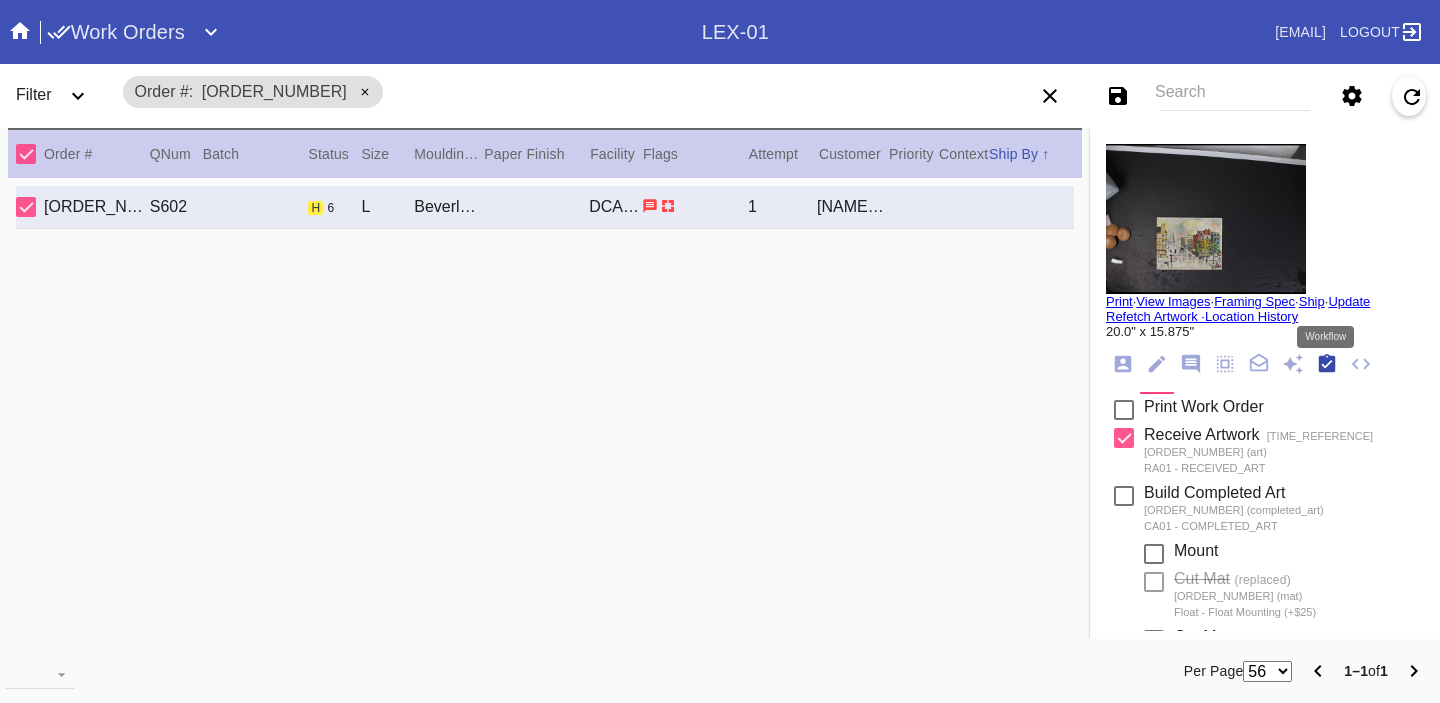 scroll, scrollTop: 320, scrollLeft: 0, axis: vertical 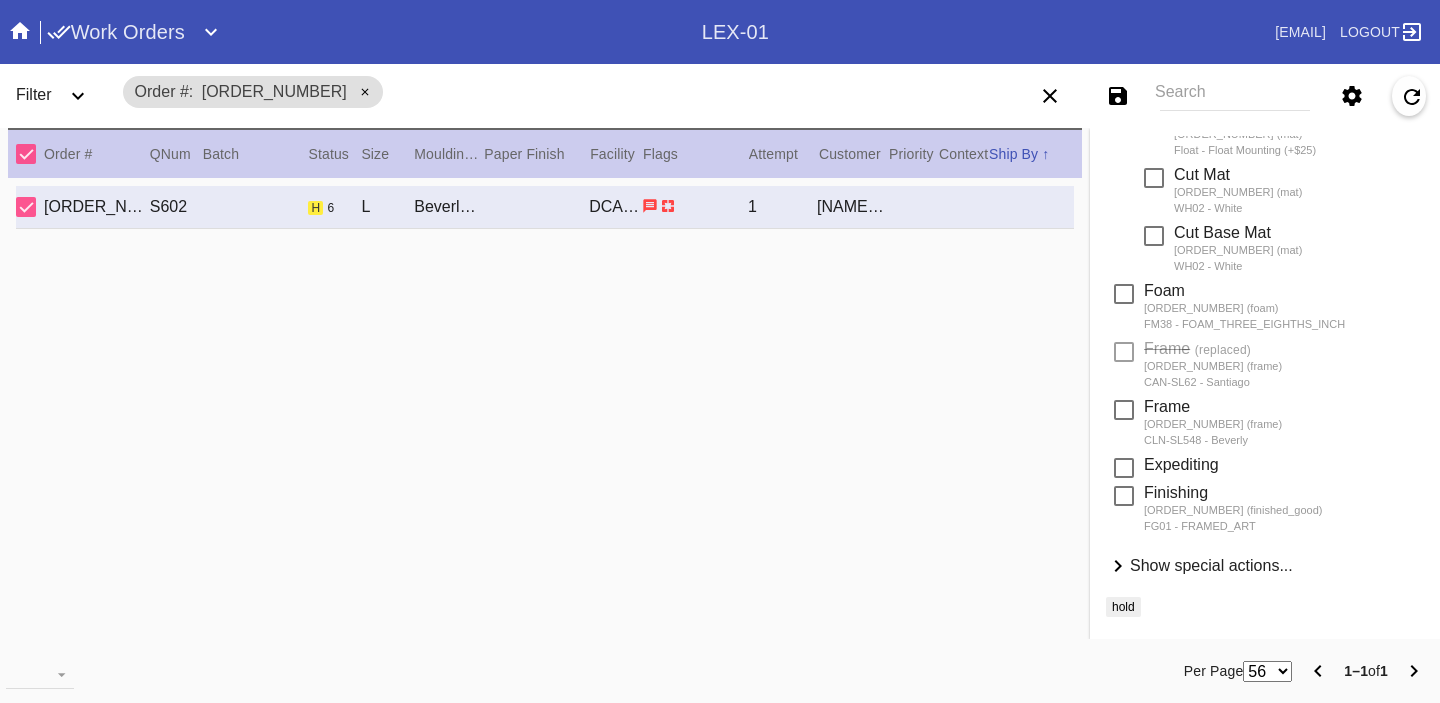 click on "Show special actions... Hide special actions..." at bounding box center [1265, 567] 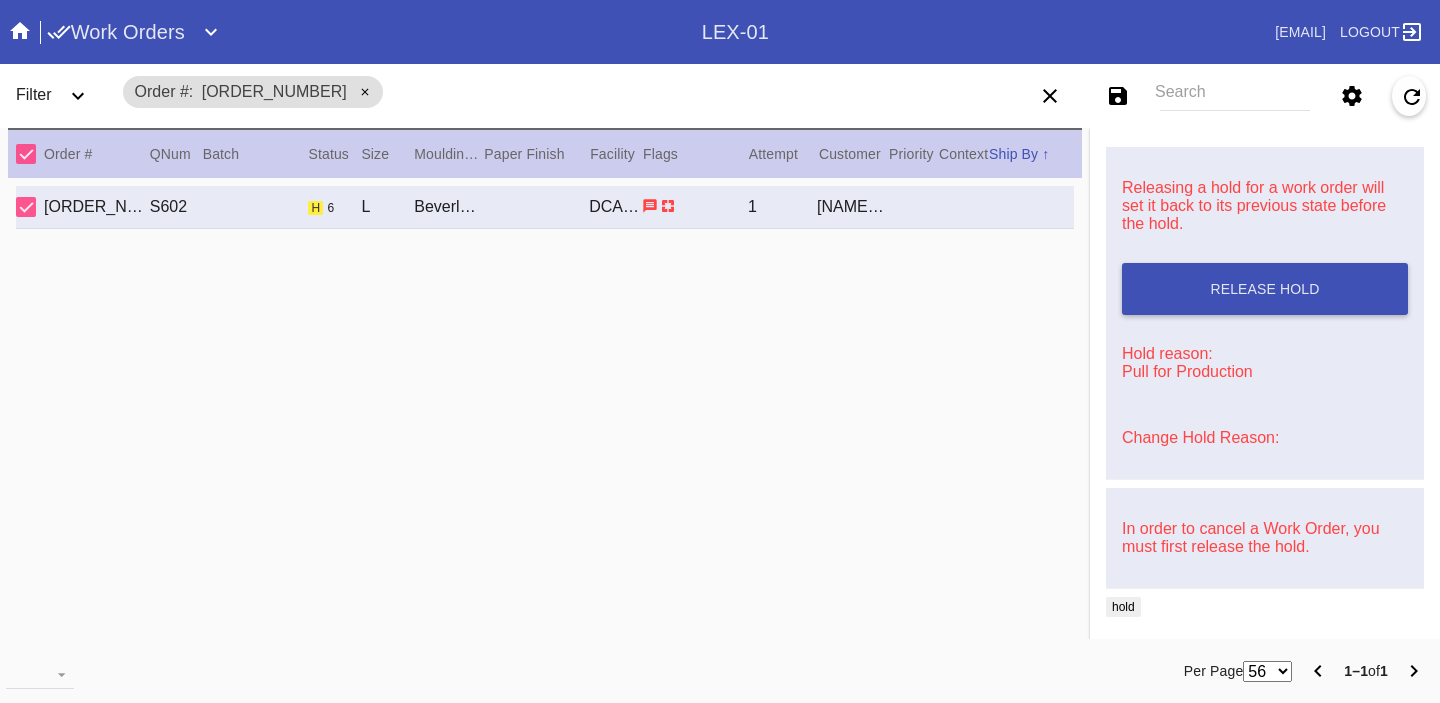 scroll, scrollTop: 0, scrollLeft: 0, axis: both 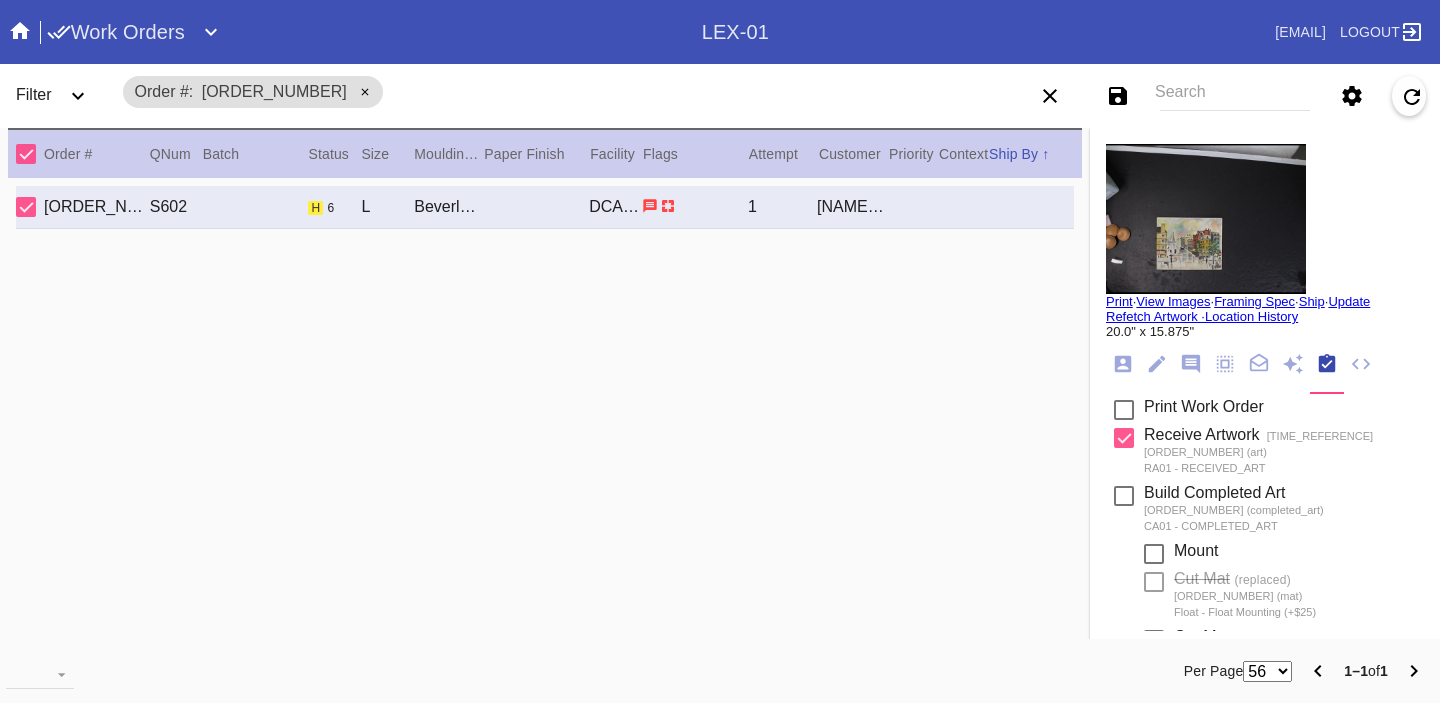 click on "Search" at bounding box center [1235, 96] 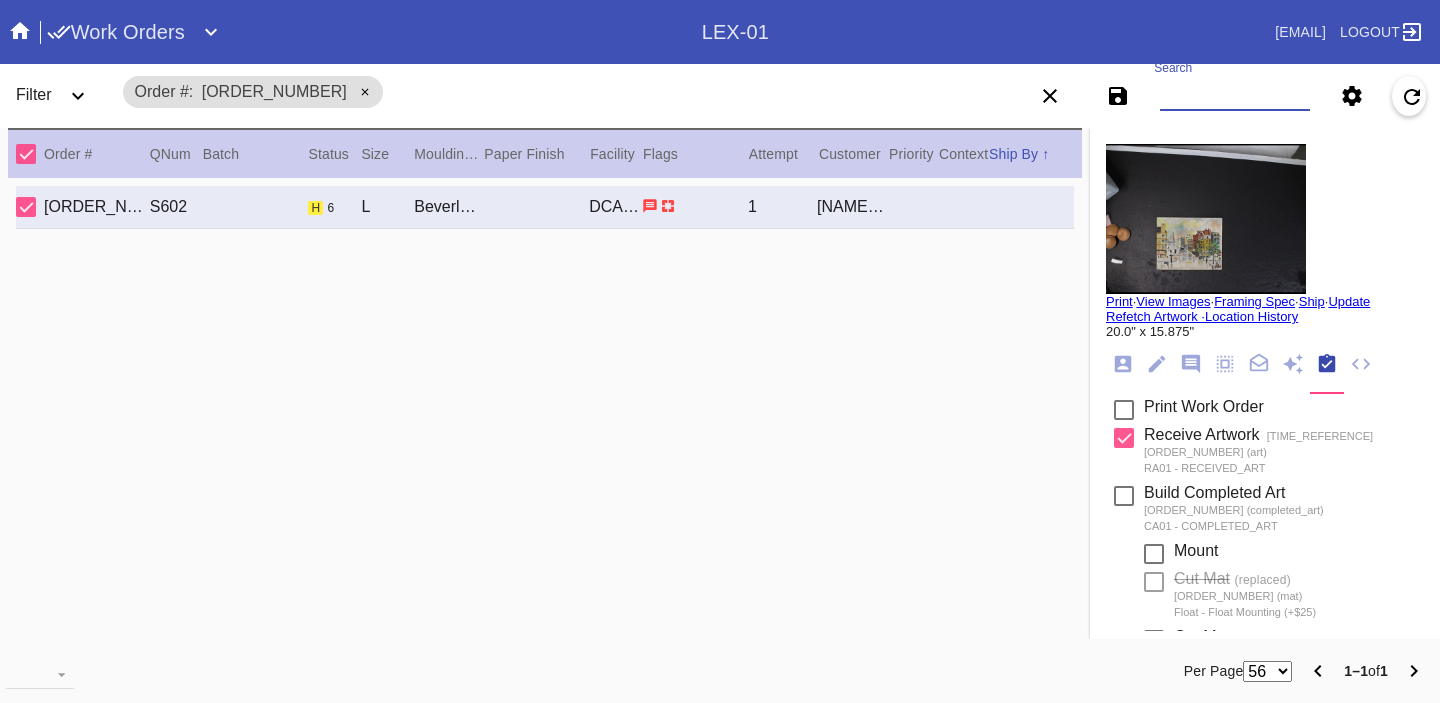 paste on "dyerwill957@gmail.com" 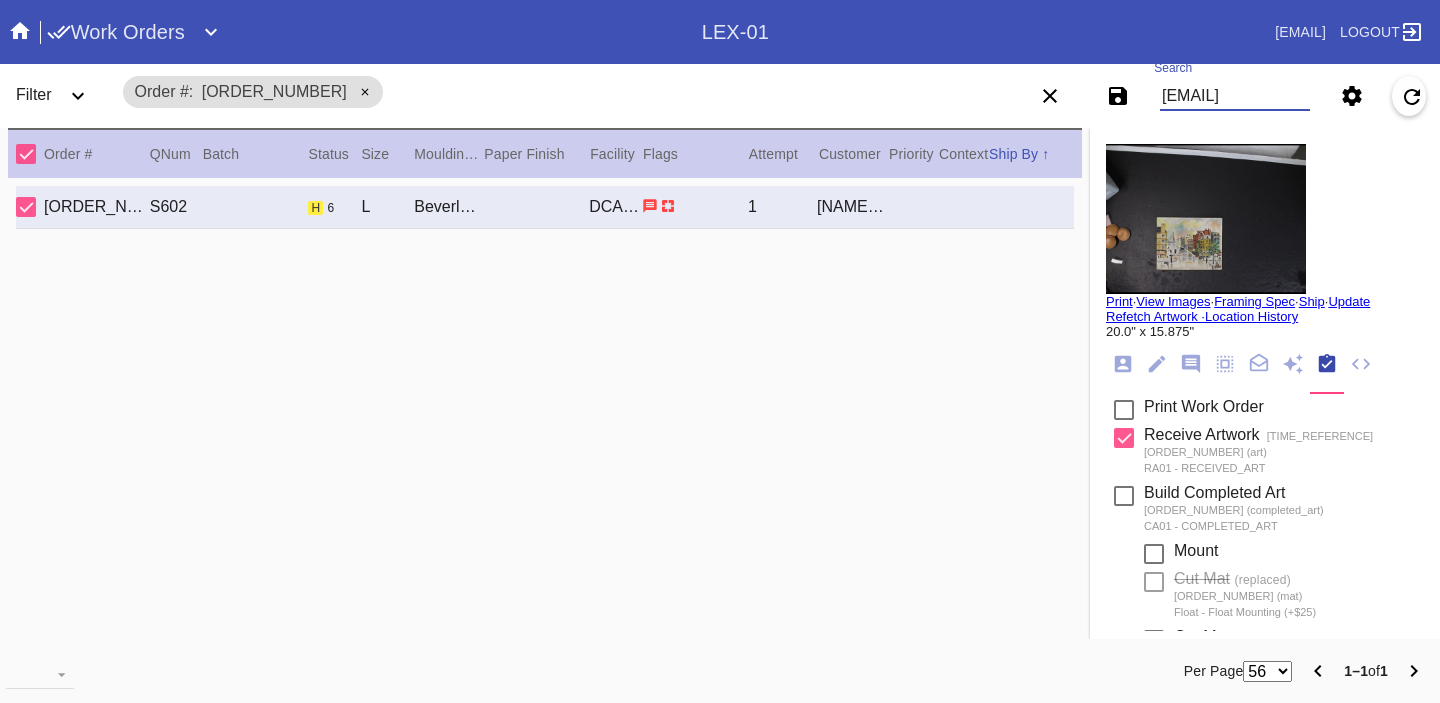 scroll, scrollTop: 0, scrollLeft: 23, axis: horizontal 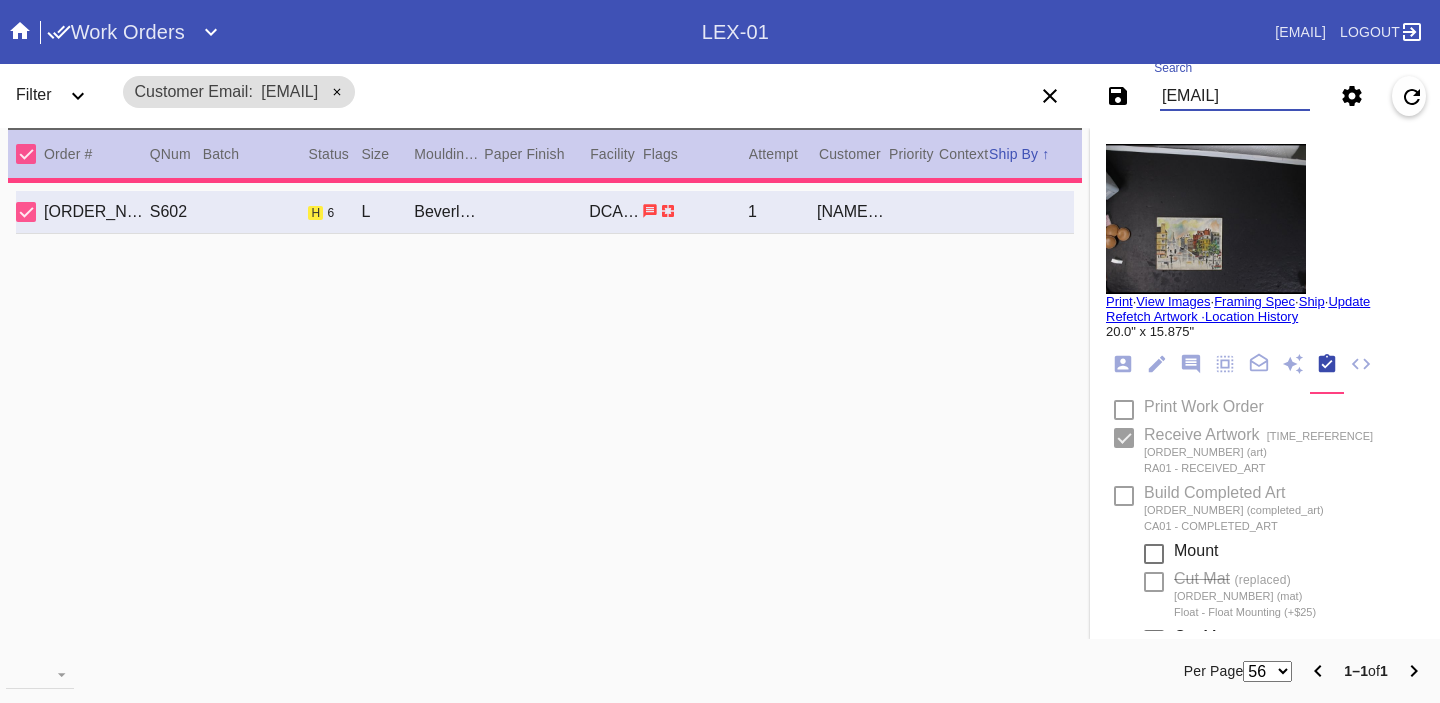 type 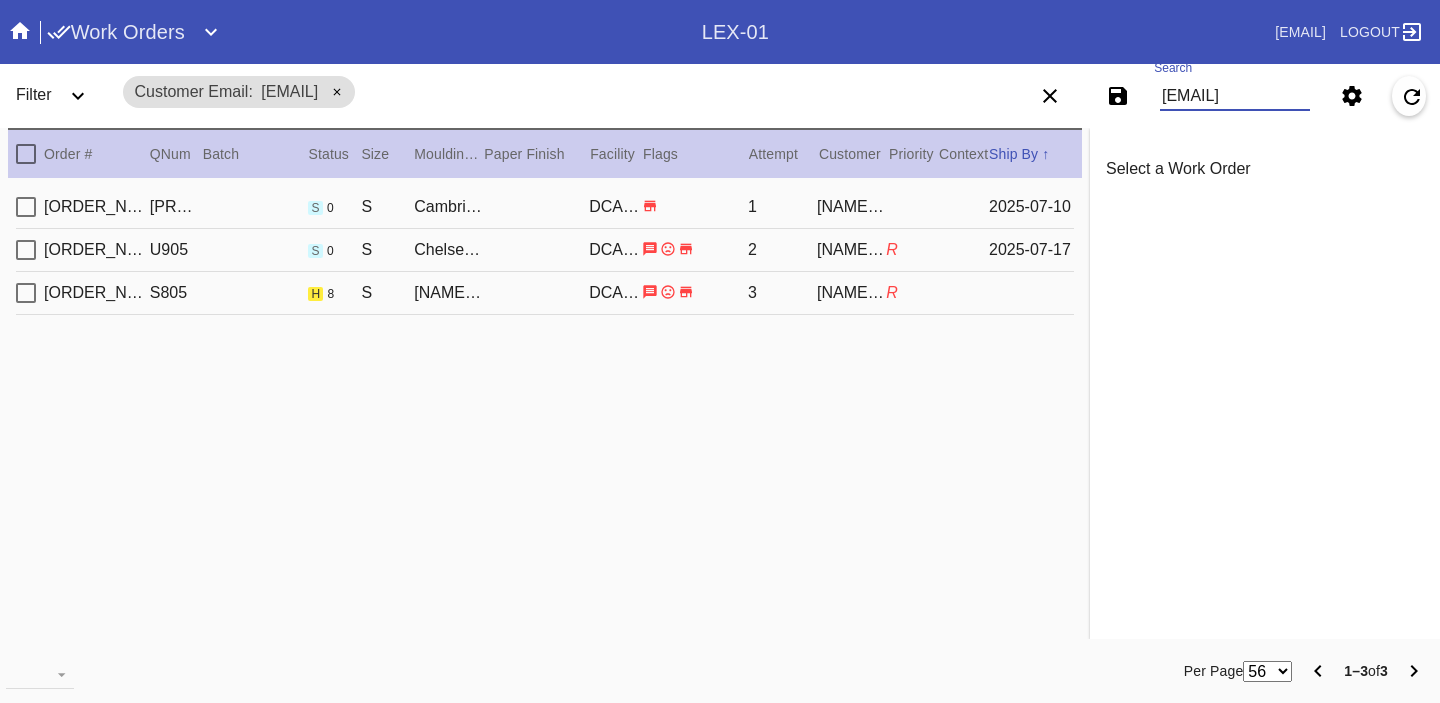 type on "dyerwill957@gmail.com" 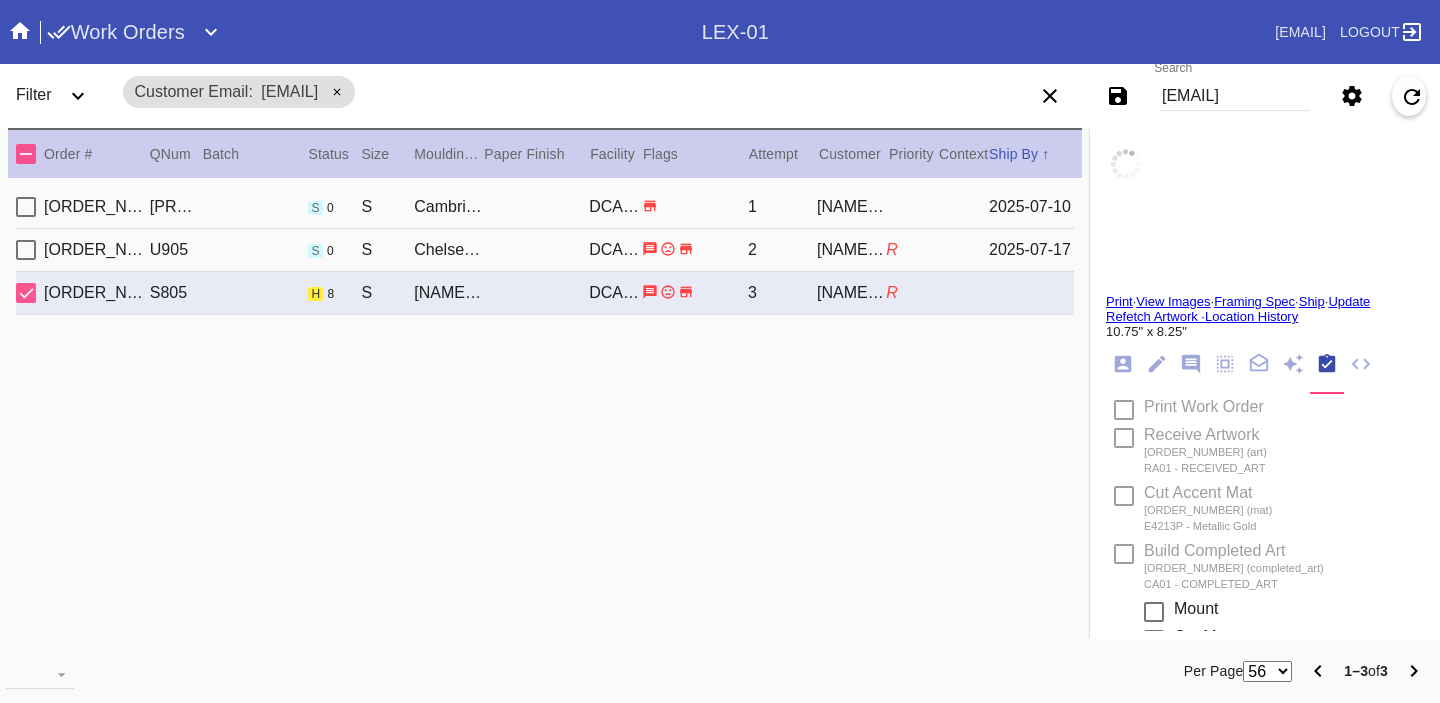scroll, scrollTop: 0, scrollLeft: 0, axis: both 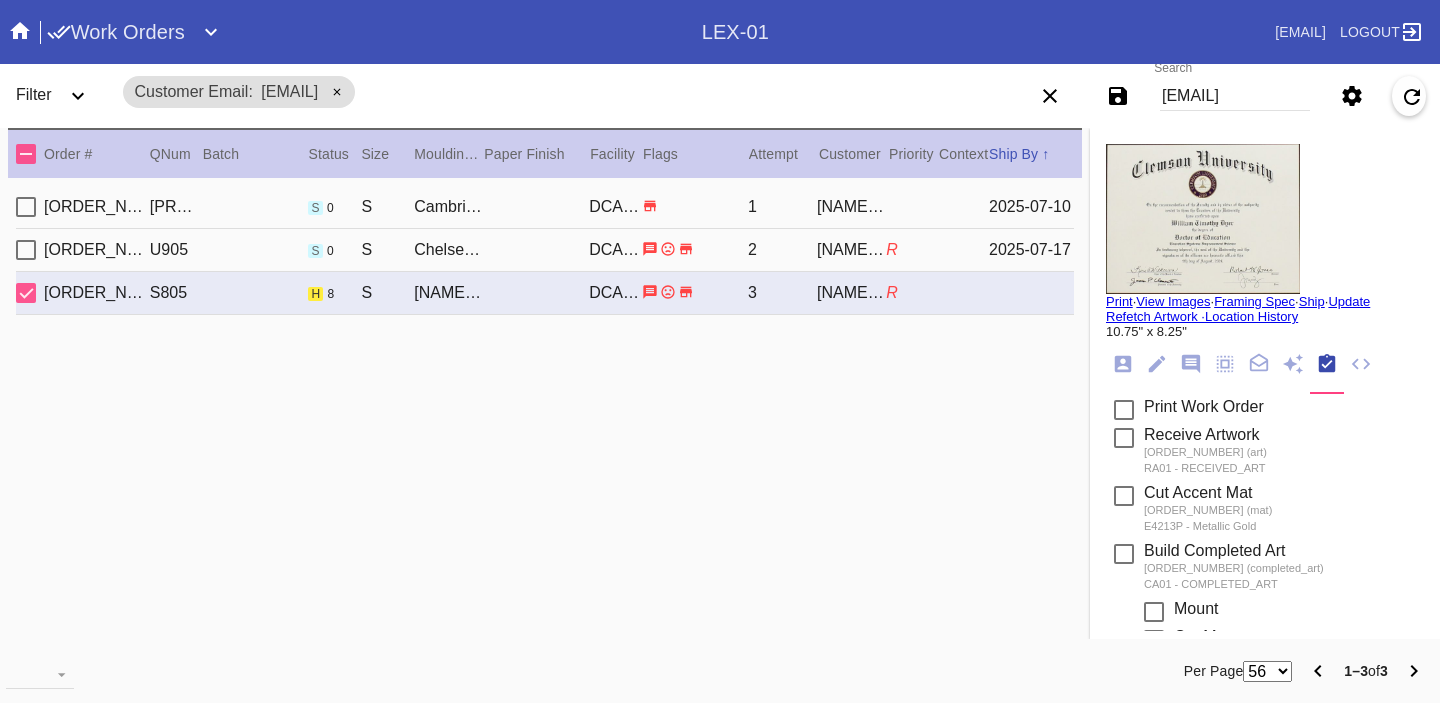 click on "View Images" at bounding box center [1173, 301] 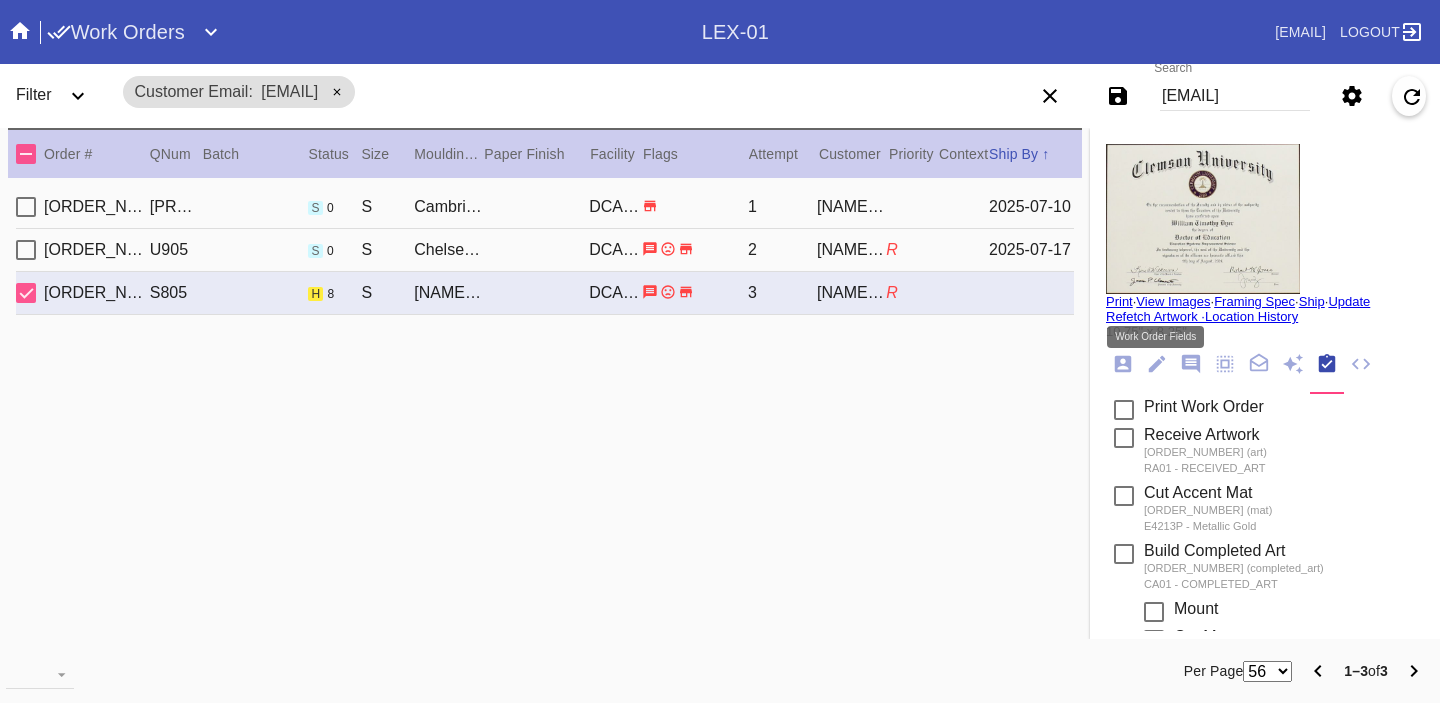 click 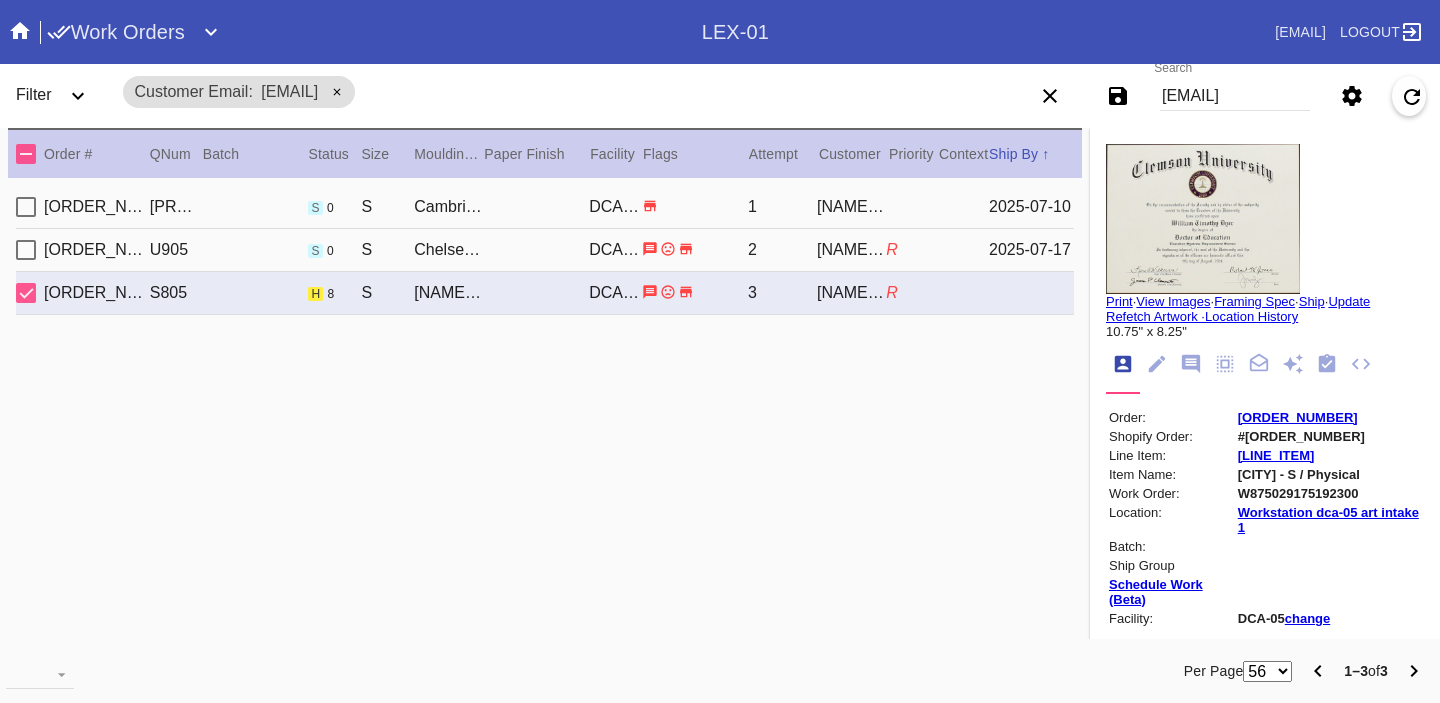 click 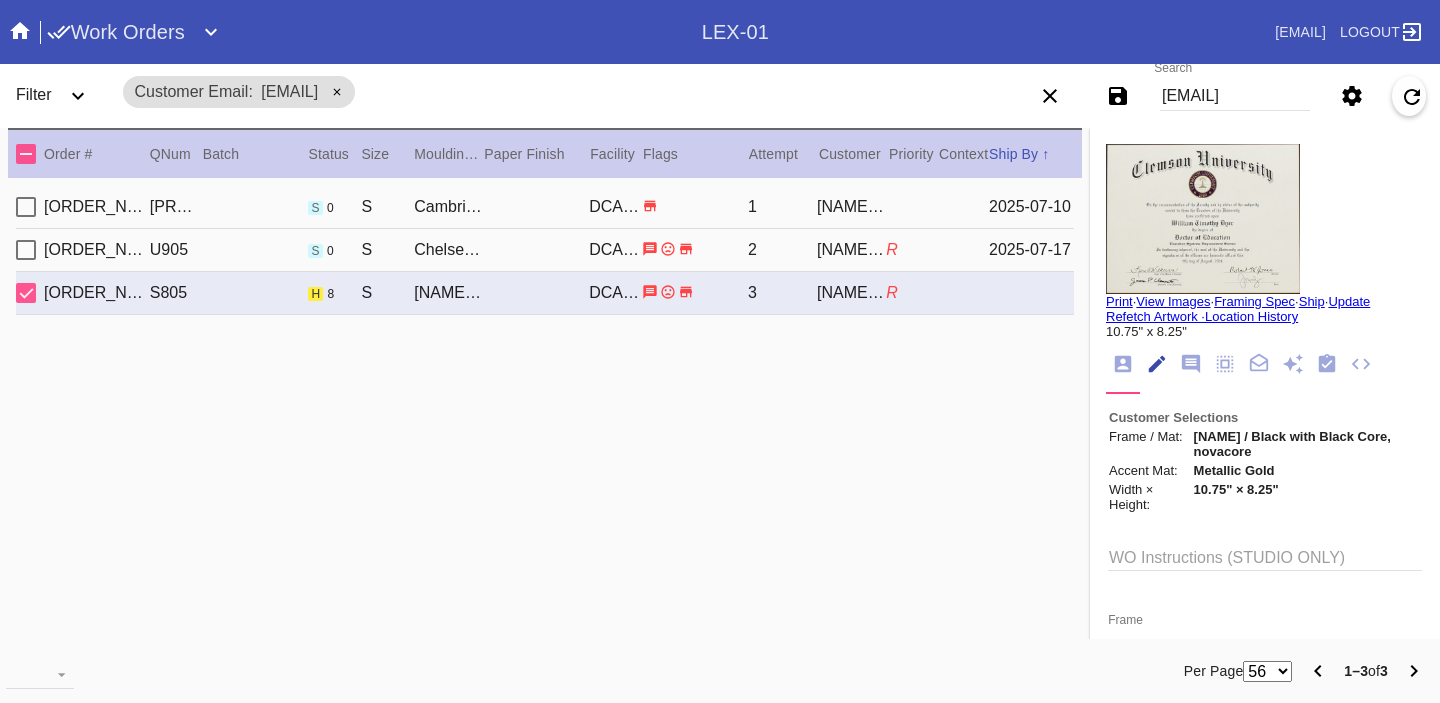 scroll, scrollTop: 73, scrollLeft: 0, axis: vertical 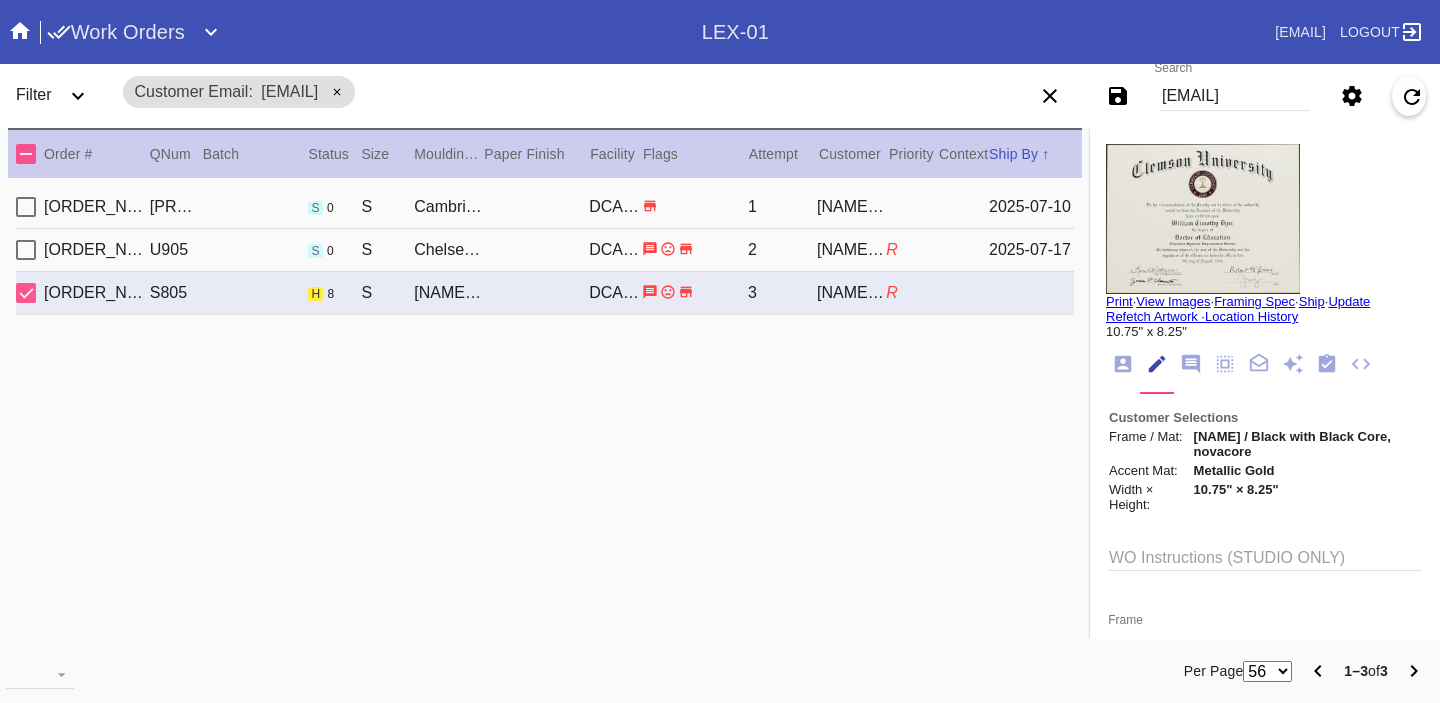 click on "dyerwill957@gmail.com" at bounding box center [1235, 96] 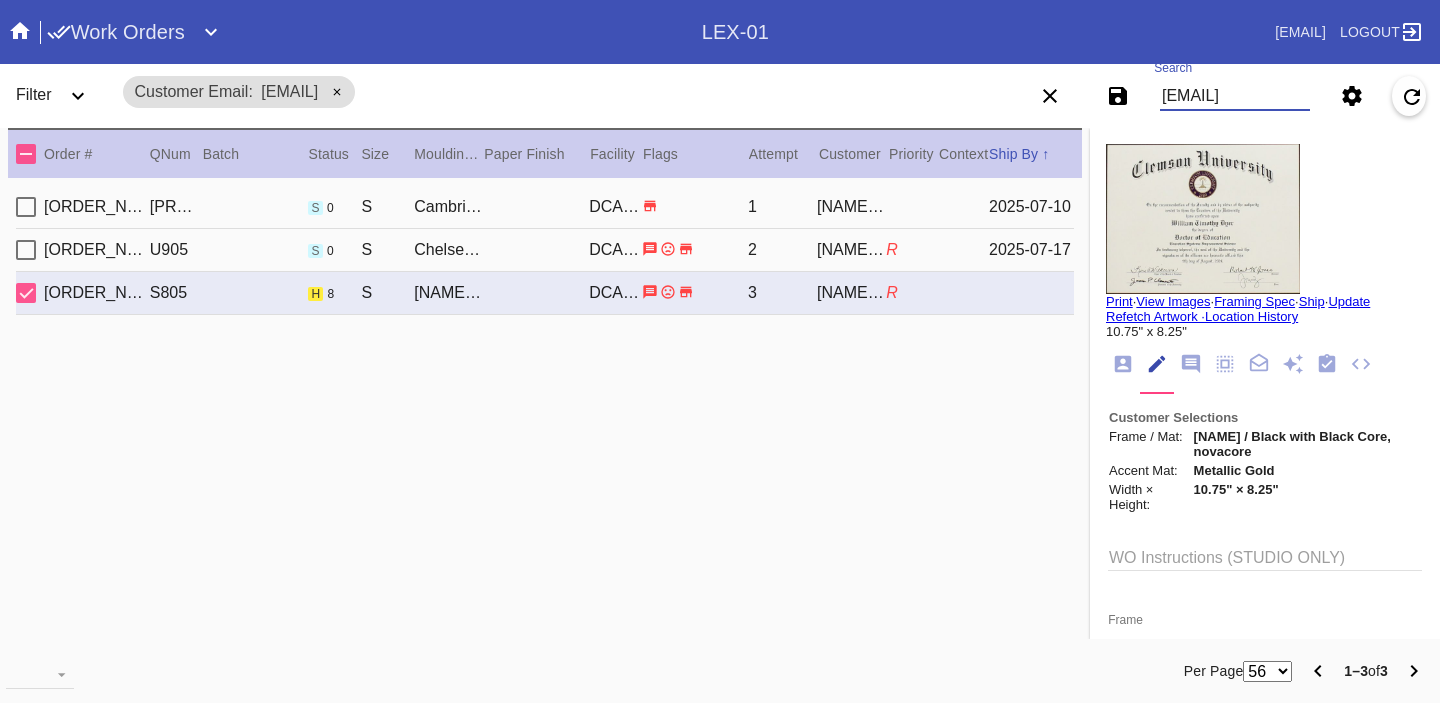 click on "dyerwill957@gmail.com" at bounding box center [1235, 96] 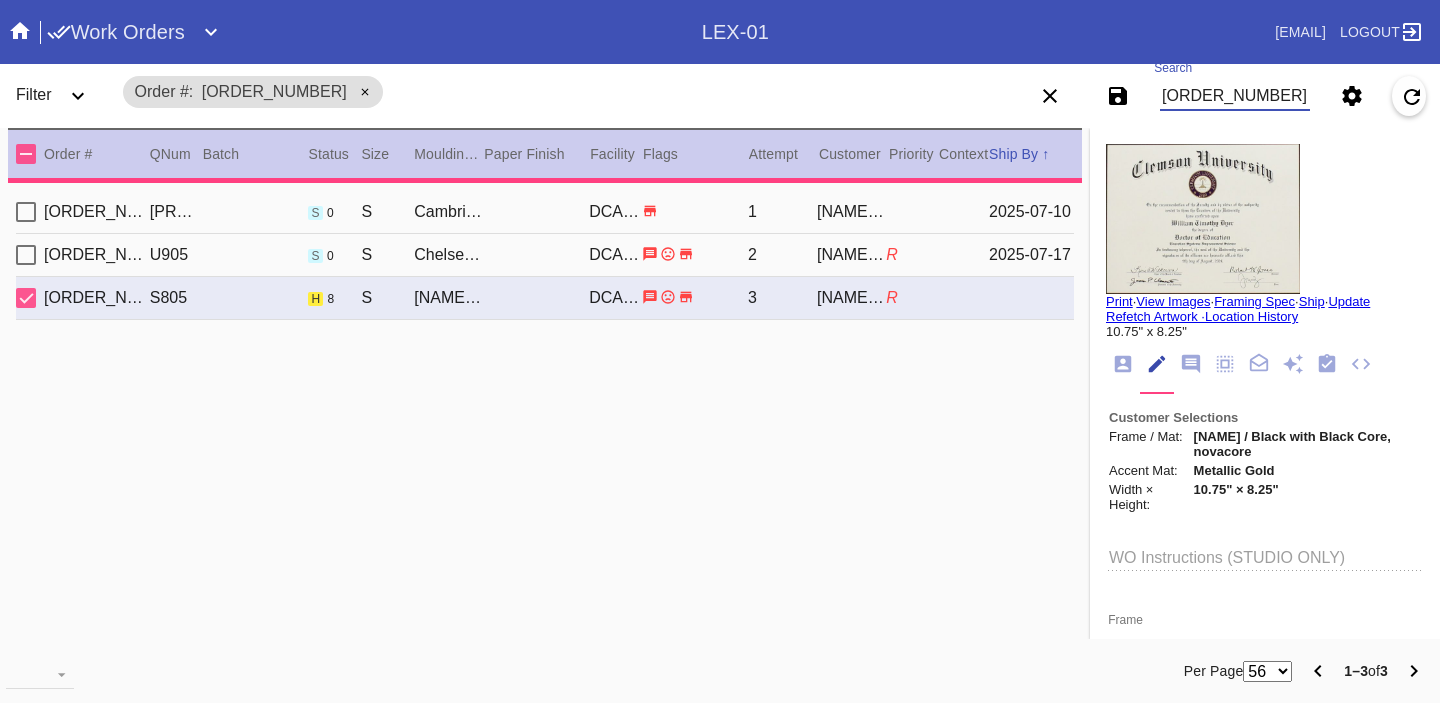 type on "1.5" 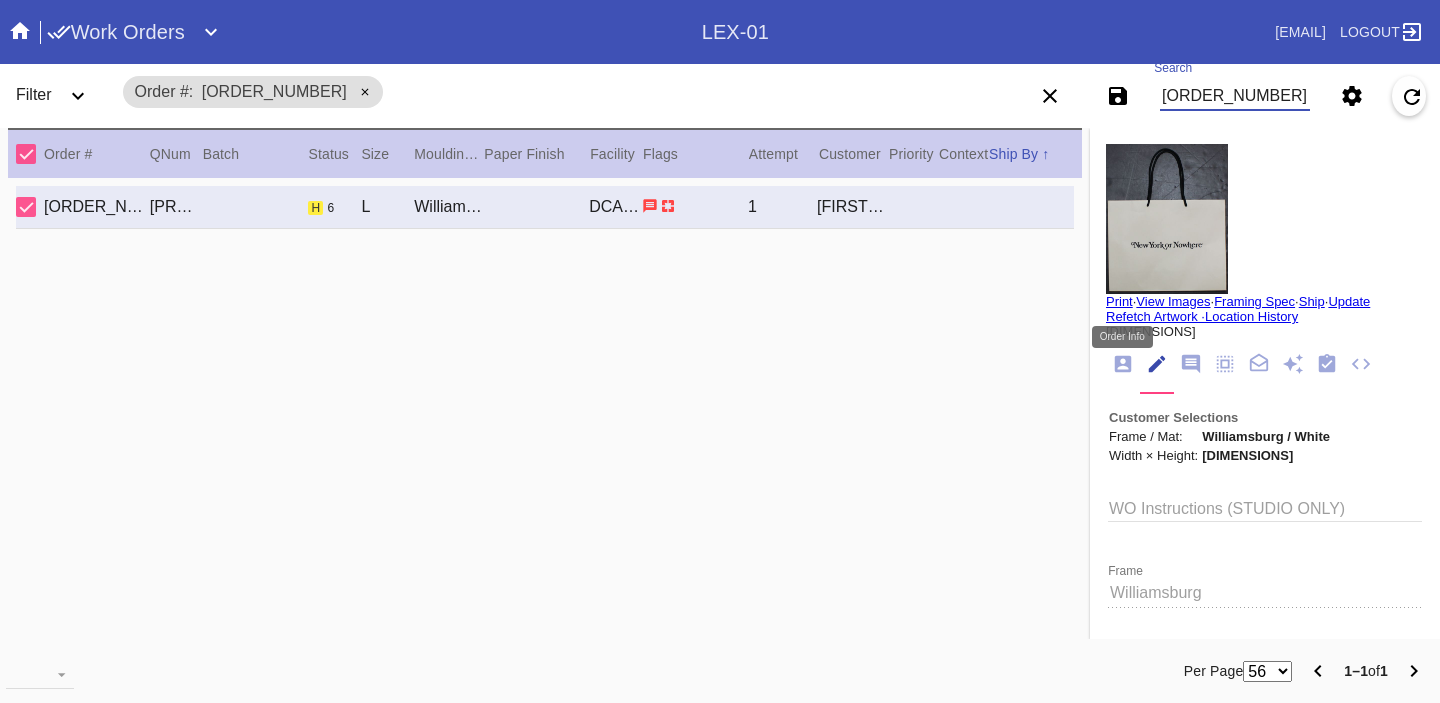 type on "R844365992" 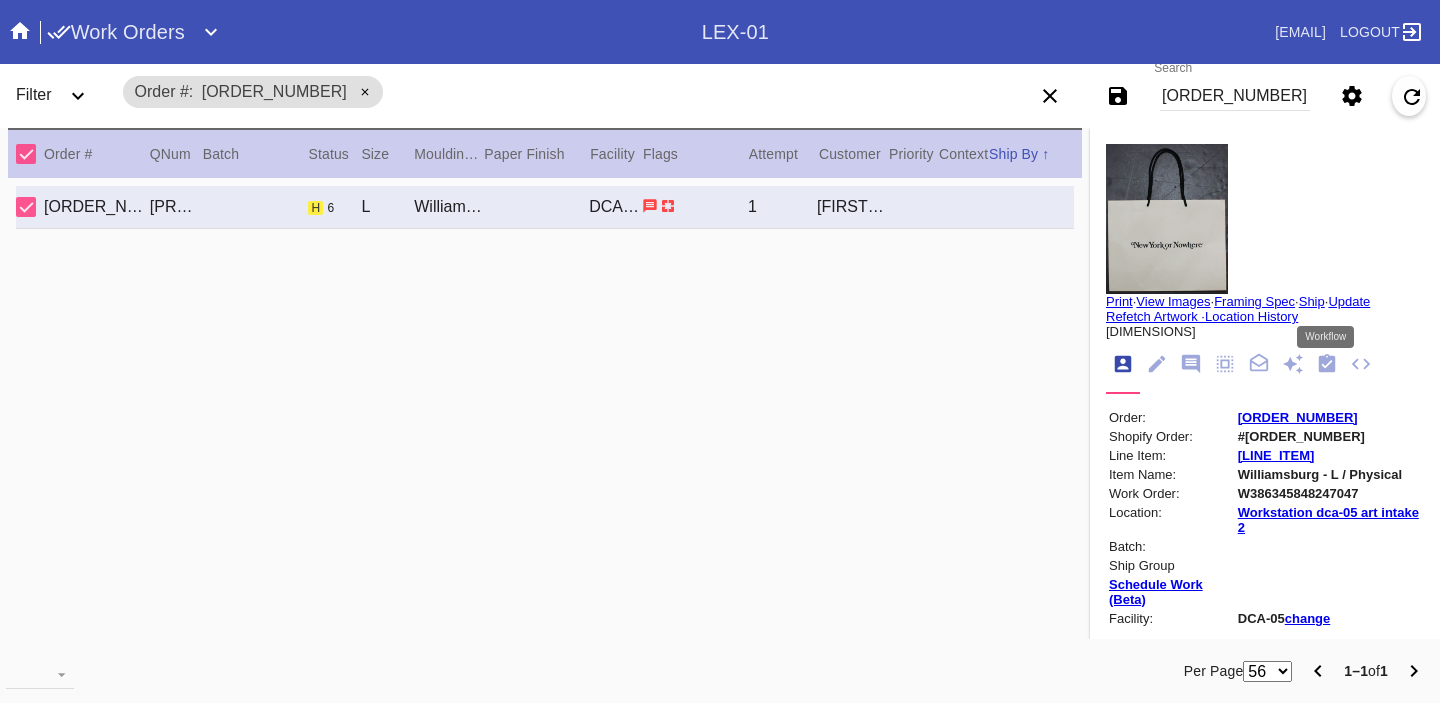 click 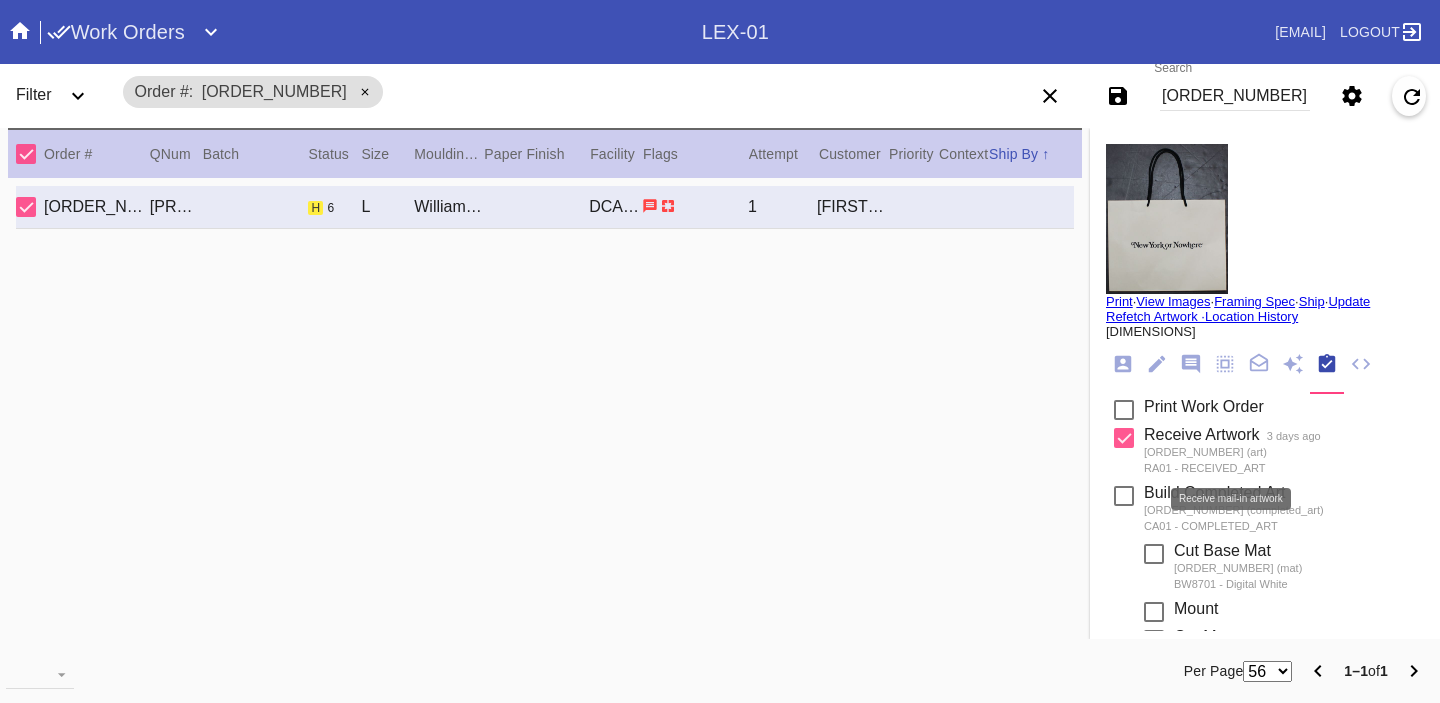scroll, scrollTop: 815, scrollLeft: 0, axis: vertical 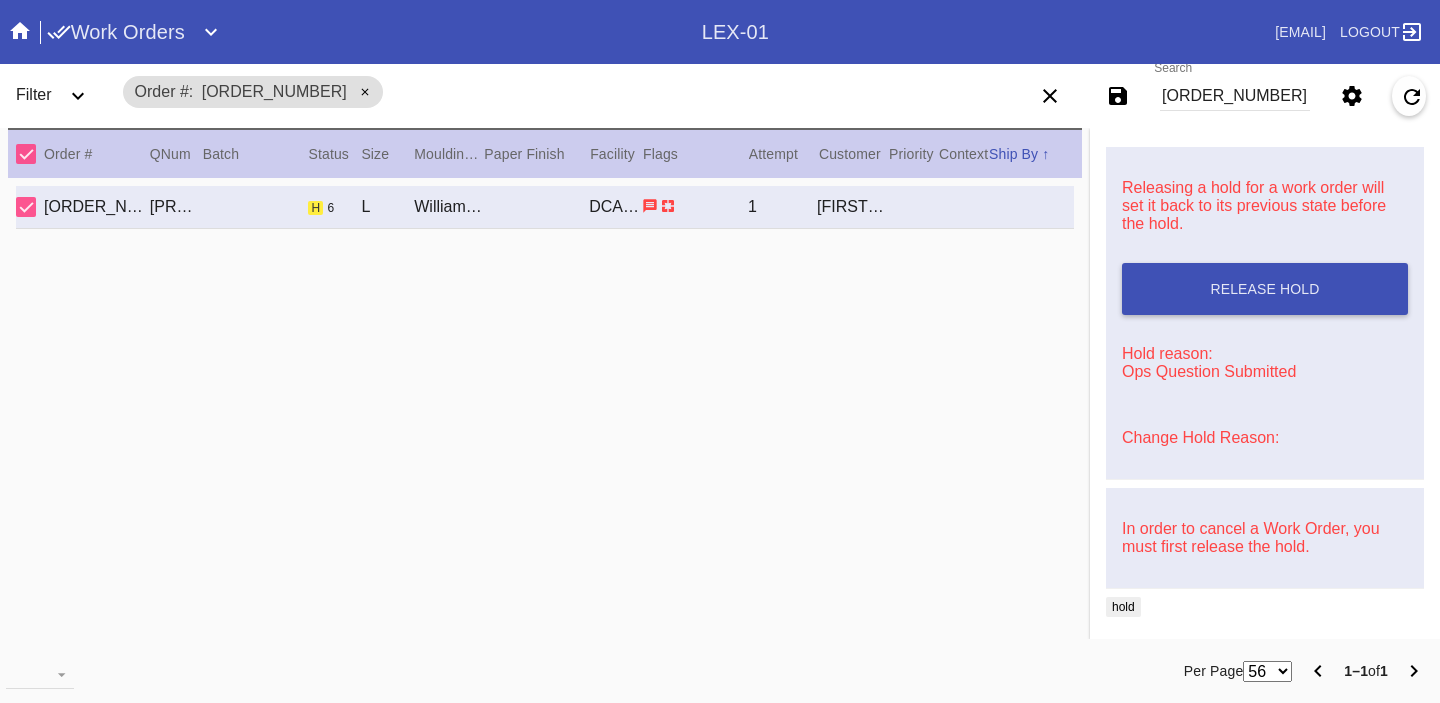 click on "Change Hold Reason:" at bounding box center (1200, 437) 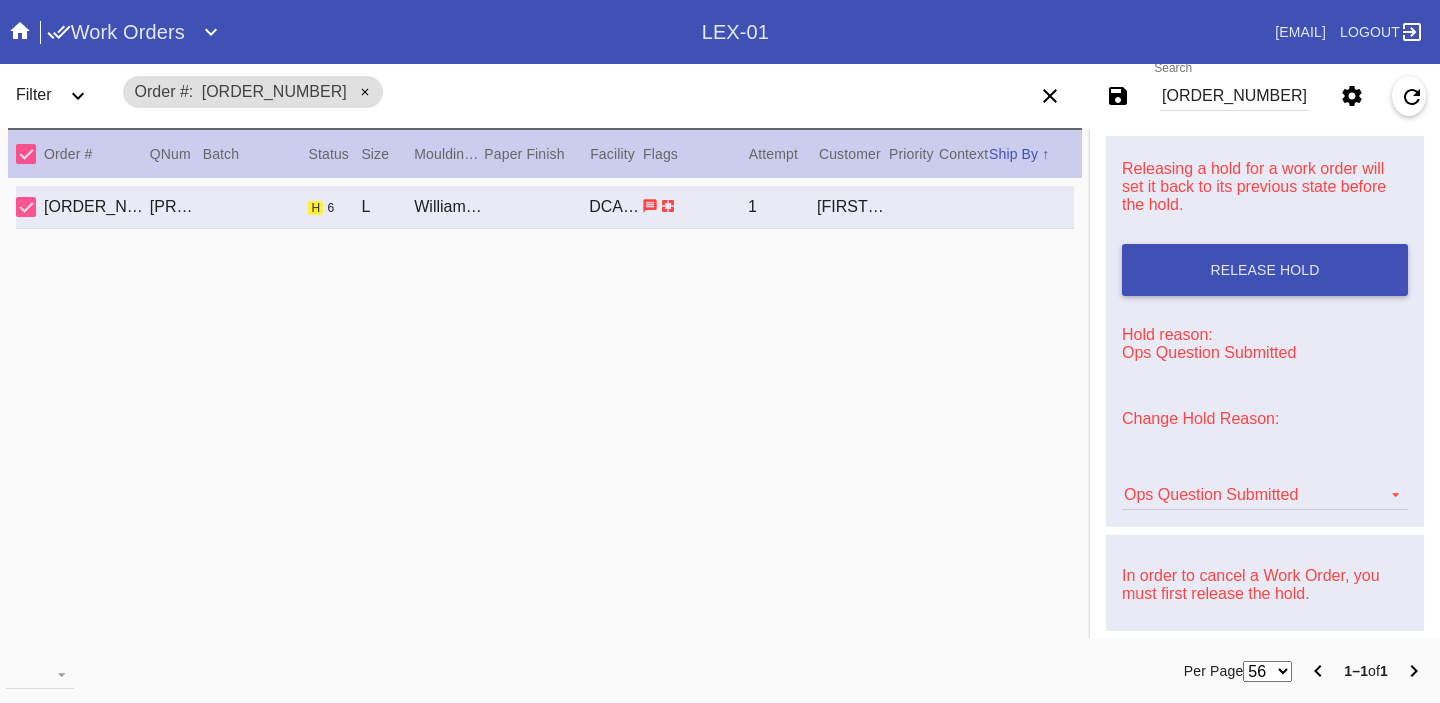 click on "Ops Question Submitted Artcare Artwork Review CA Proactive Outreach CX Artwork Review CX Asset Protection Review Embedded Mat Plaque F4B Order Update FB Internal Sample Facility Out of Stock HPO Not Received Ops Question Submitted Order Change Request Out of Stock Pull for Production Replacement Ordered Retail NSOGW Search and Rescue Update Work Order" at bounding box center [1265, 485] 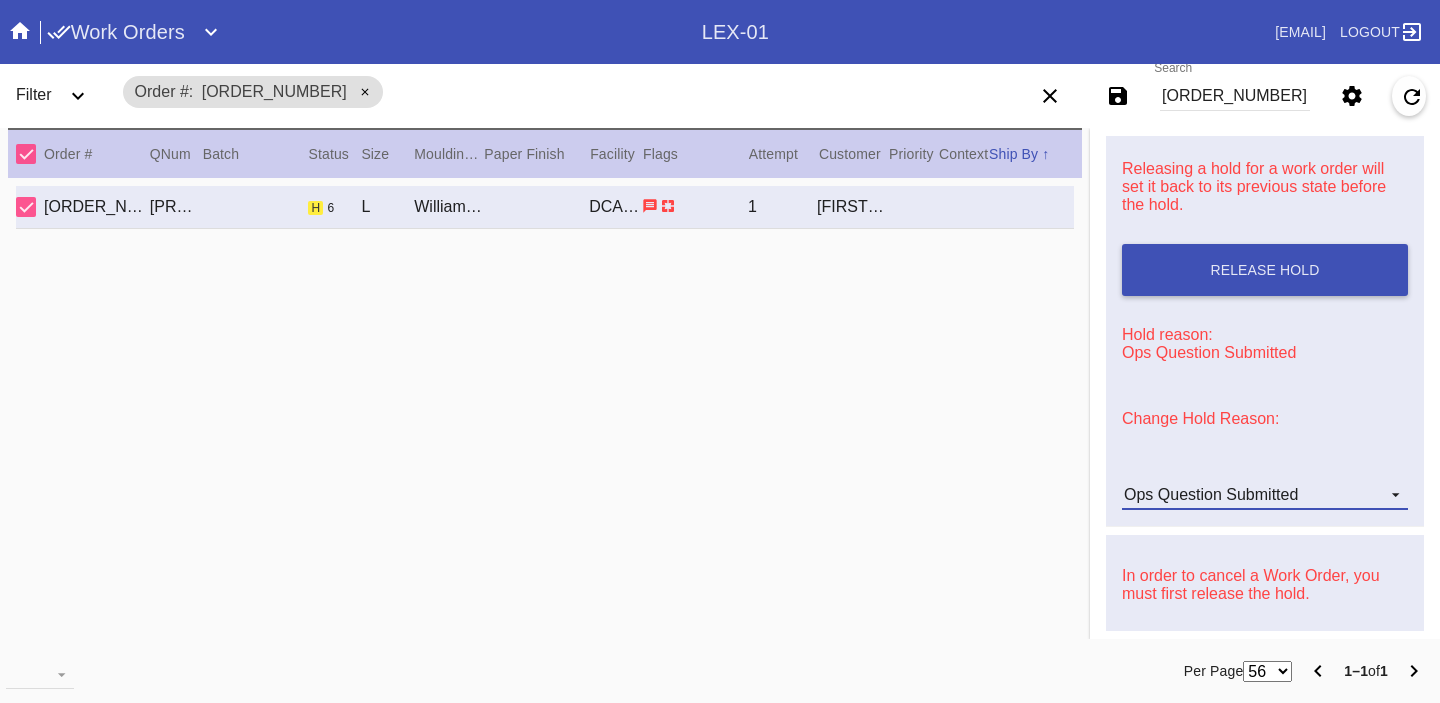 click on "Ops Question Submitted" at bounding box center (1211, 494) 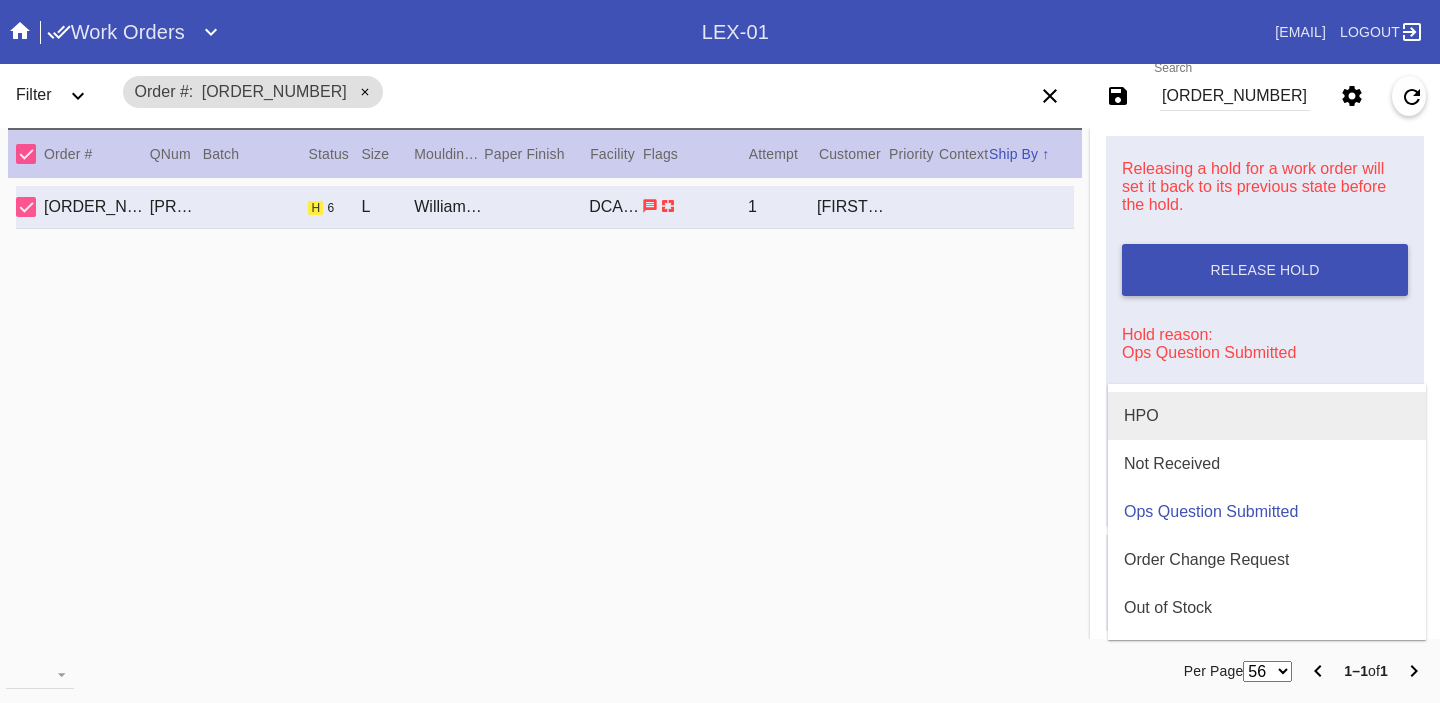 scroll, scrollTop: 0, scrollLeft: 0, axis: both 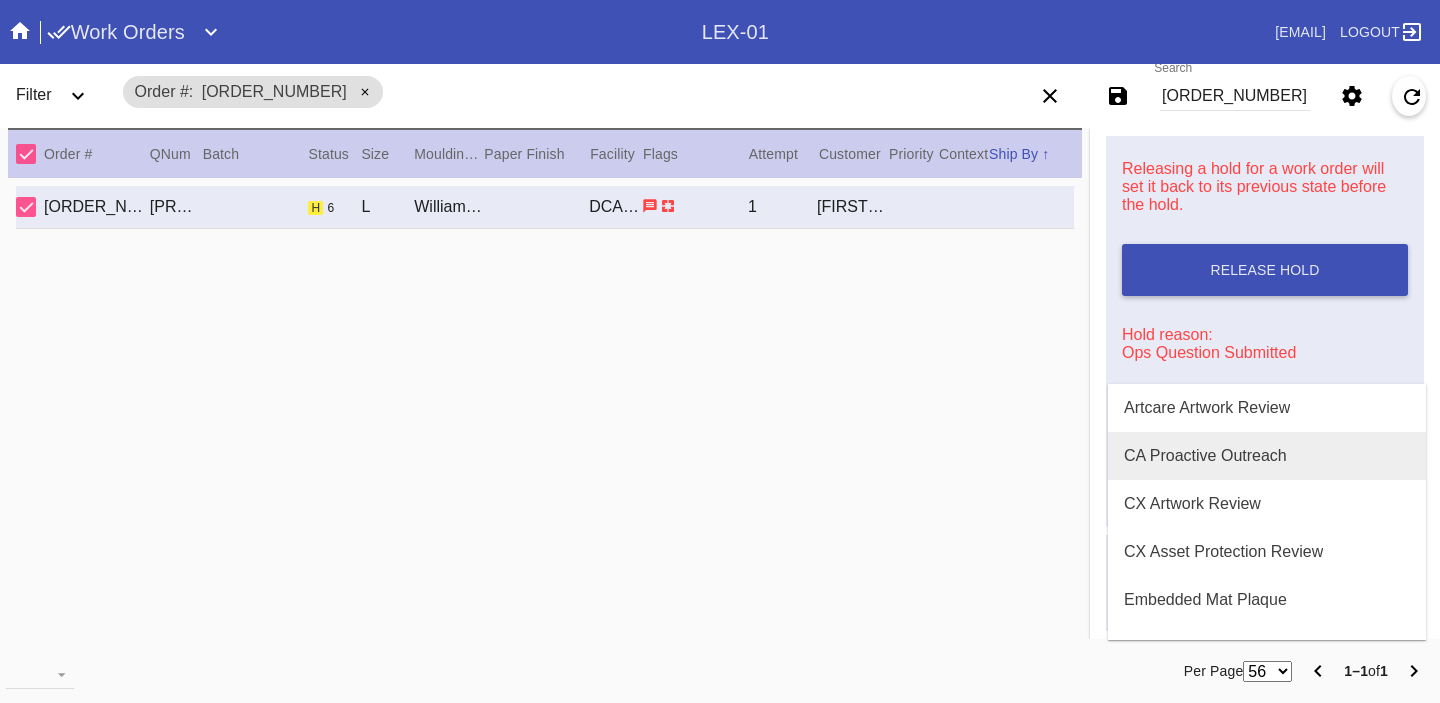 click on "CA Proactive Outreach" at bounding box center (1205, 456) 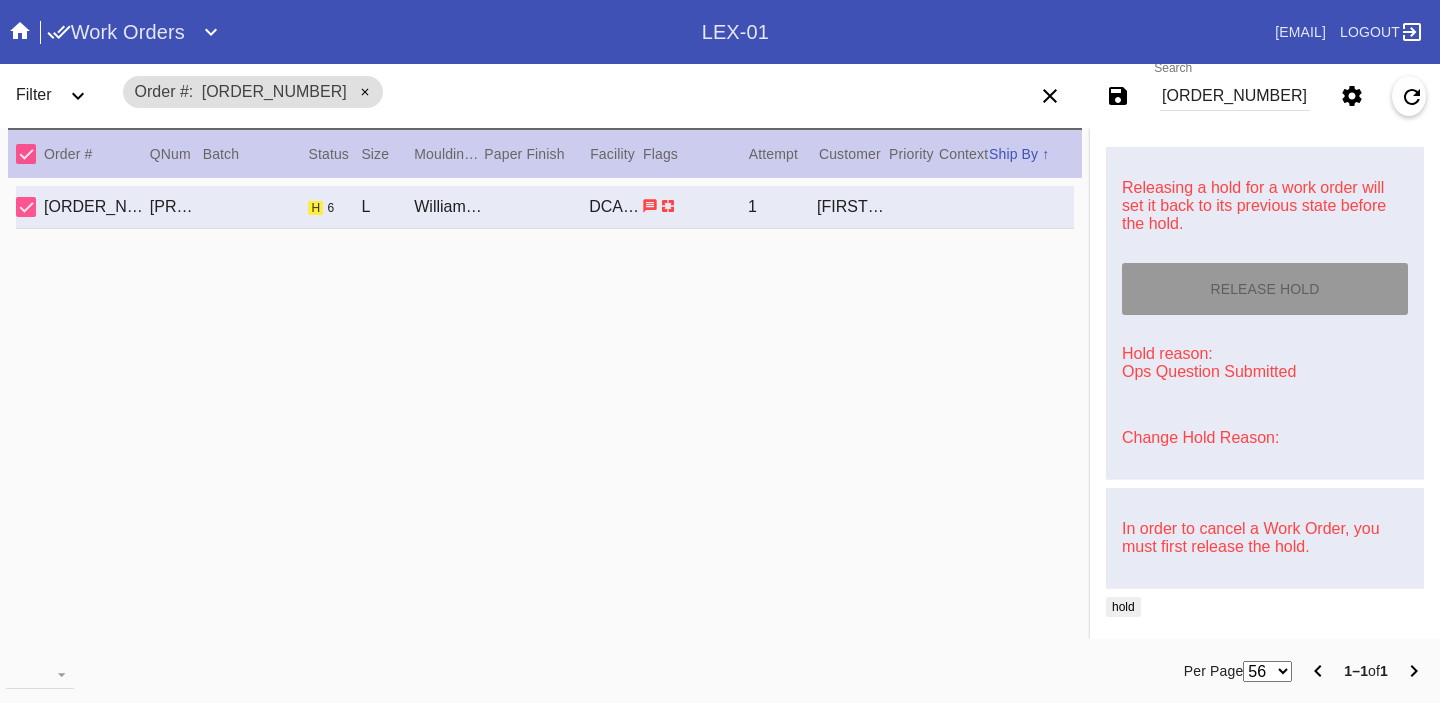 type on "7/30/2025" 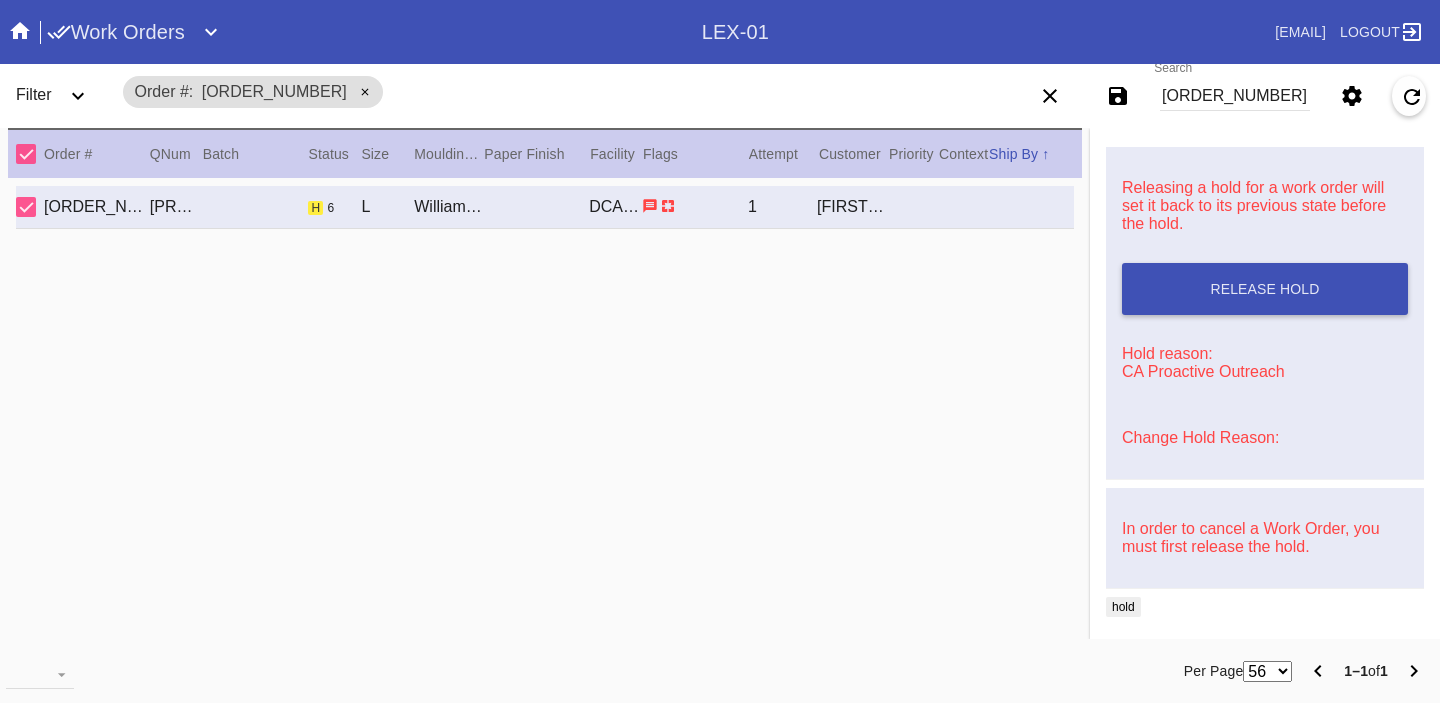 scroll, scrollTop: 0, scrollLeft: 0, axis: both 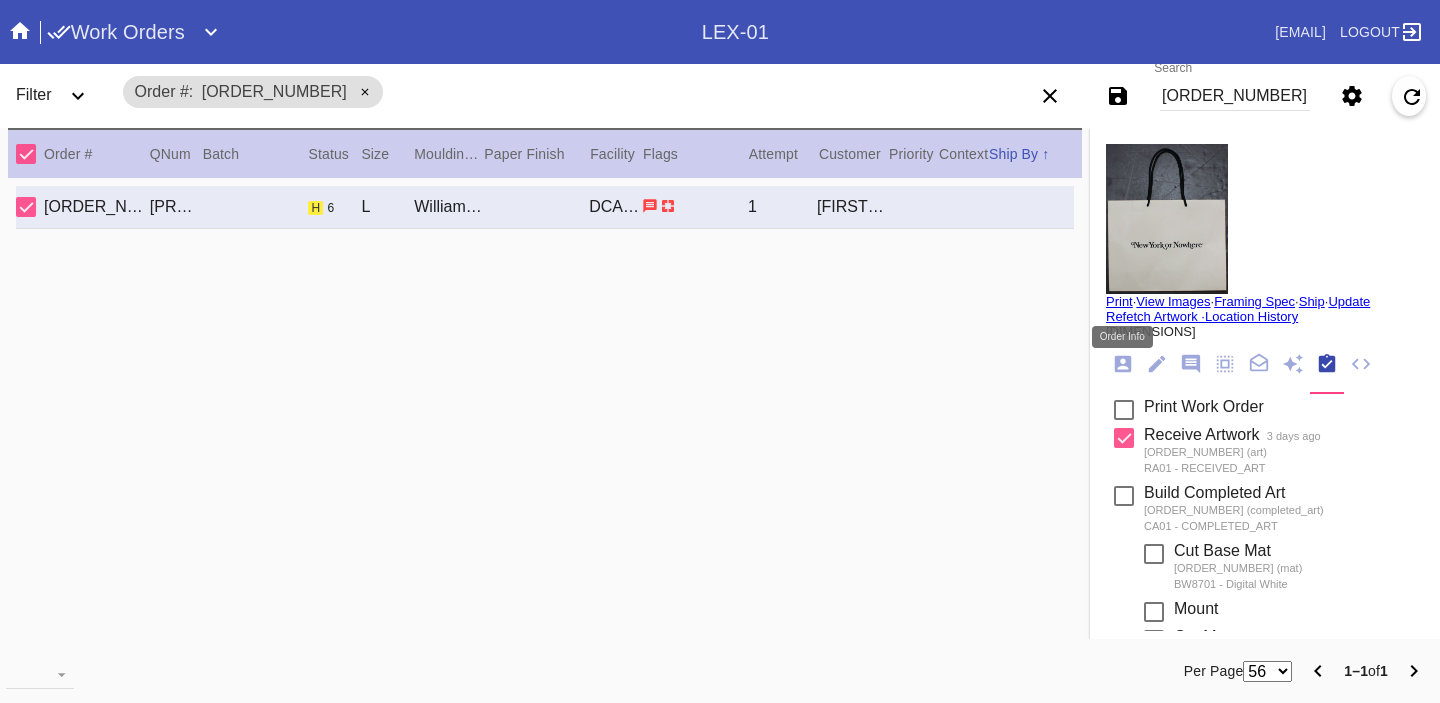 click 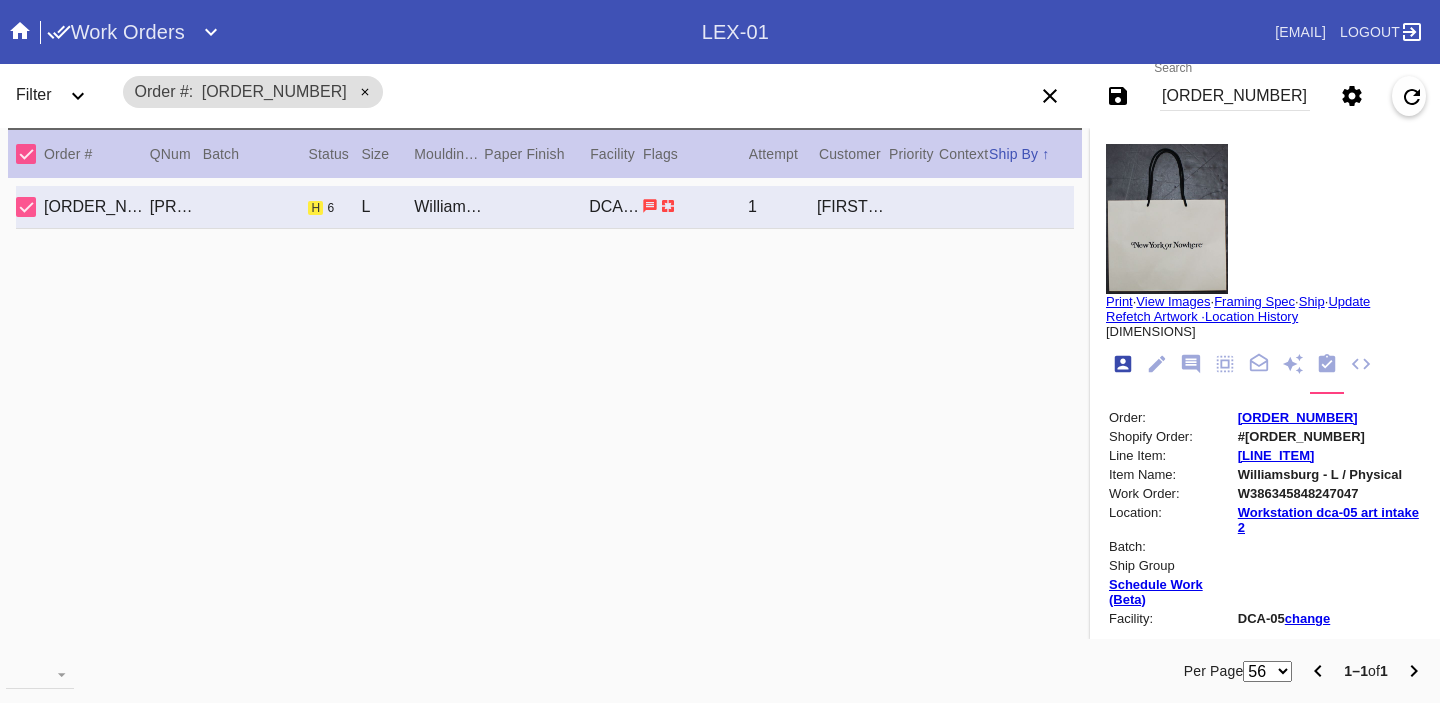 scroll, scrollTop: 24, scrollLeft: 0, axis: vertical 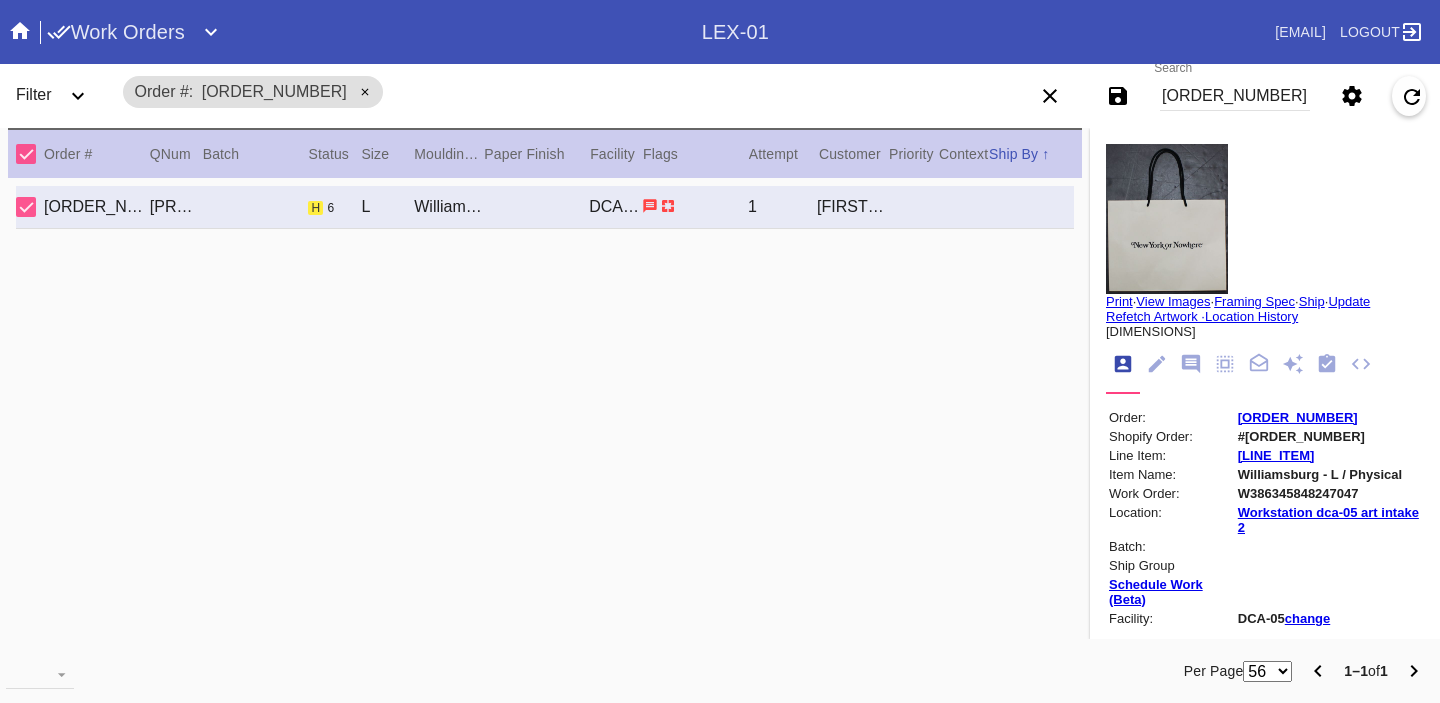 click on "#M761742275" at bounding box center [1329, 436] 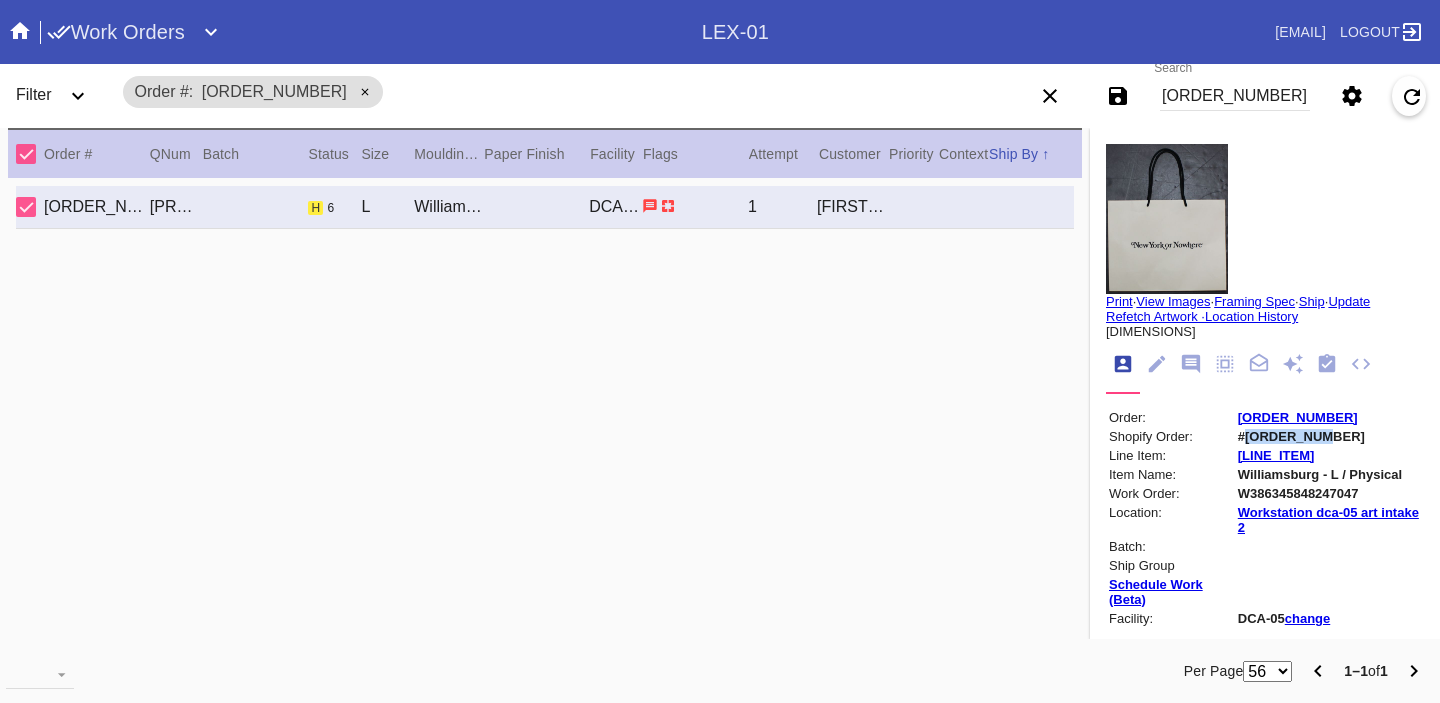 click on "#M761742275" at bounding box center (1329, 436) 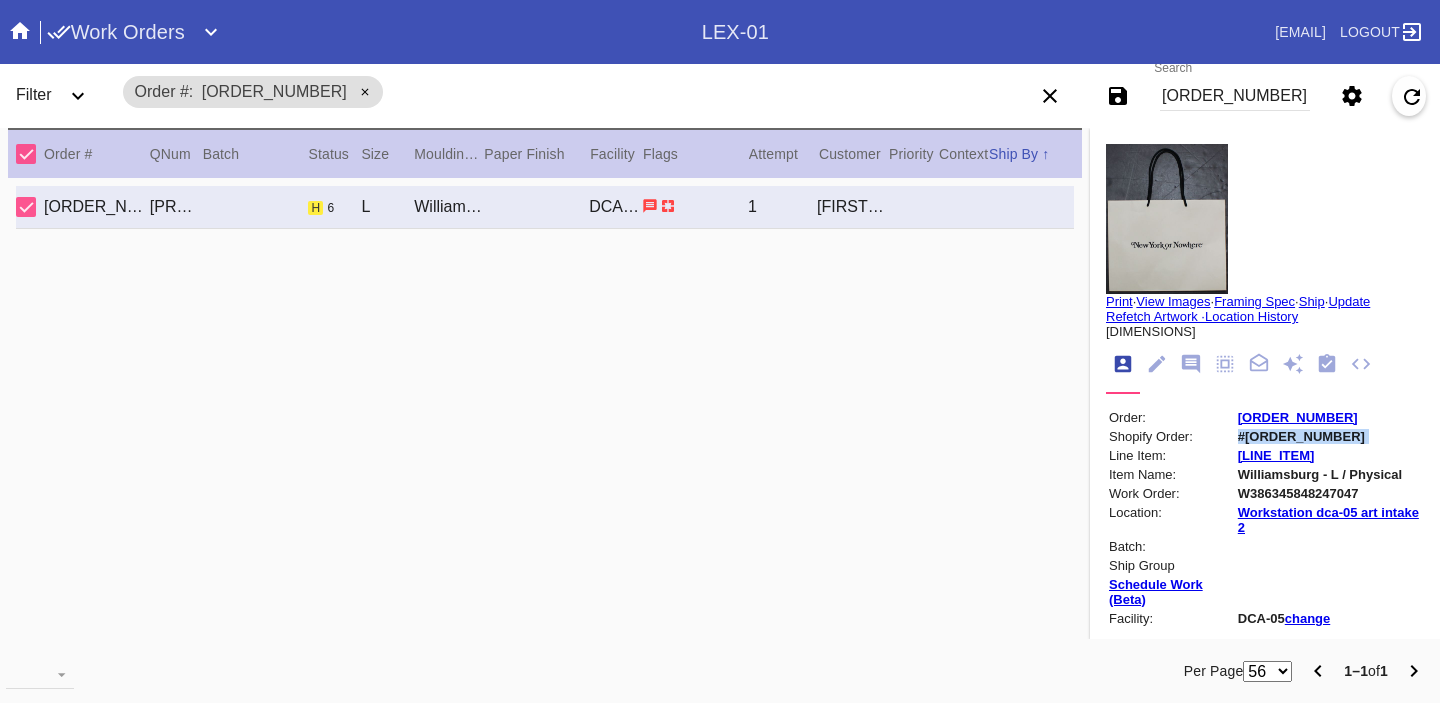 copy on "#M761742275" 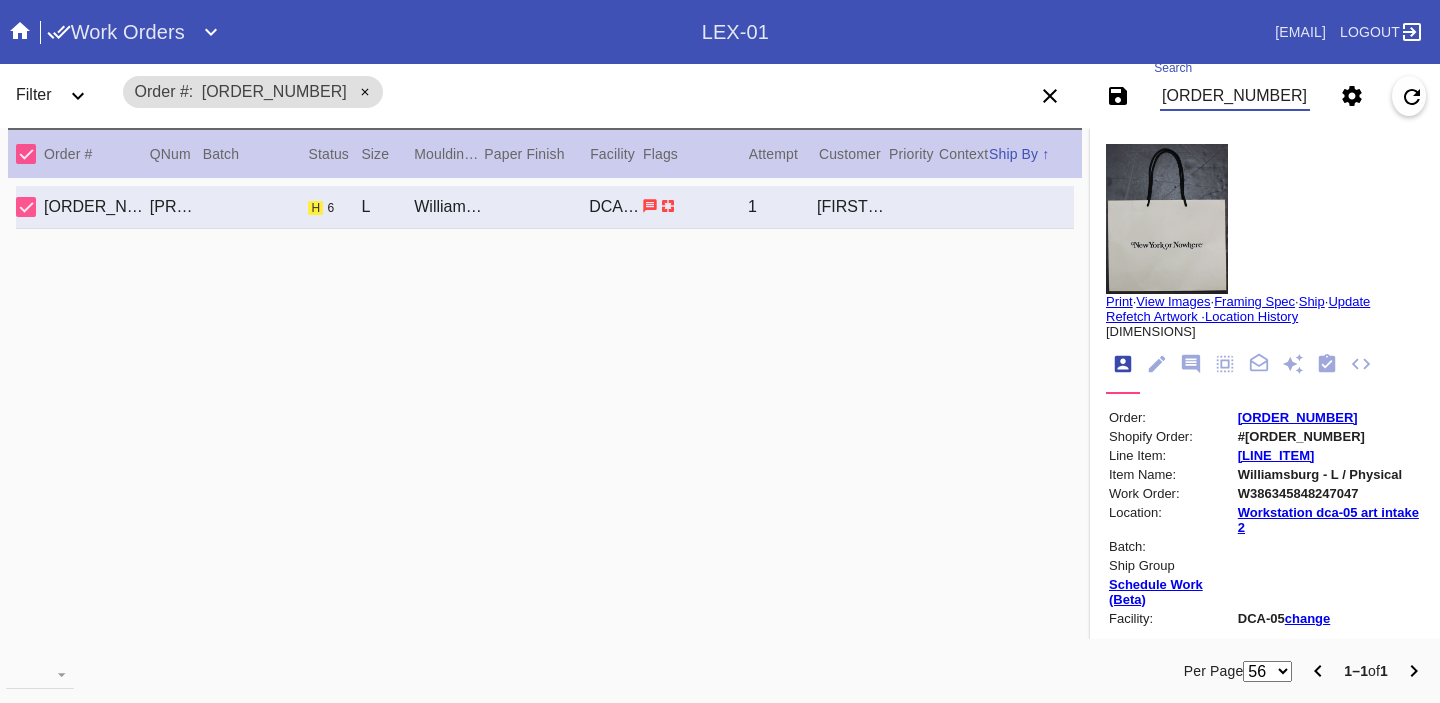 click on "R844365992" at bounding box center (1235, 96) 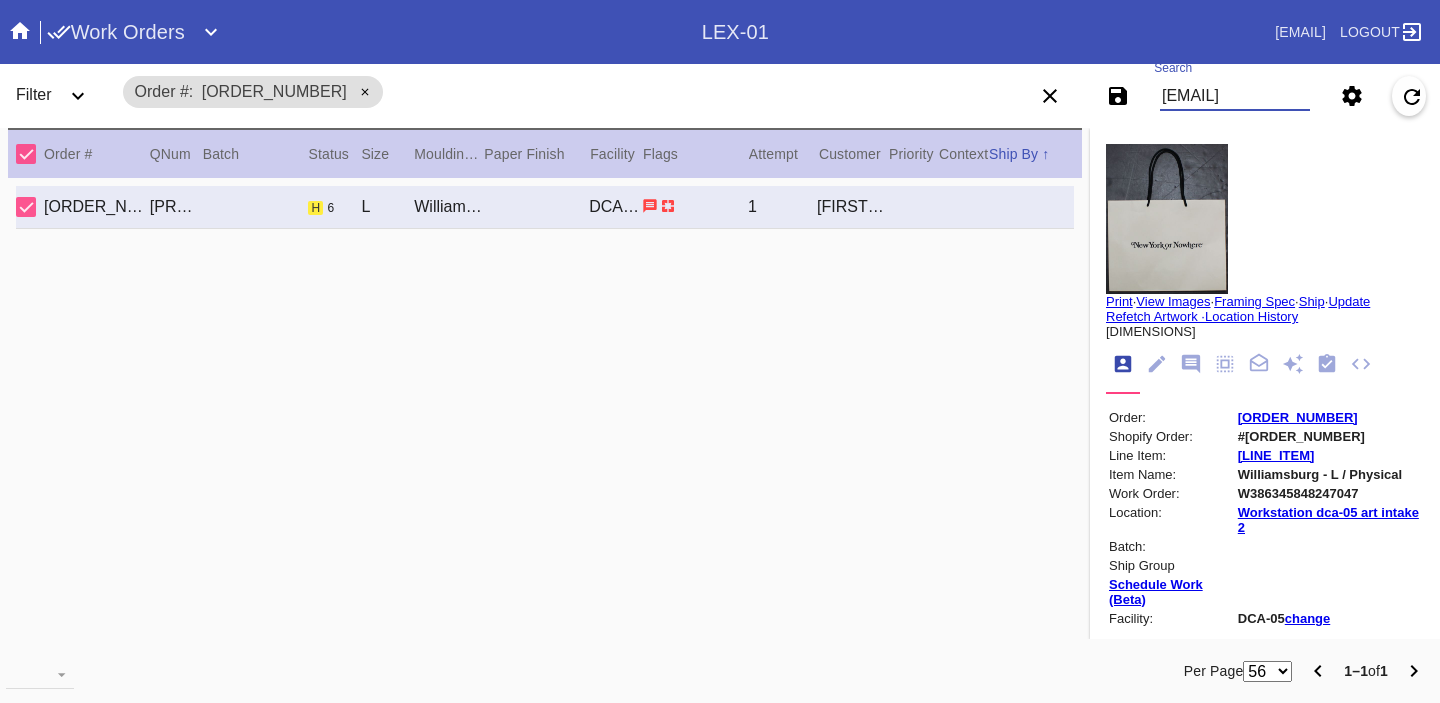 scroll, scrollTop: 0, scrollLeft: 43, axis: horizontal 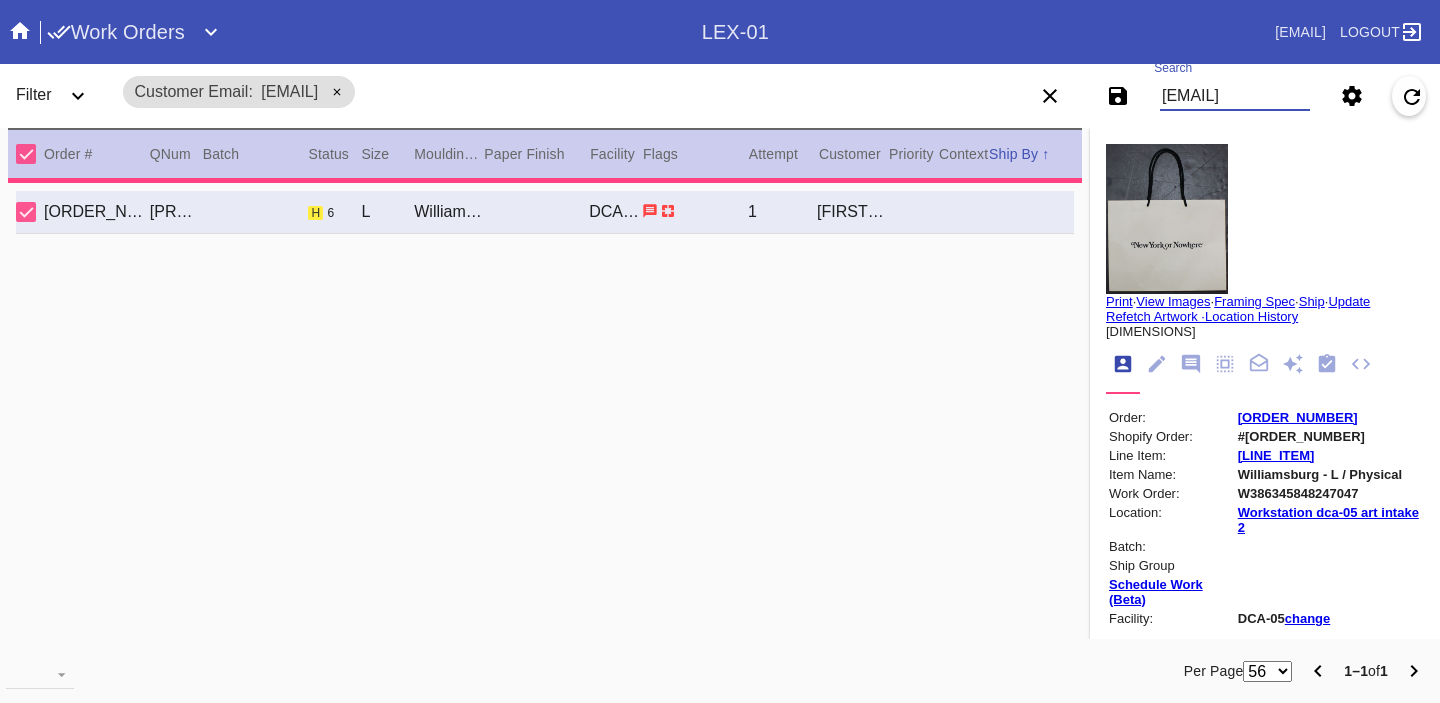 type on "0.0" 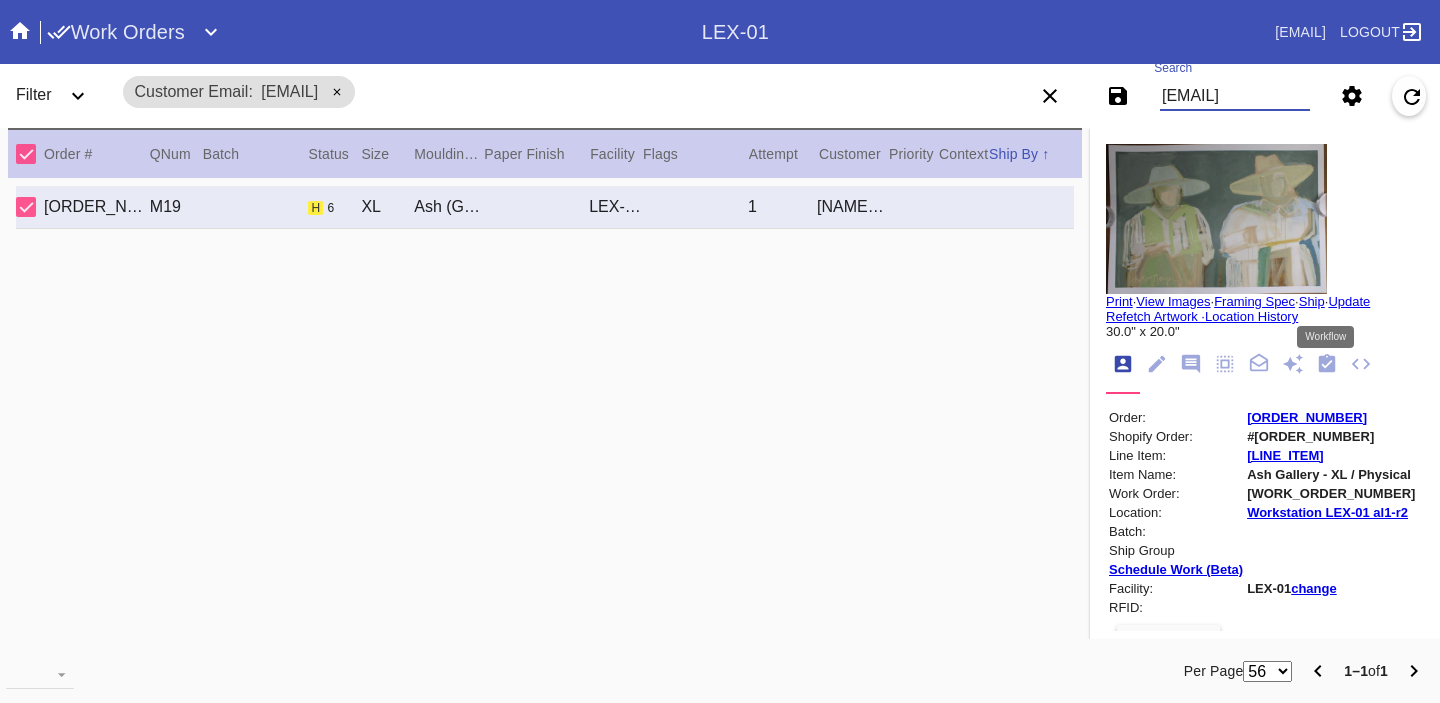 click 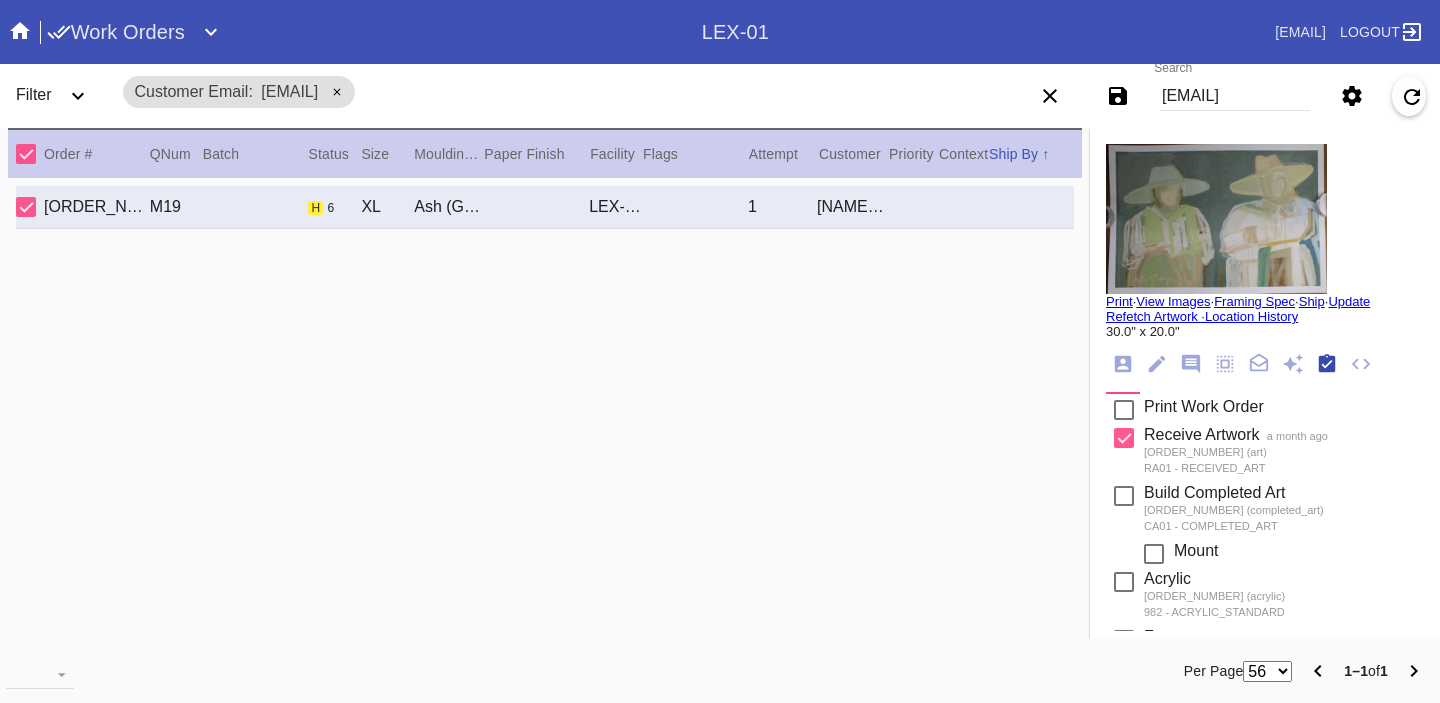scroll, scrollTop: 0, scrollLeft: 0, axis: both 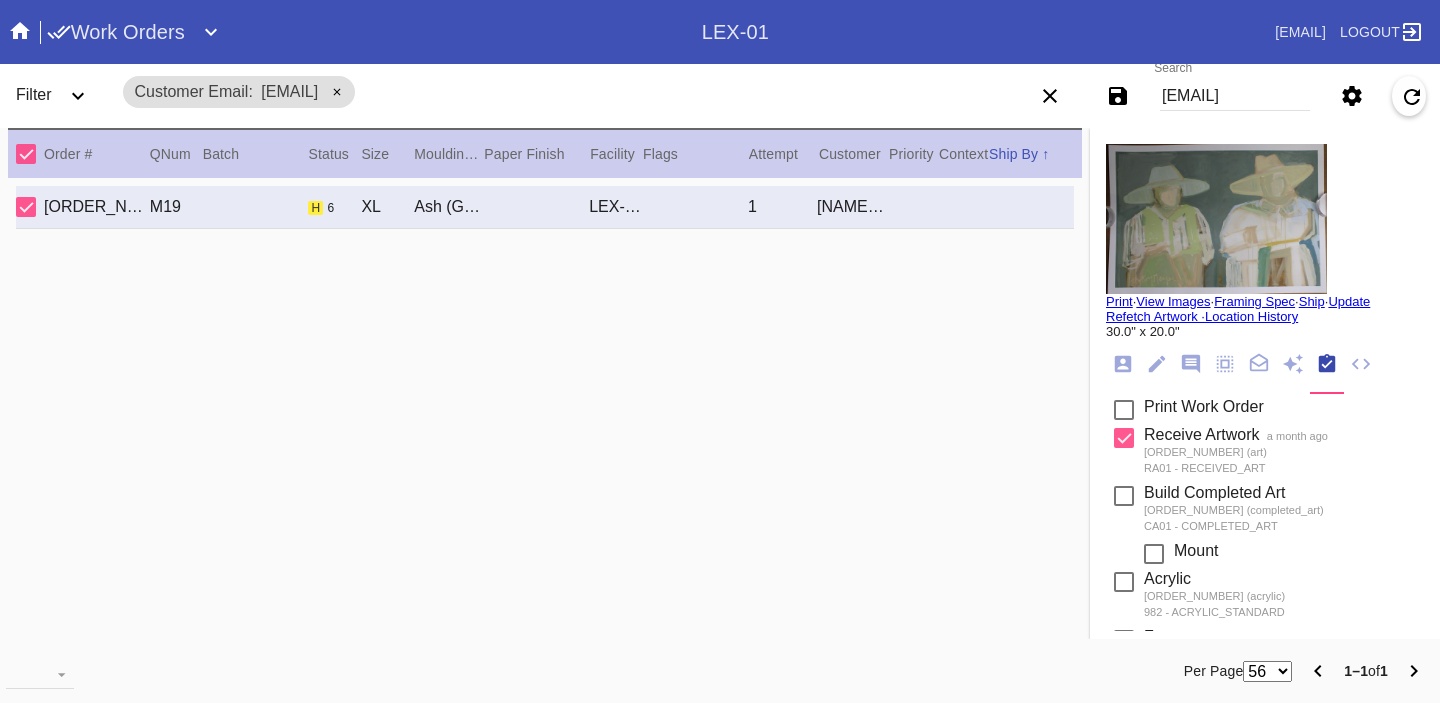click on "[EMAIL]" at bounding box center (1235, 96) 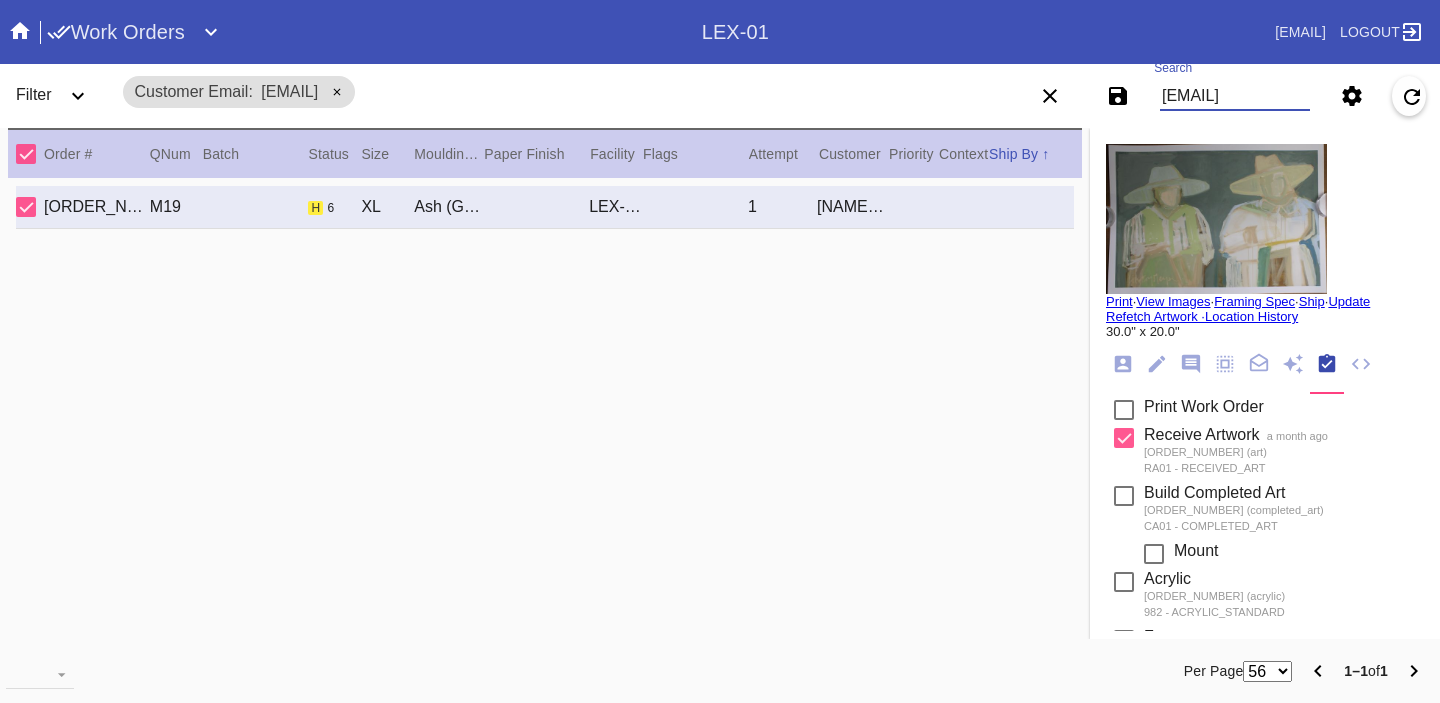click on "[EMAIL]" at bounding box center [1235, 96] 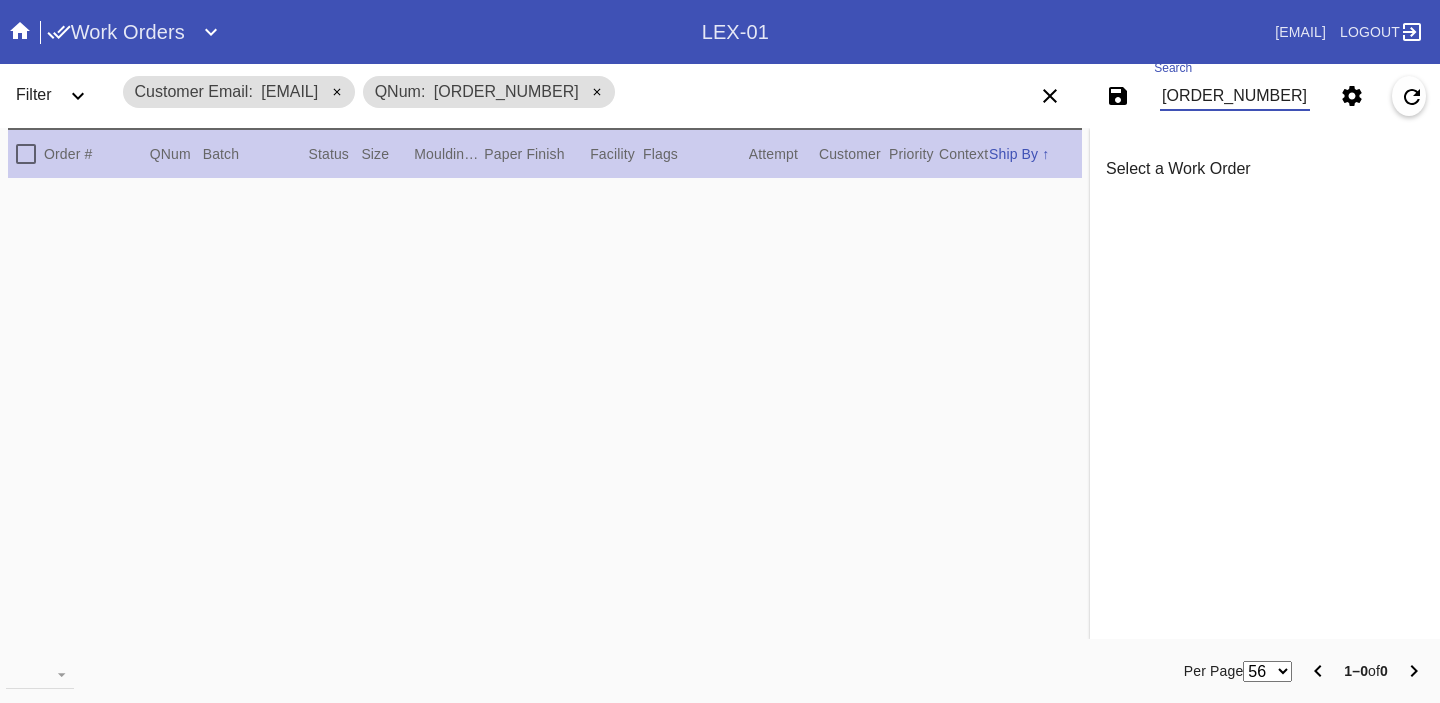 type on "M761722188" 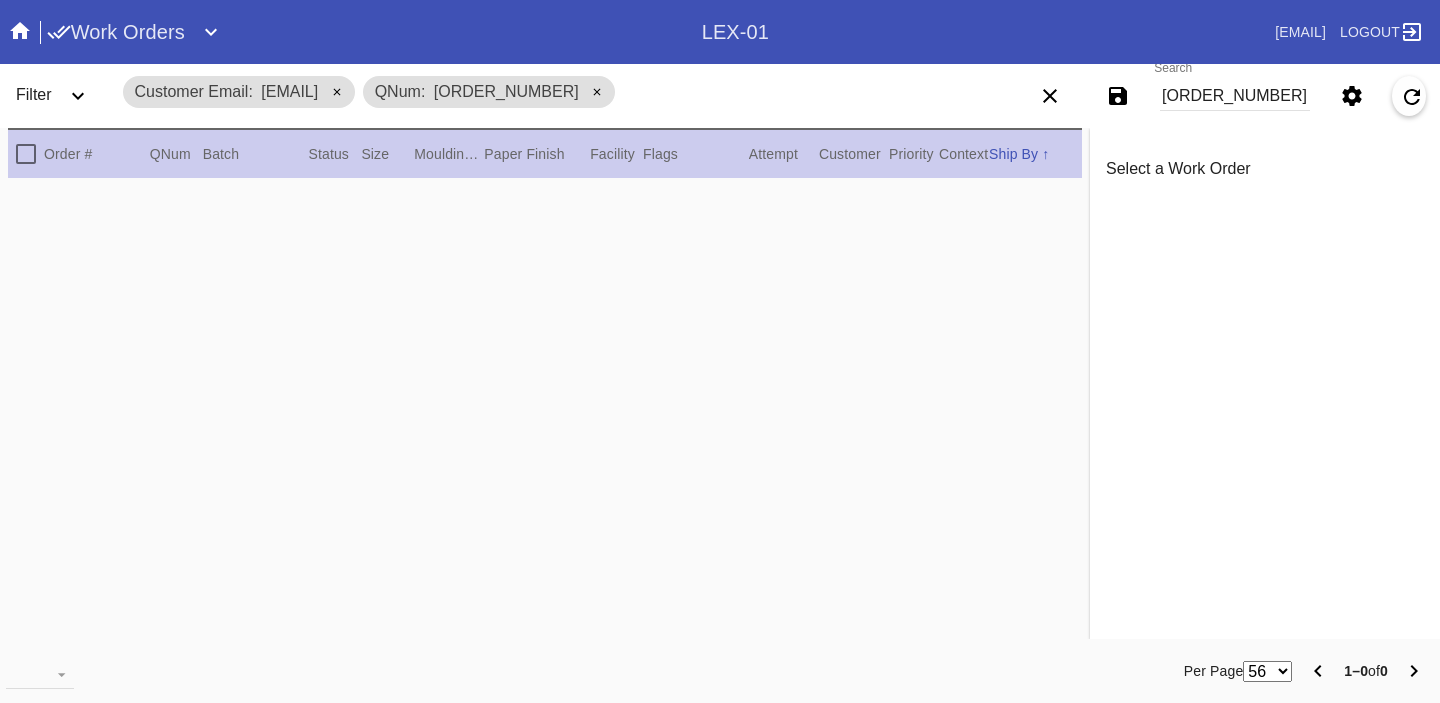 click at bounding box center [597, 93] 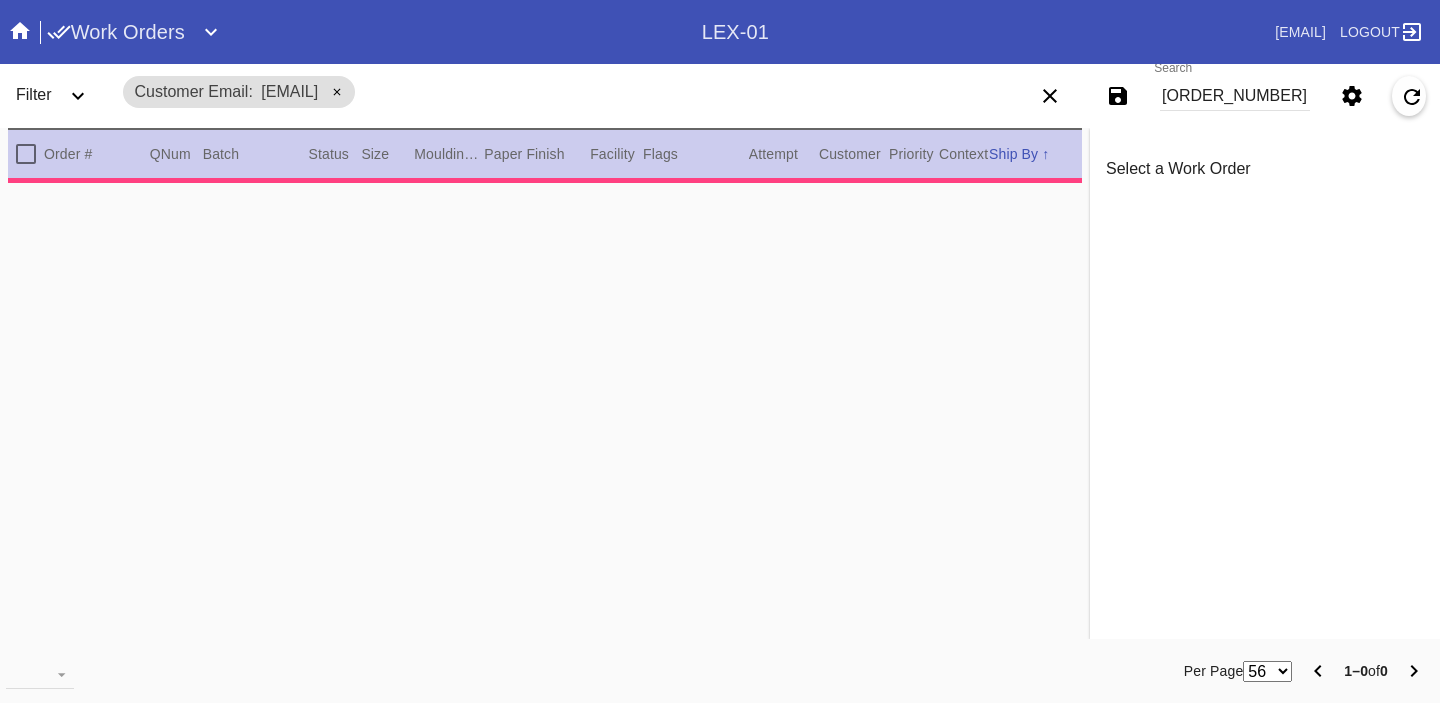 type on "0.0" 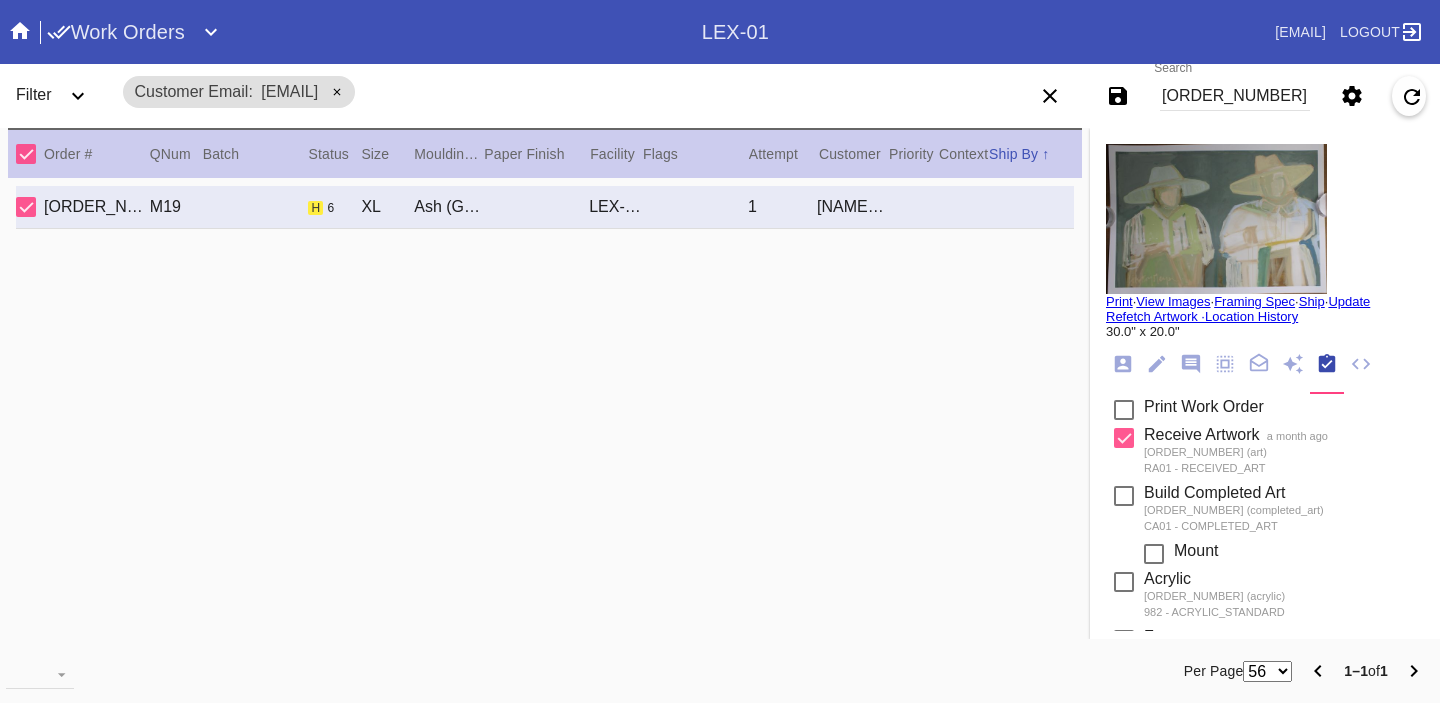 click on "Search M761722188" at bounding box center [1235, 96] 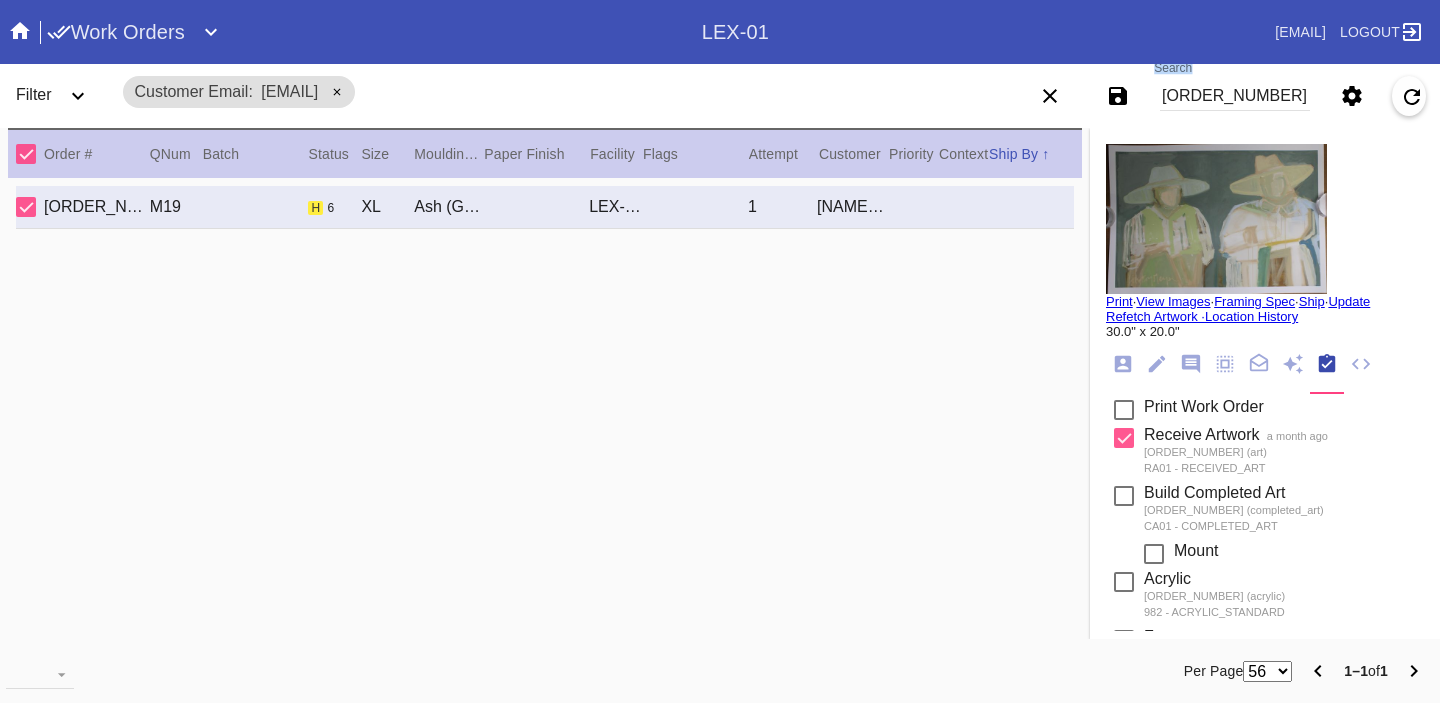 click on "M761722188" at bounding box center (1235, 96) 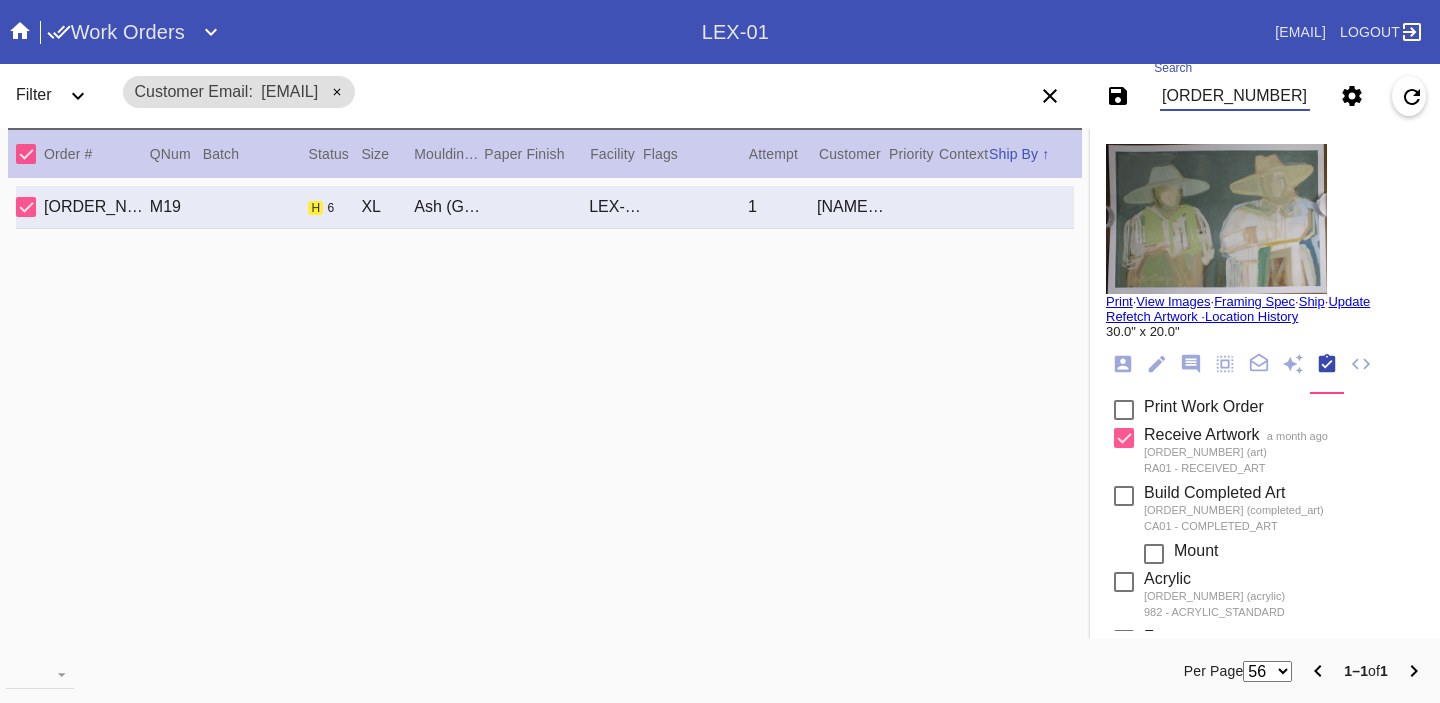 click on "M761722188" at bounding box center [1235, 96] 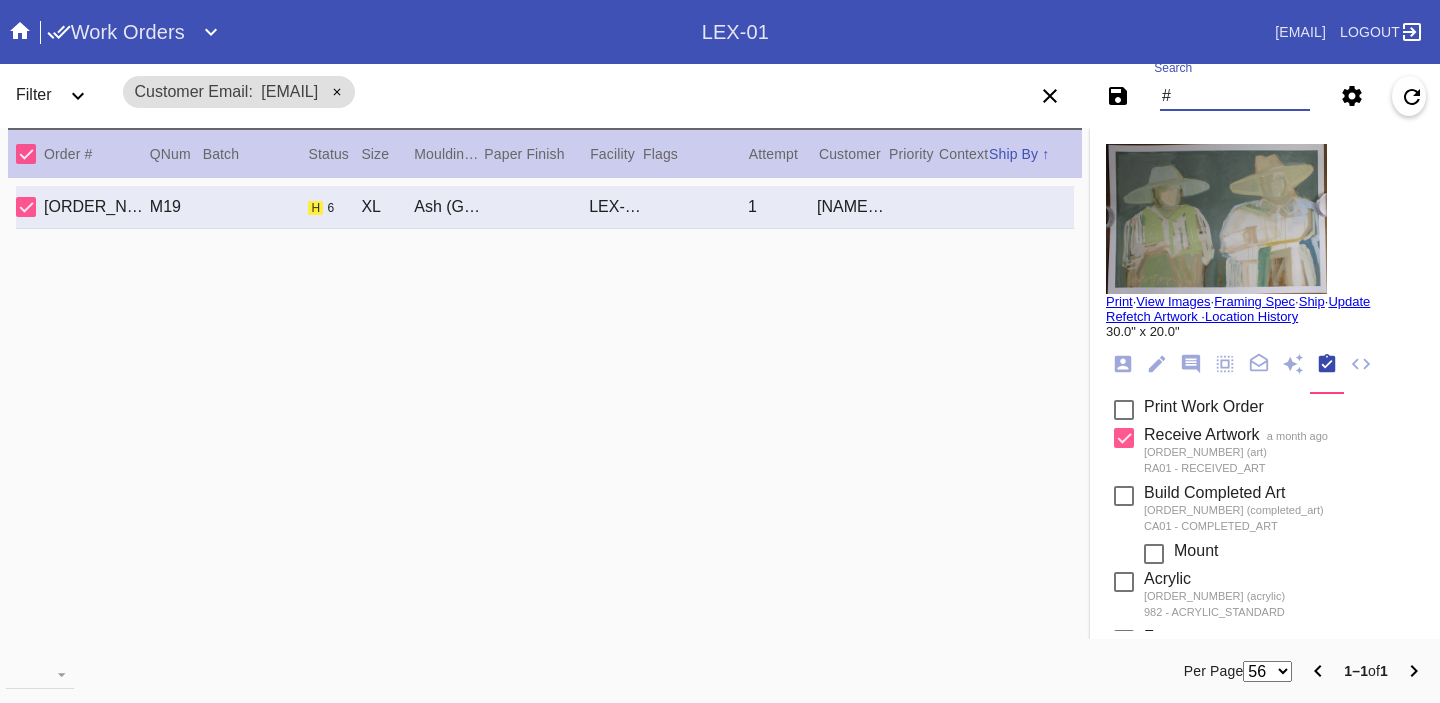 paste on "M761742275" 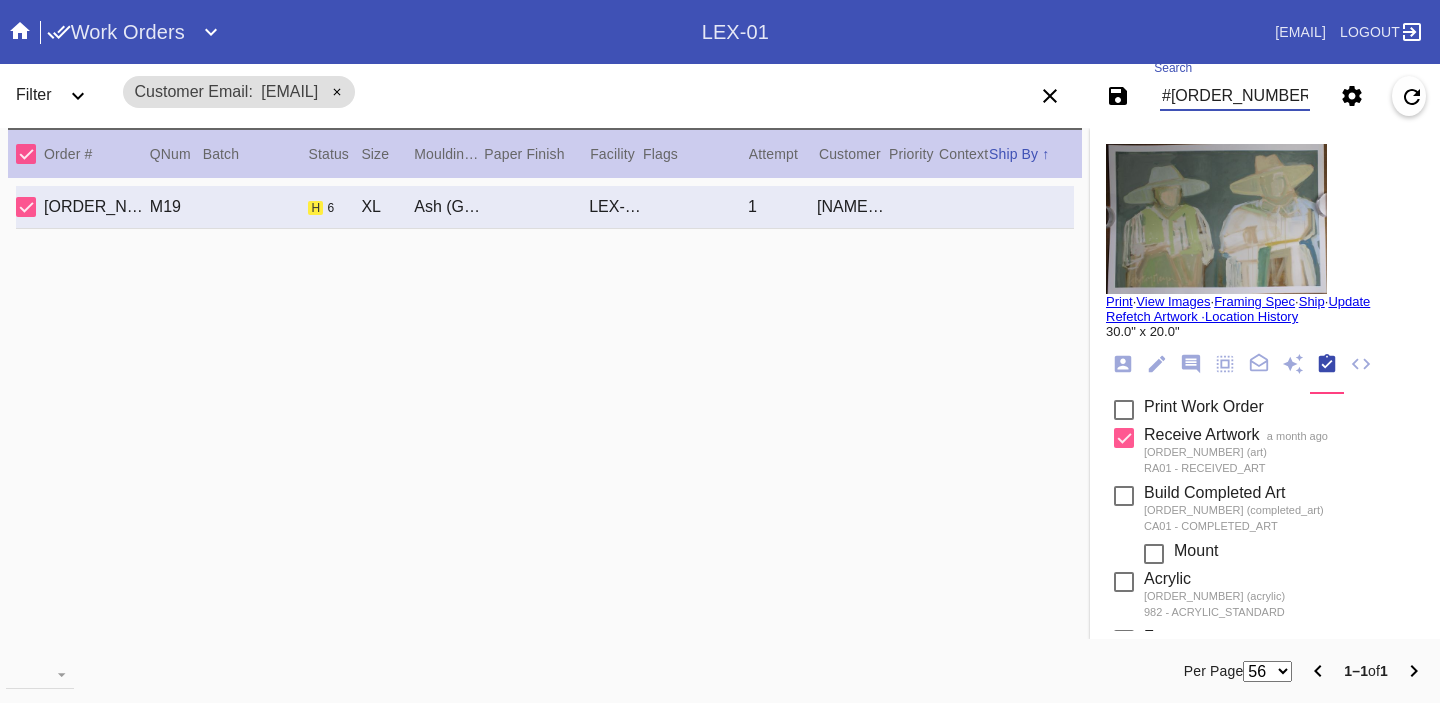 type on "#M761742275" 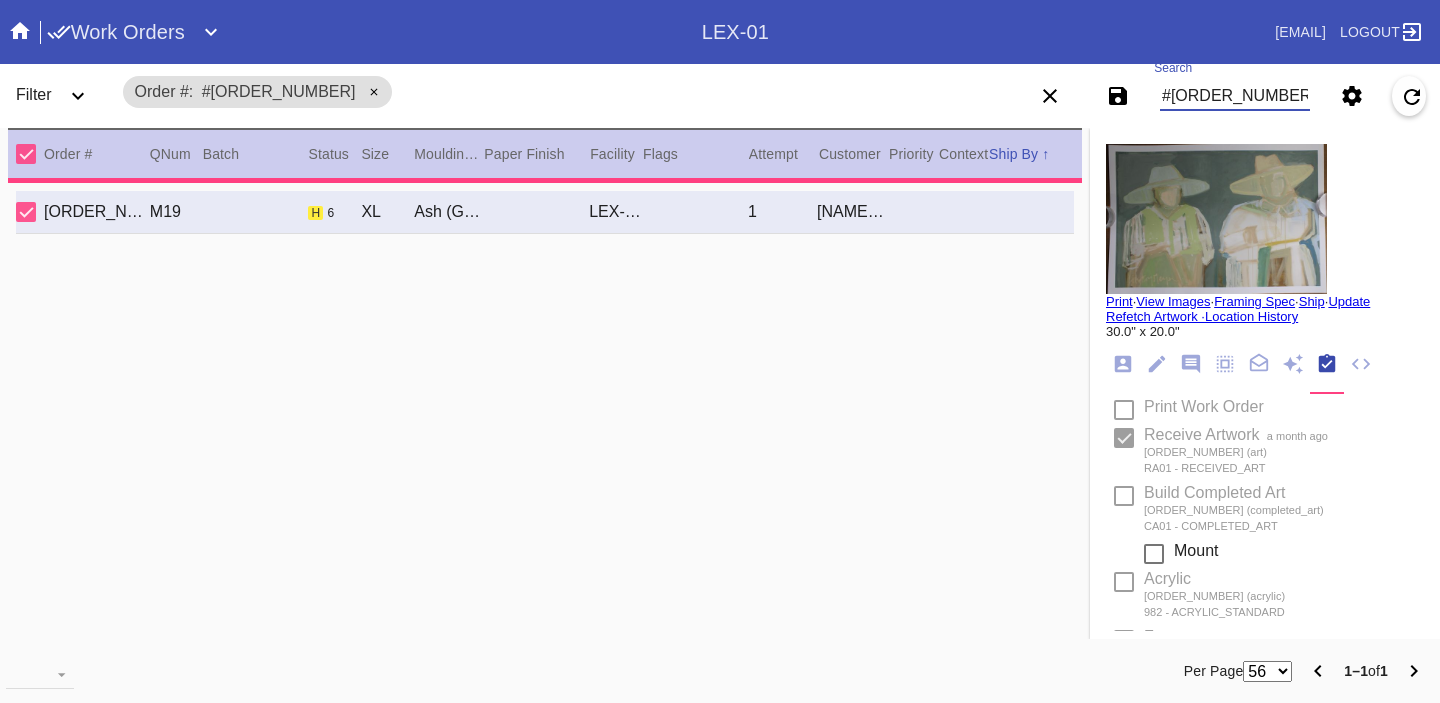 type on "1.5" 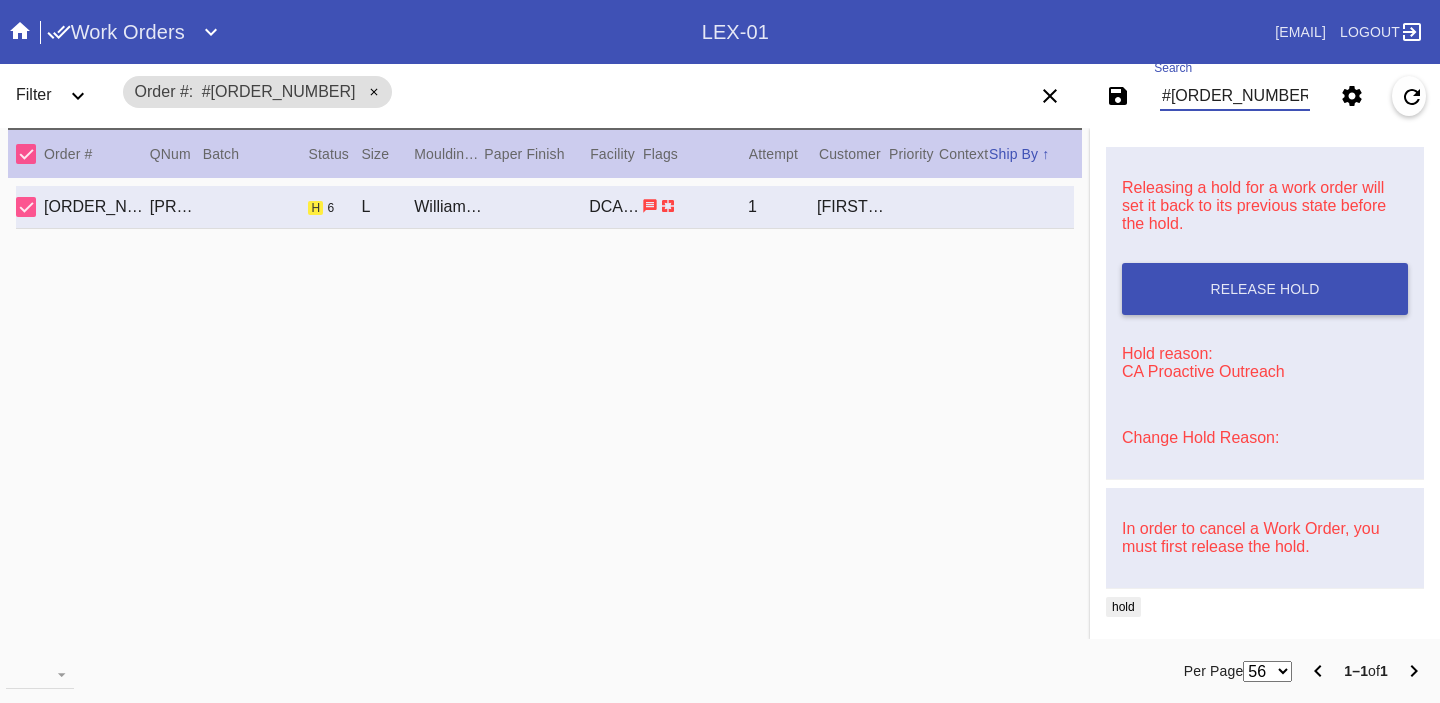 scroll, scrollTop: 0, scrollLeft: 0, axis: both 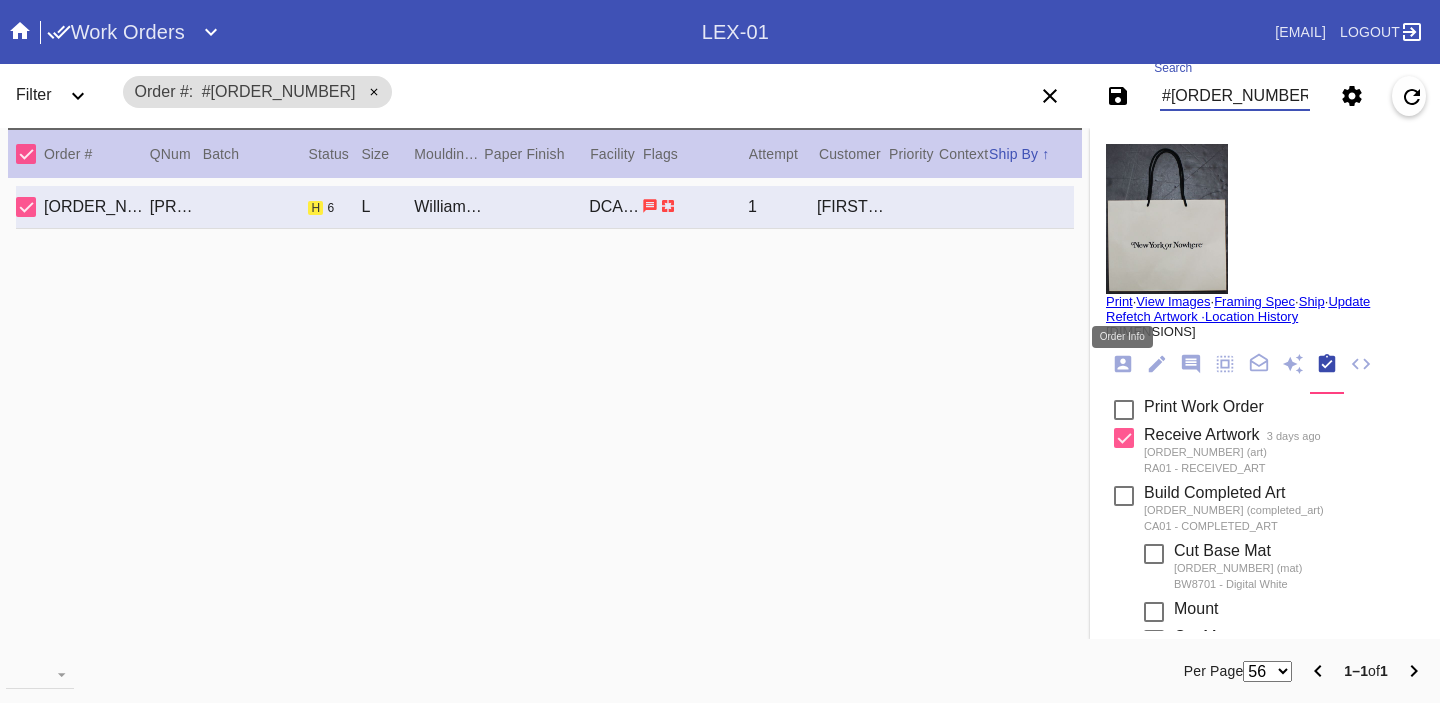 click 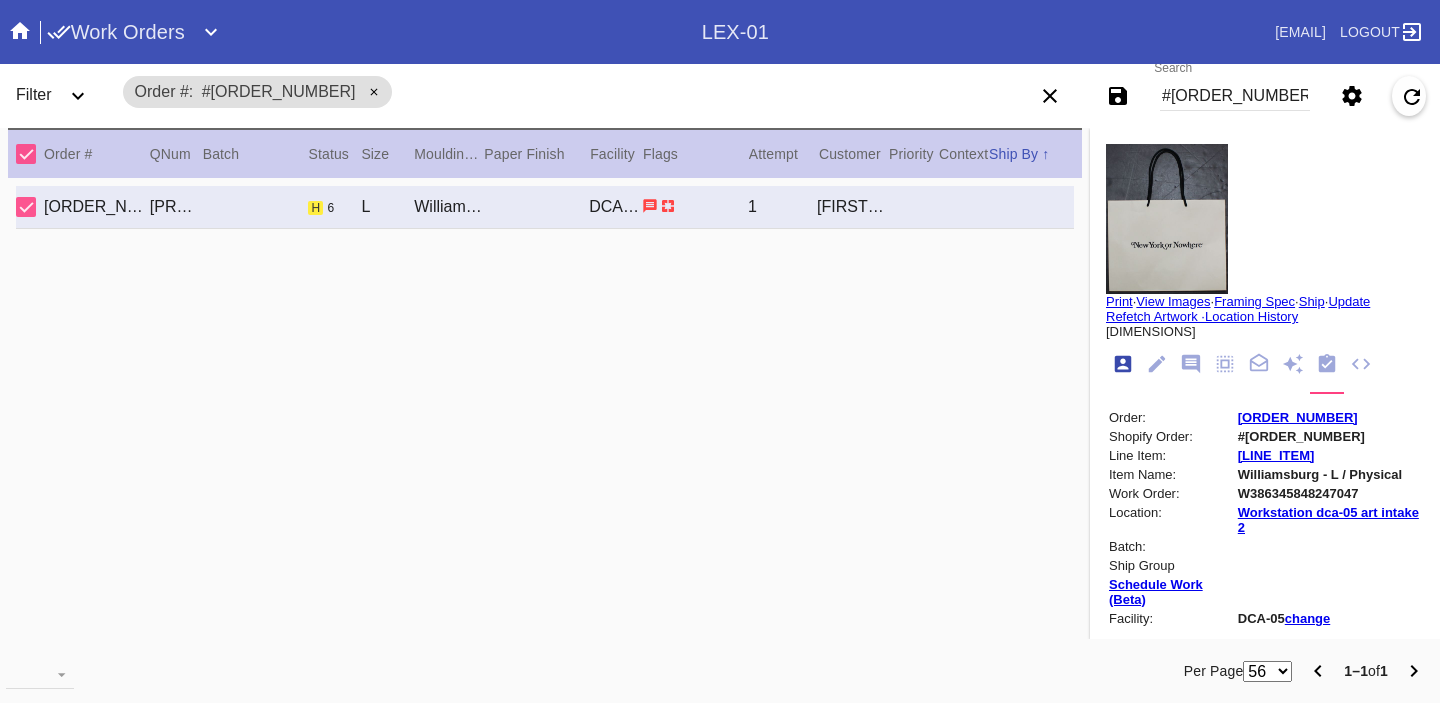 scroll, scrollTop: 24, scrollLeft: 0, axis: vertical 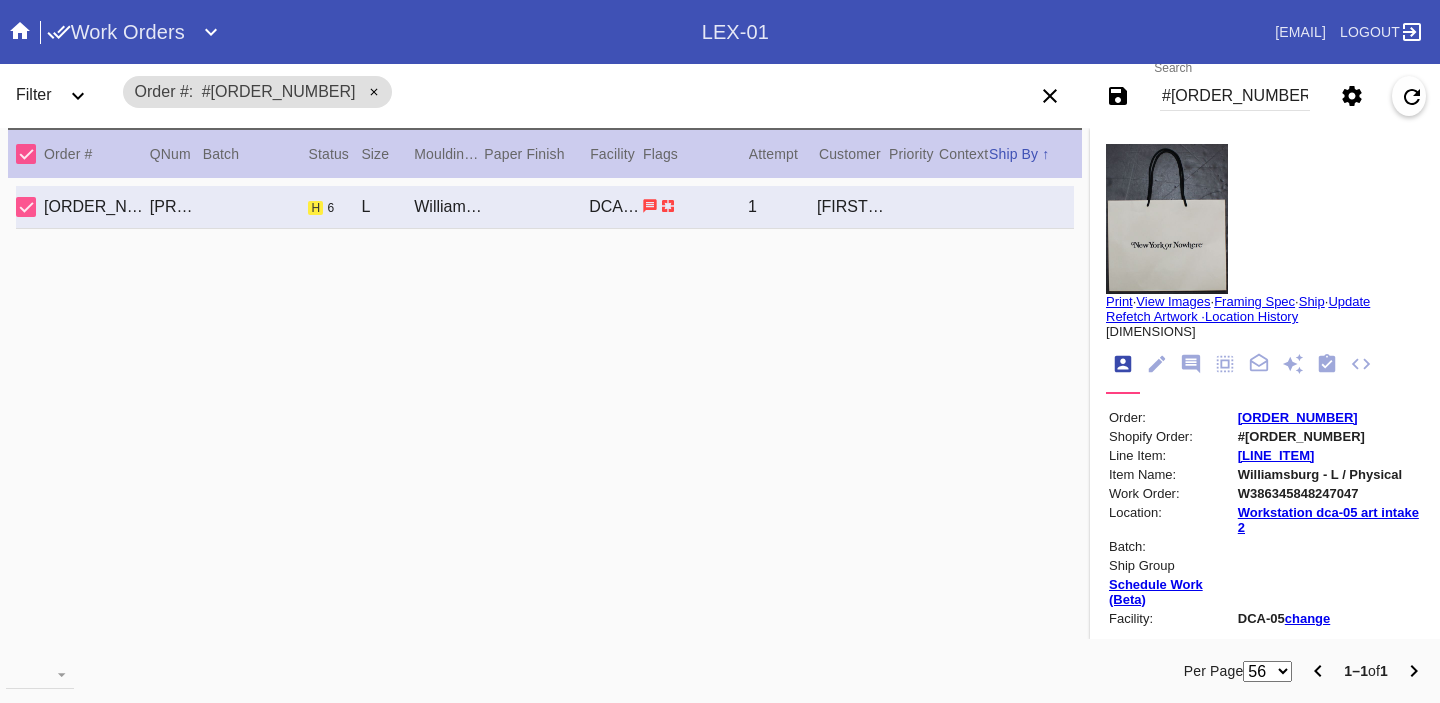 click on "R844365992" at bounding box center (1298, 417) 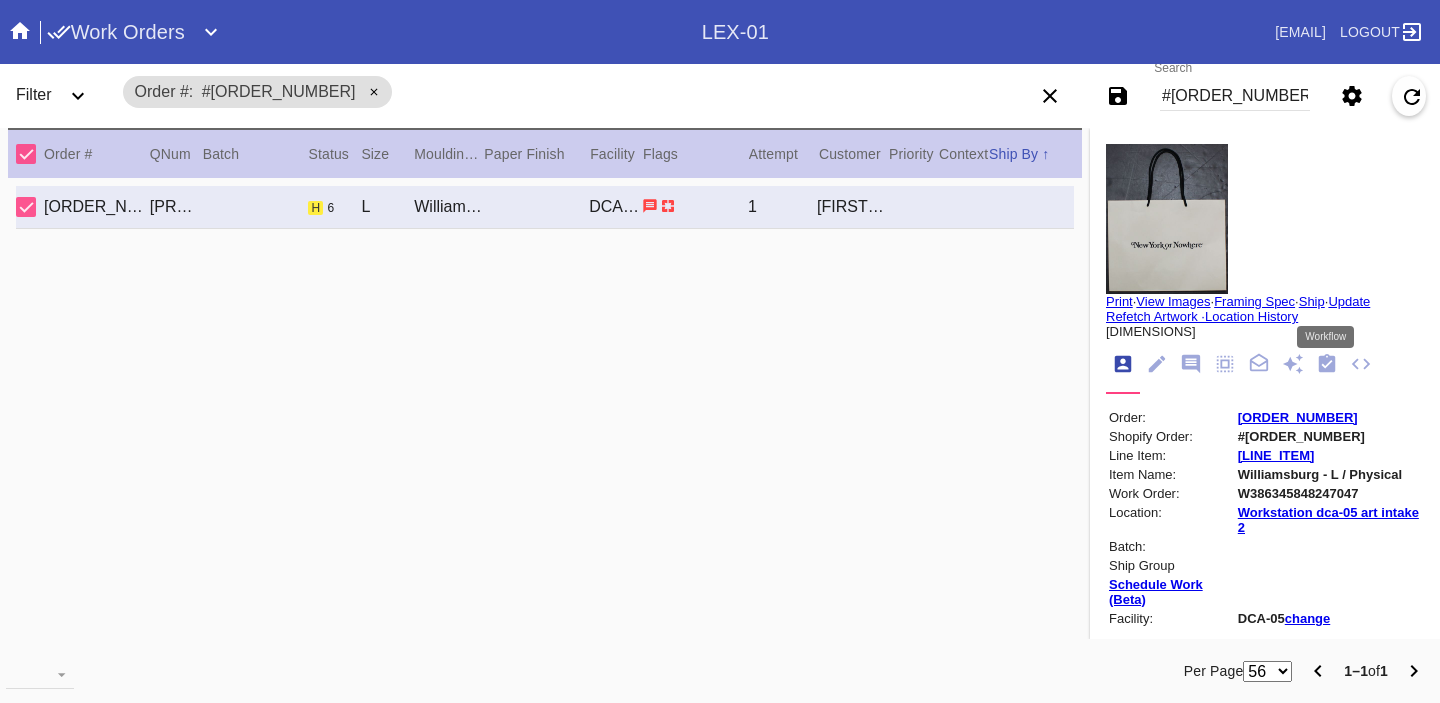 click at bounding box center (1327, 365) 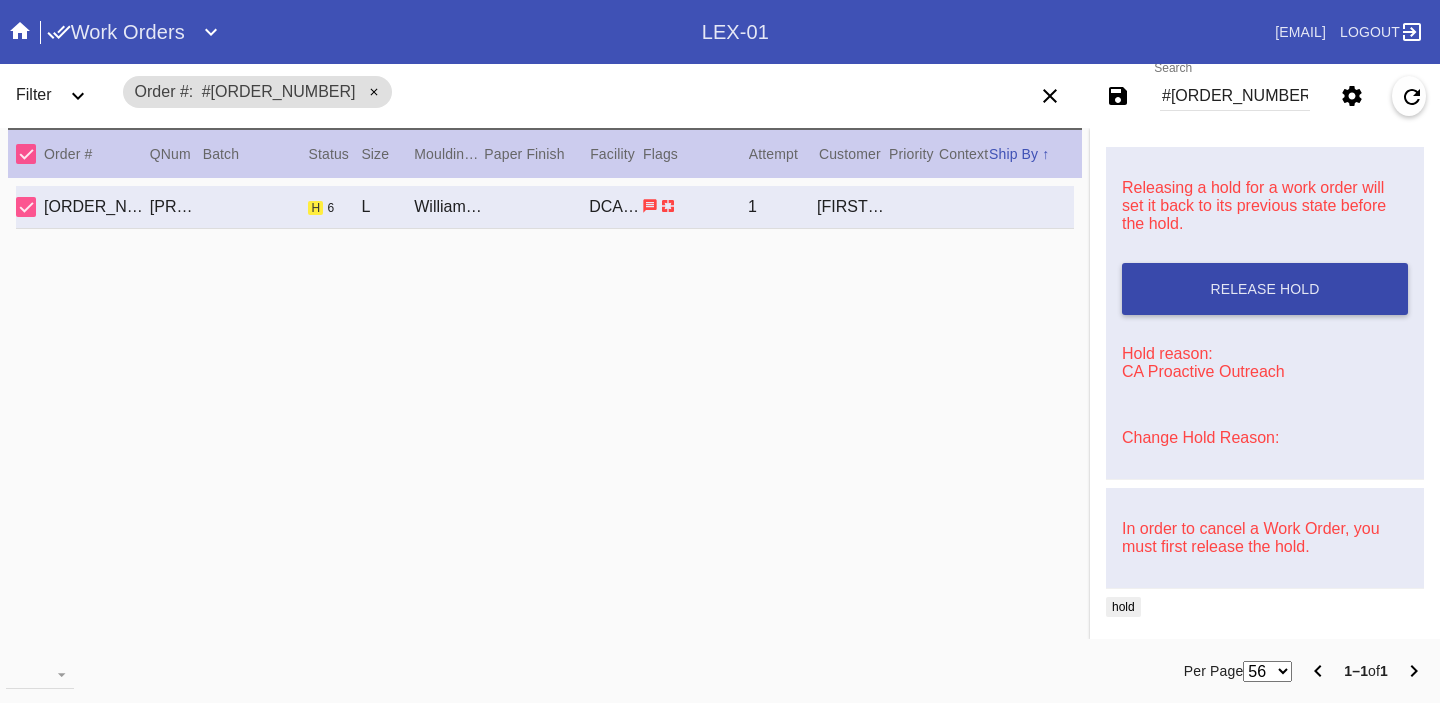 scroll, scrollTop: 0, scrollLeft: 0, axis: both 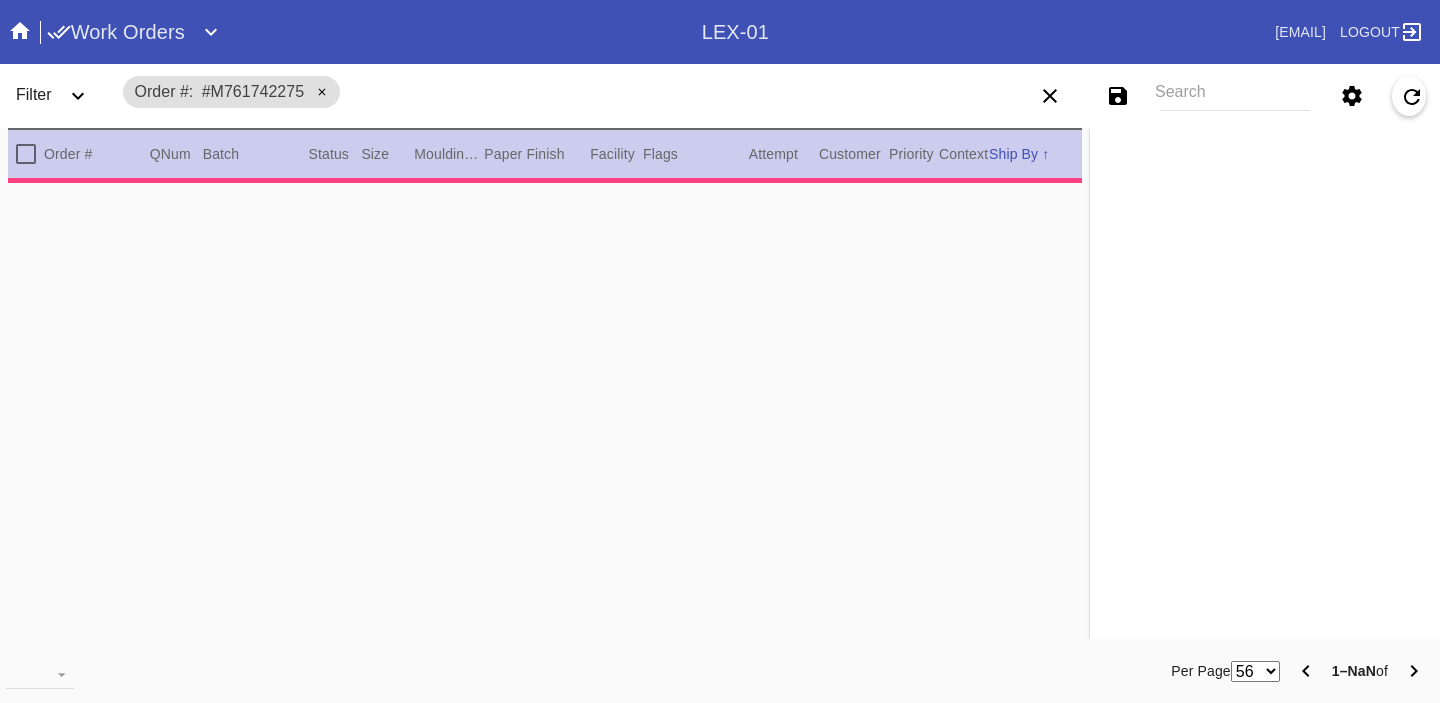 type on "1.5" 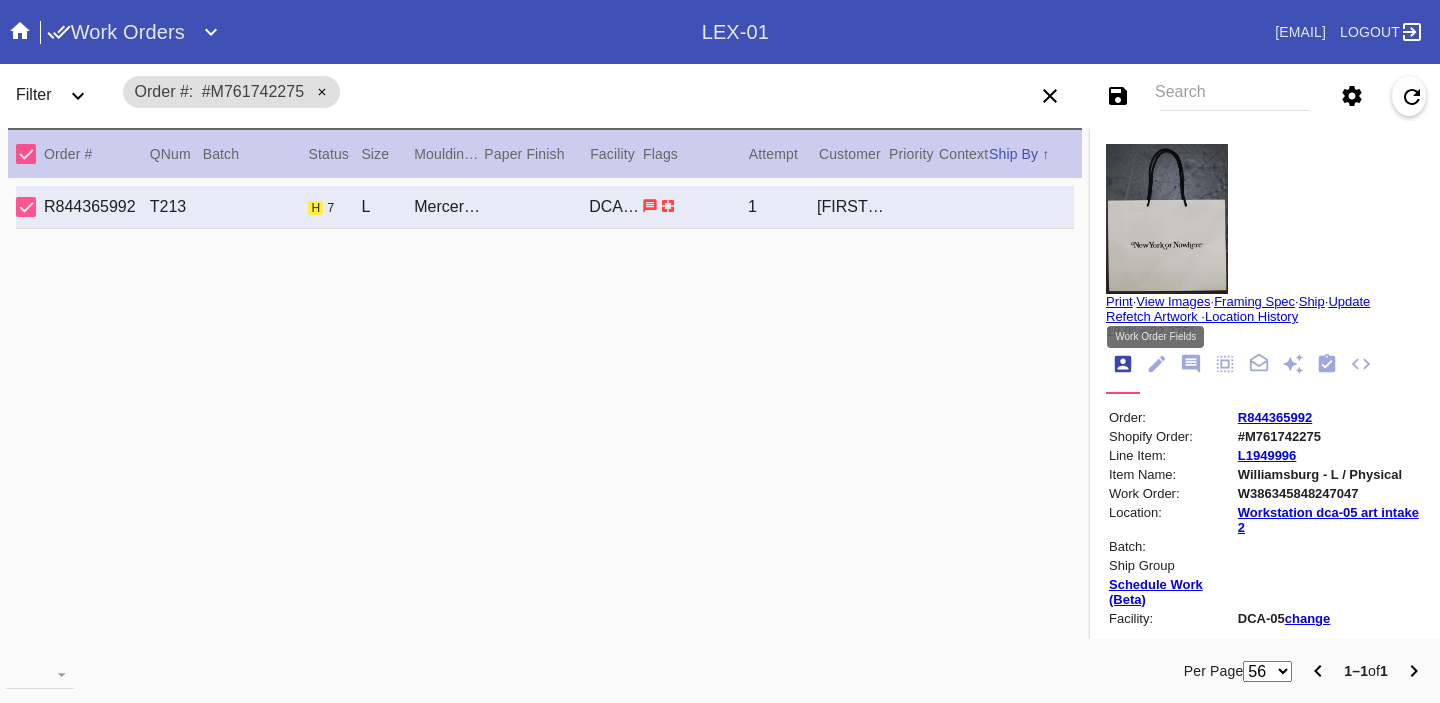 click 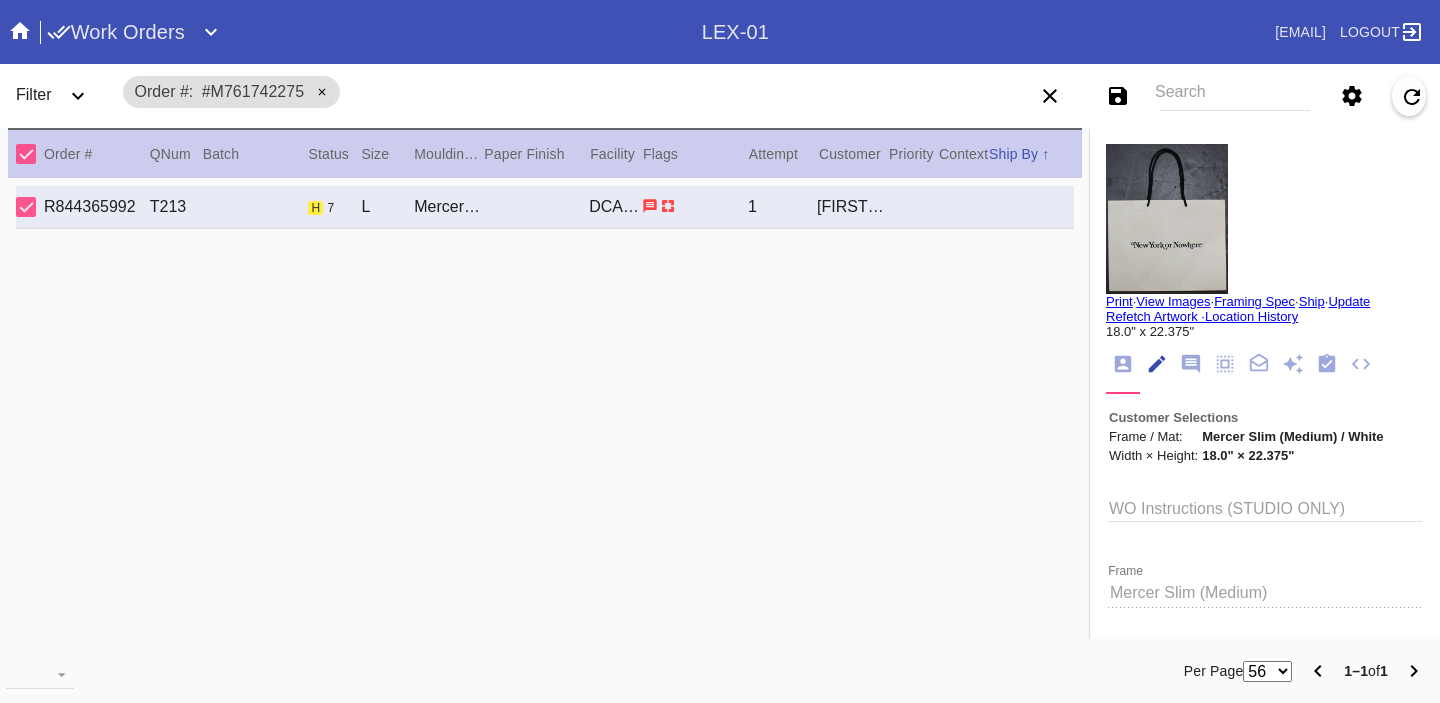 scroll, scrollTop: 73, scrollLeft: 0, axis: vertical 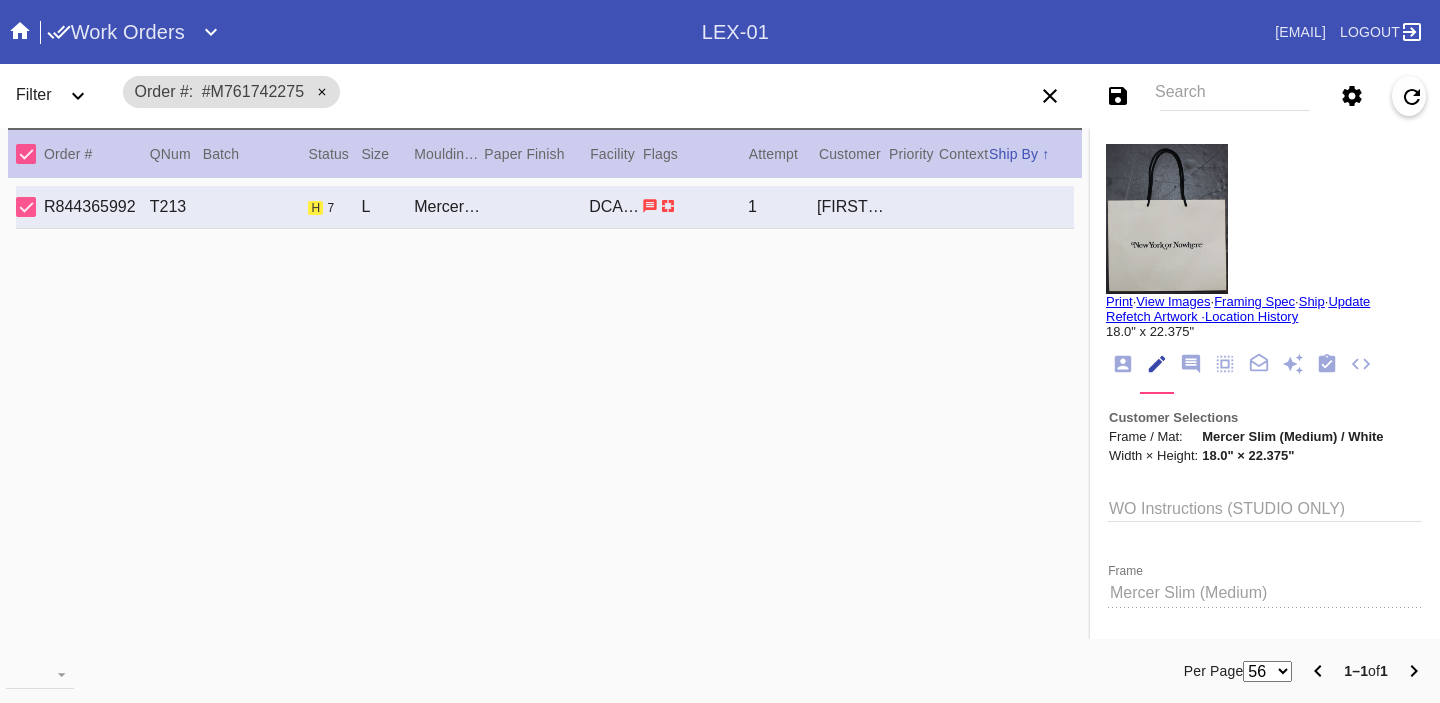 click 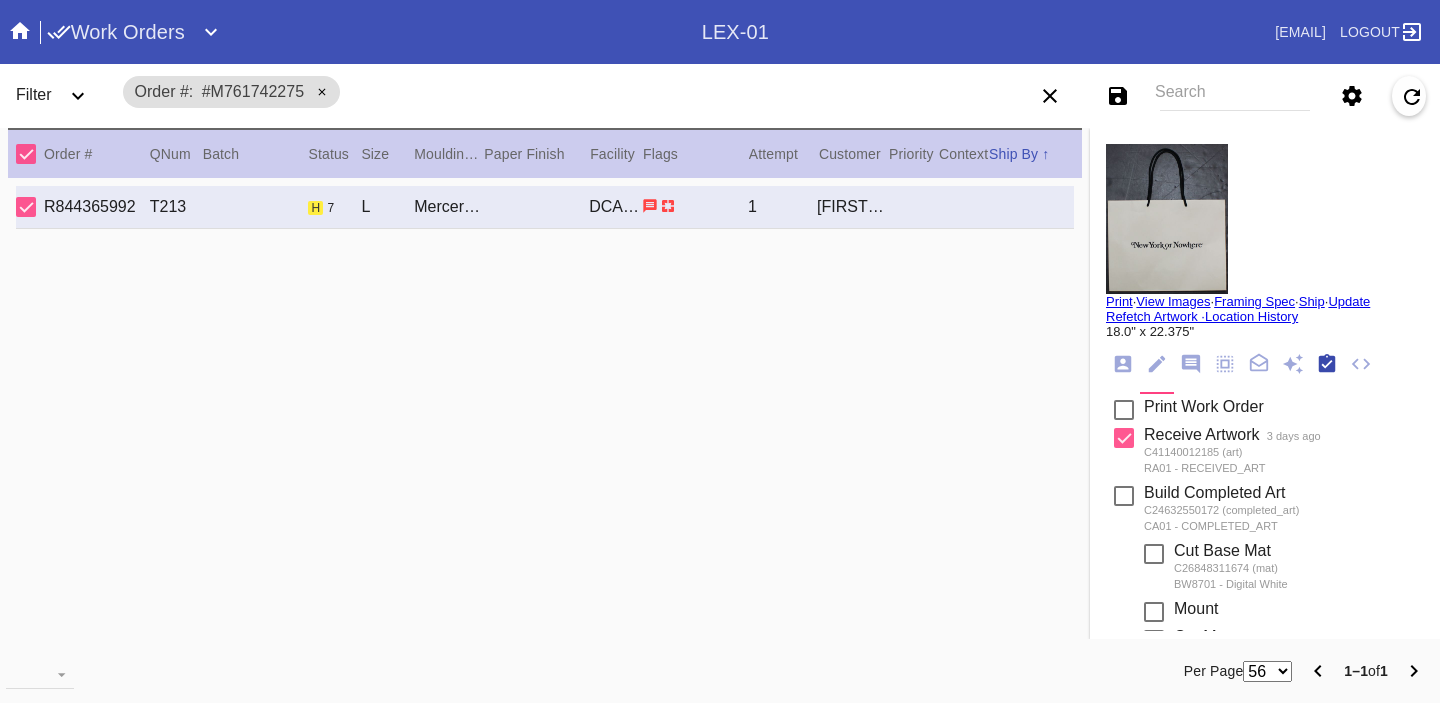 scroll, scrollTop: 320, scrollLeft: 0, axis: vertical 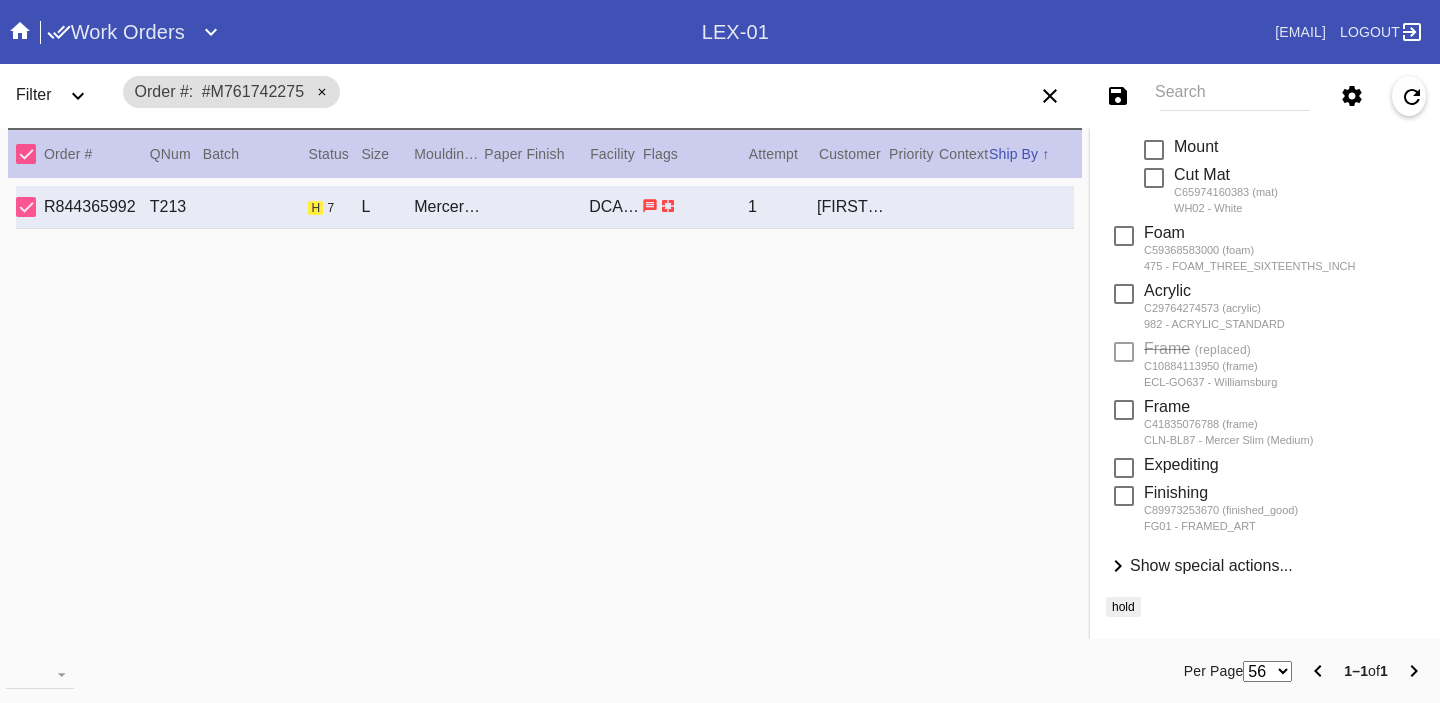 click on "Show special actions..." at bounding box center (1211, 565) 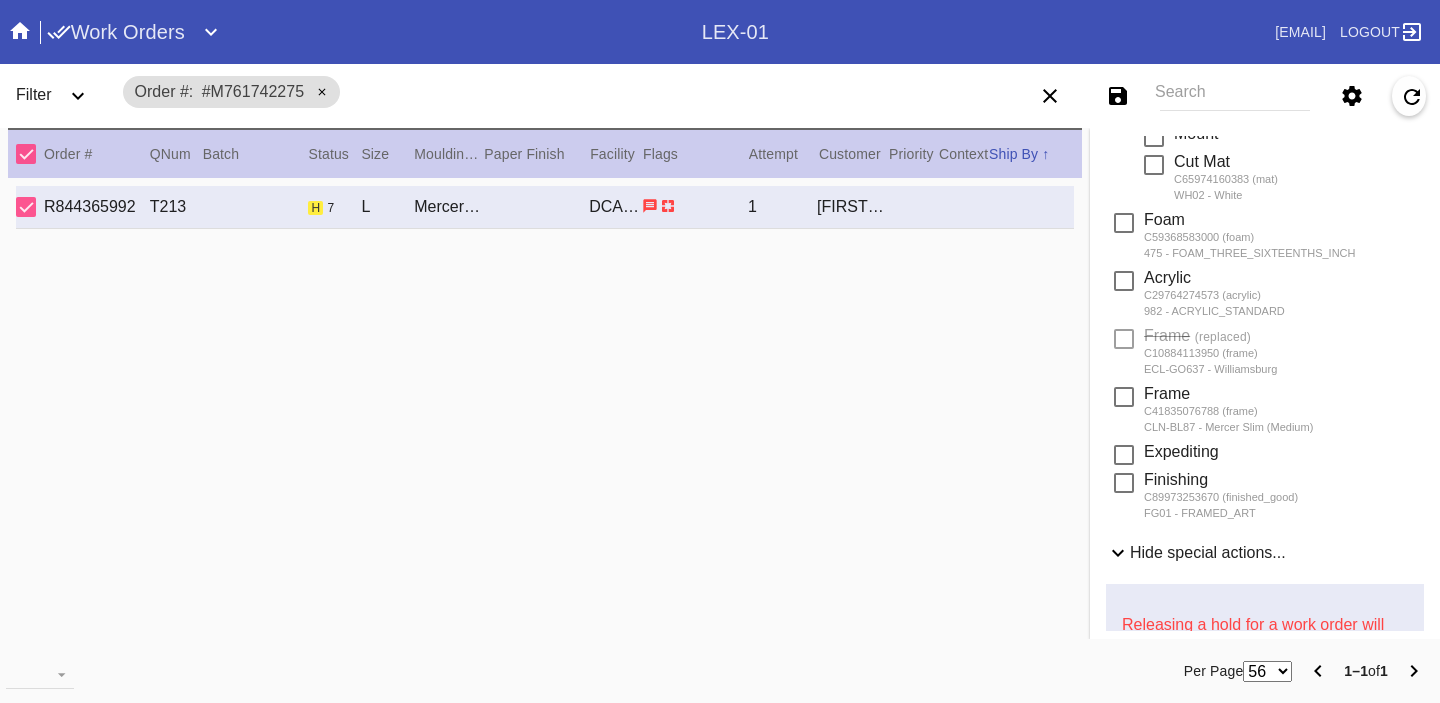 scroll, scrollTop: 933, scrollLeft: 0, axis: vertical 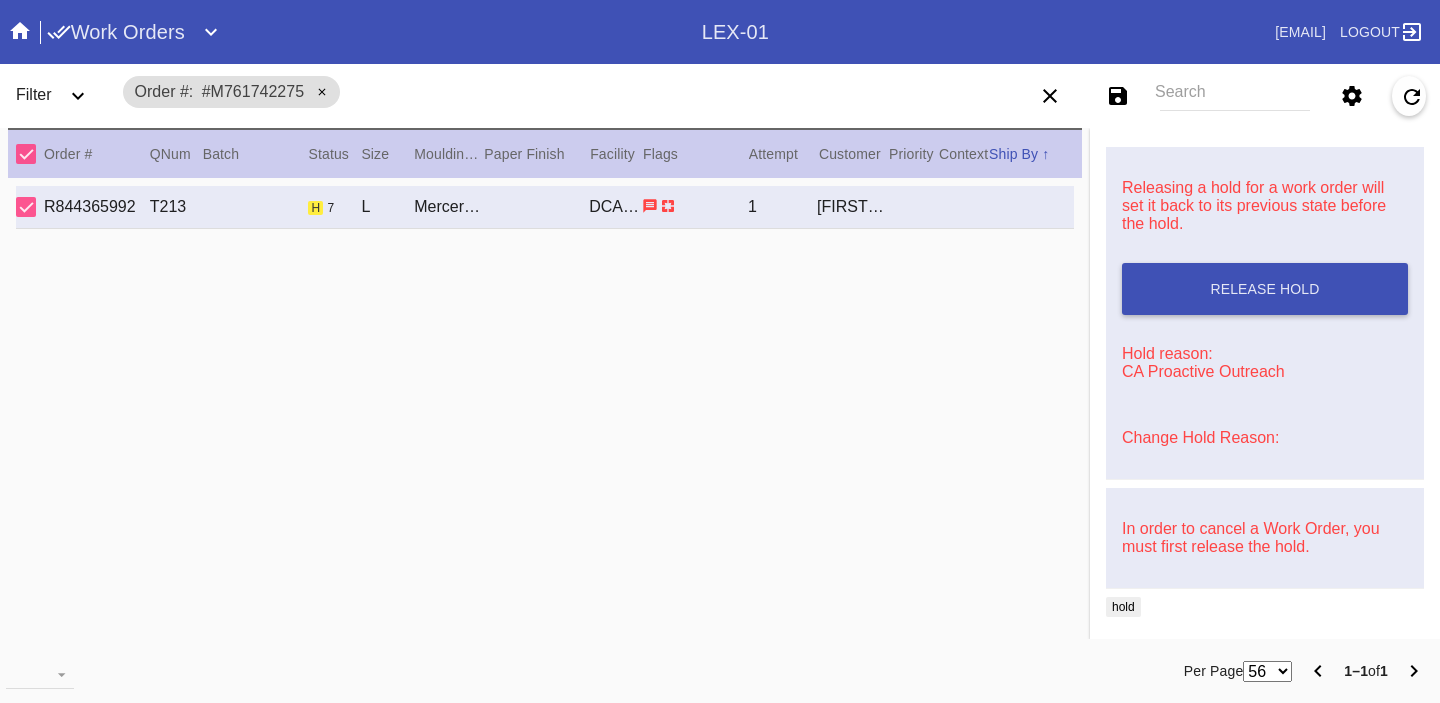 click on "Change Hold Reason:" at bounding box center (1200, 437) 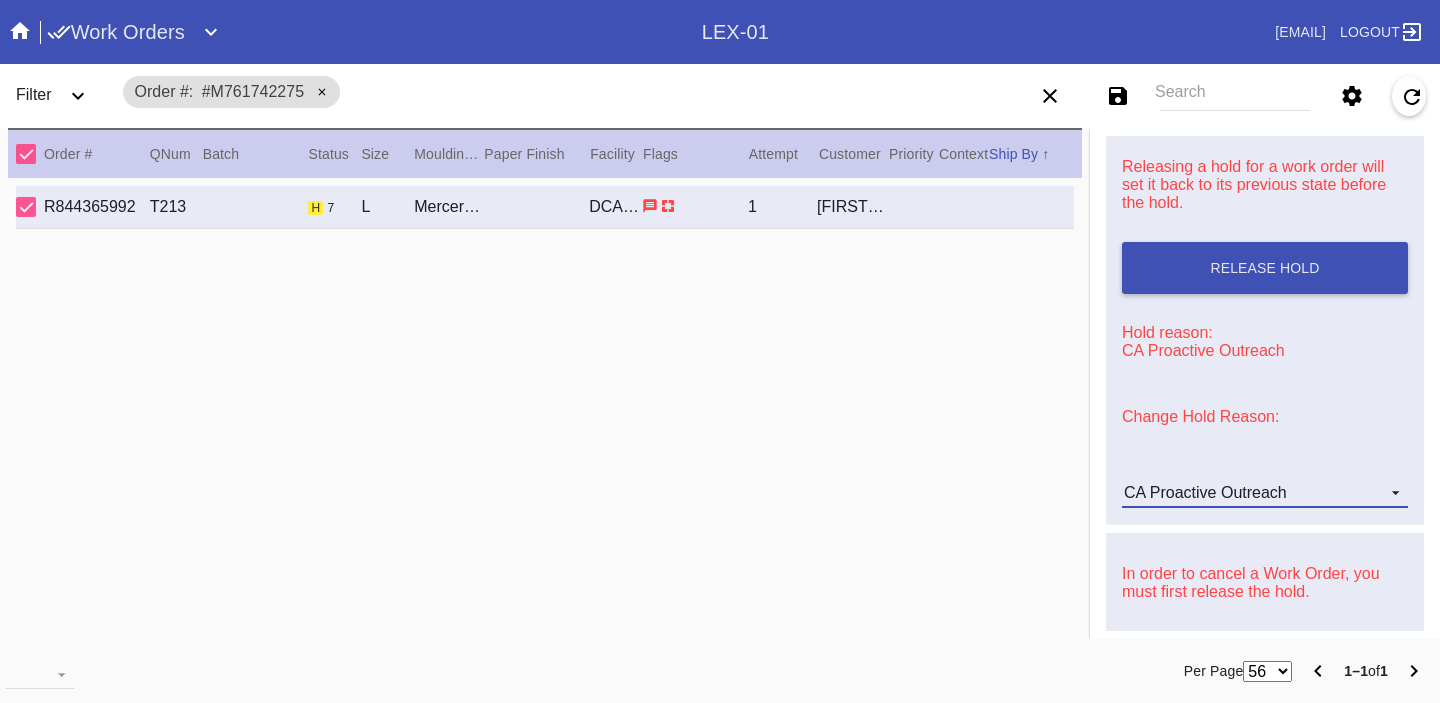 click on "CA Proactive Outreach" at bounding box center (1205, 492) 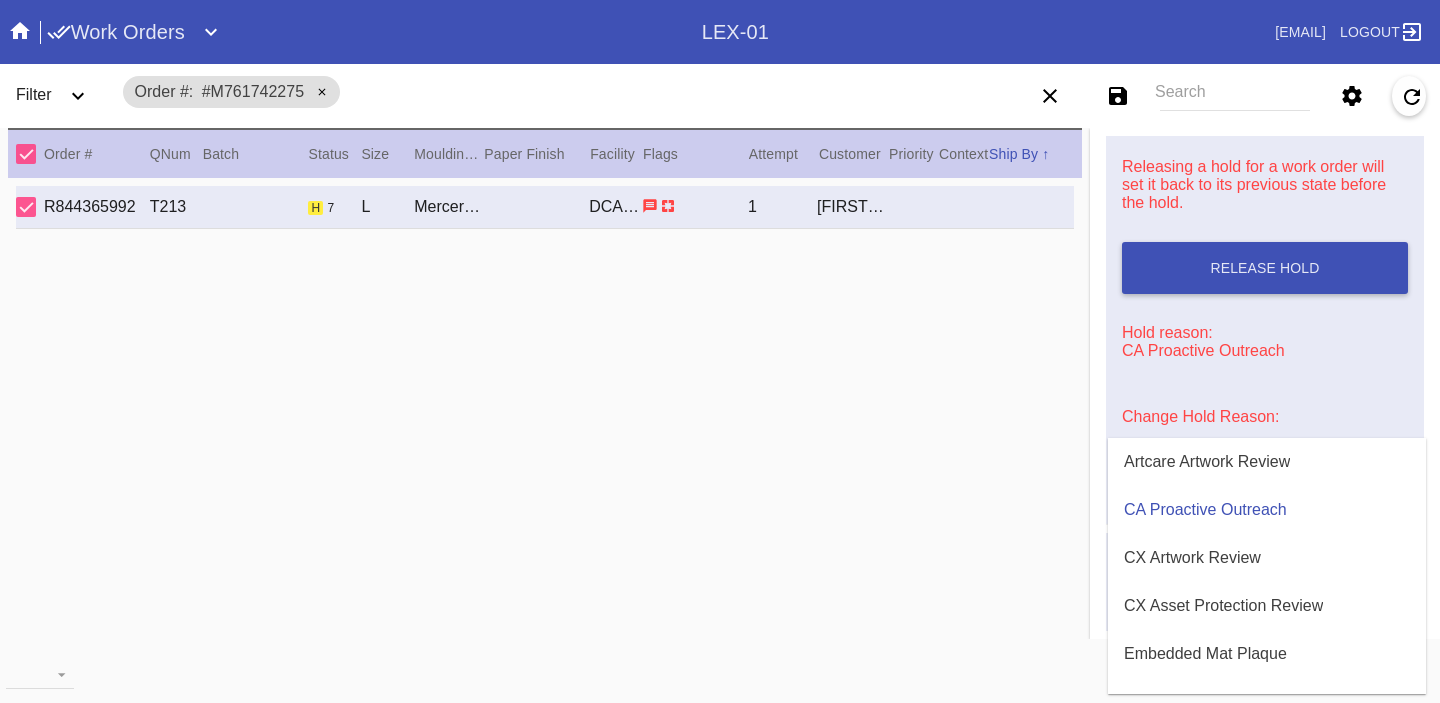scroll, scrollTop: 608, scrollLeft: 0, axis: vertical 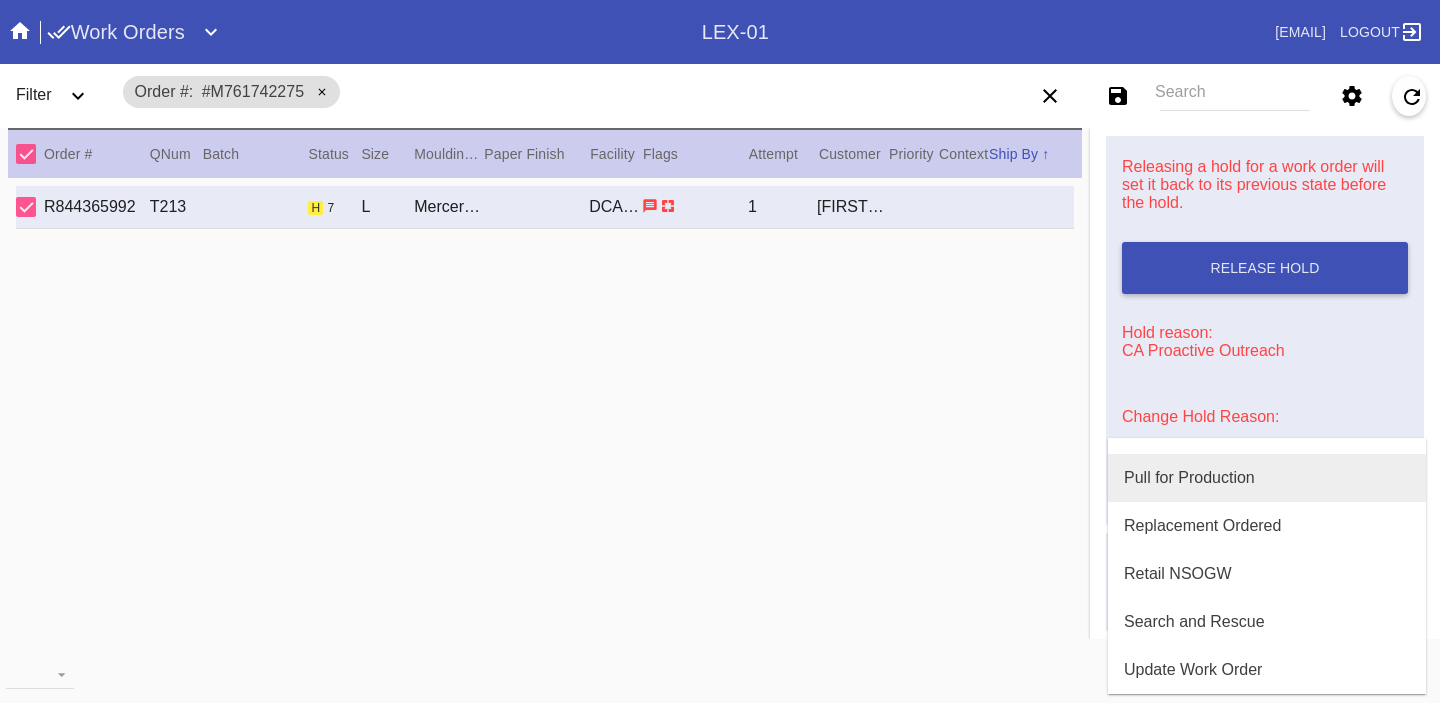 click on "Pull for Production" at bounding box center (1189, 478) 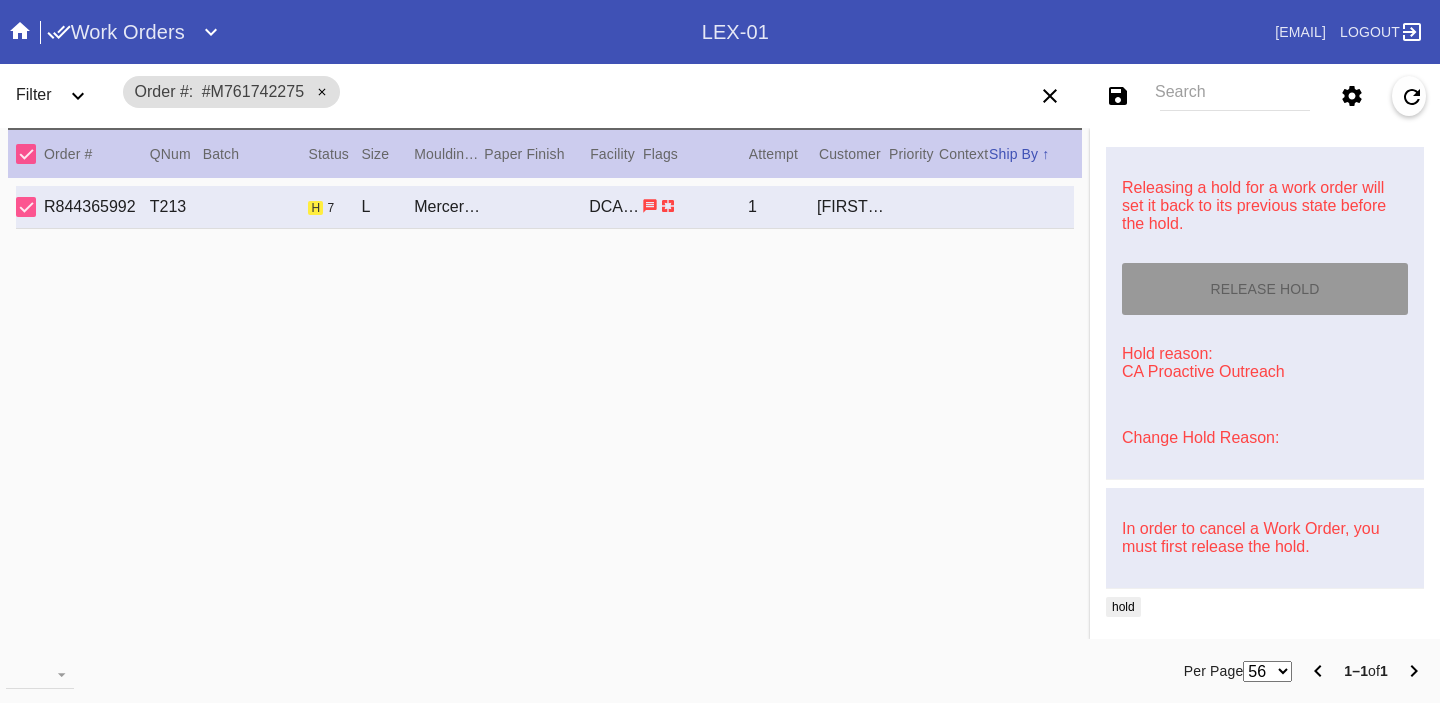 type on "7/29/2025" 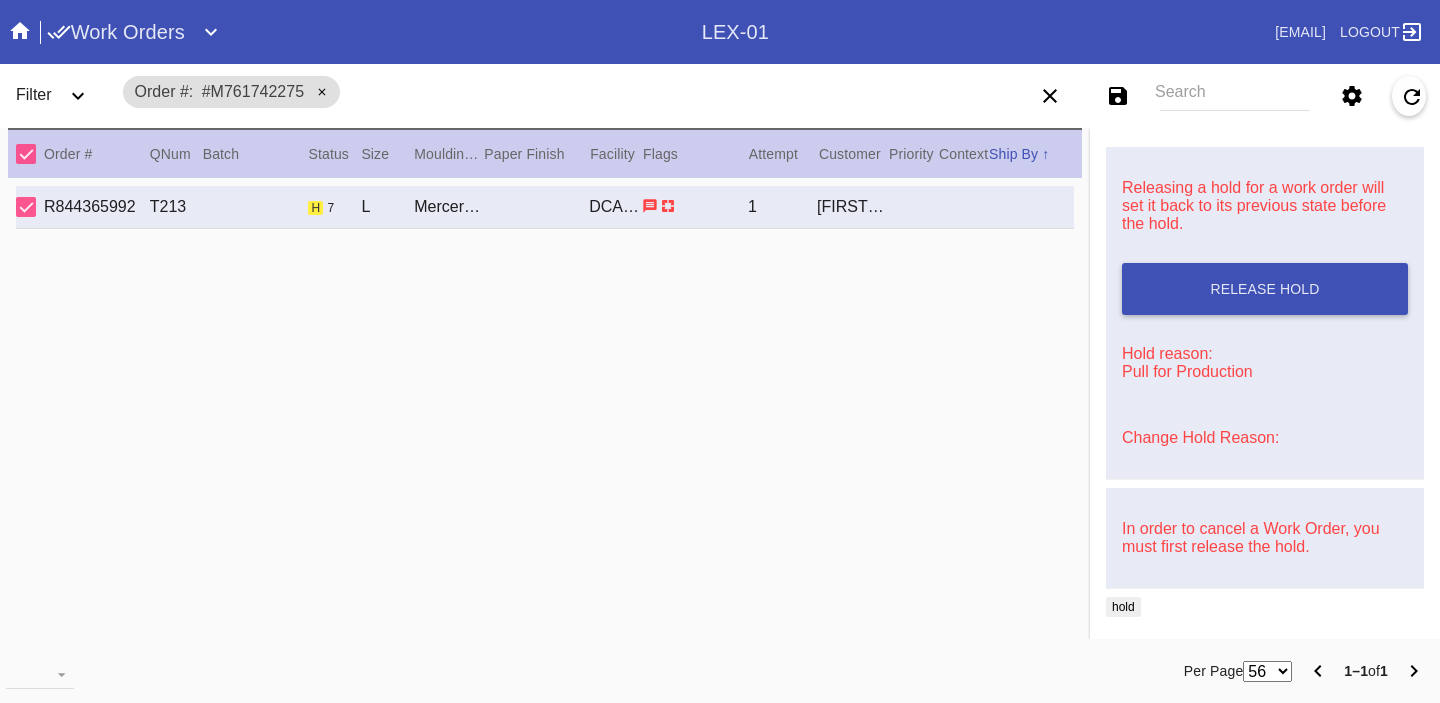 scroll, scrollTop: 0, scrollLeft: 0, axis: both 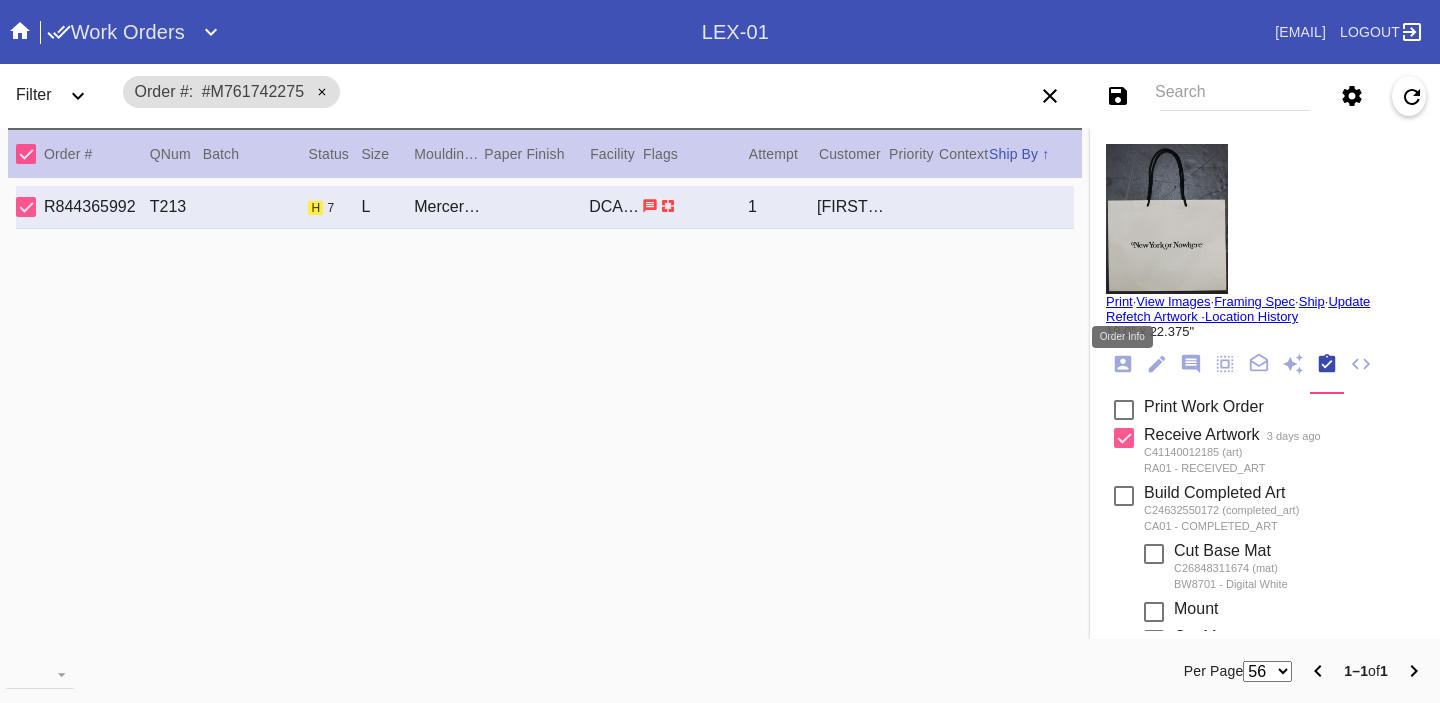 click 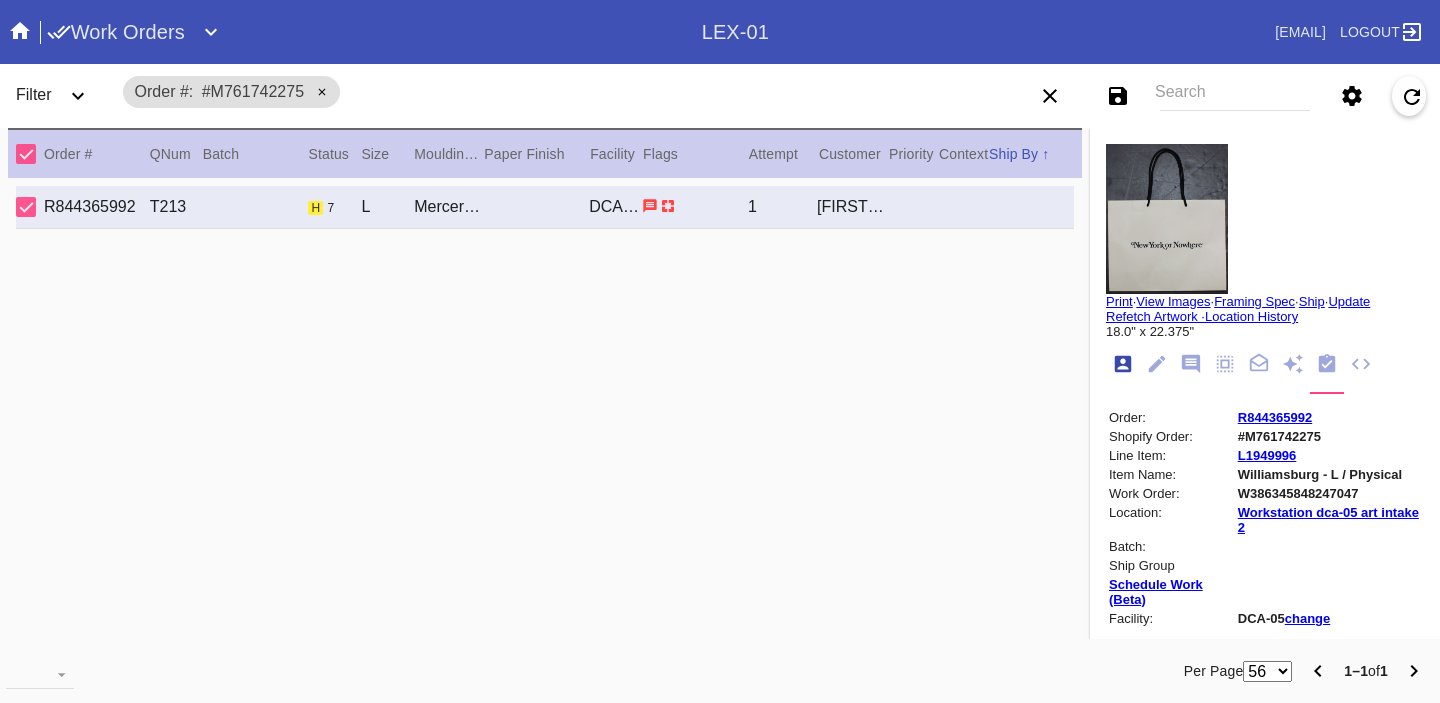 scroll, scrollTop: 24, scrollLeft: 0, axis: vertical 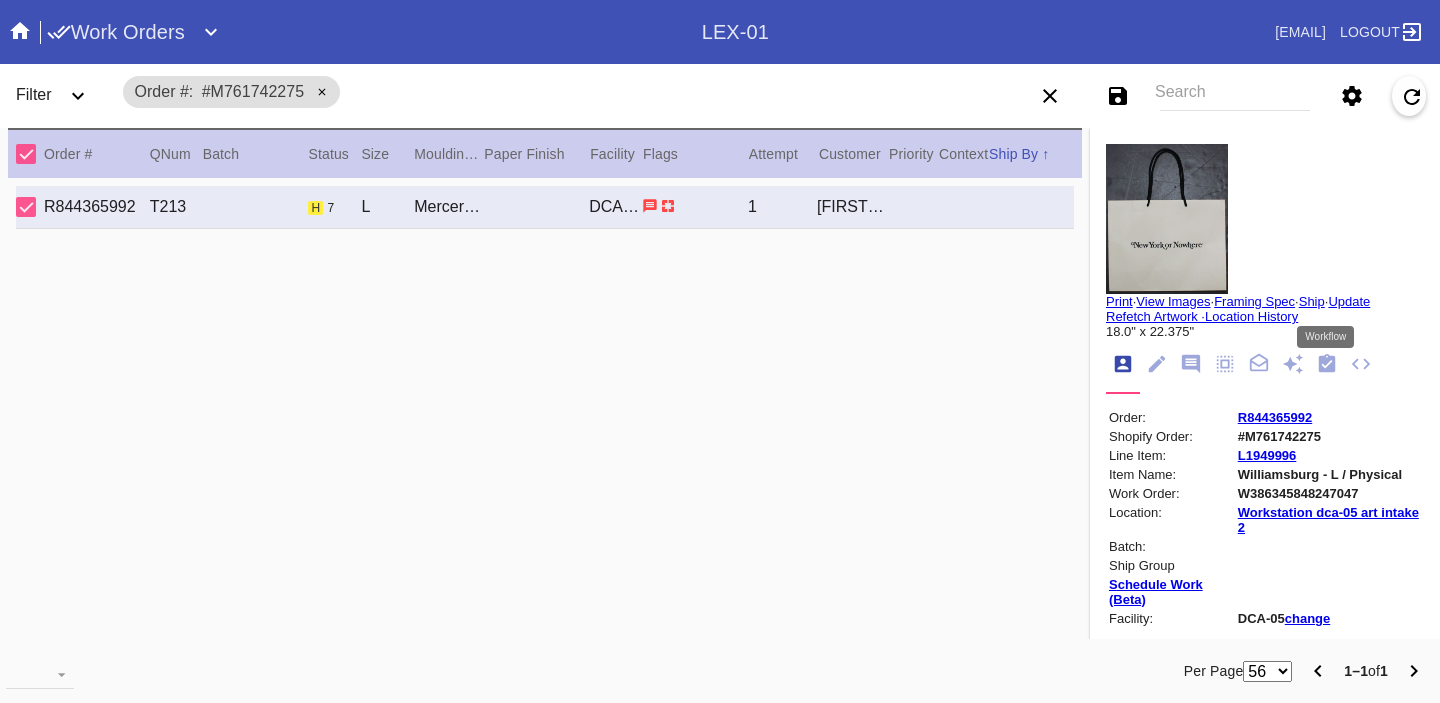 click 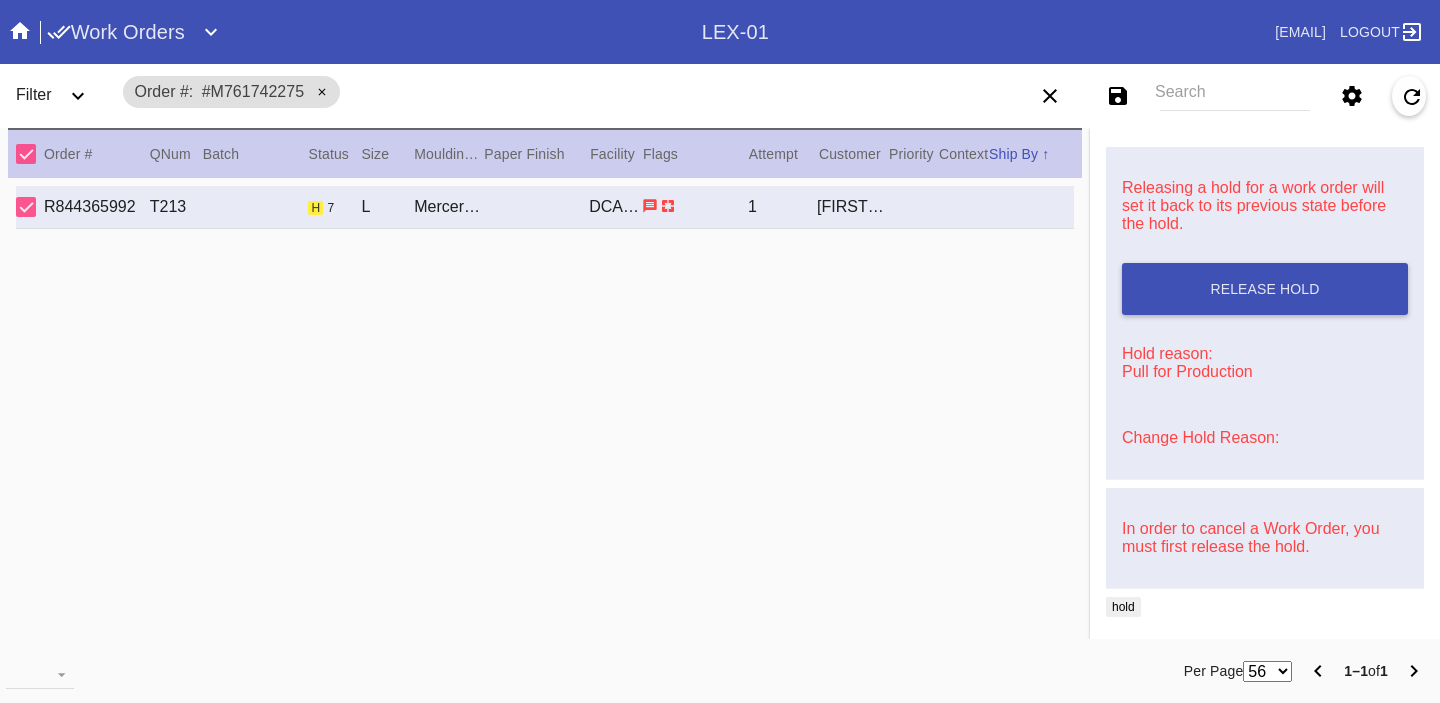 scroll, scrollTop: 0, scrollLeft: 0, axis: both 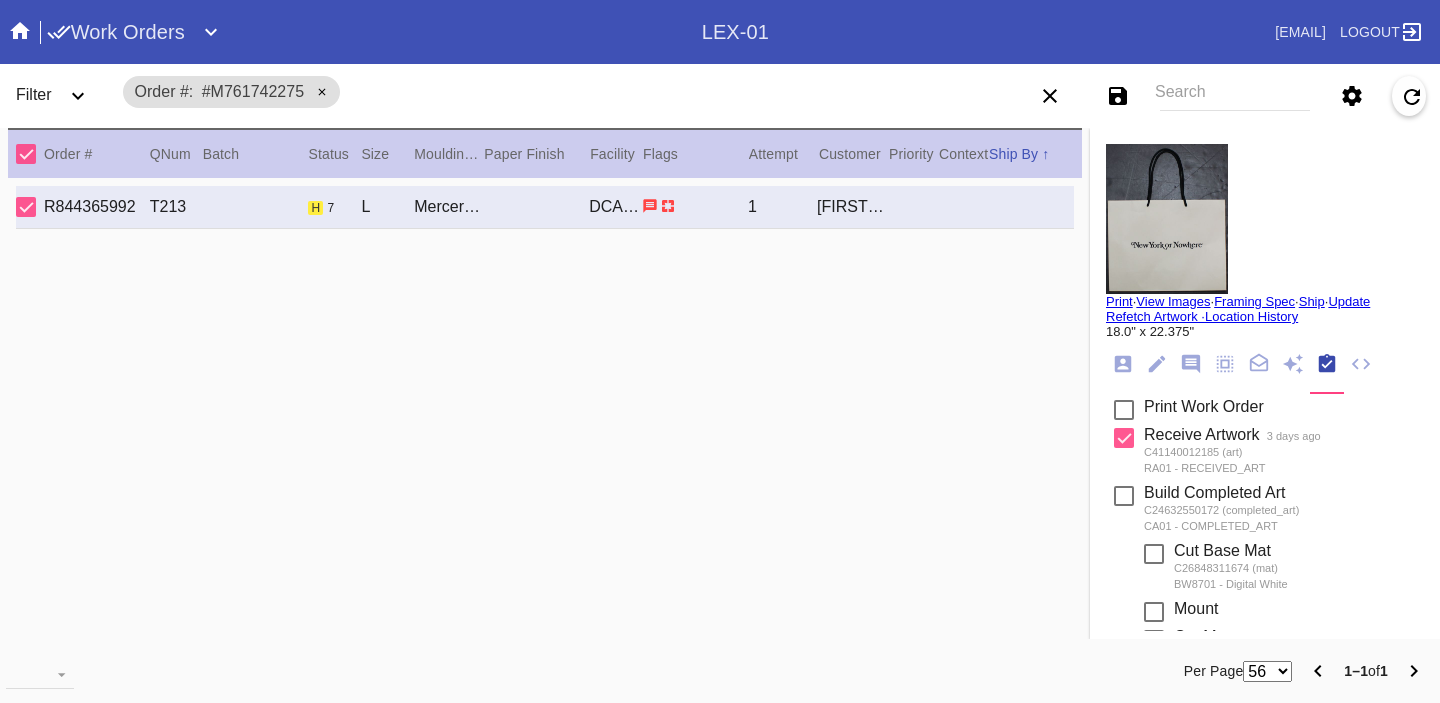 click 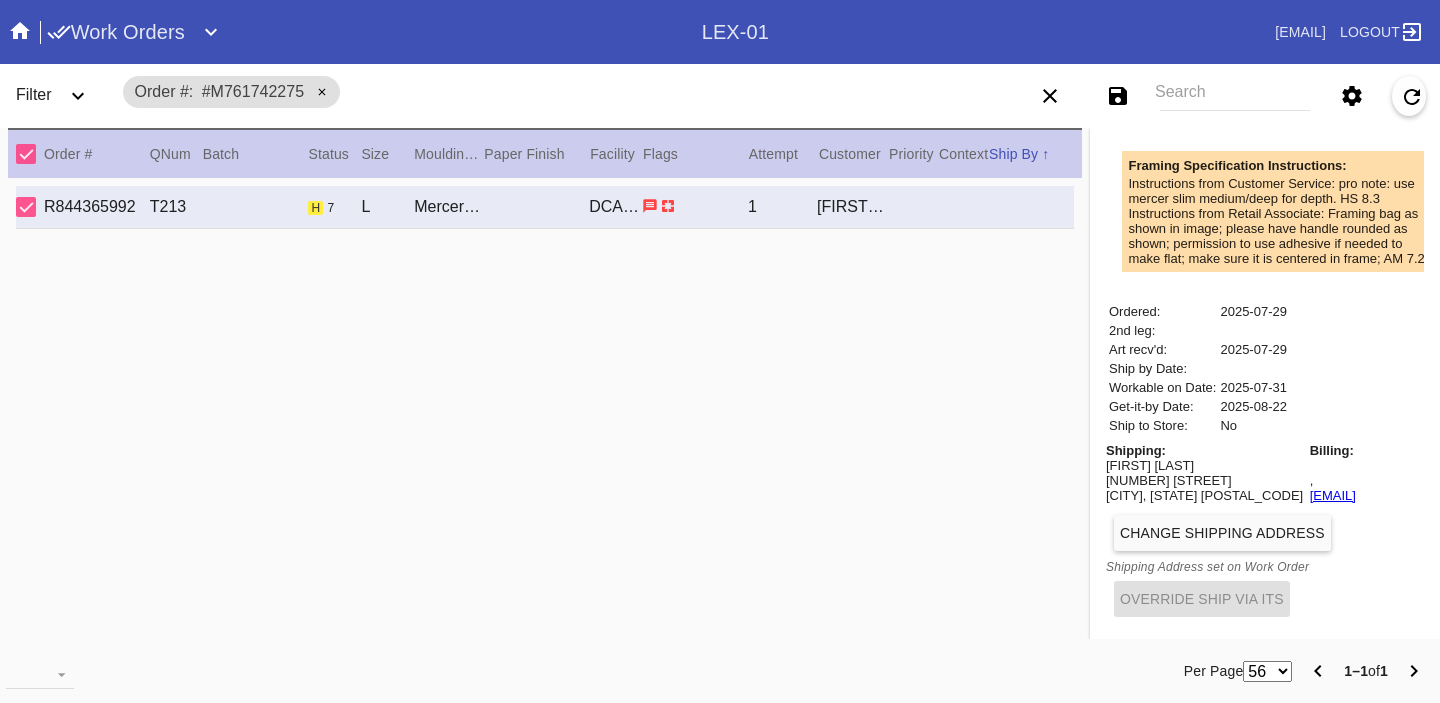 scroll, scrollTop: 0, scrollLeft: 0, axis: both 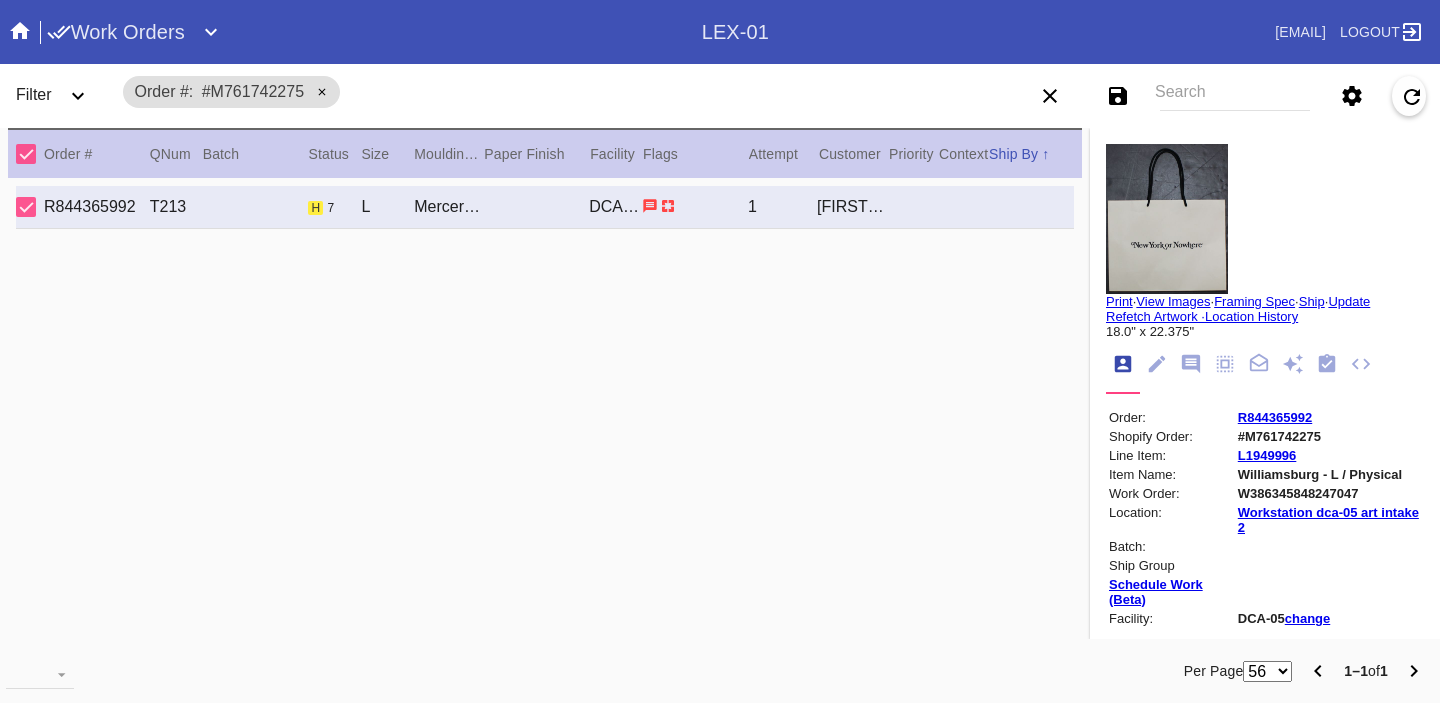 click on "Search" at bounding box center (1235, 96) 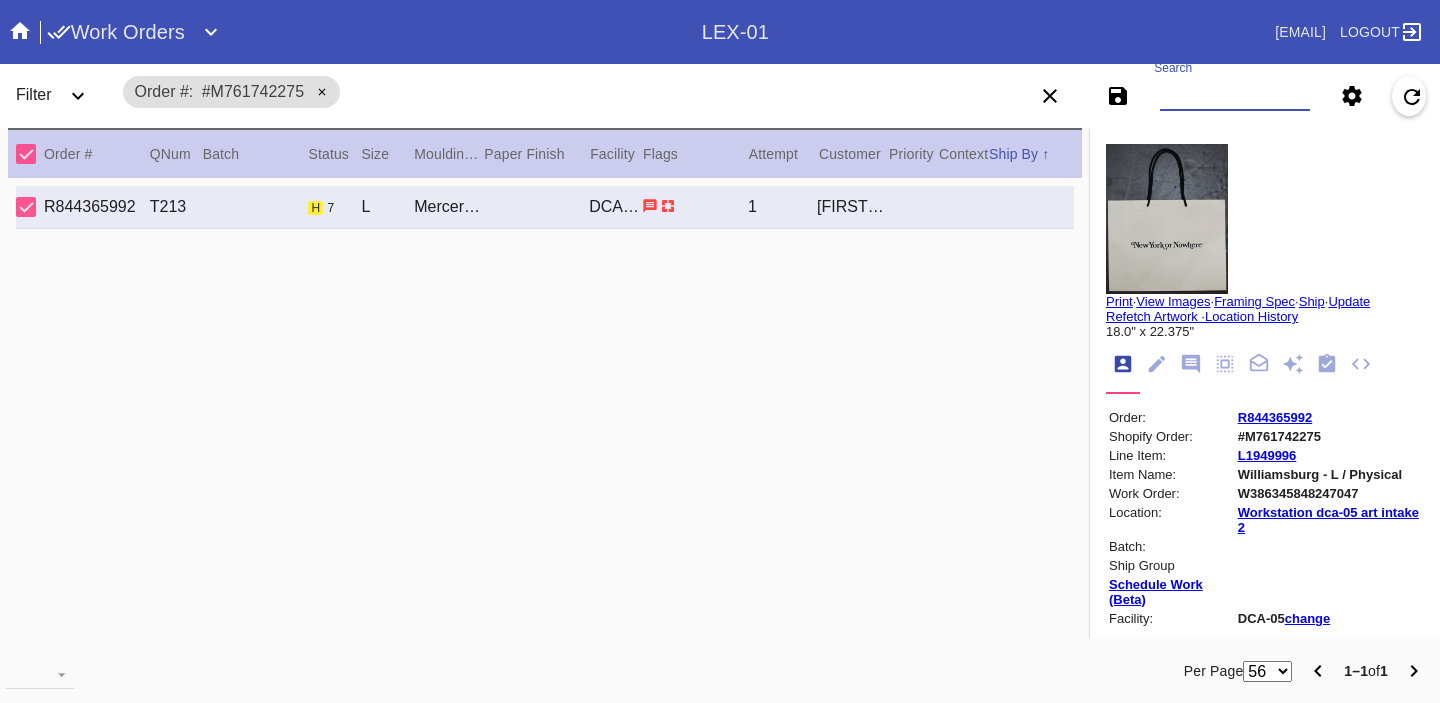 paste on "[EMAIL]" 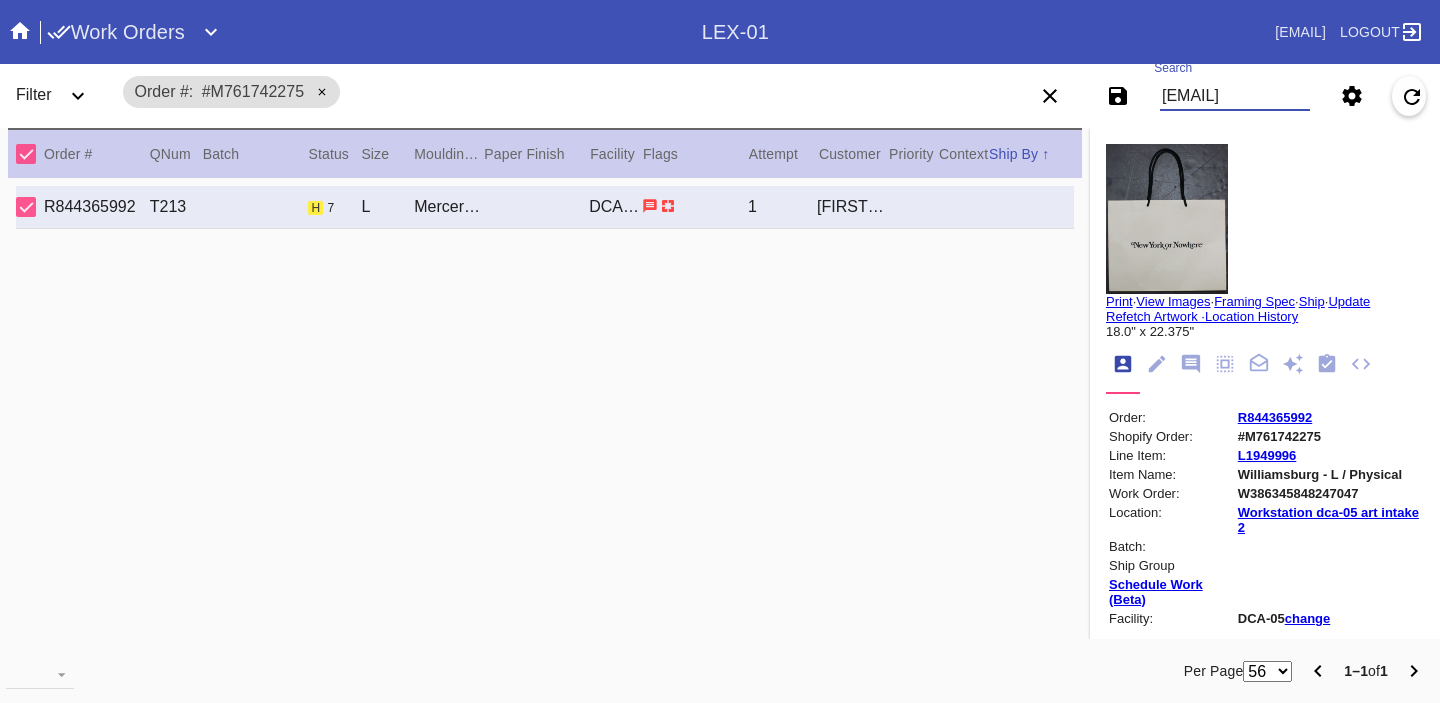 scroll, scrollTop: 0, scrollLeft: 43, axis: horizontal 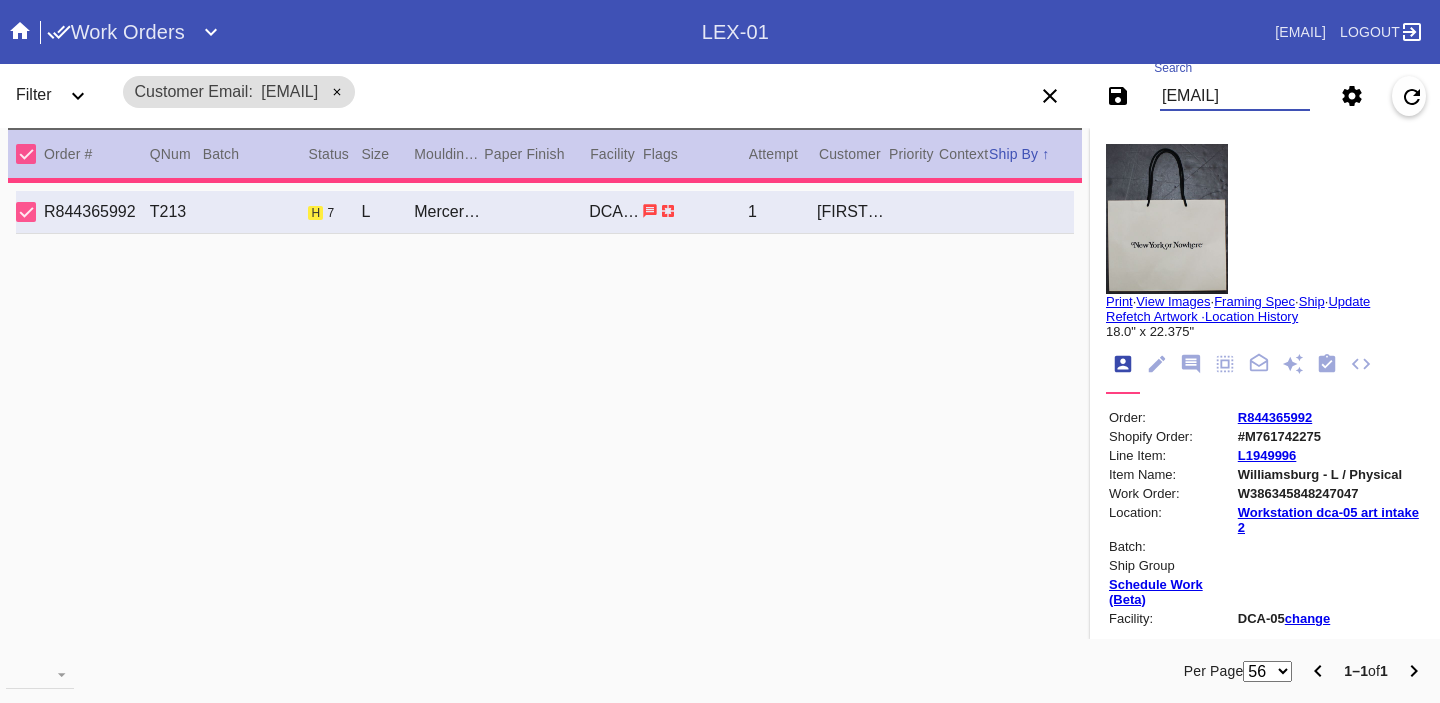 type on "0.0" 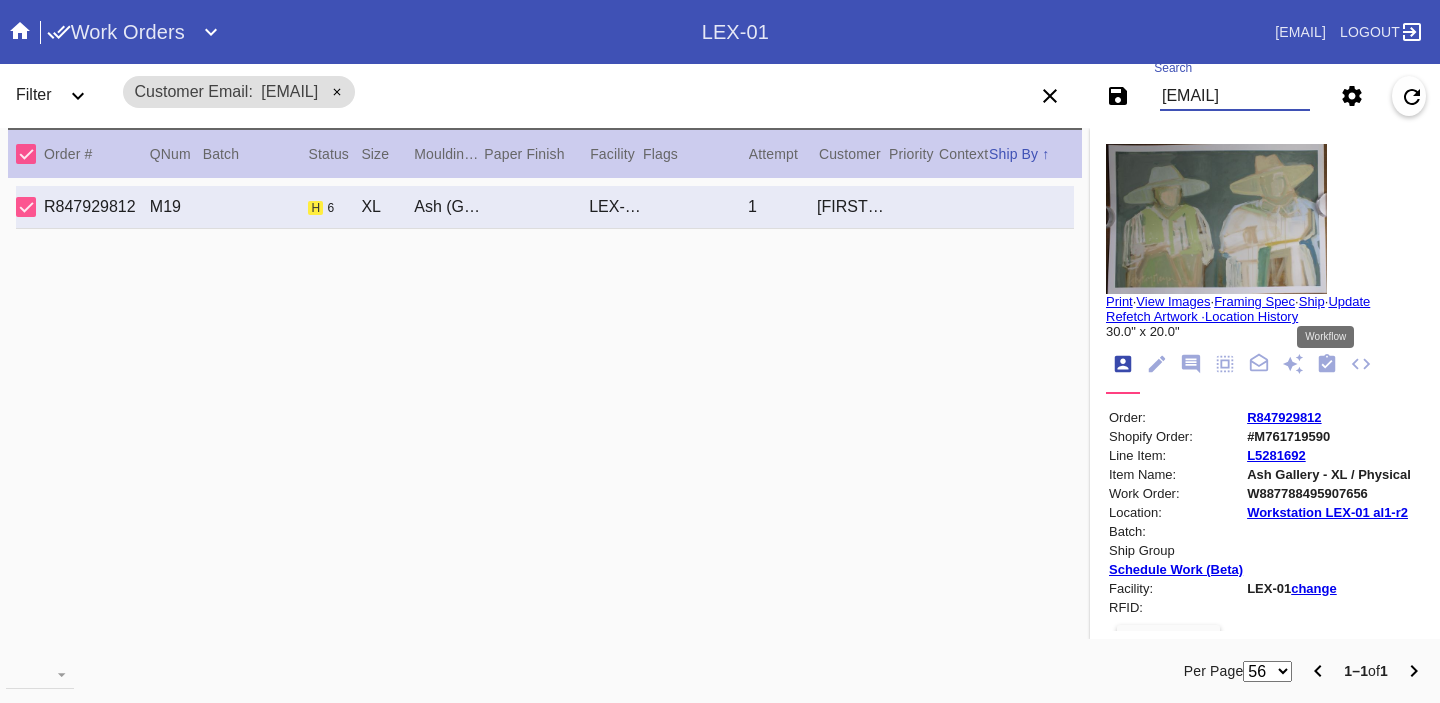 type on "[EMAIL]" 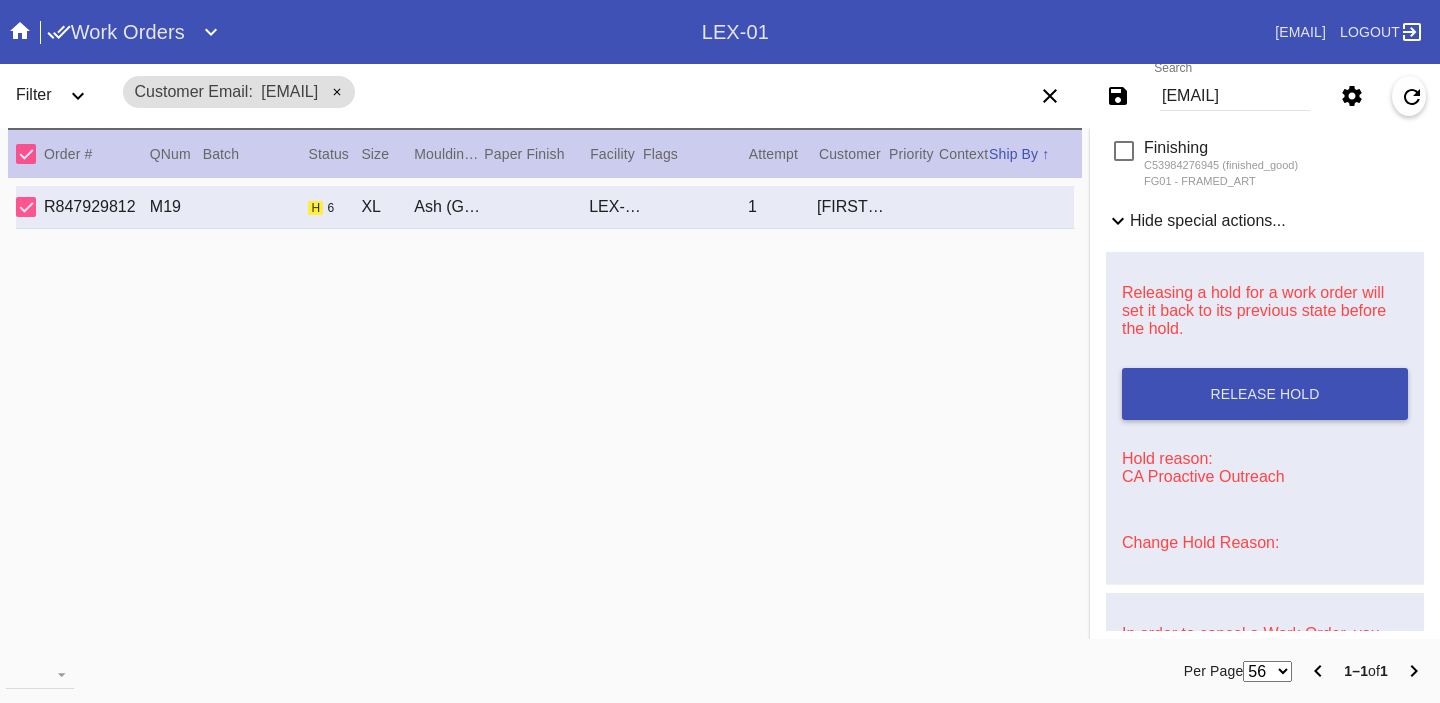 scroll, scrollTop: 697, scrollLeft: 0, axis: vertical 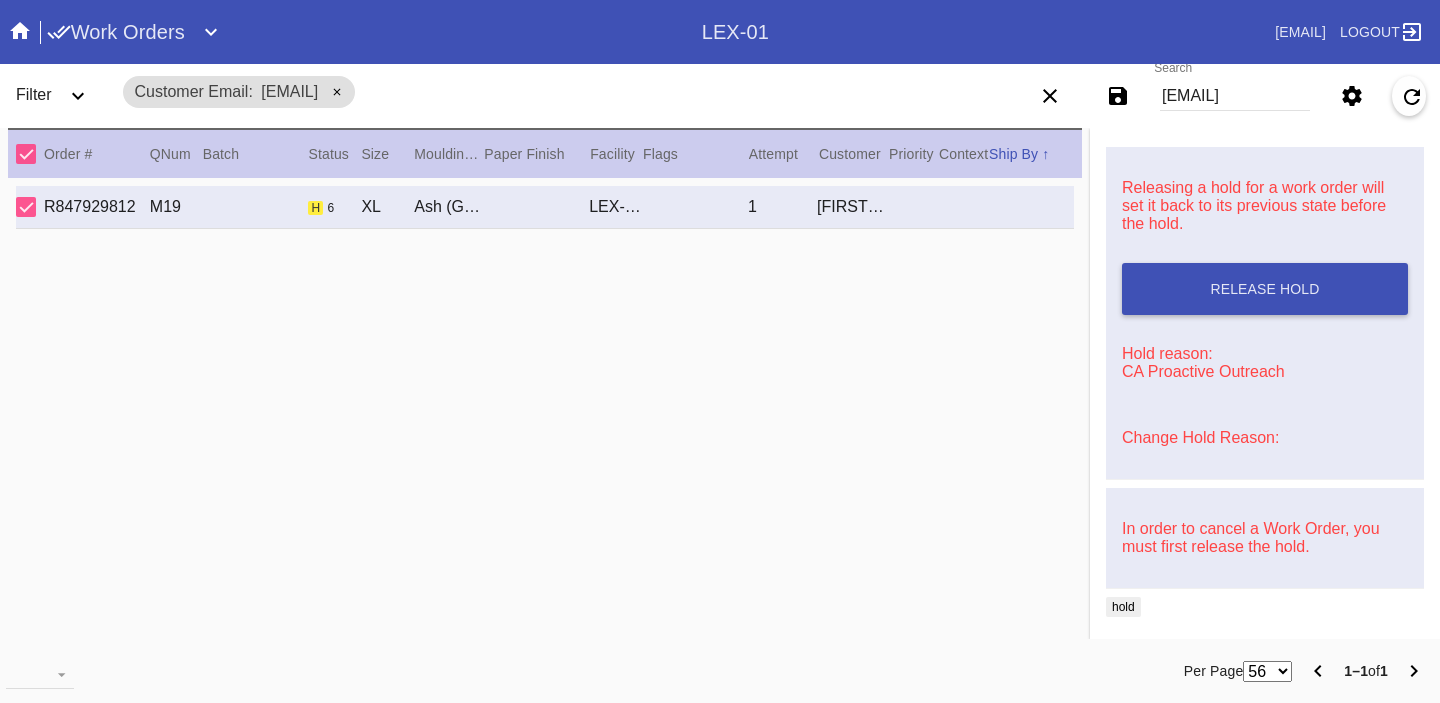 click on "Change Hold Reason:" at bounding box center (1200, 437) 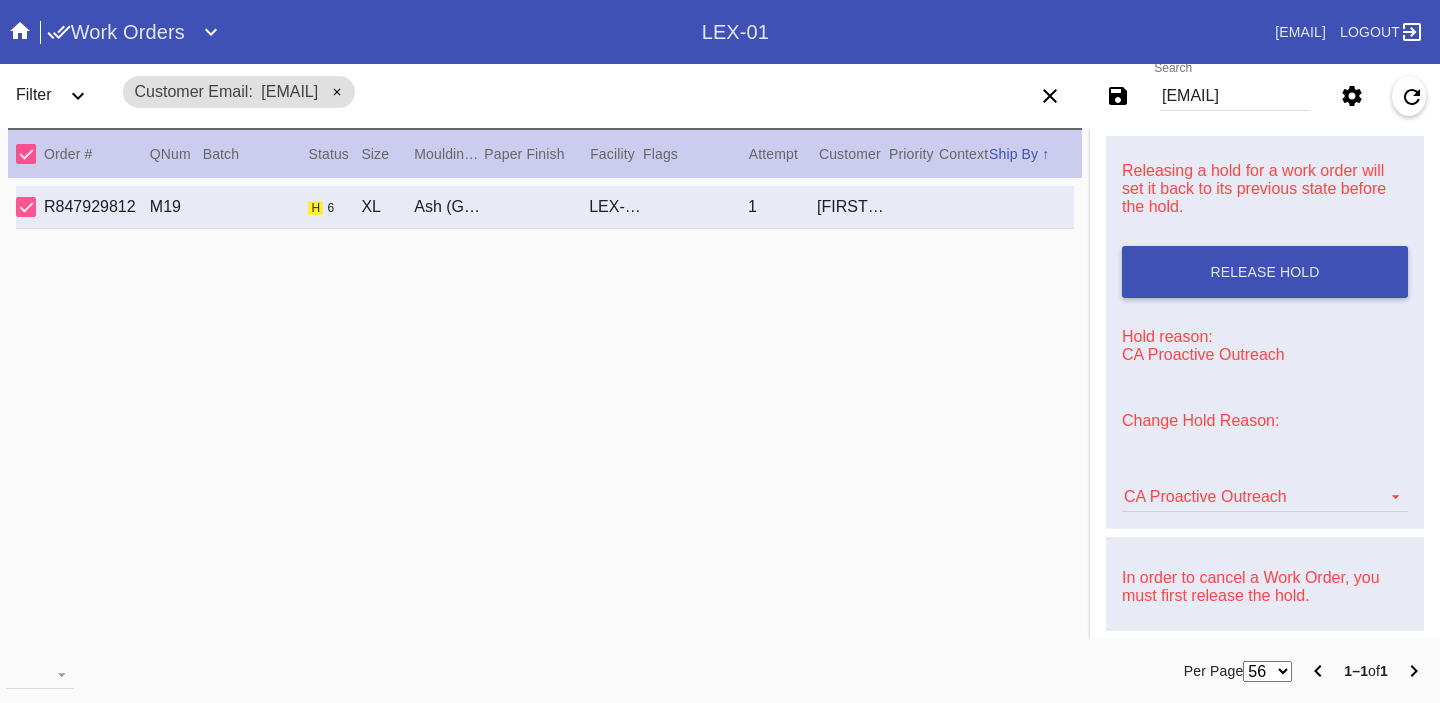 click on "CA Proactive Outreach Artcare Artwork Review CA Proactive Outreach CX Artwork Review CX Asset Protection Review Embedded Mat Plaque F4B Order Update FB Internal Sample Facility Out of Stock HPO Not Received Ops Question Submitted Order Change Request Out of Stock Pull for Production Replacement Ordered Retail NSOGW Search and Rescue Update Work Order" at bounding box center (1265, 487) 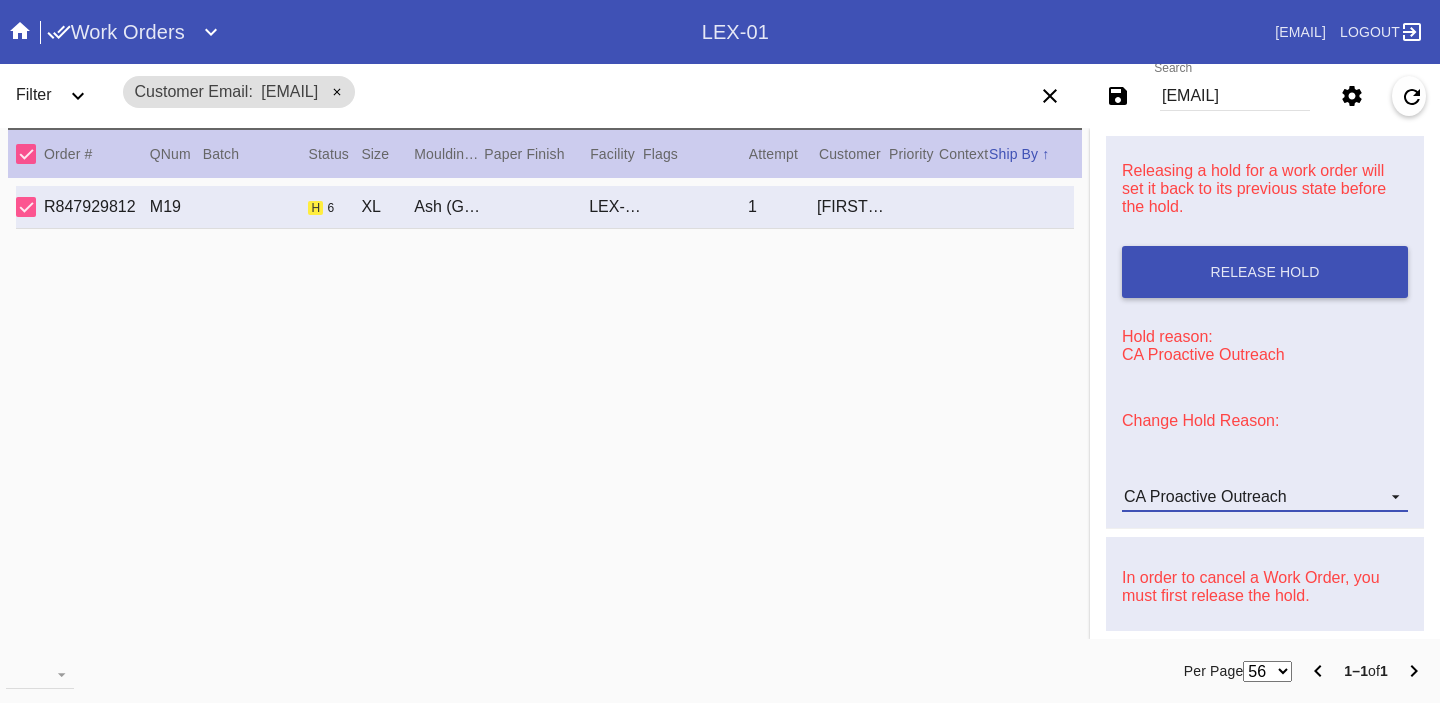 click on "CA Proactive Outreach" at bounding box center [1205, 496] 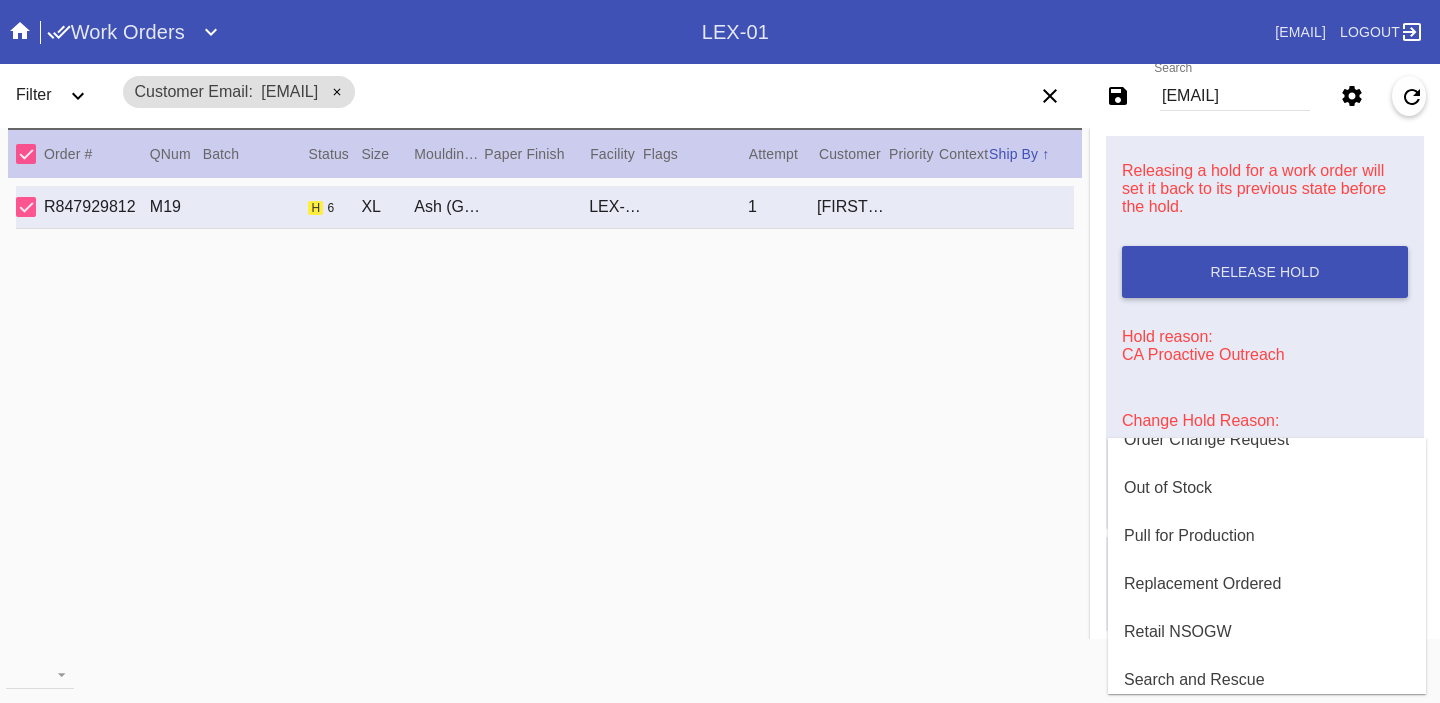 scroll, scrollTop: 608, scrollLeft: 0, axis: vertical 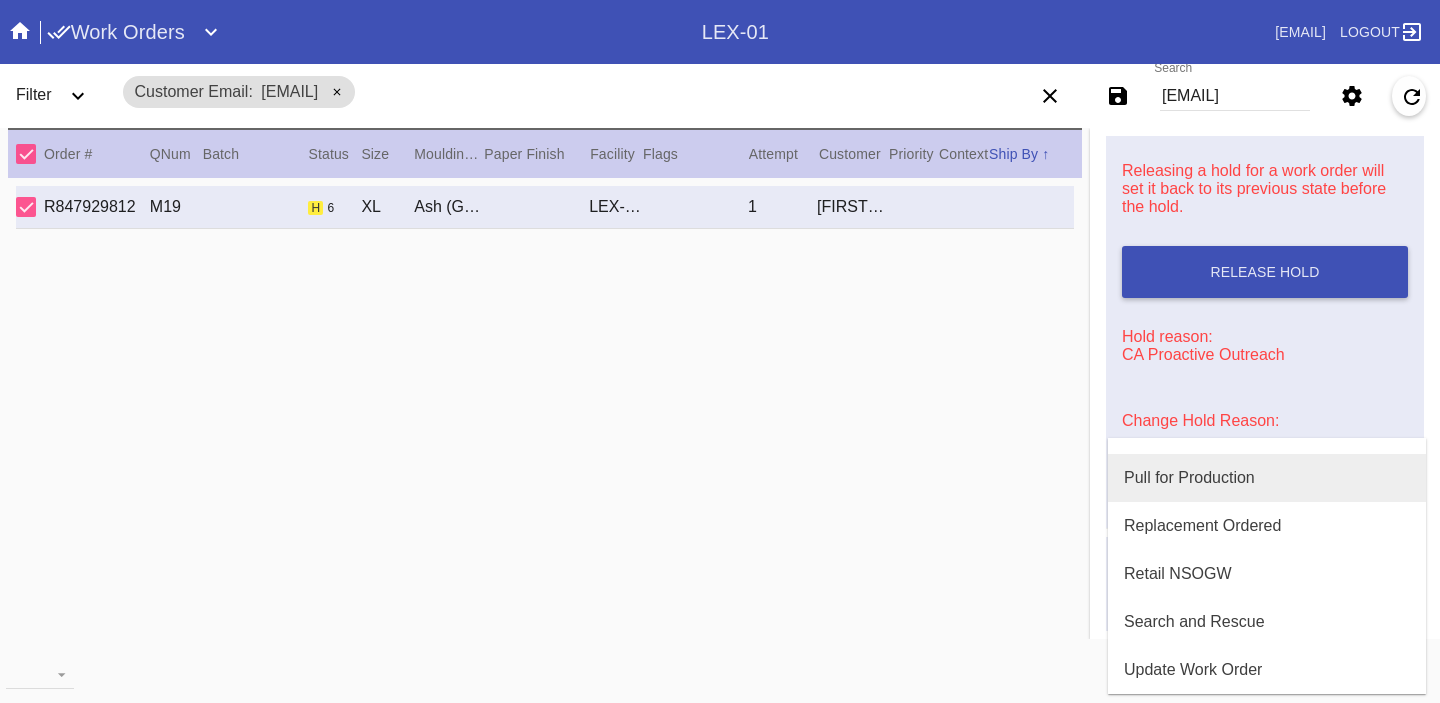 click on "Pull for Production" at bounding box center [1189, 478] 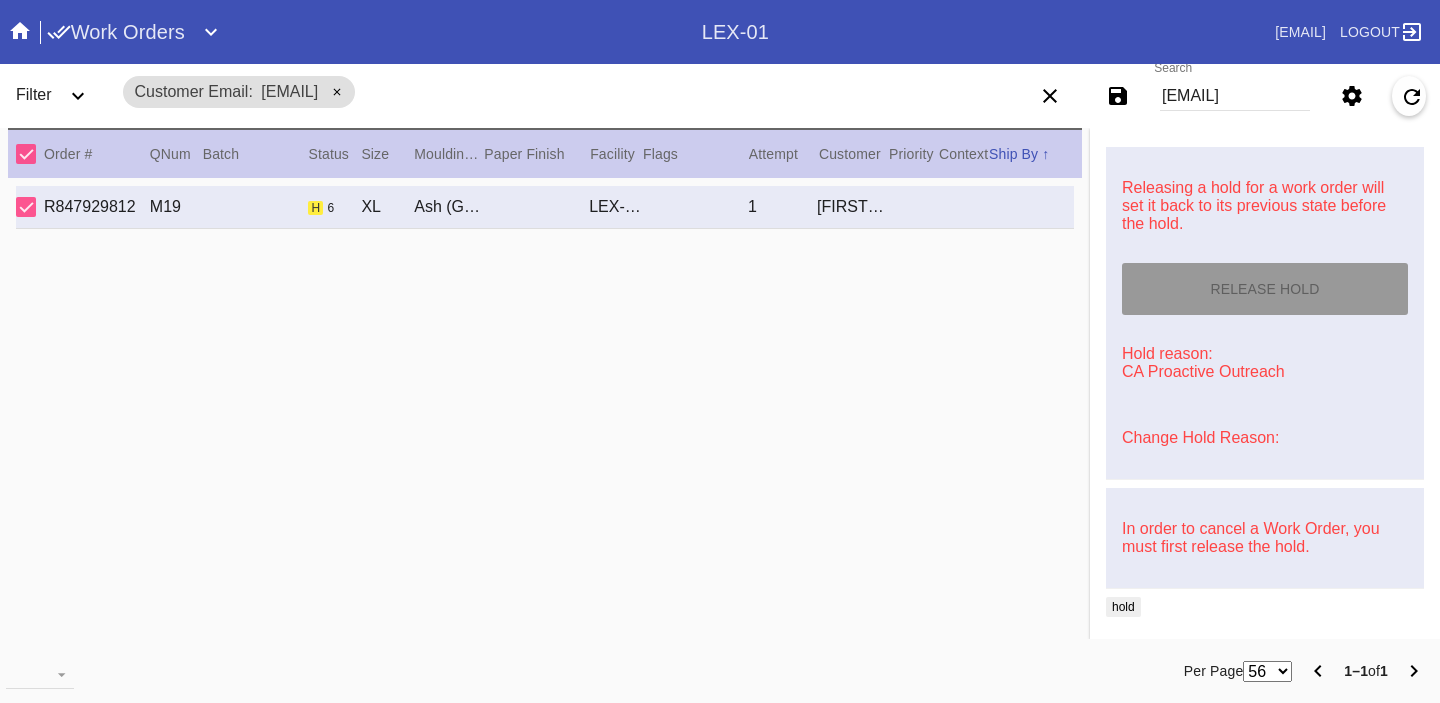type on "[DATE]" 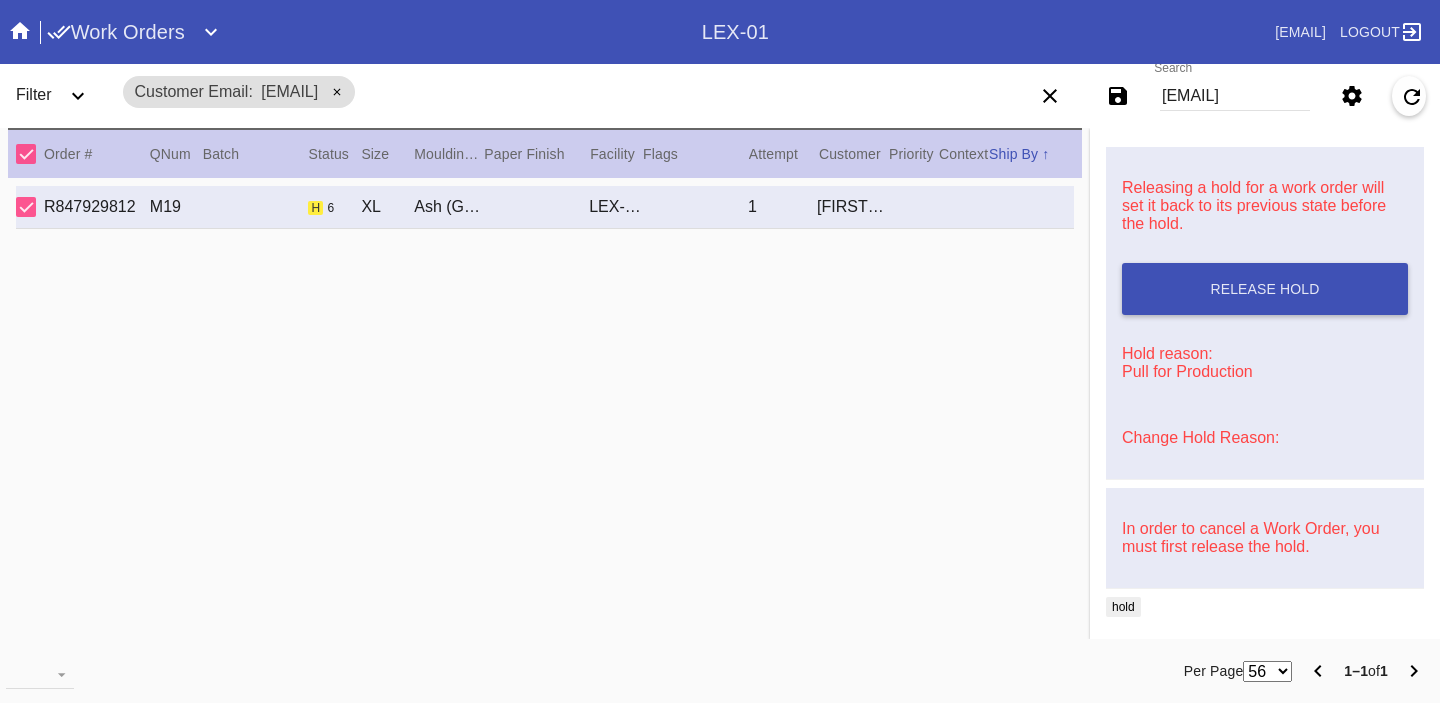 scroll, scrollTop: 0, scrollLeft: 0, axis: both 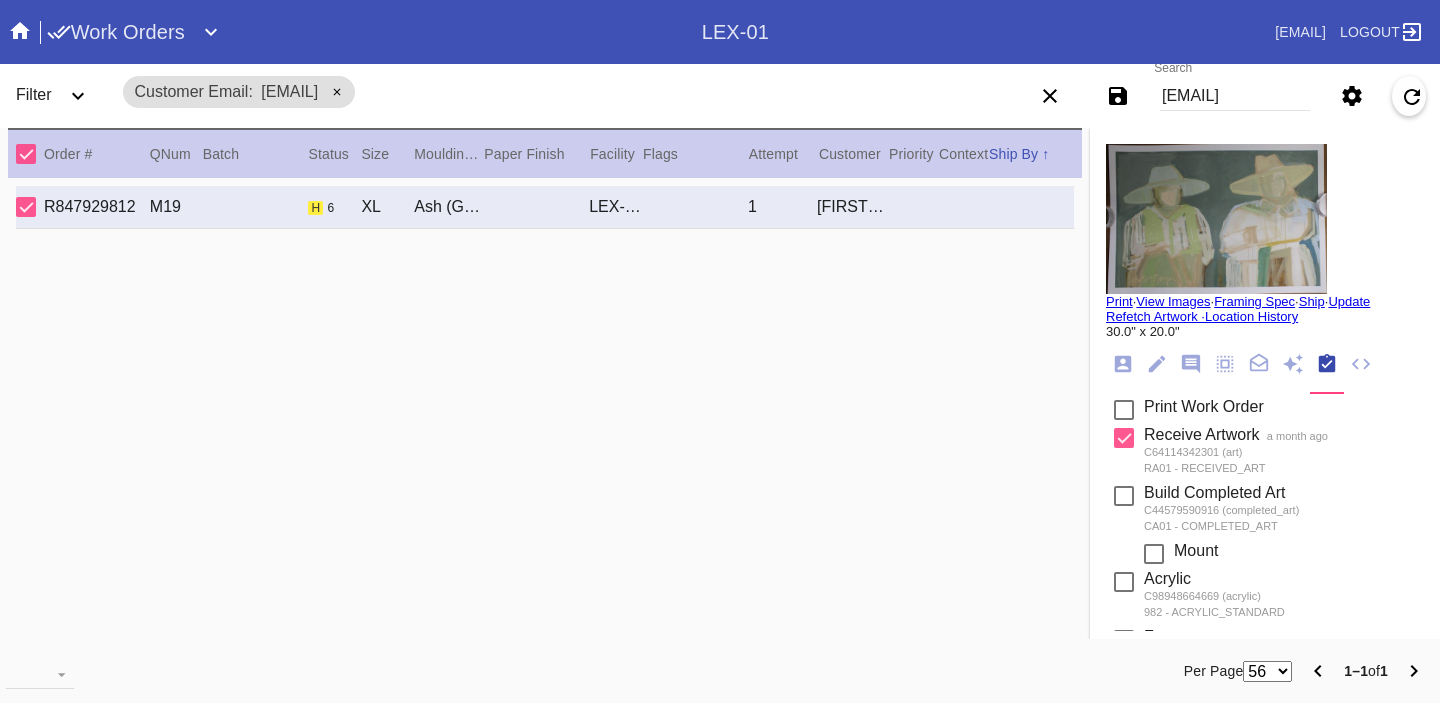 click 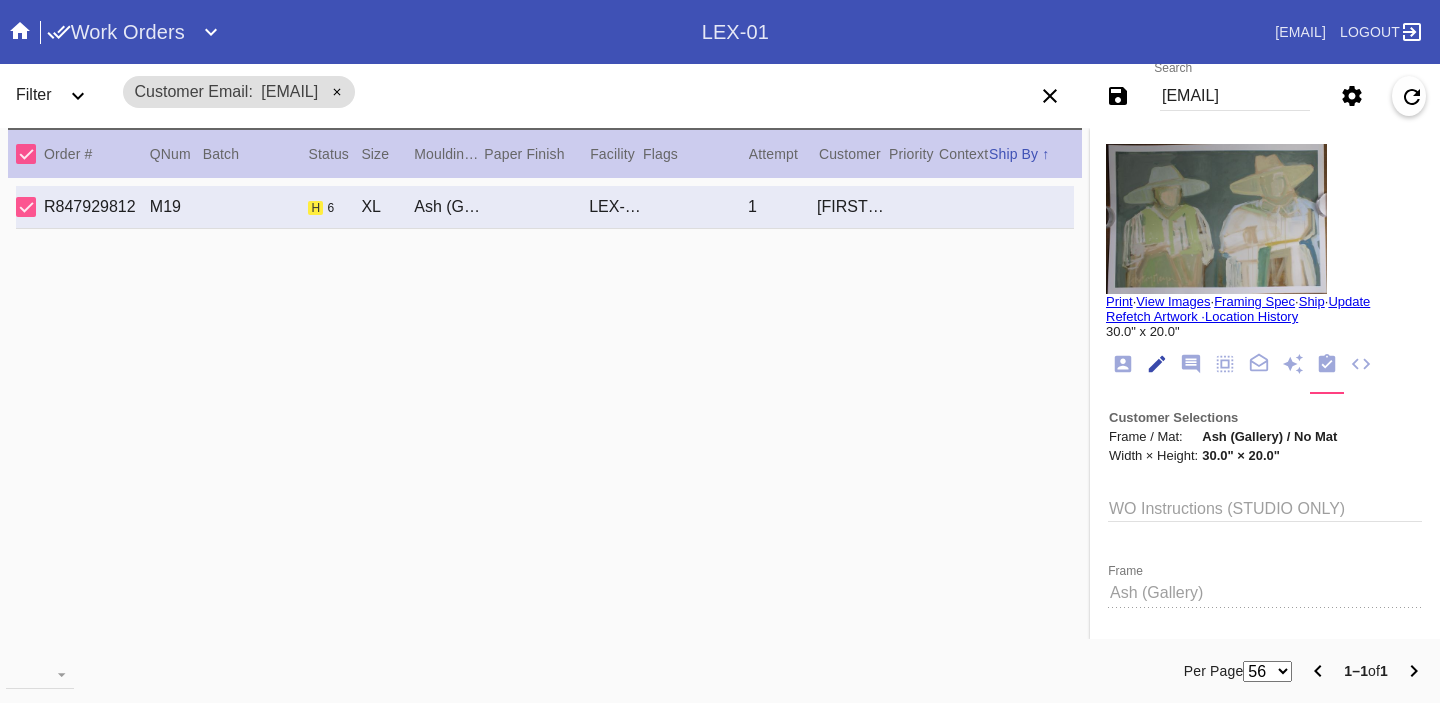 scroll, scrollTop: 73, scrollLeft: 0, axis: vertical 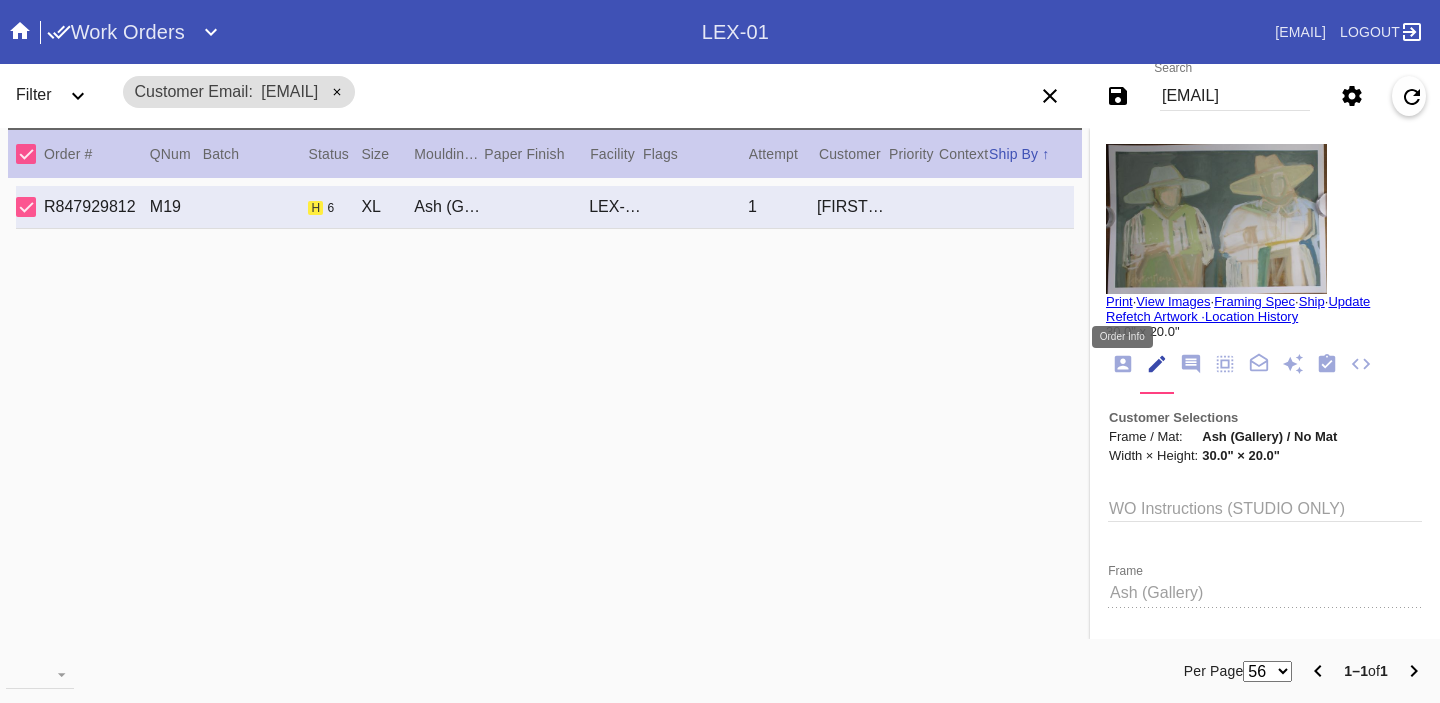 click 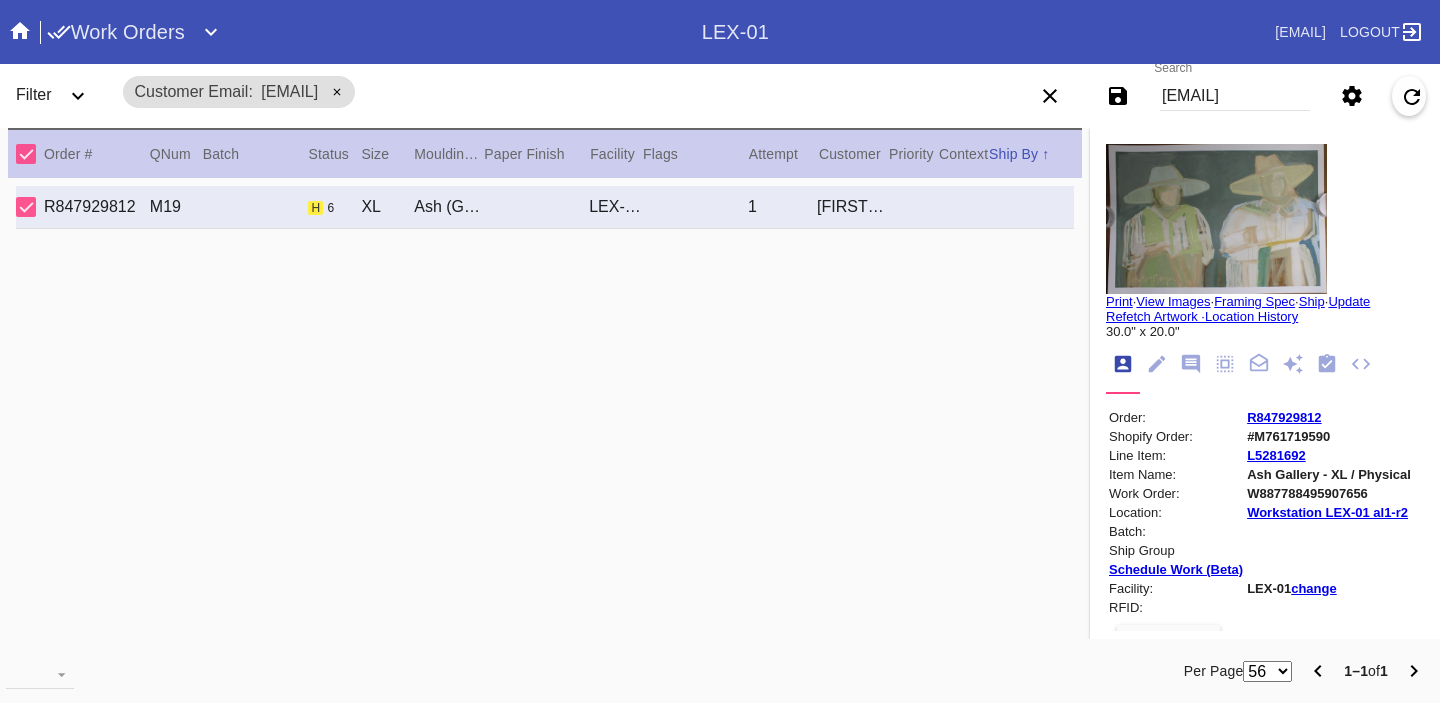 click on "R847929812" at bounding box center (1284, 417) 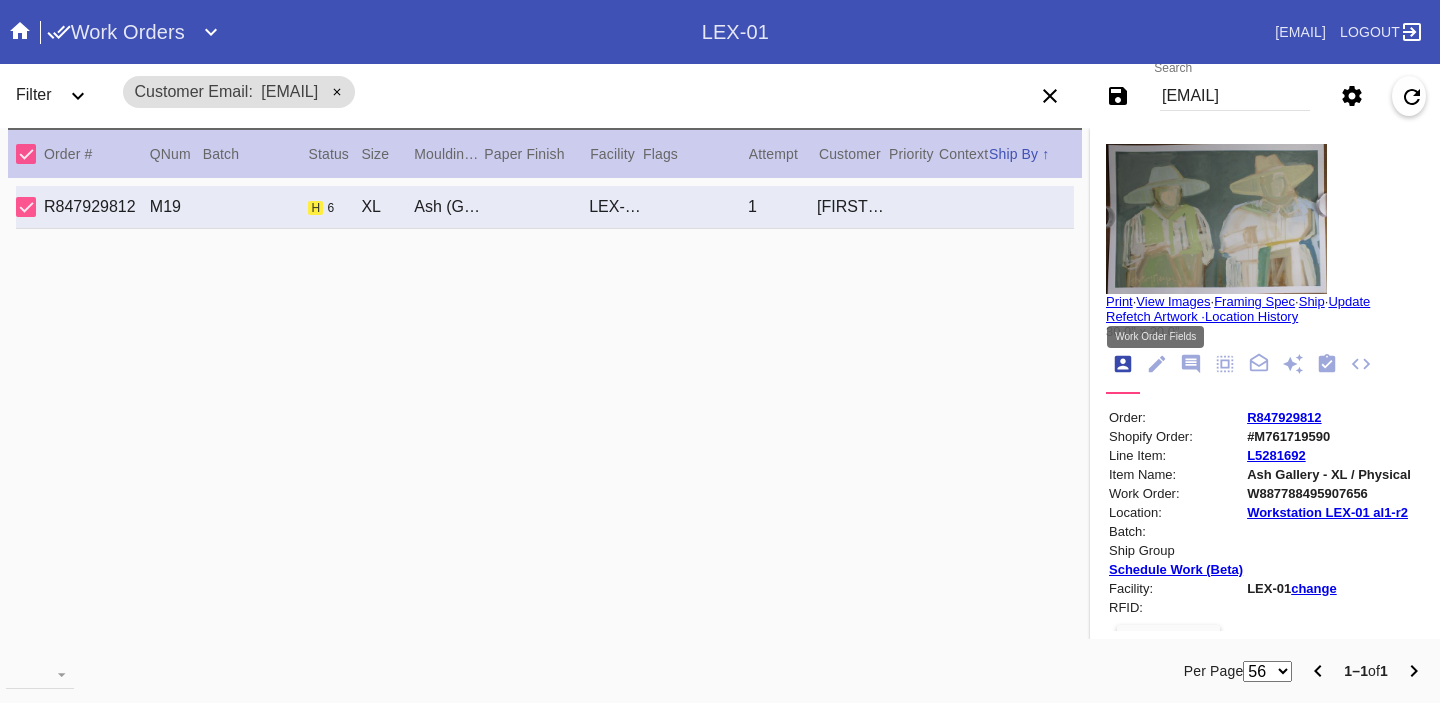 click 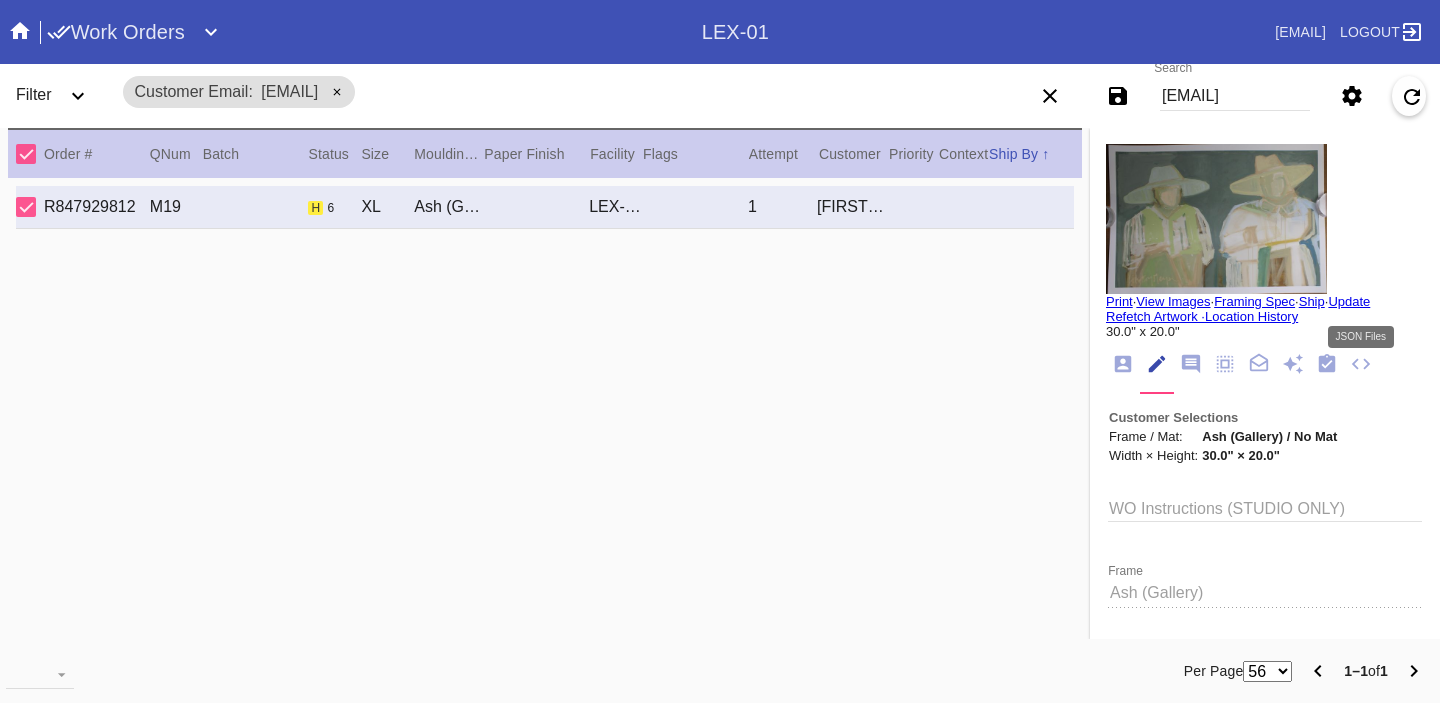 click 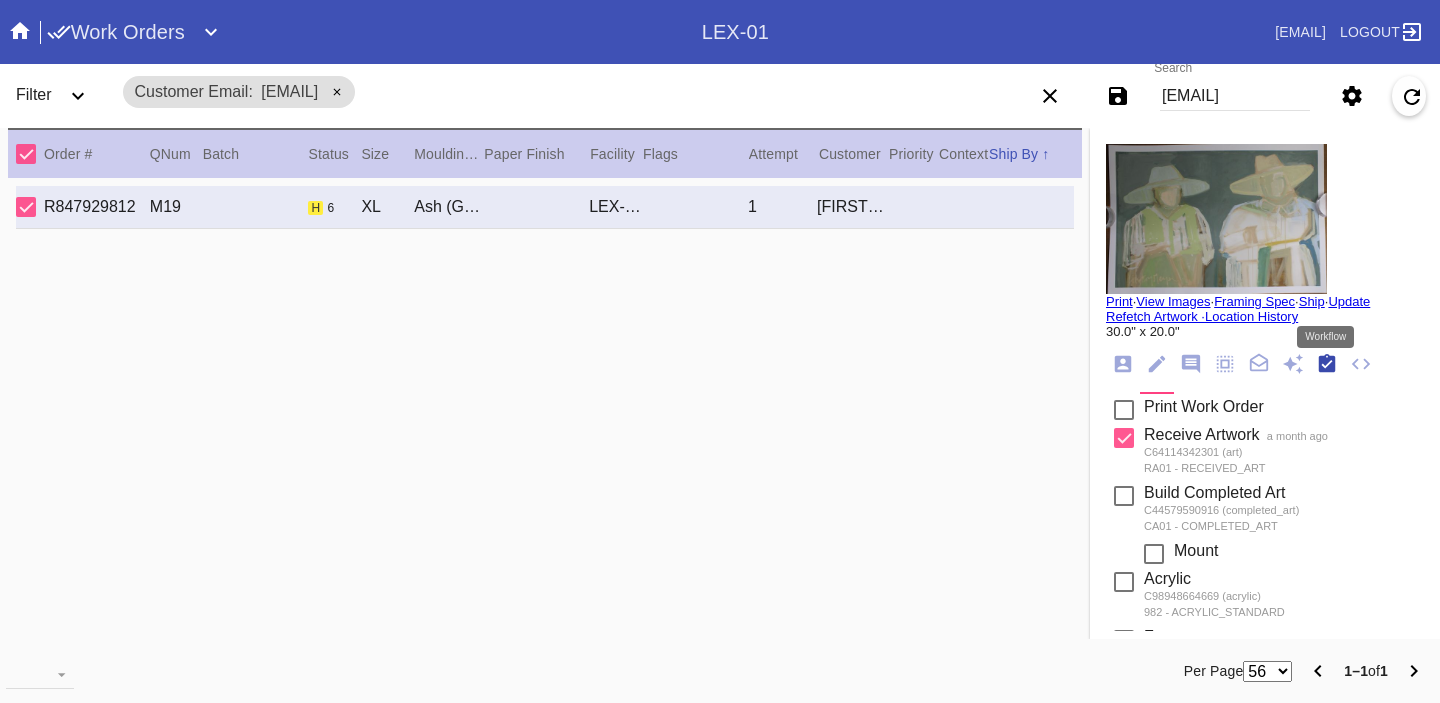 scroll, scrollTop: 320, scrollLeft: 0, axis: vertical 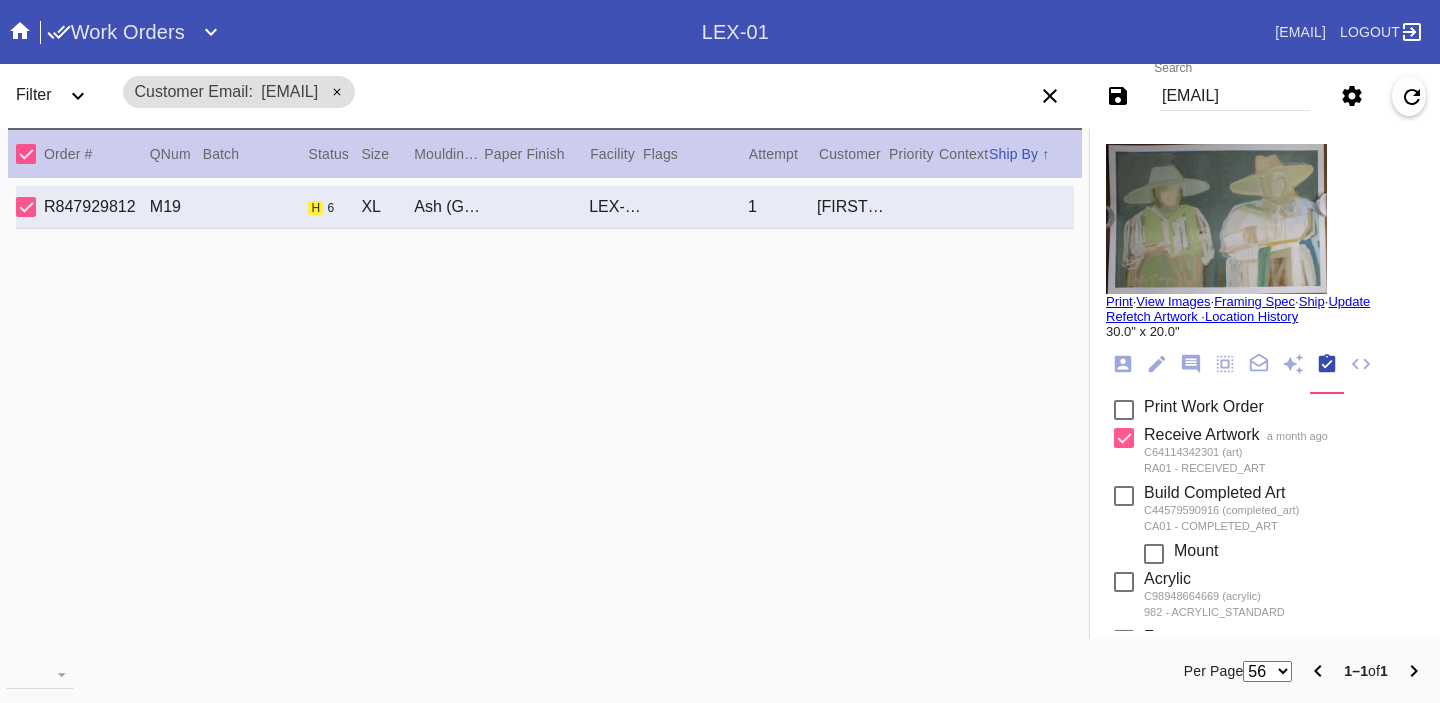 click on "[EMAIL]" at bounding box center (1235, 96) 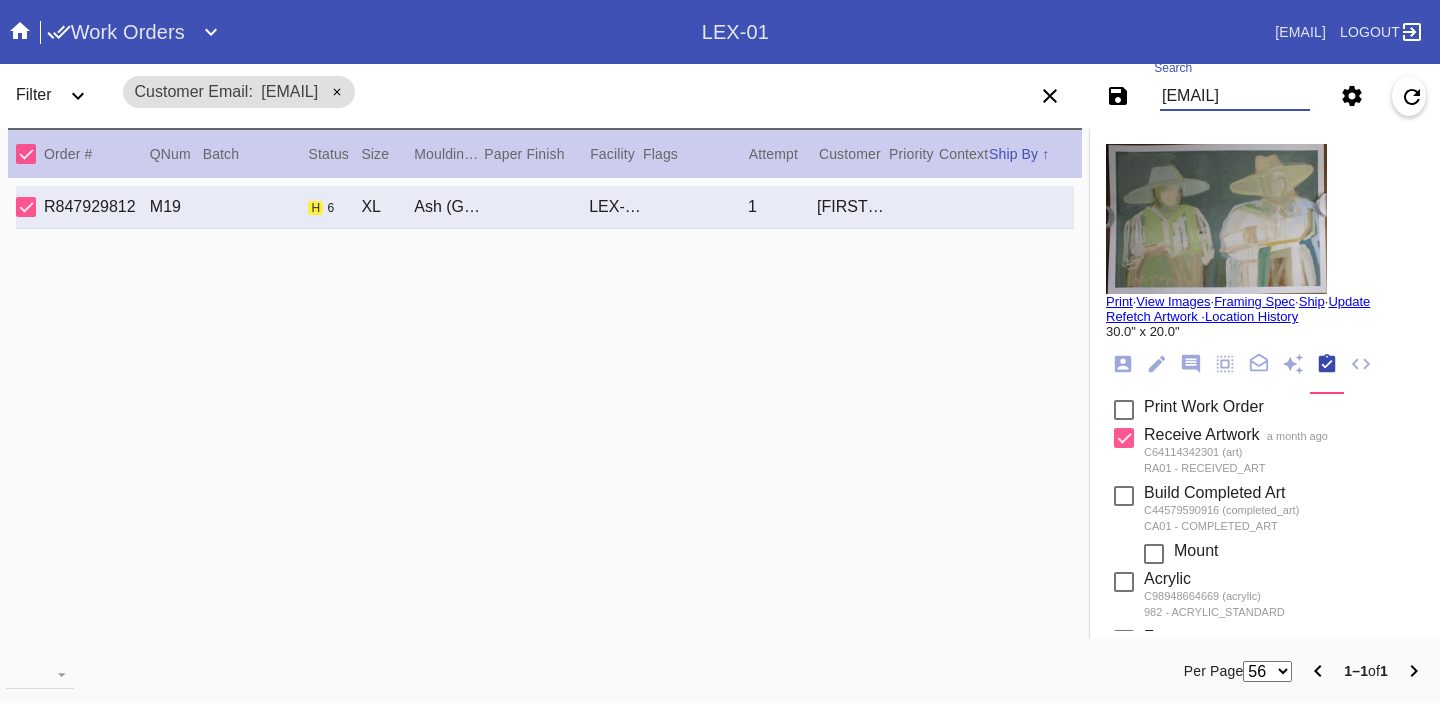 click on "[EMAIL]" at bounding box center [1235, 96] 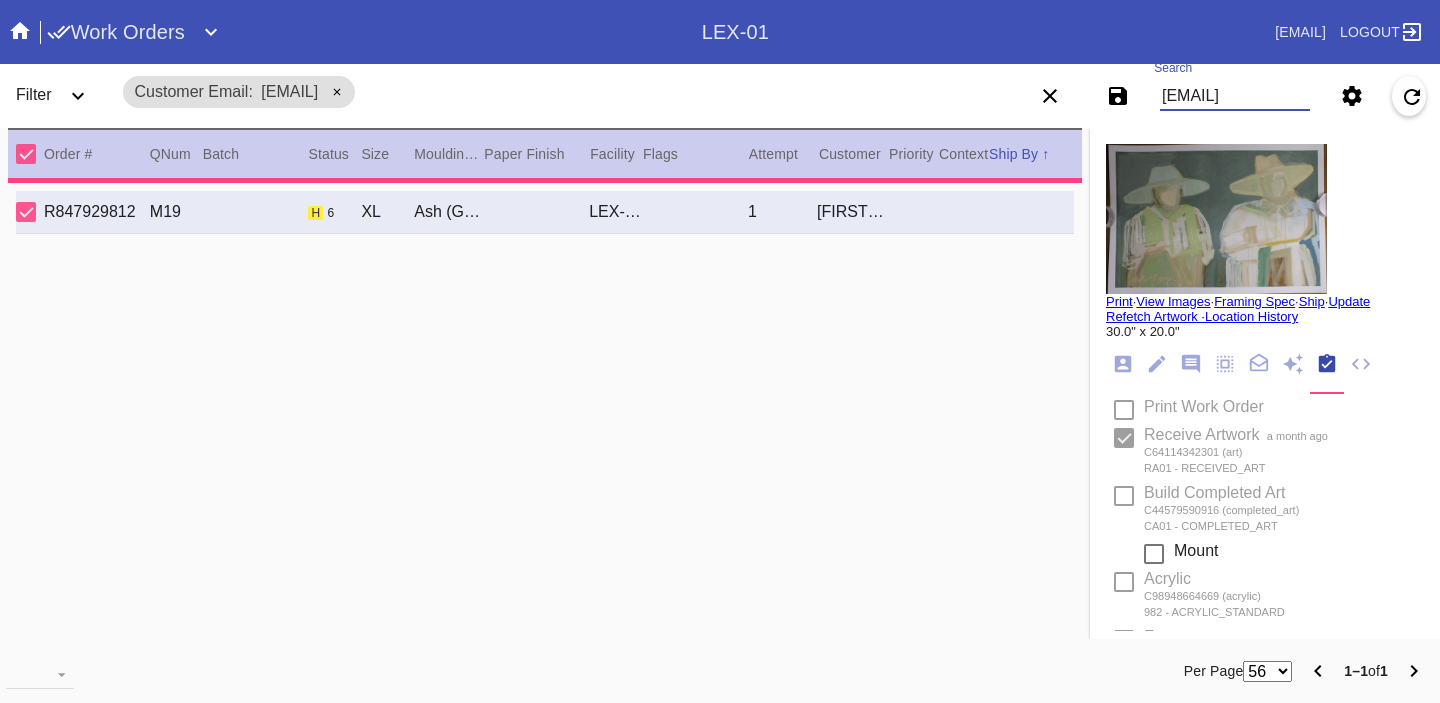 type 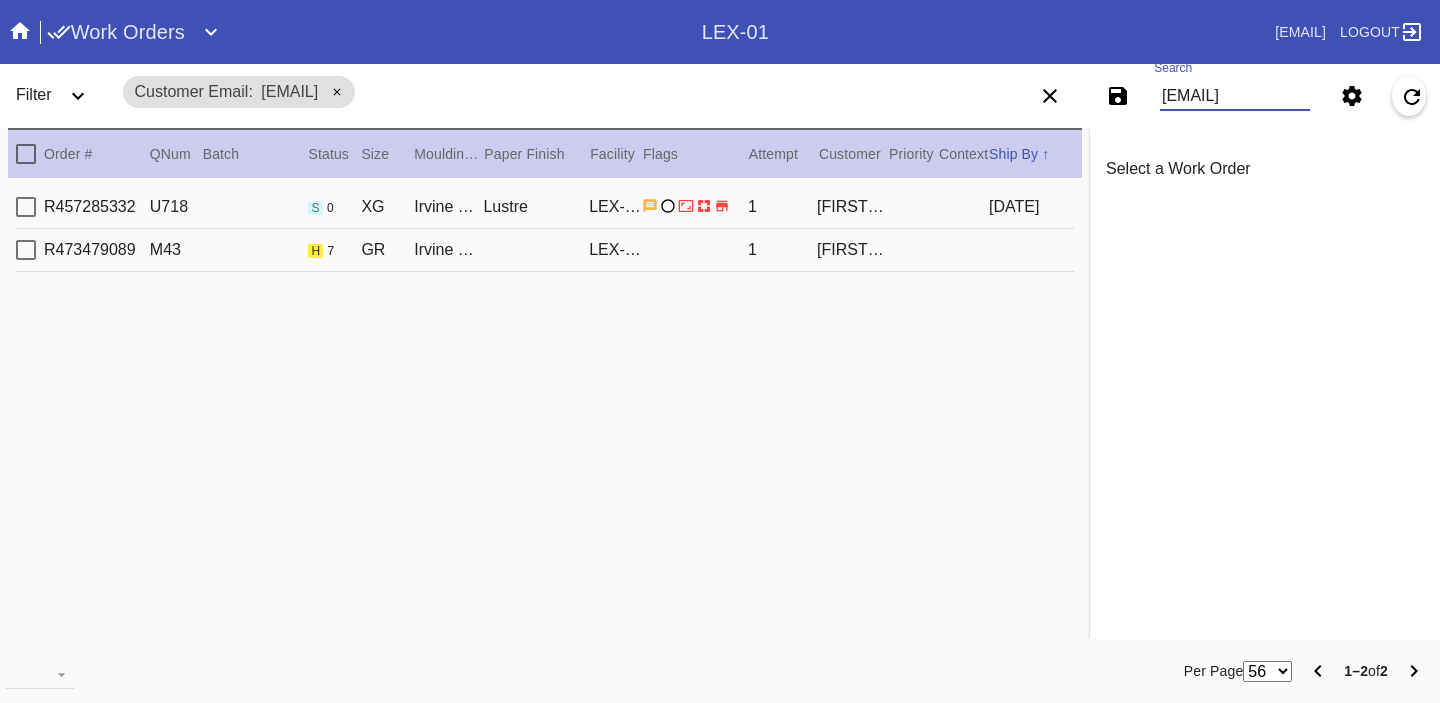 type on "[EMAIL]" 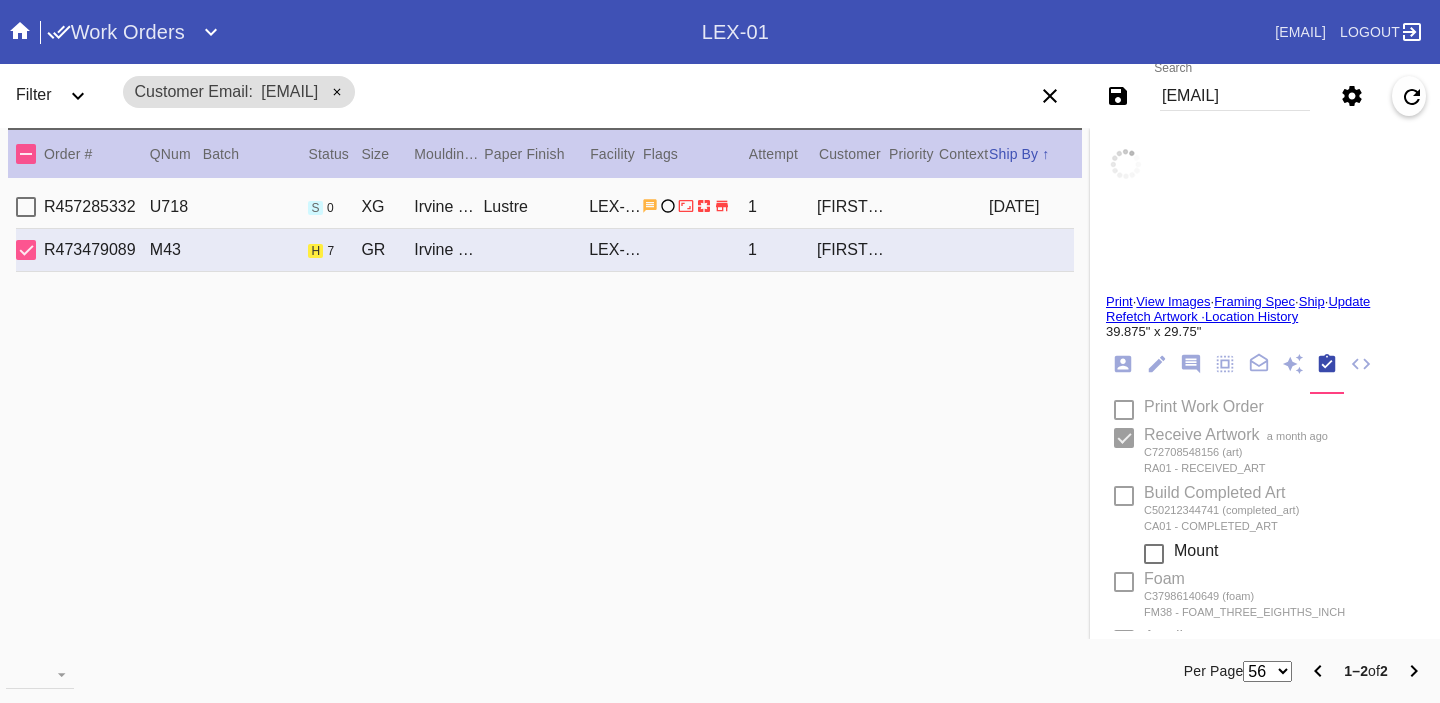 scroll, scrollTop: 0, scrollLeft: 0, axis: both 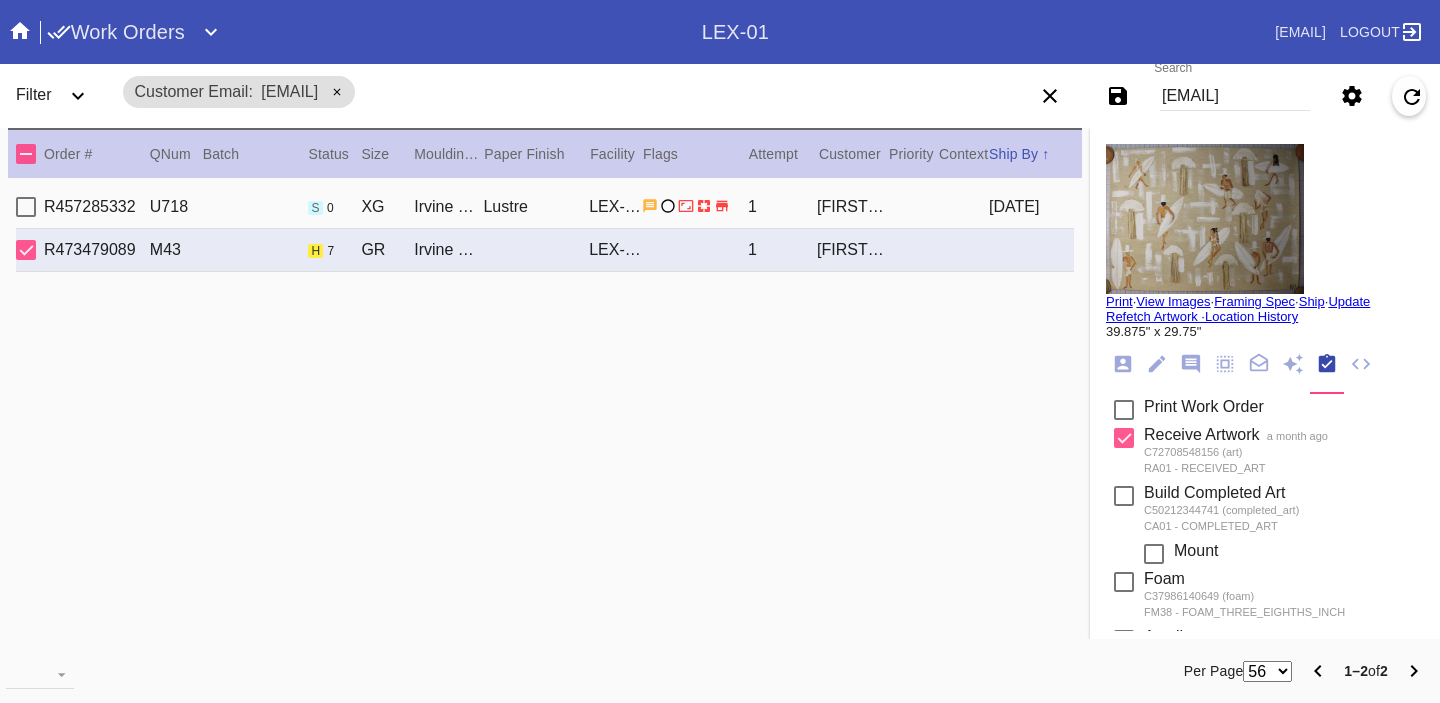 click 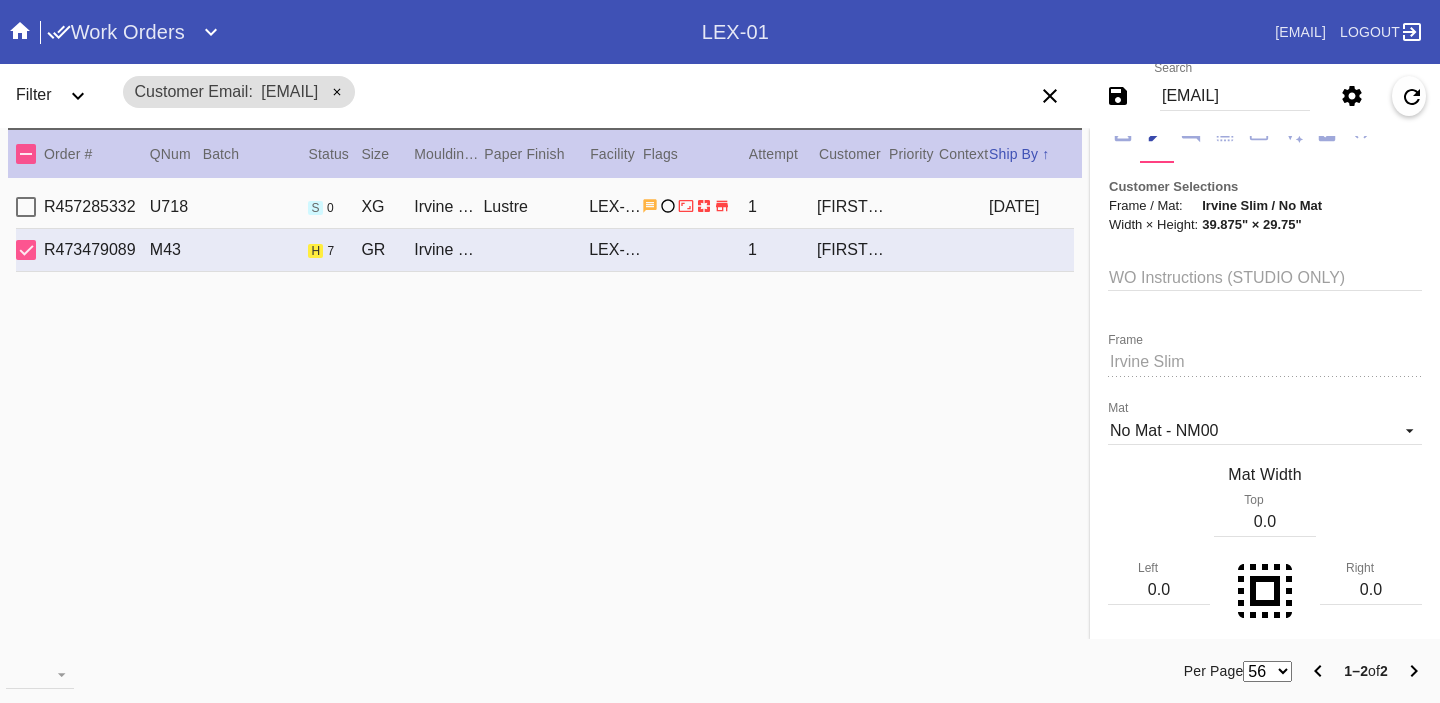 scroll, scrollTop: 0, scrollLeft: 0, axis: both 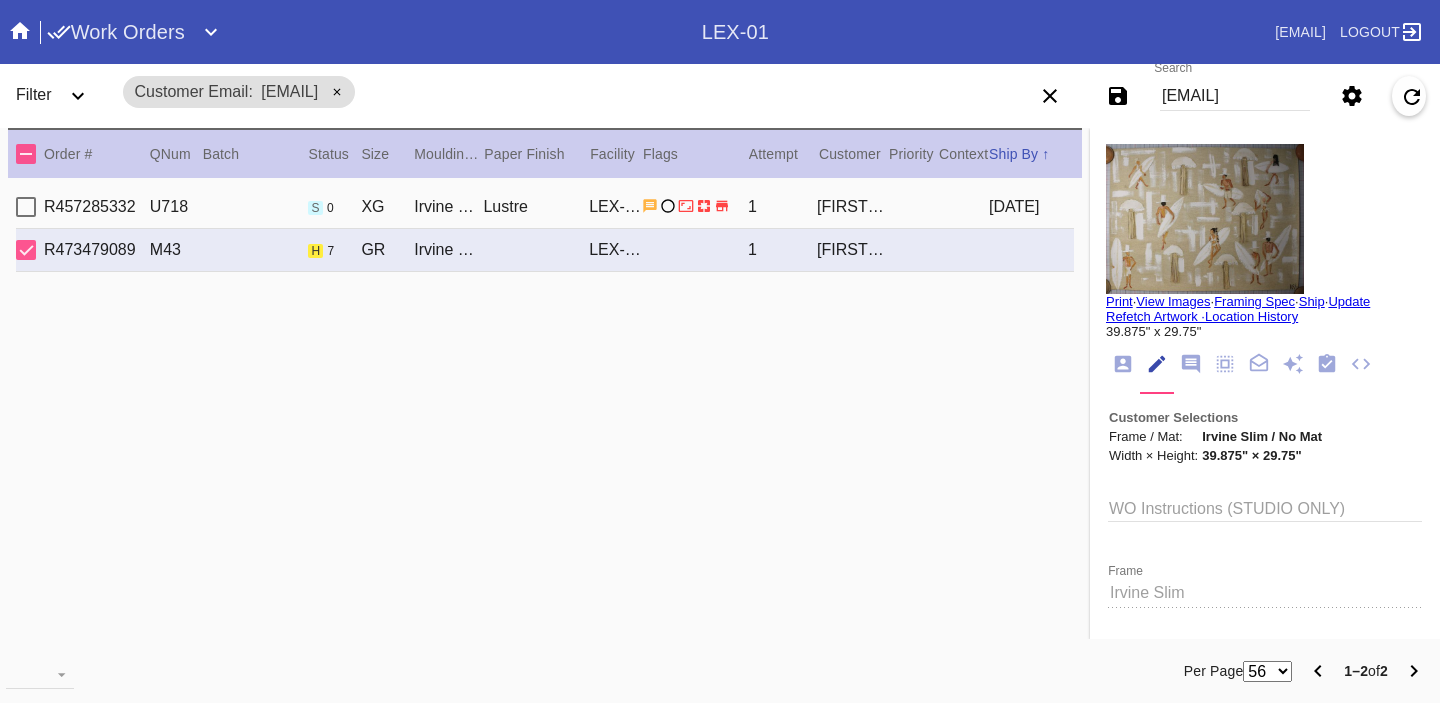 click at bounding box center [1205, 219] 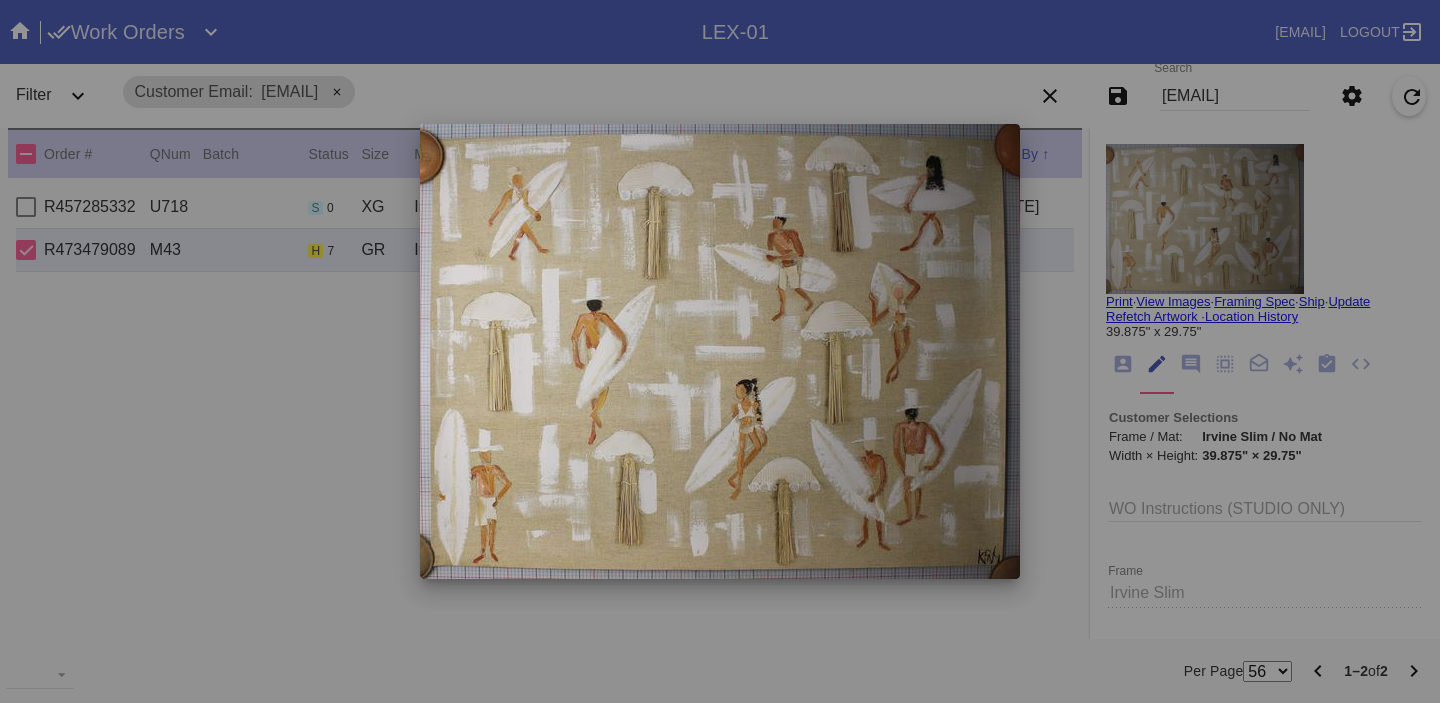 click at bounding box center (720, 351) 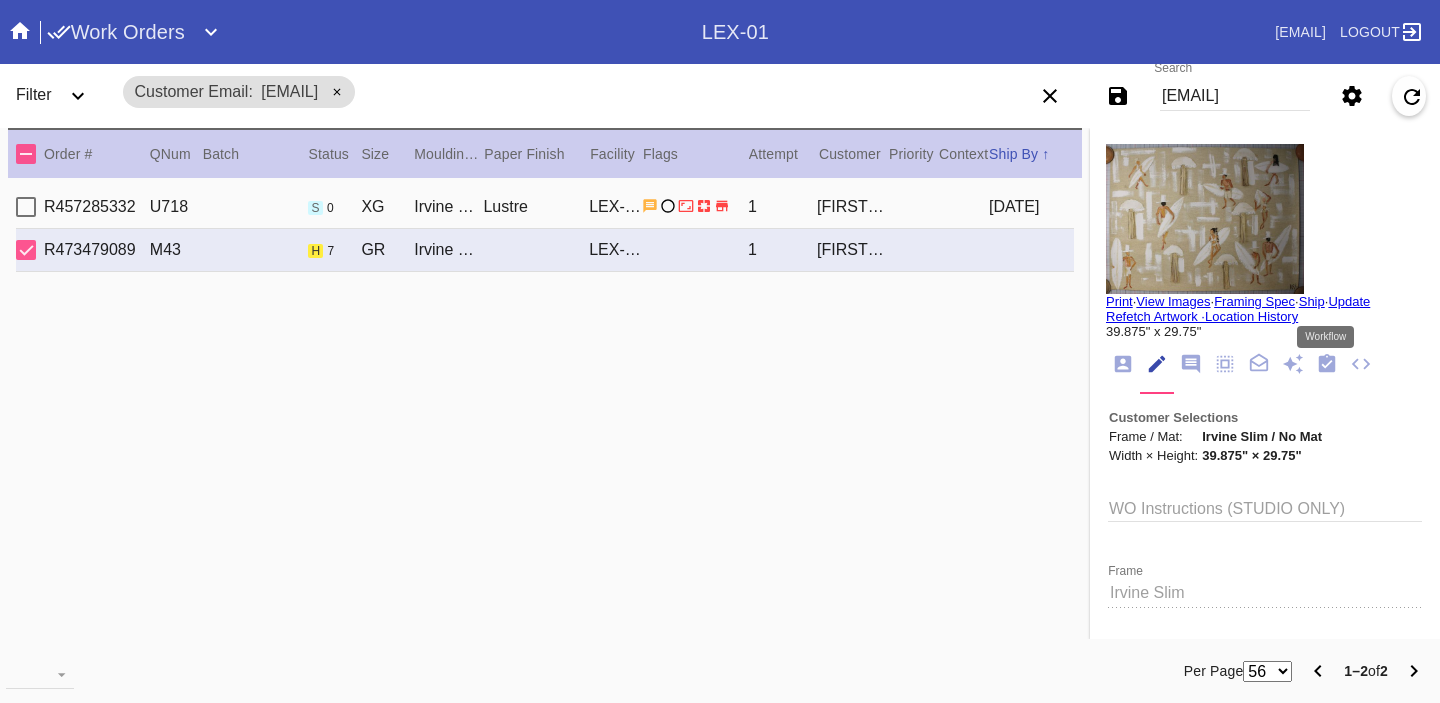 click 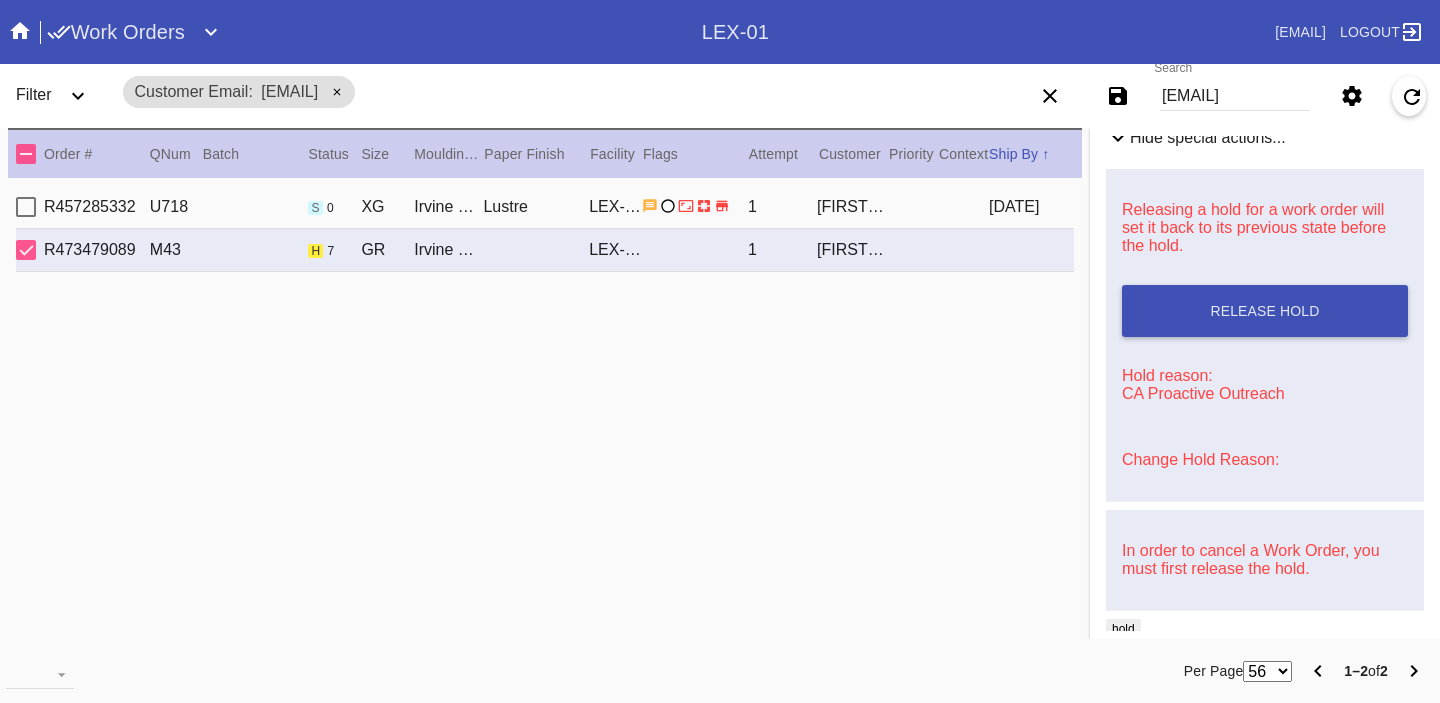 scroll, scrollTop: 756, scrollLeft: 0, axis: vertical 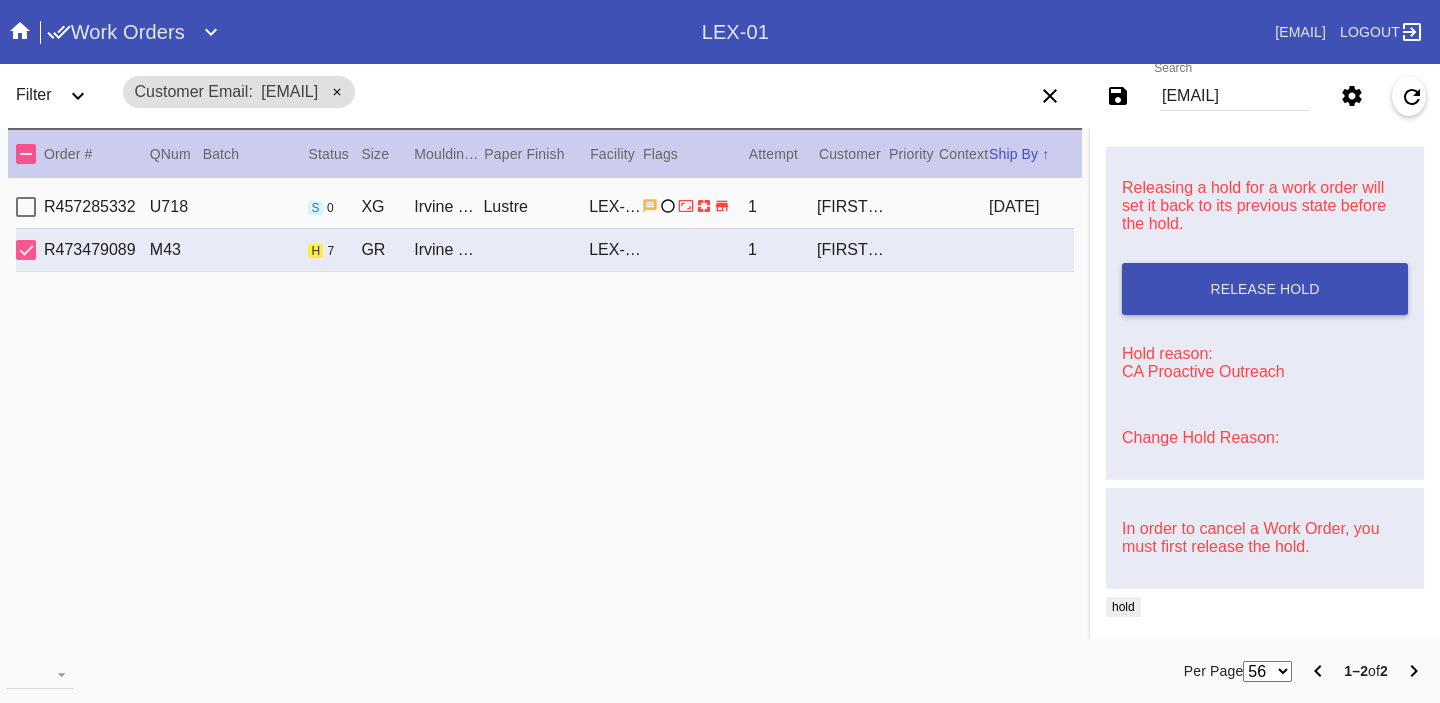 click on "Change Hold Reason:" at bounding box center (1200, 437) 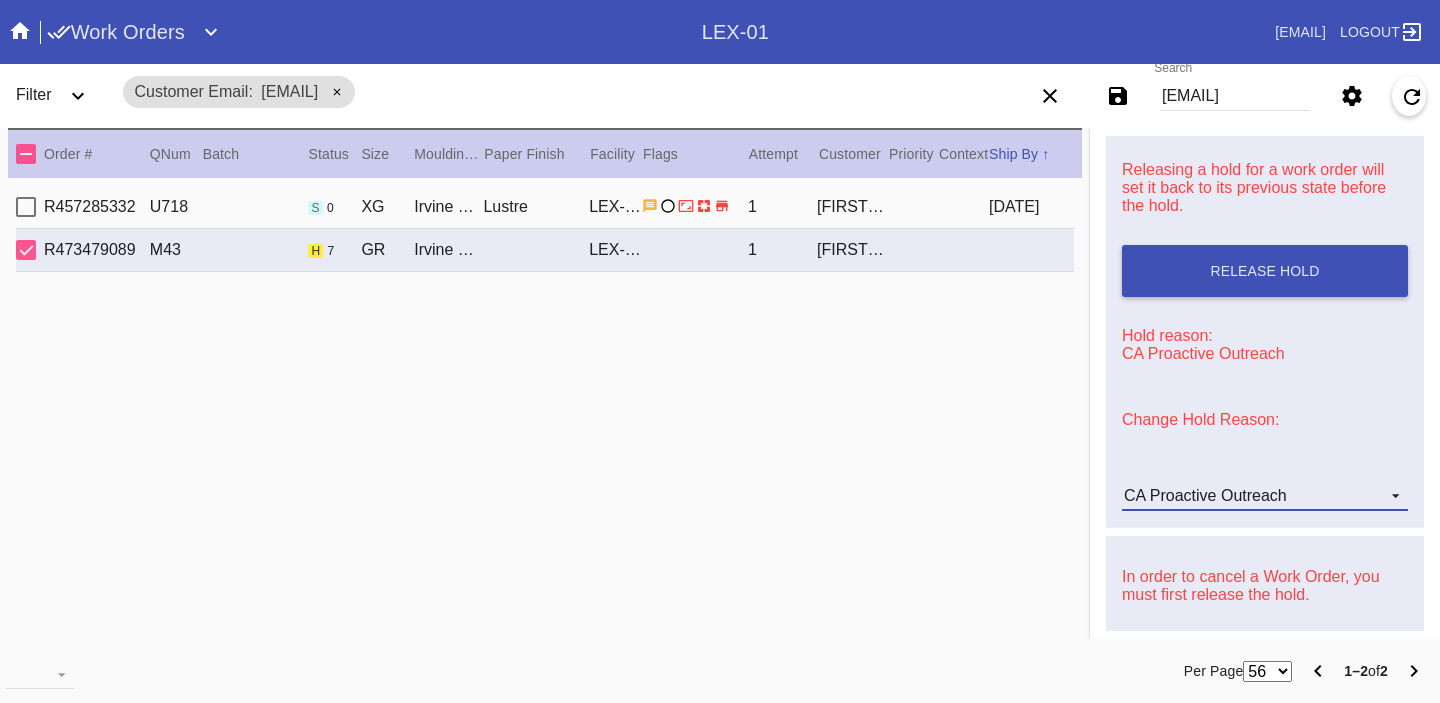 click on "CA Proactive Outreach" at bounding box center (1249, 496) 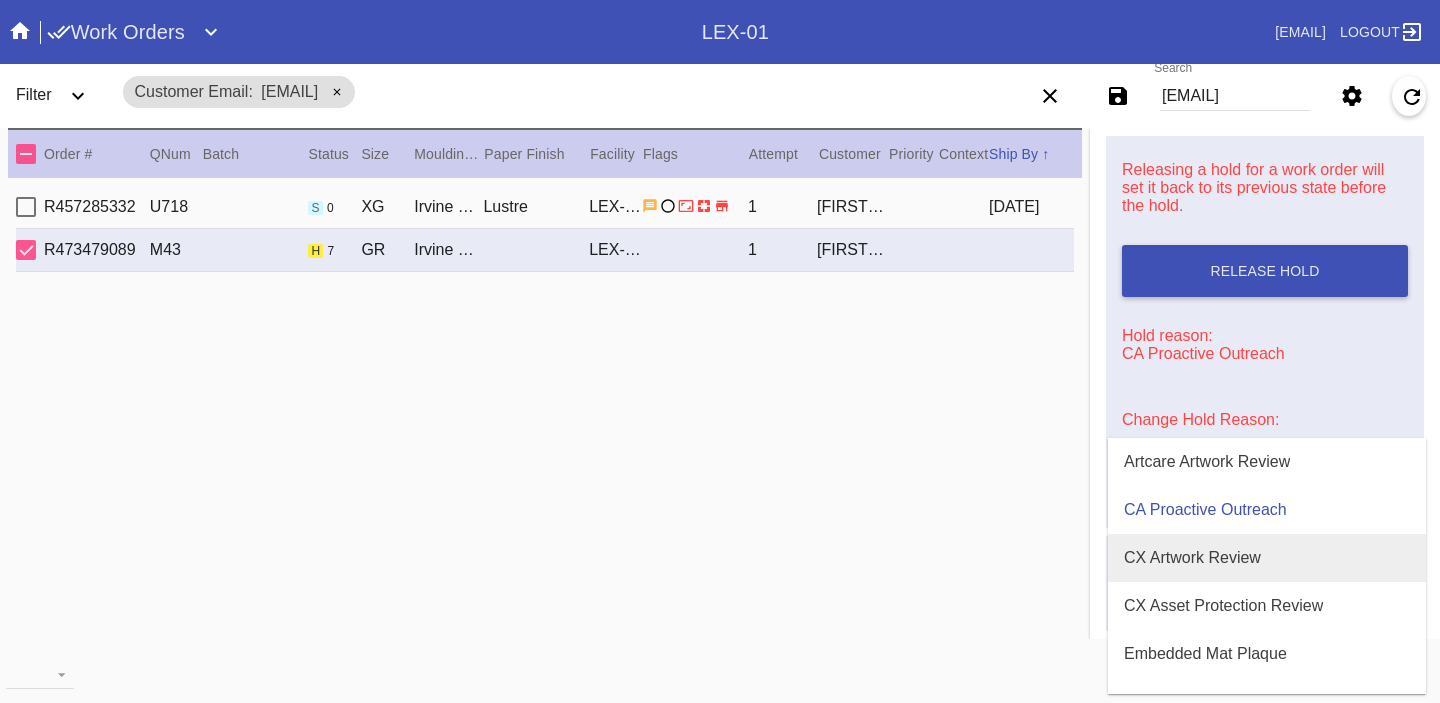 scroll, scrollTop: 608, scrollLeft: 0, axis: vertical 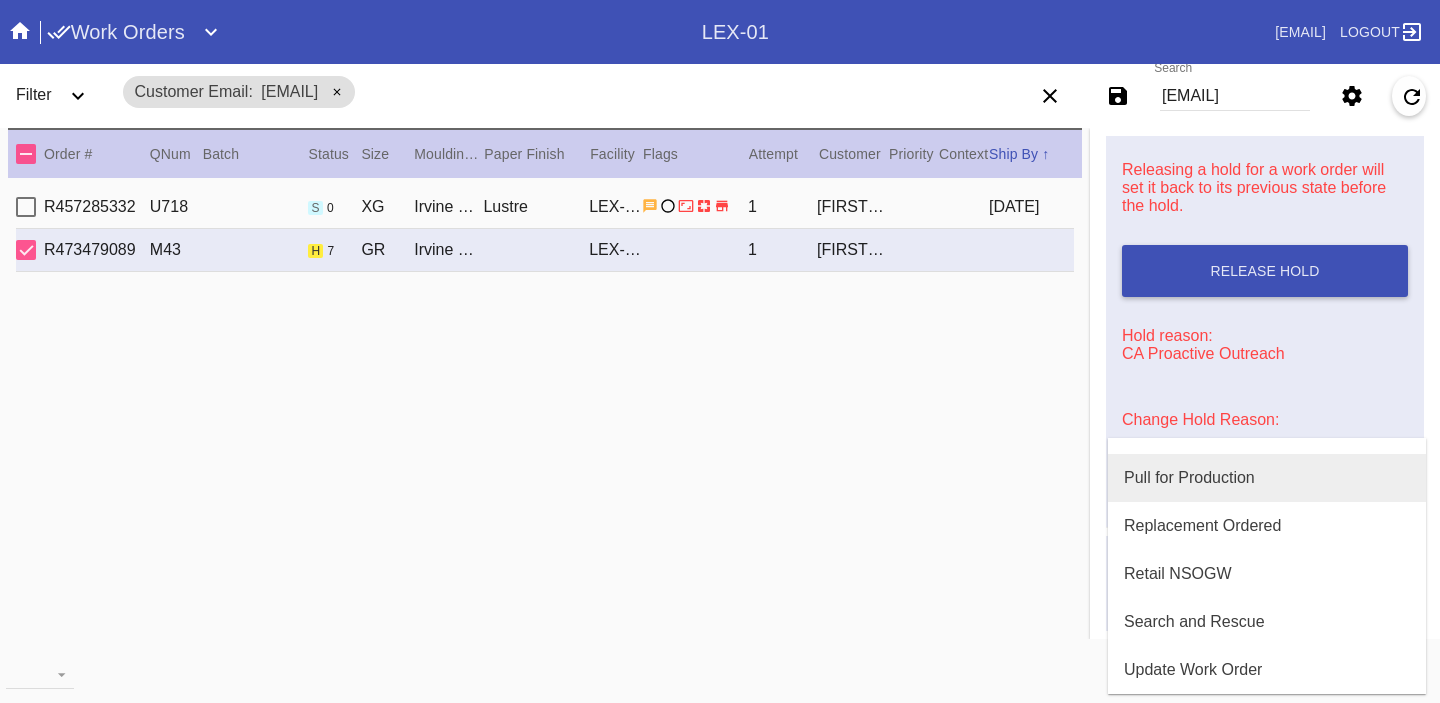 click on "Pull for Production" at bounding box center [1189, 478] 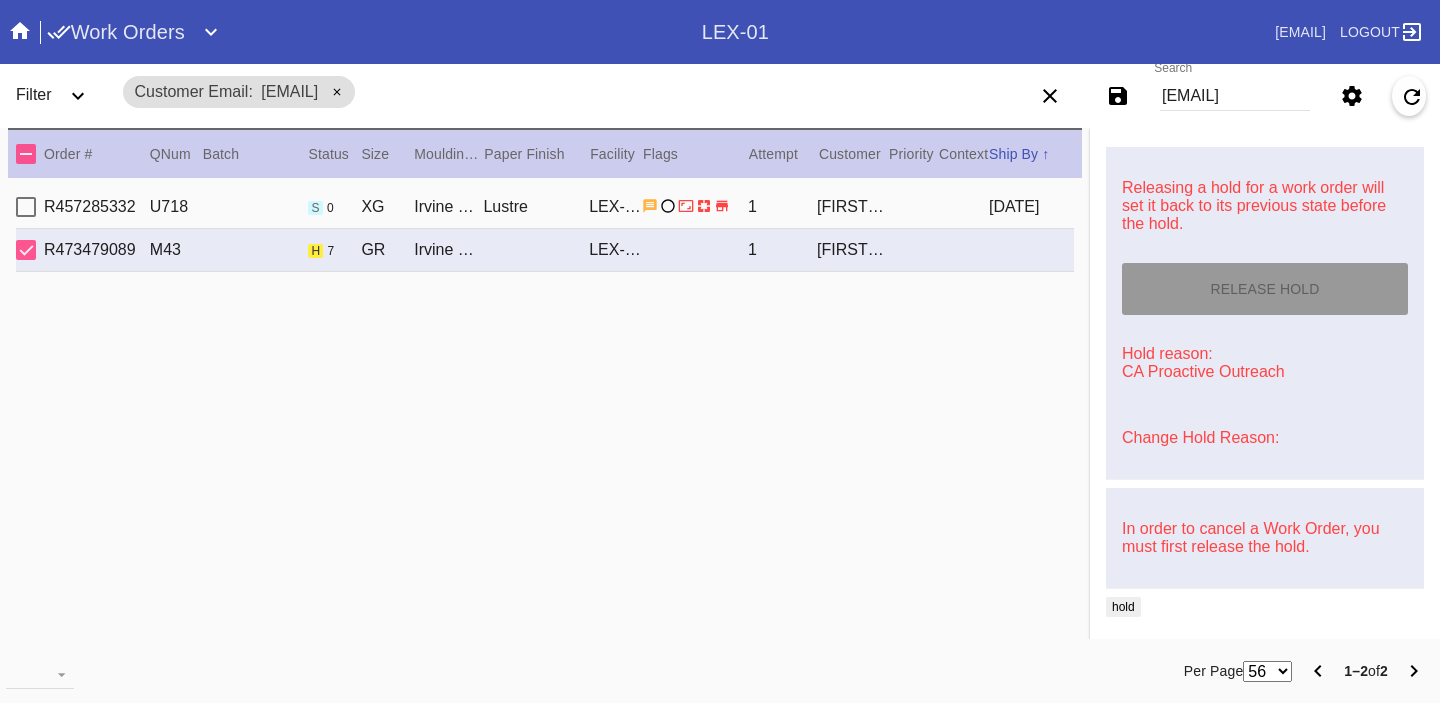 type on "[DATE]" 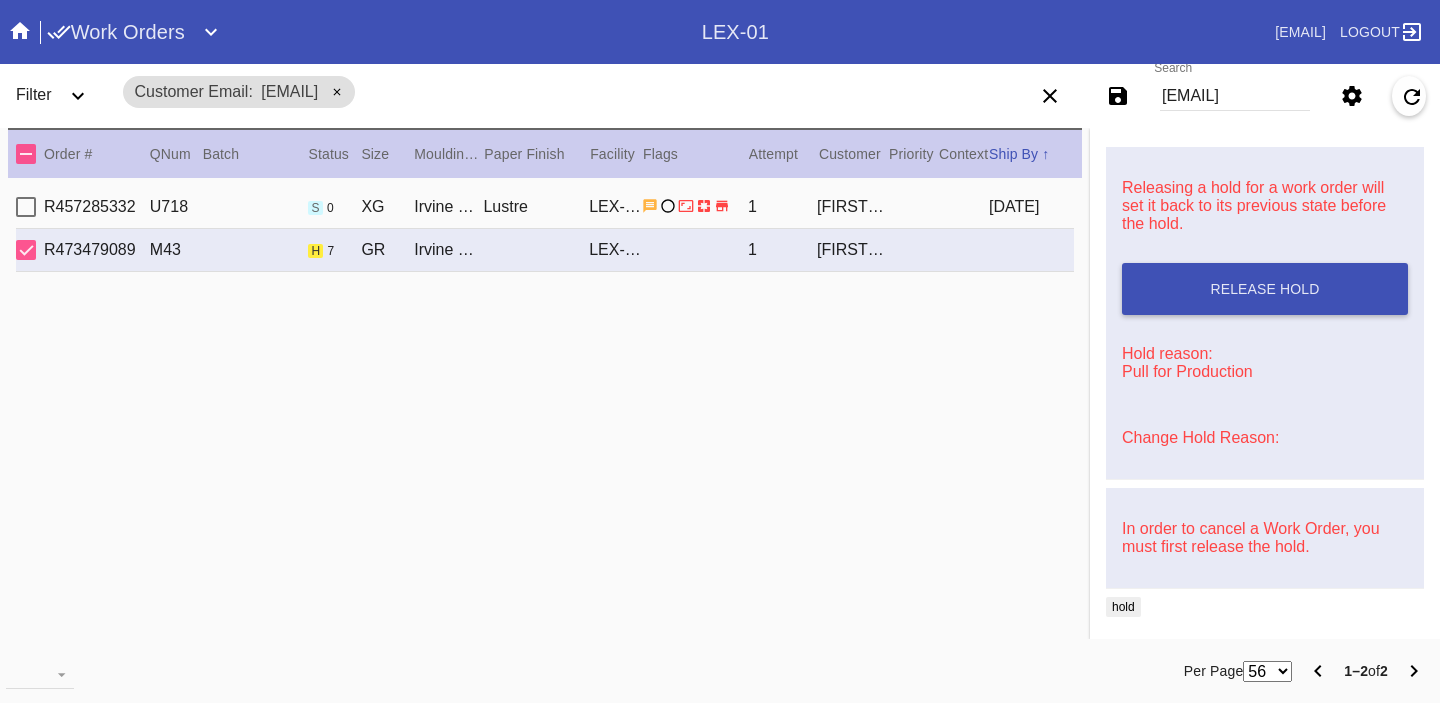 scroll, scrollTop: 0, scrollLeft: 0, axis: both 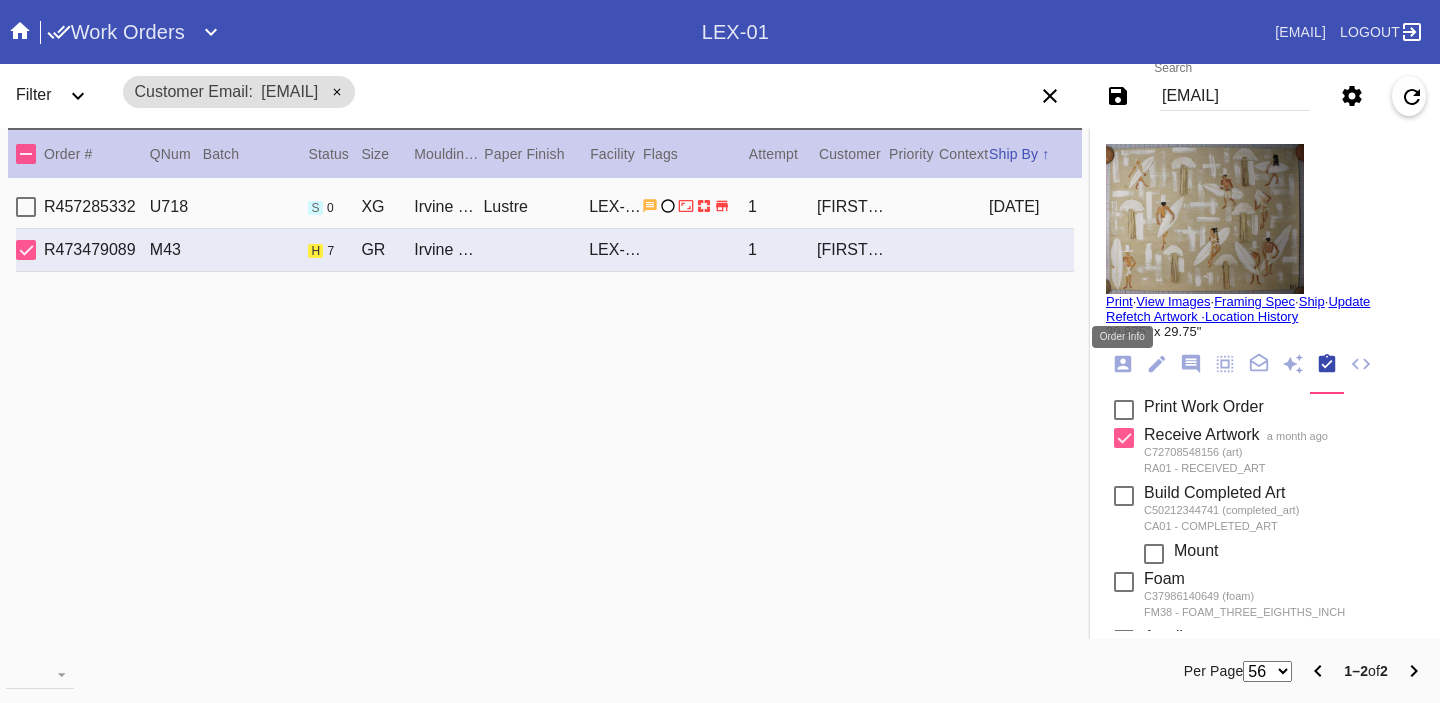 click 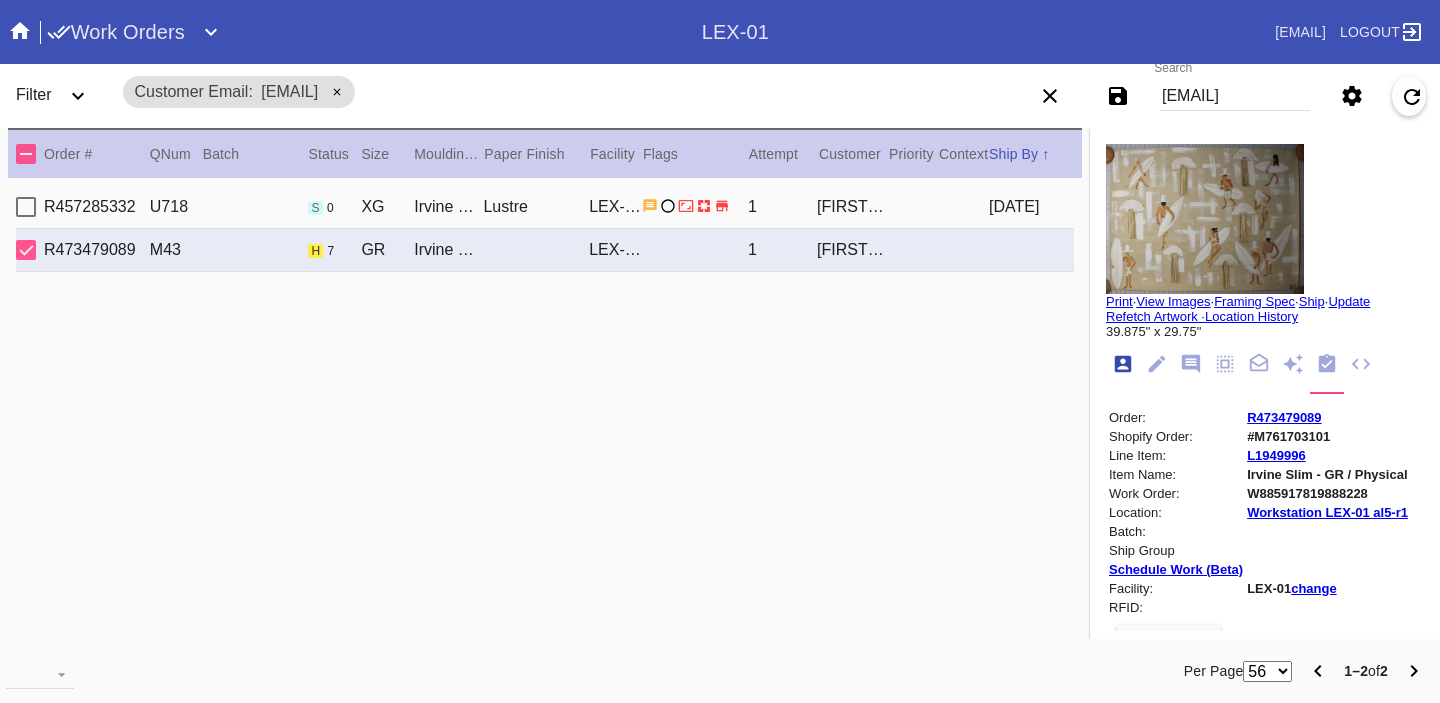 scroll, scrollTop: 24, scrollLeft: 0, axis: vertical 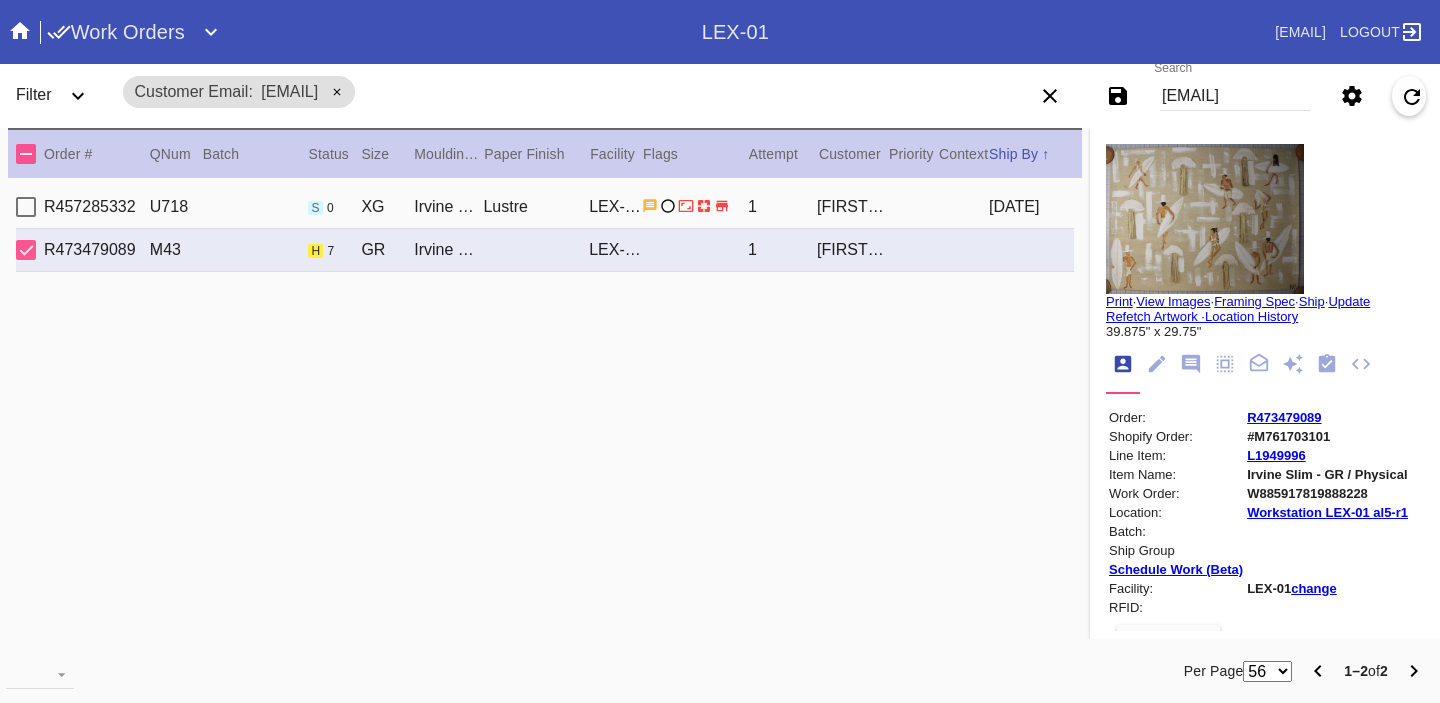 click on "R473479089" at bounding box center (1327, 417) 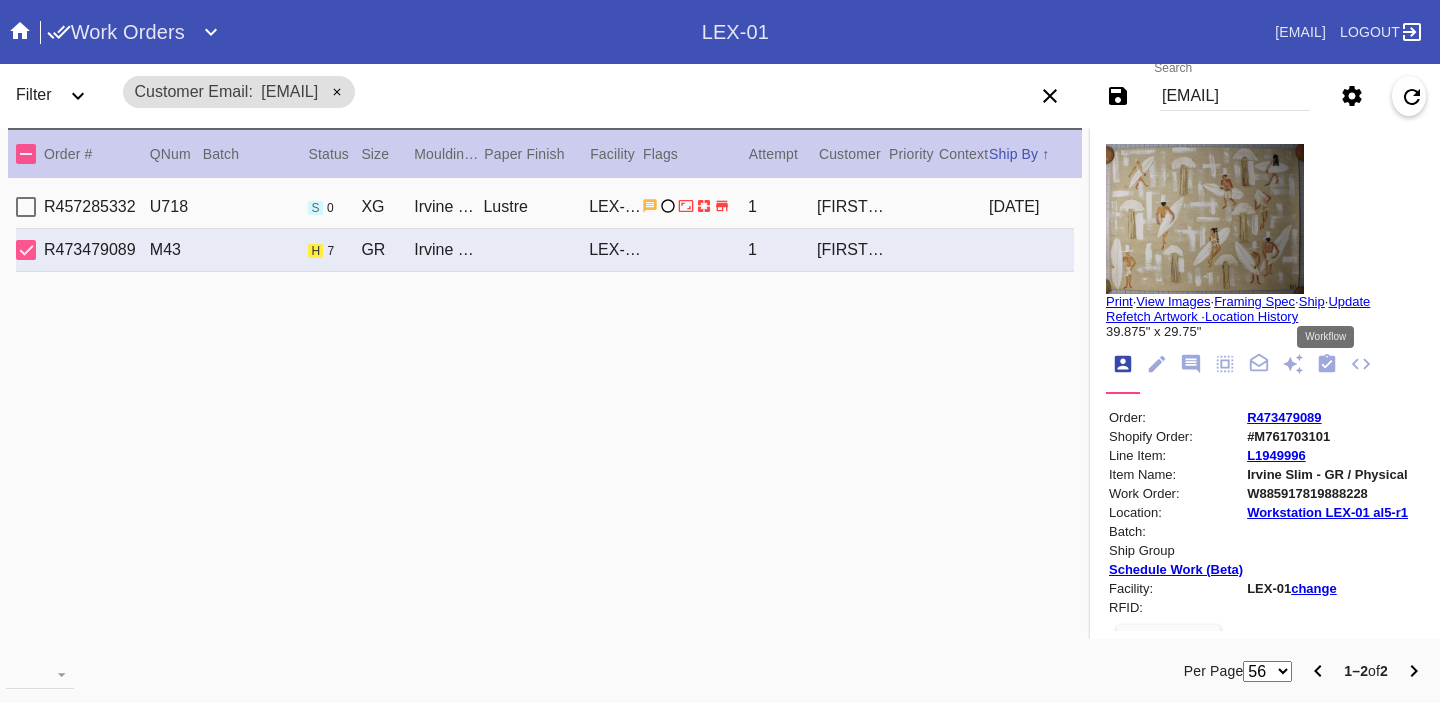 click 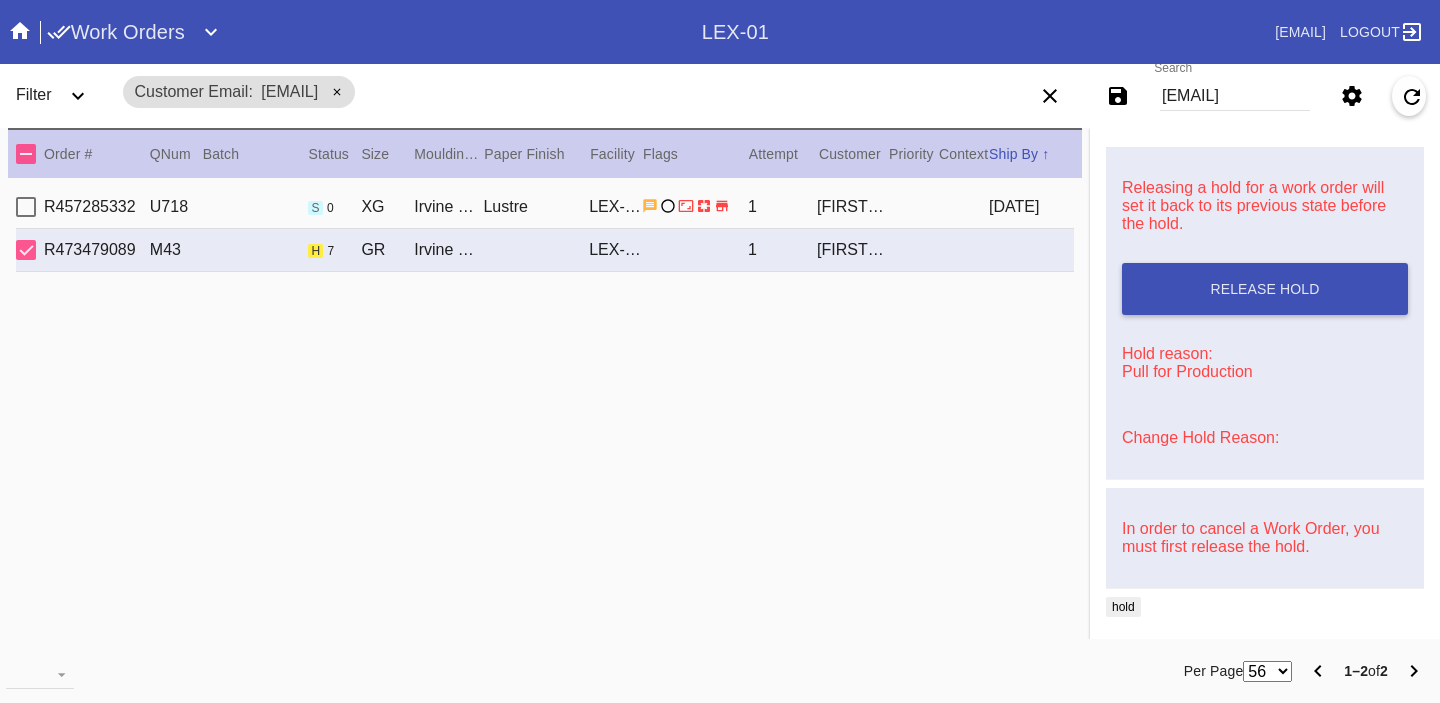 scroll, scrollTop: 0, scrollLeft: 0, axis: both 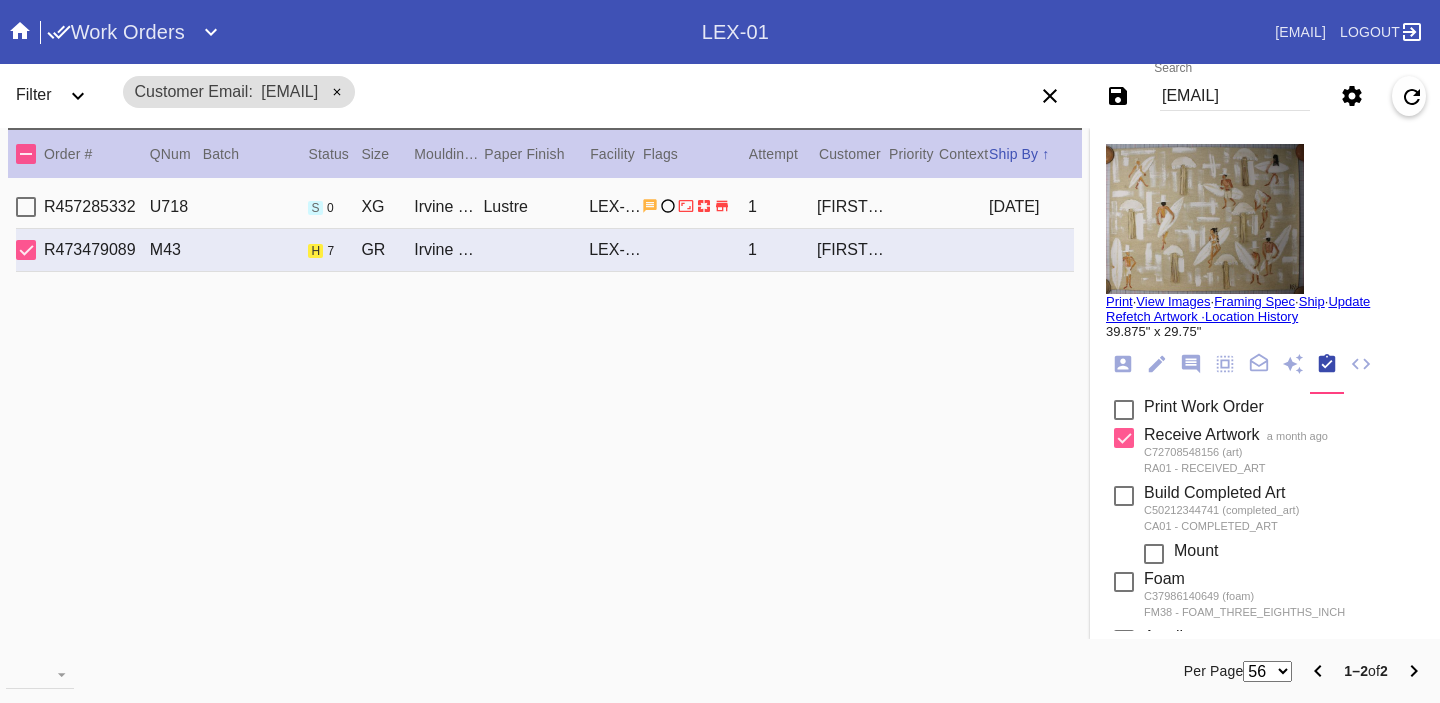 click on "[EMAIL]" at bounding box center (1235, 96) 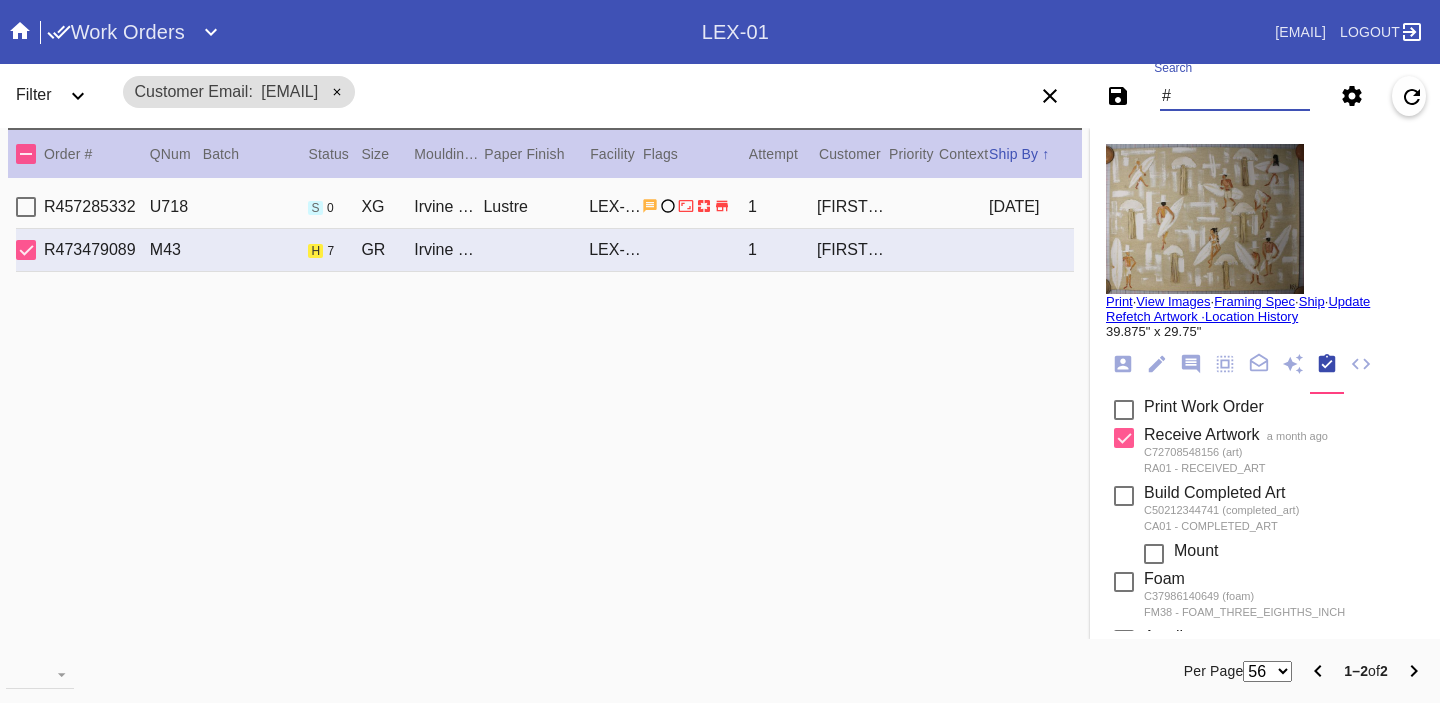 paste on "M761731647" 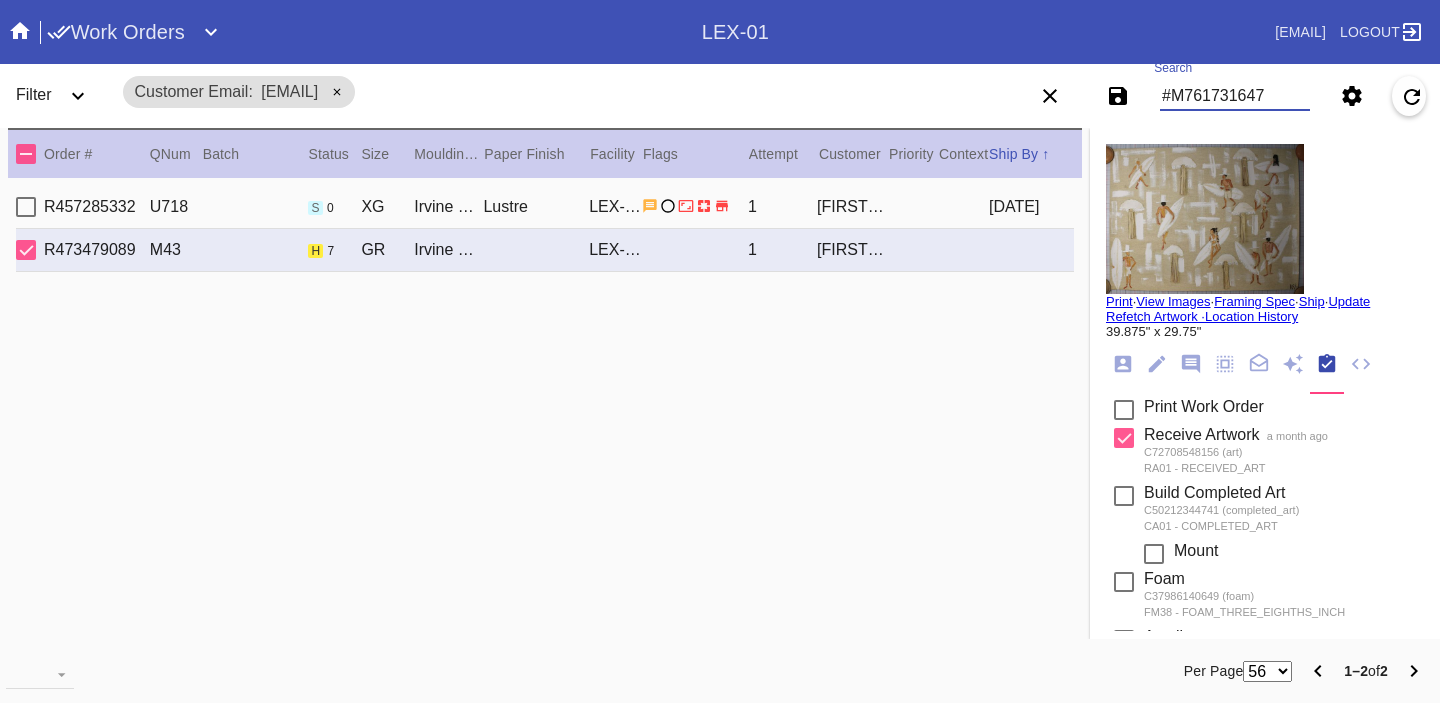 type on "#M761731647" 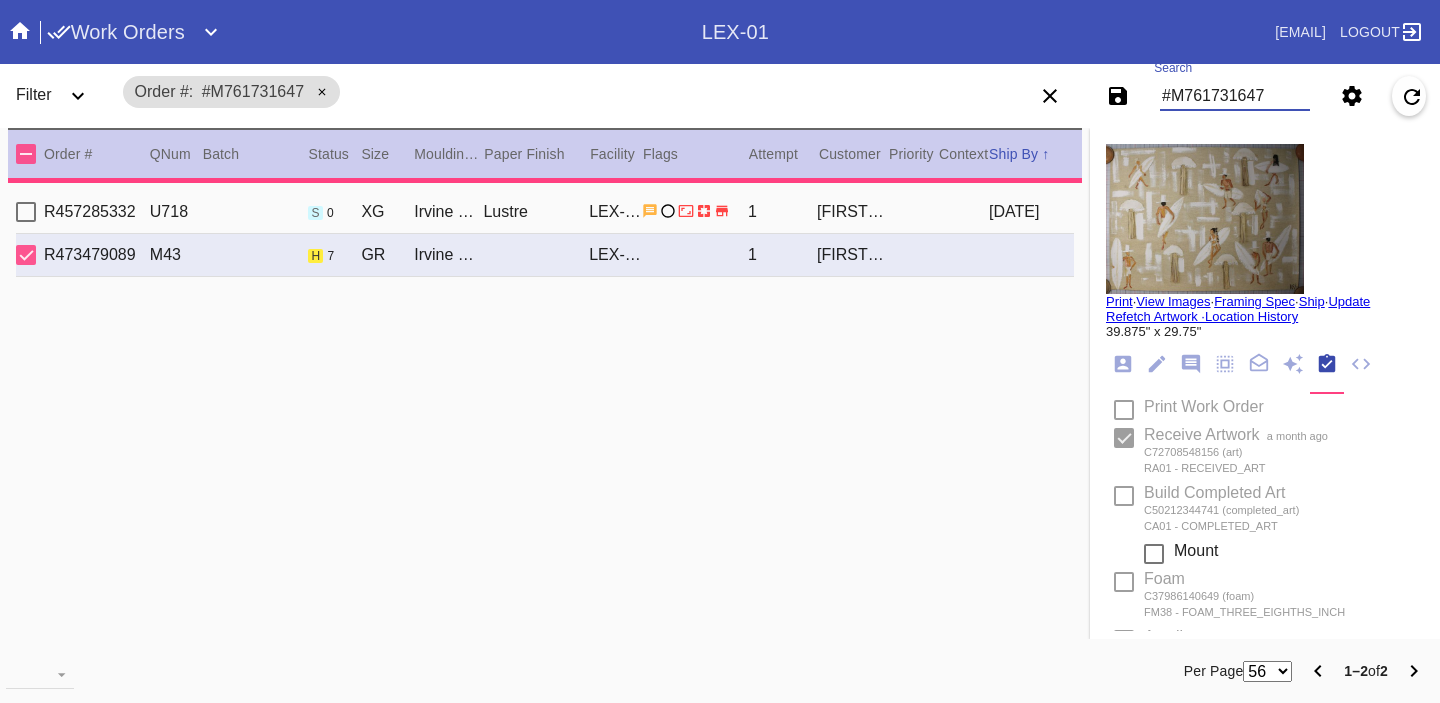 type on "1.0" 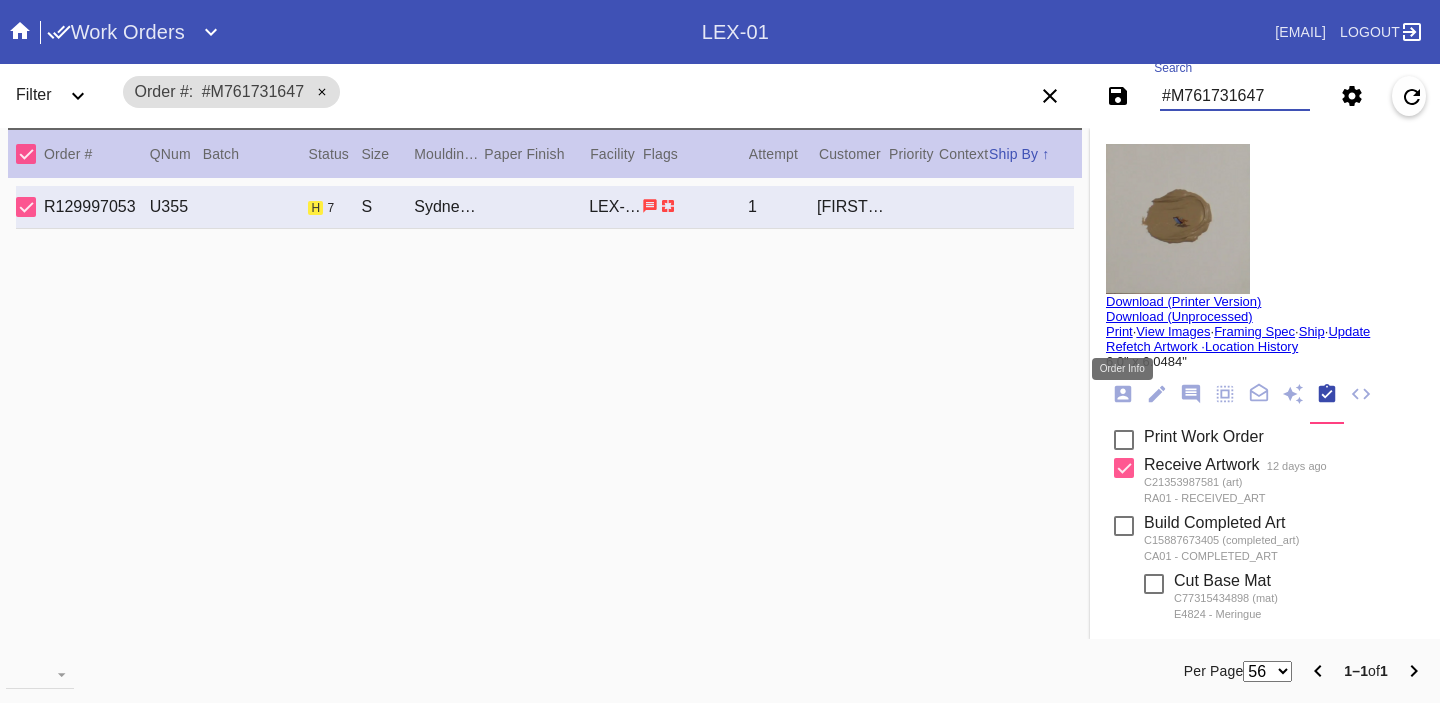 click 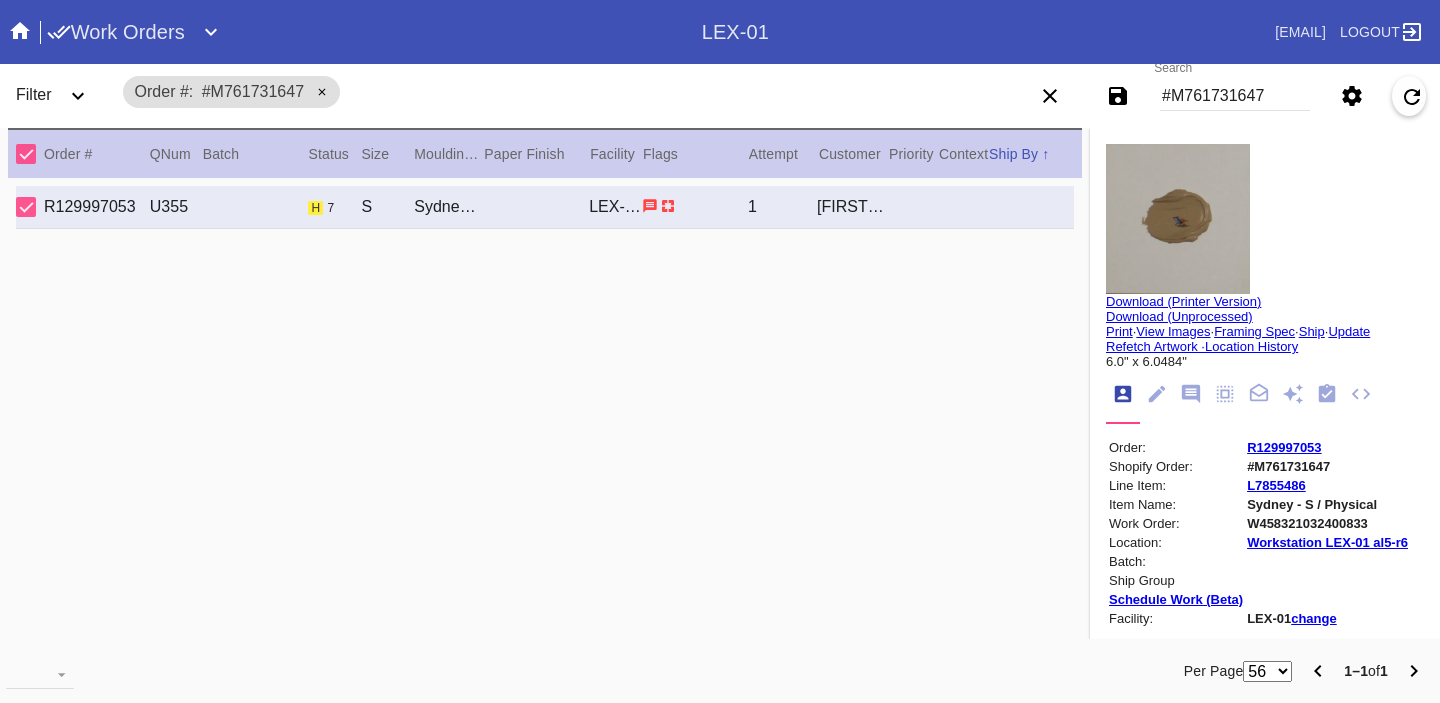 click on "R129997053" at bounding box center [1284, 447] 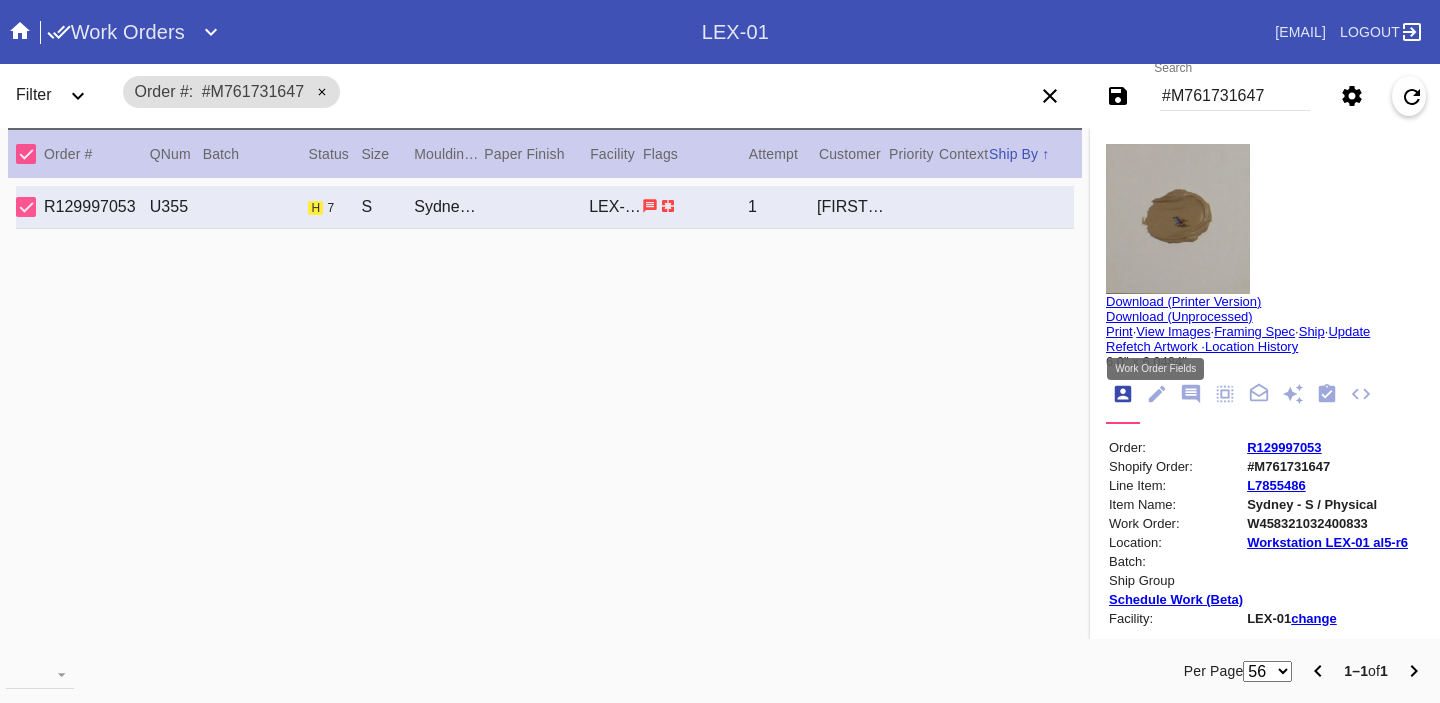click 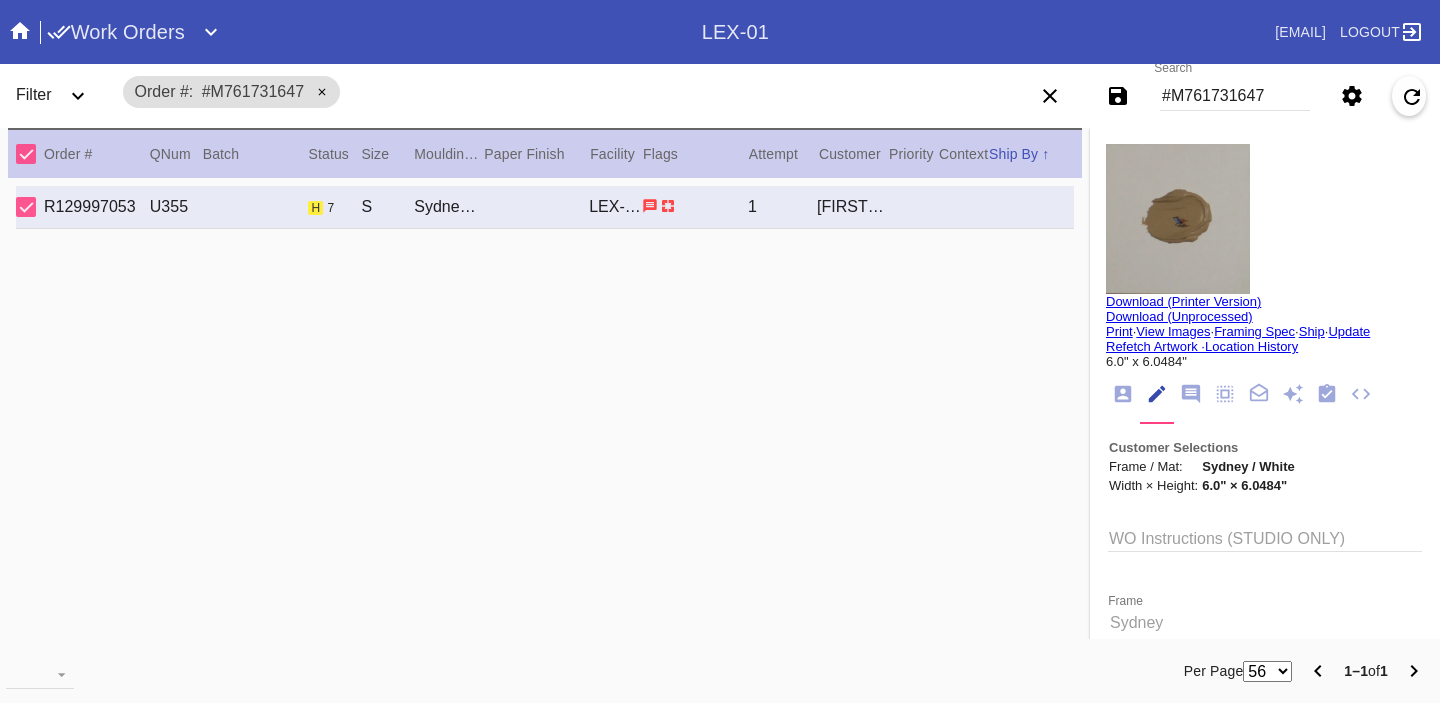 scroll, scrollTop: 73, scrollLeft: 0, axis: vertical 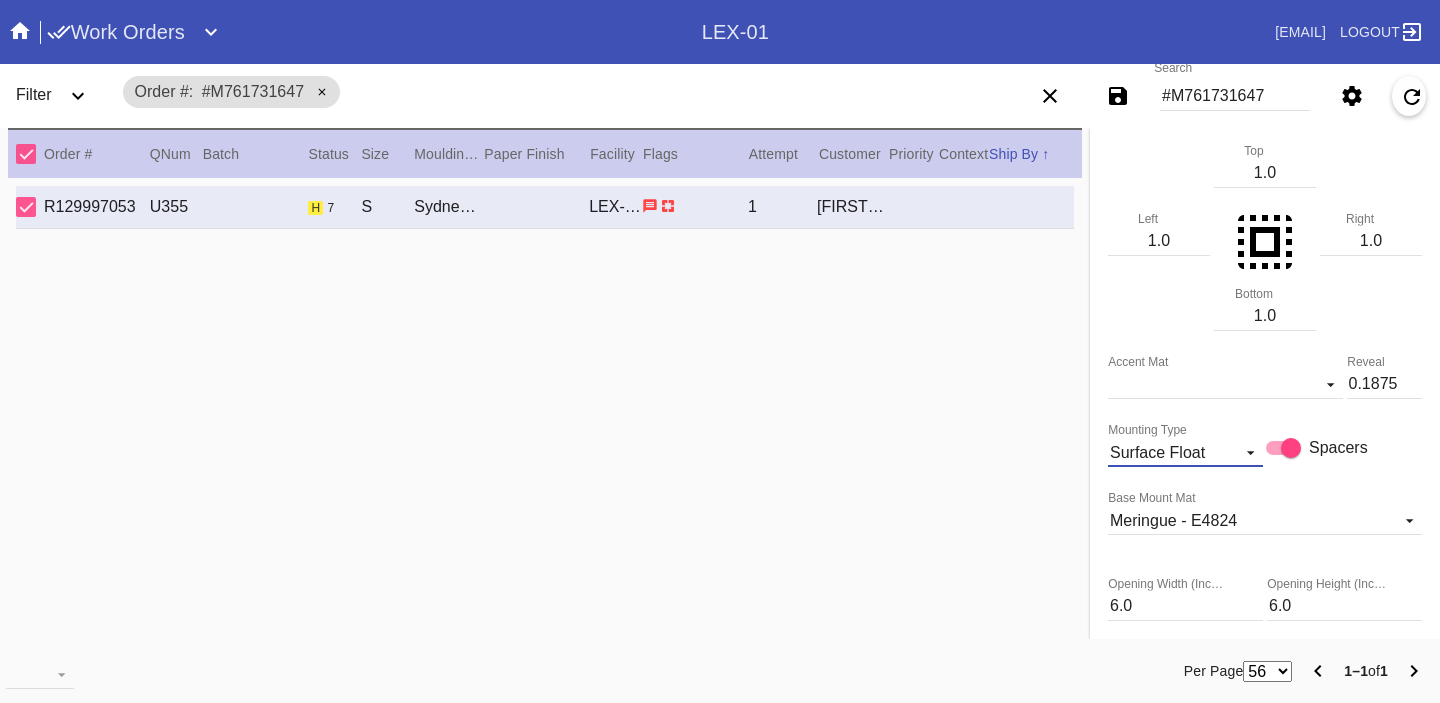 click on "Surface Float" at bounding box center [1185, 452] 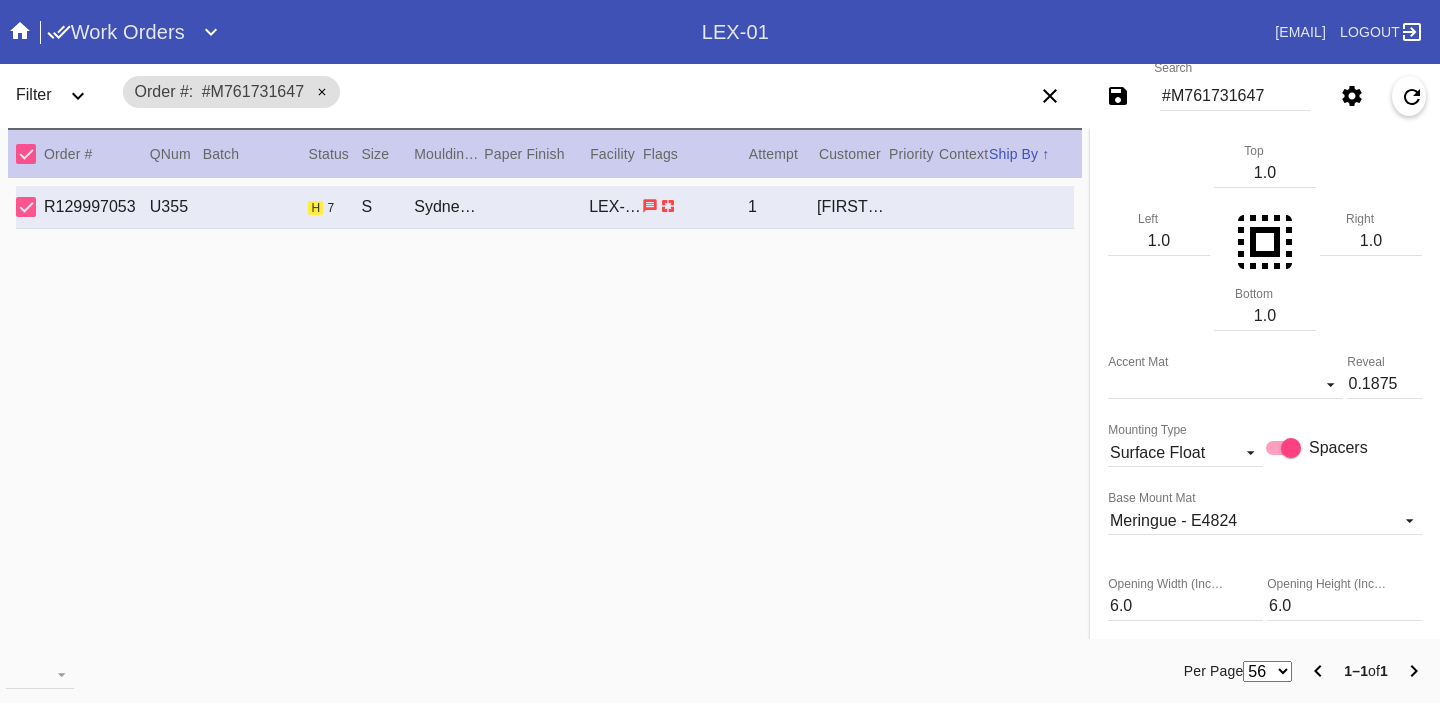 scroll, scrollTop: 136, scrollLeft: 0, axis: vertical 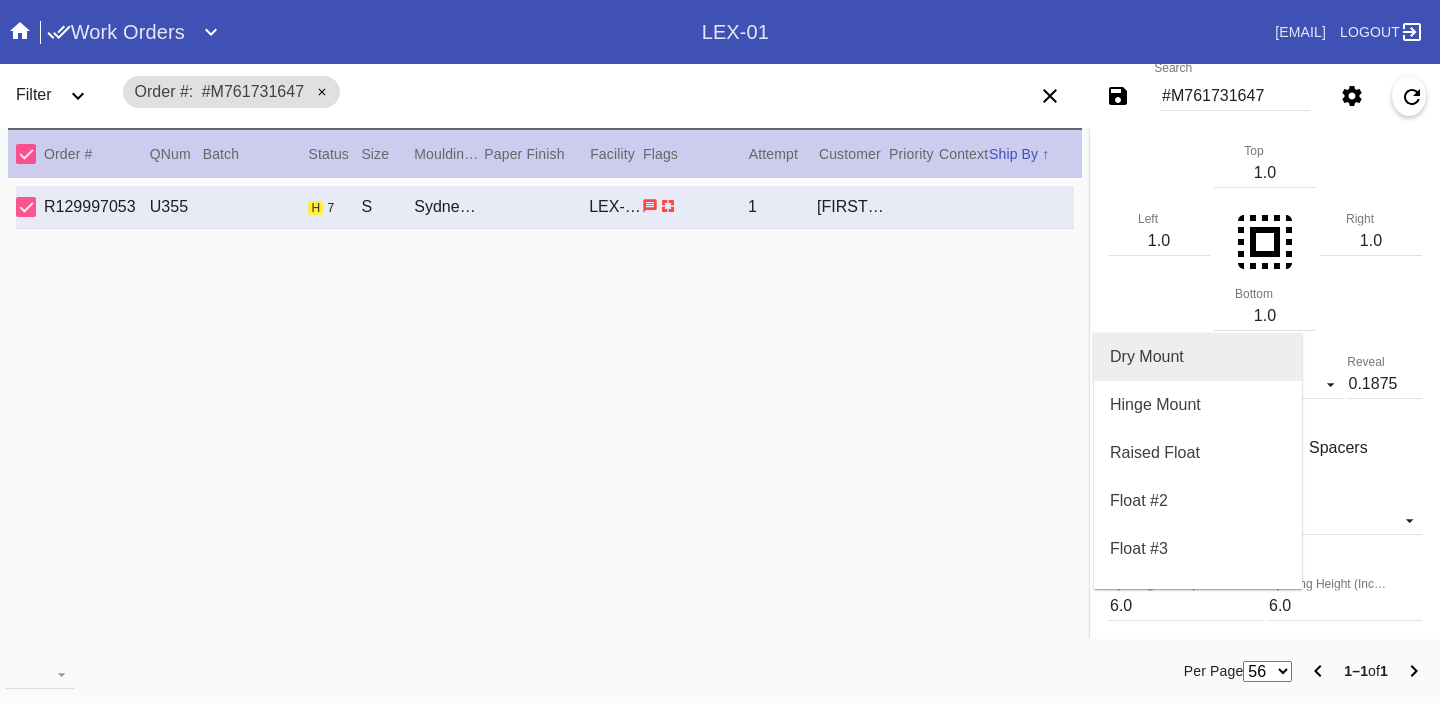 click on "Dry Mount" at bounding box center (1198, 357) 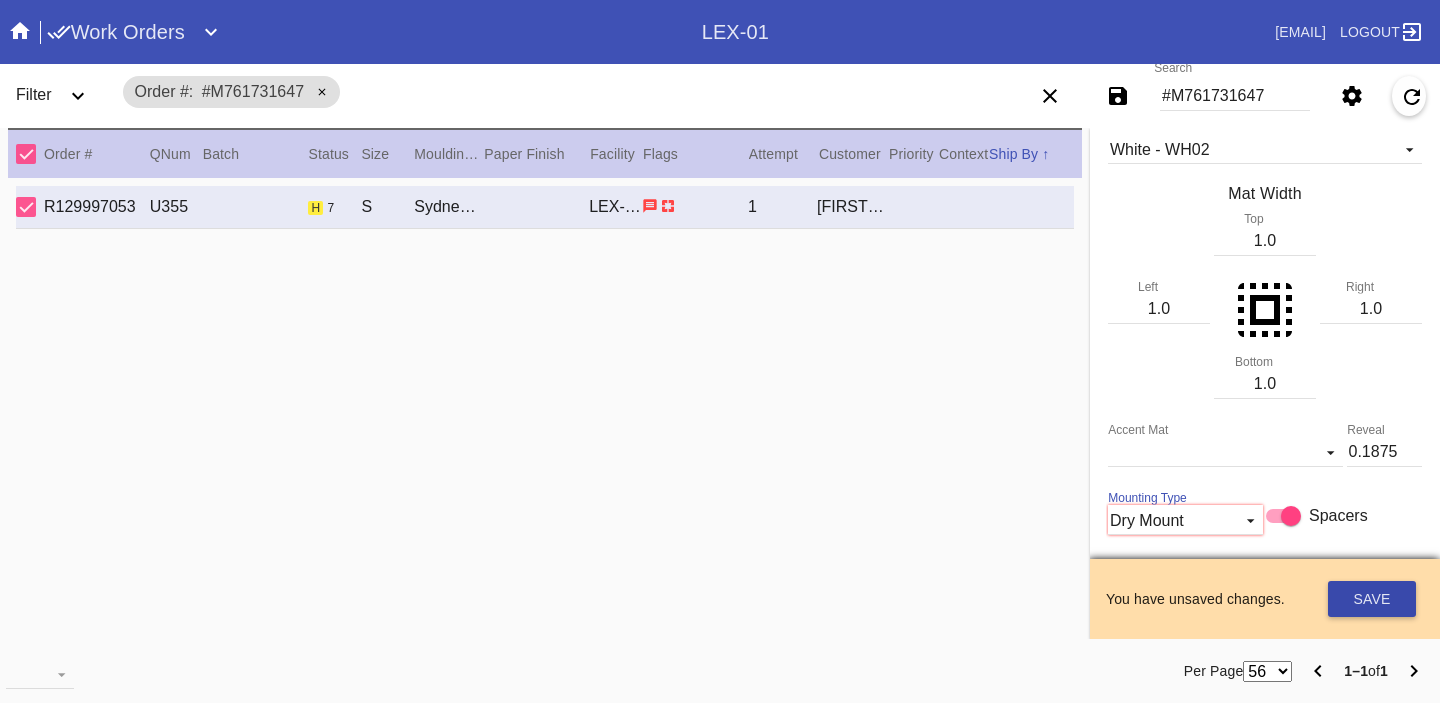 click on "Save" at bounding box center [1372, 599] 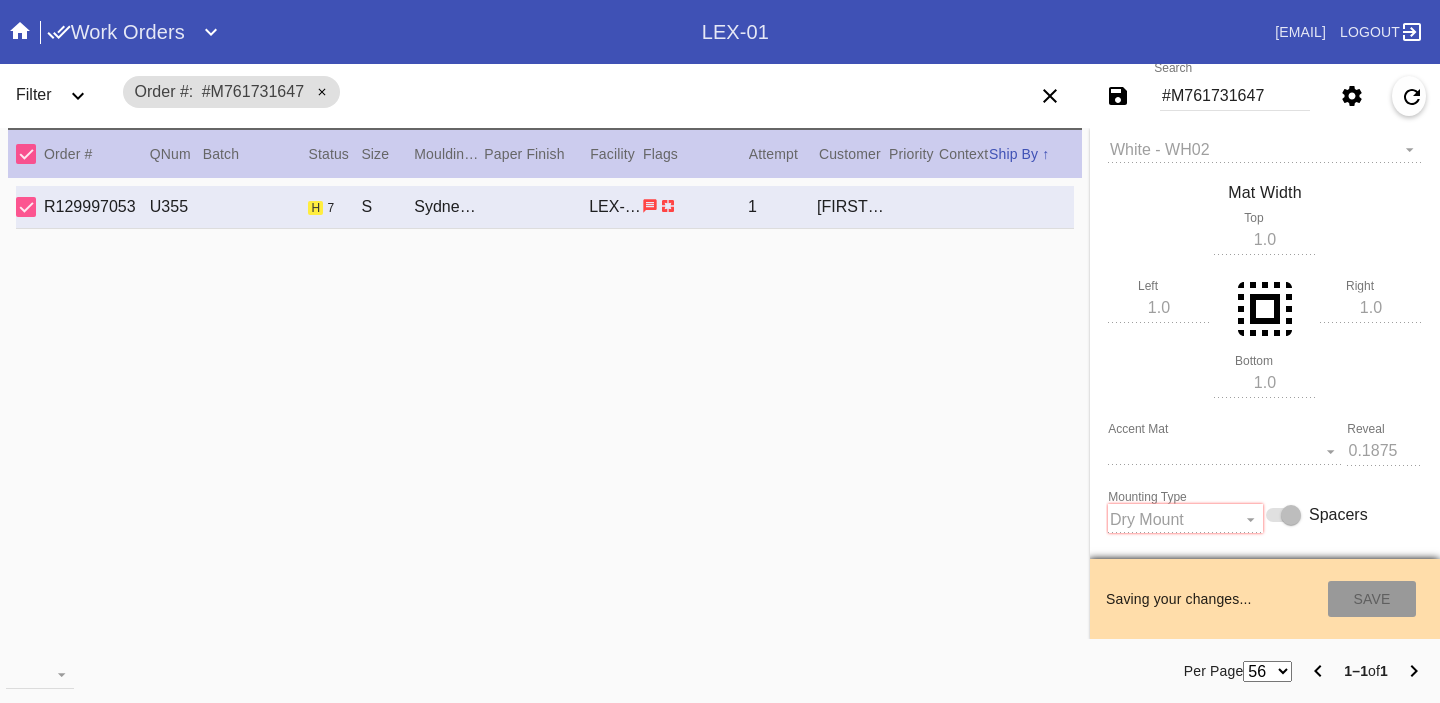 type on "[DATE]" 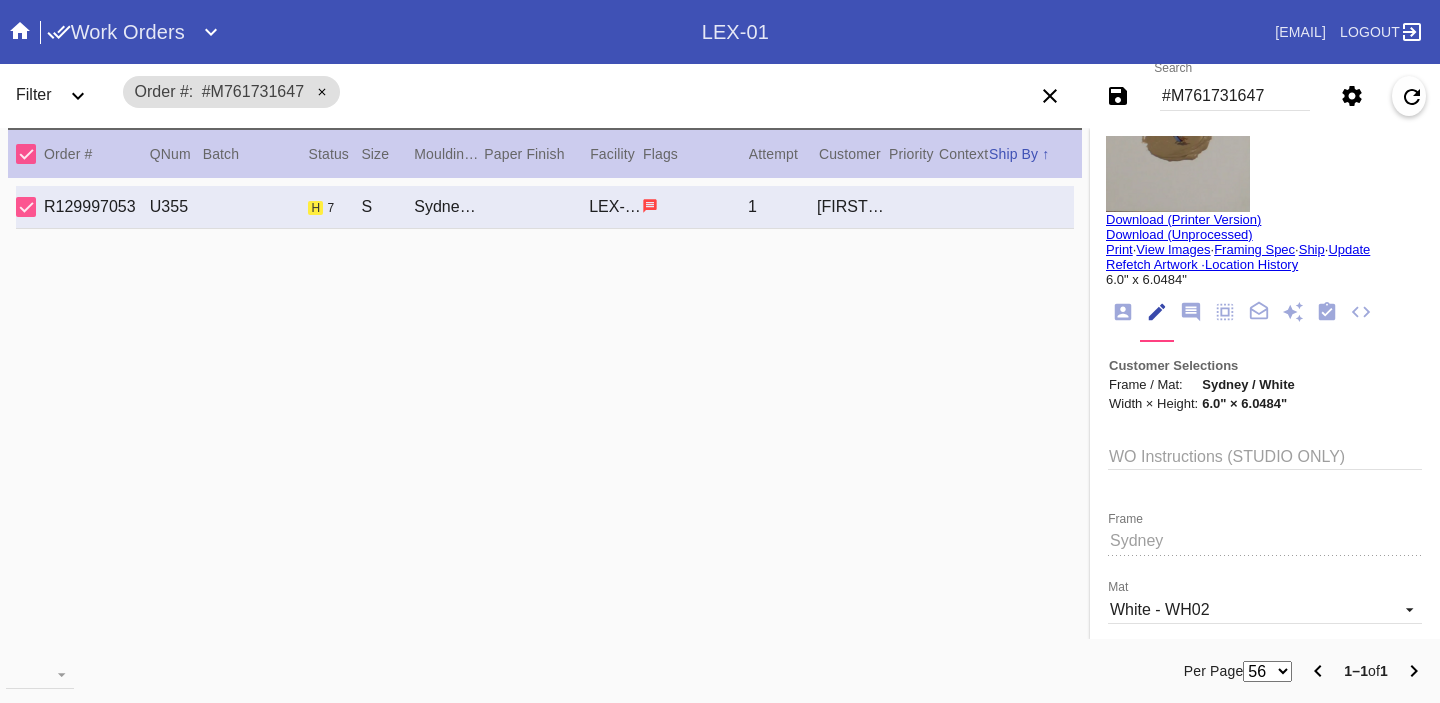 scroll, scrollTop: 0, scrollLeft: 0, axis: both 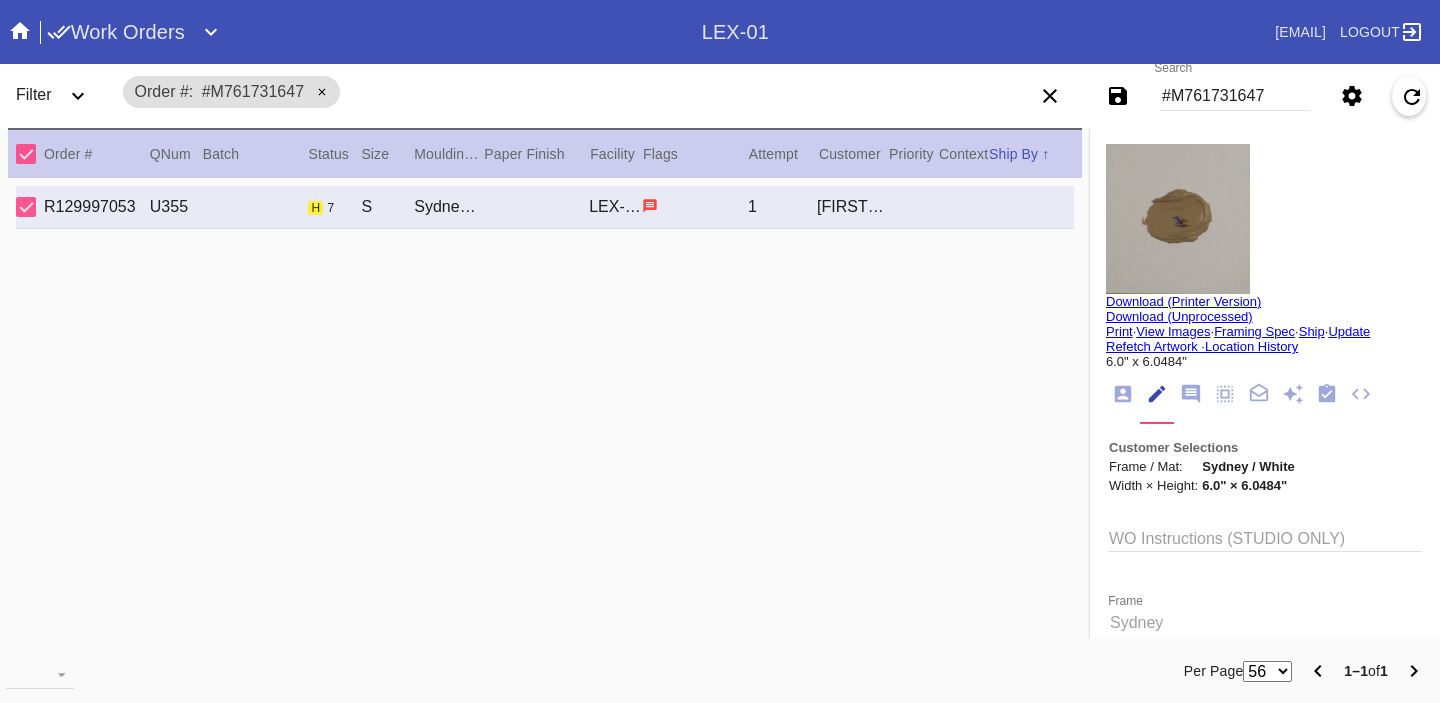click 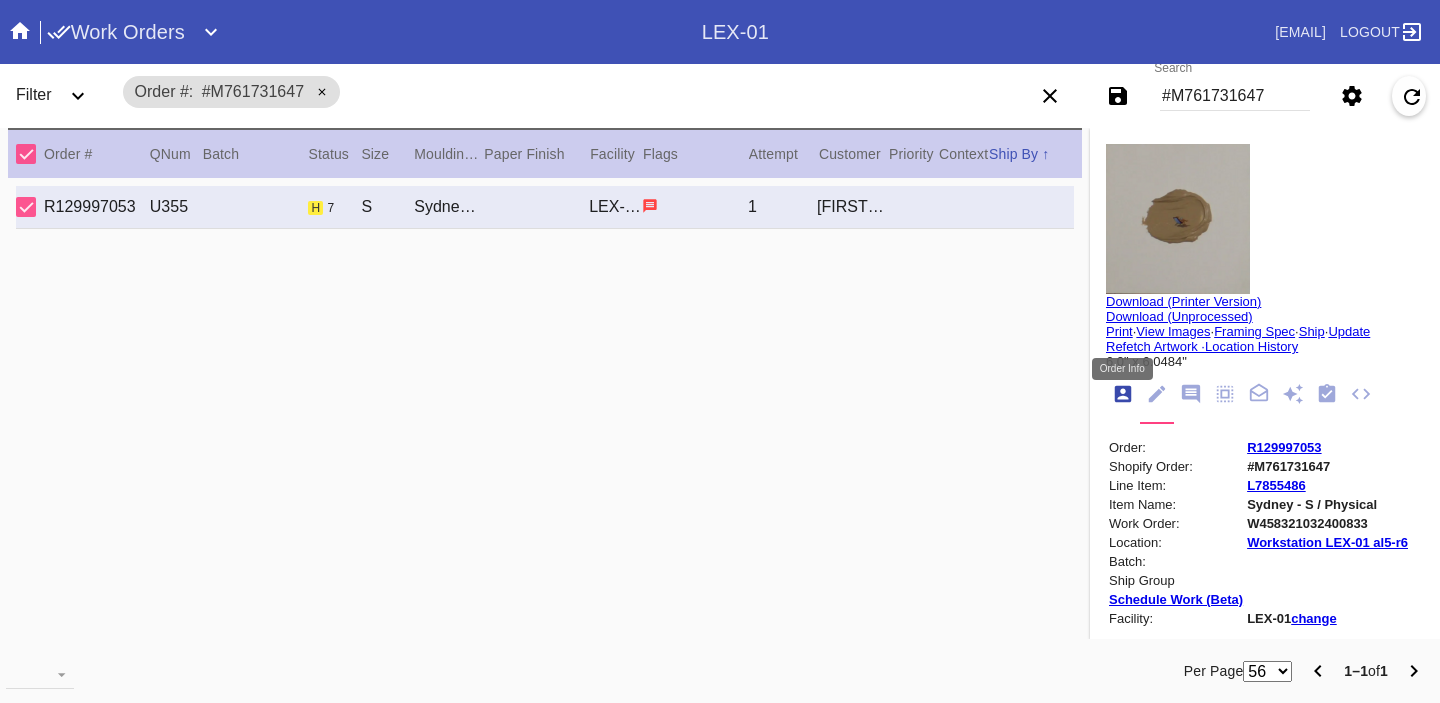scroll, scrollTop: 24, scrollLeft: 0, axis: vertical 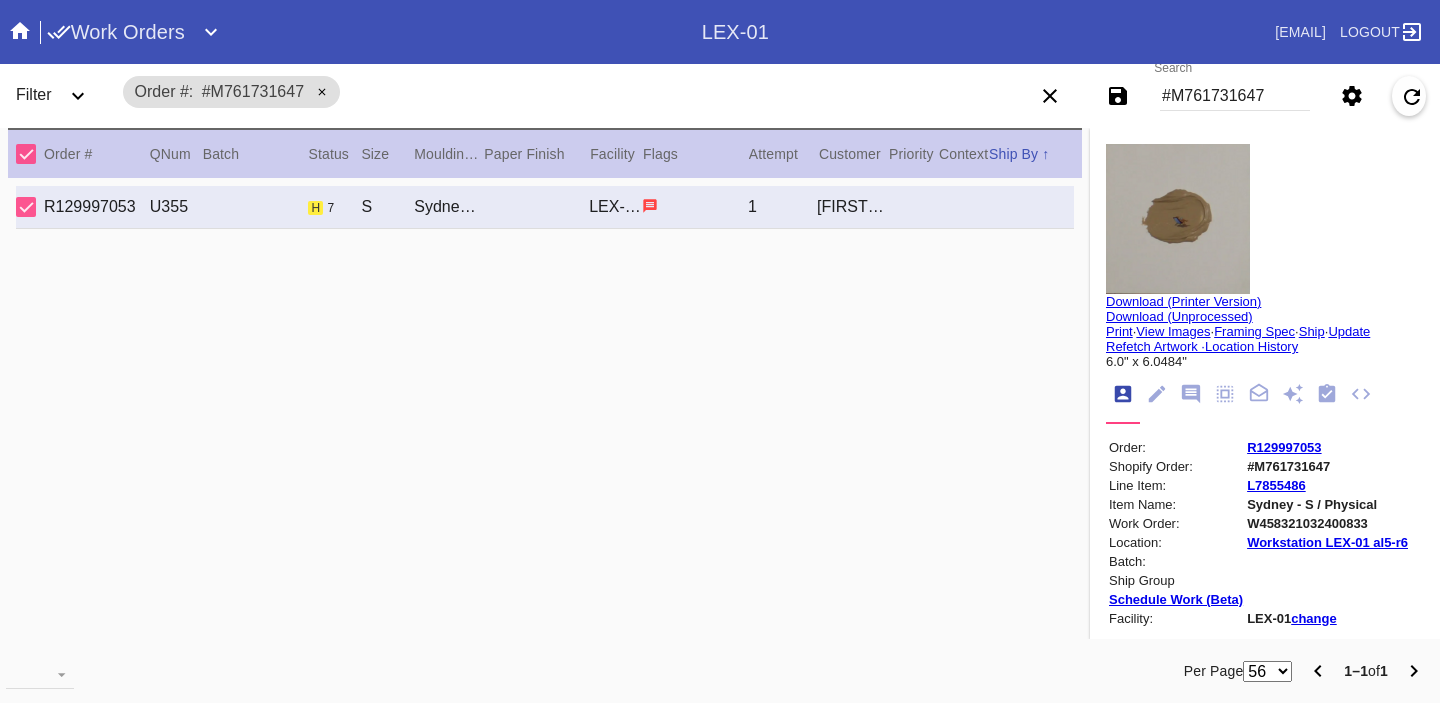 click on "R129997053" at bounding box center (1284, 447) 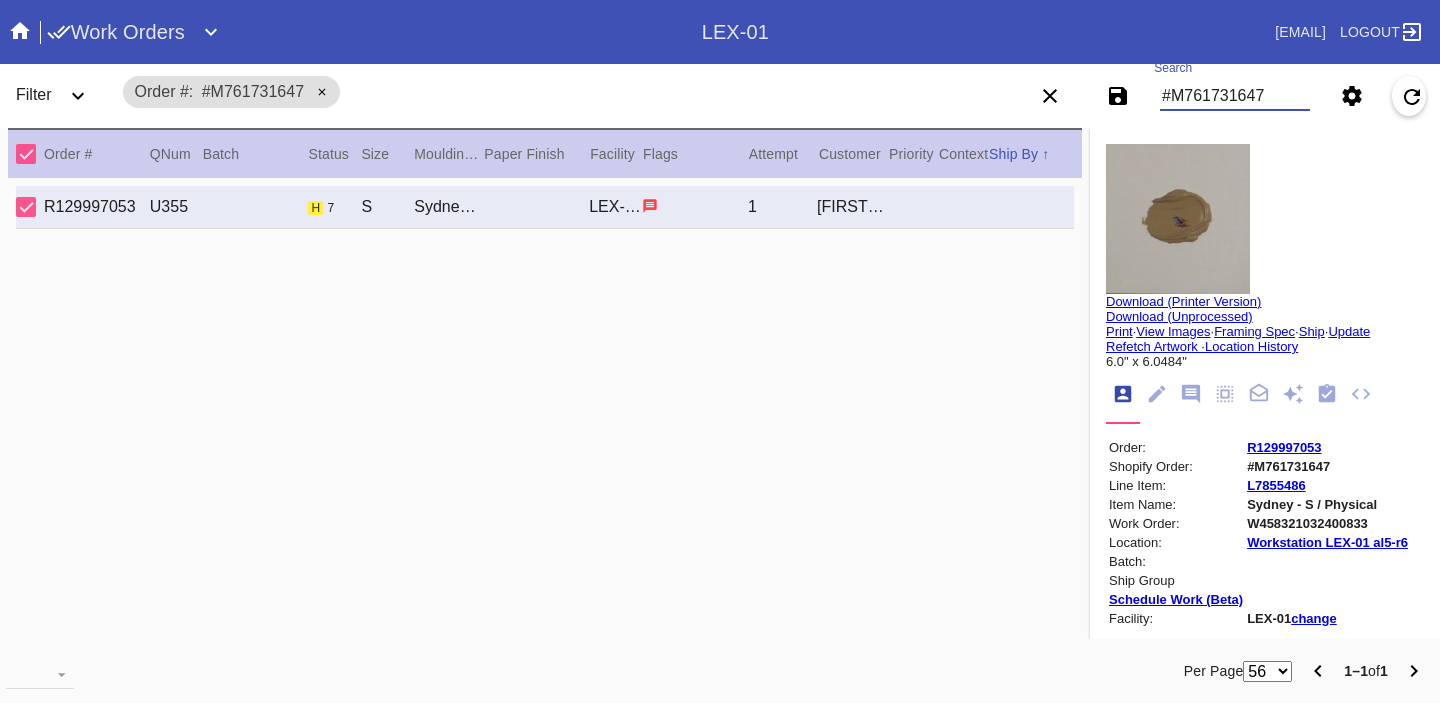 click on "#M761731647" at bounding box center (1235, 96) 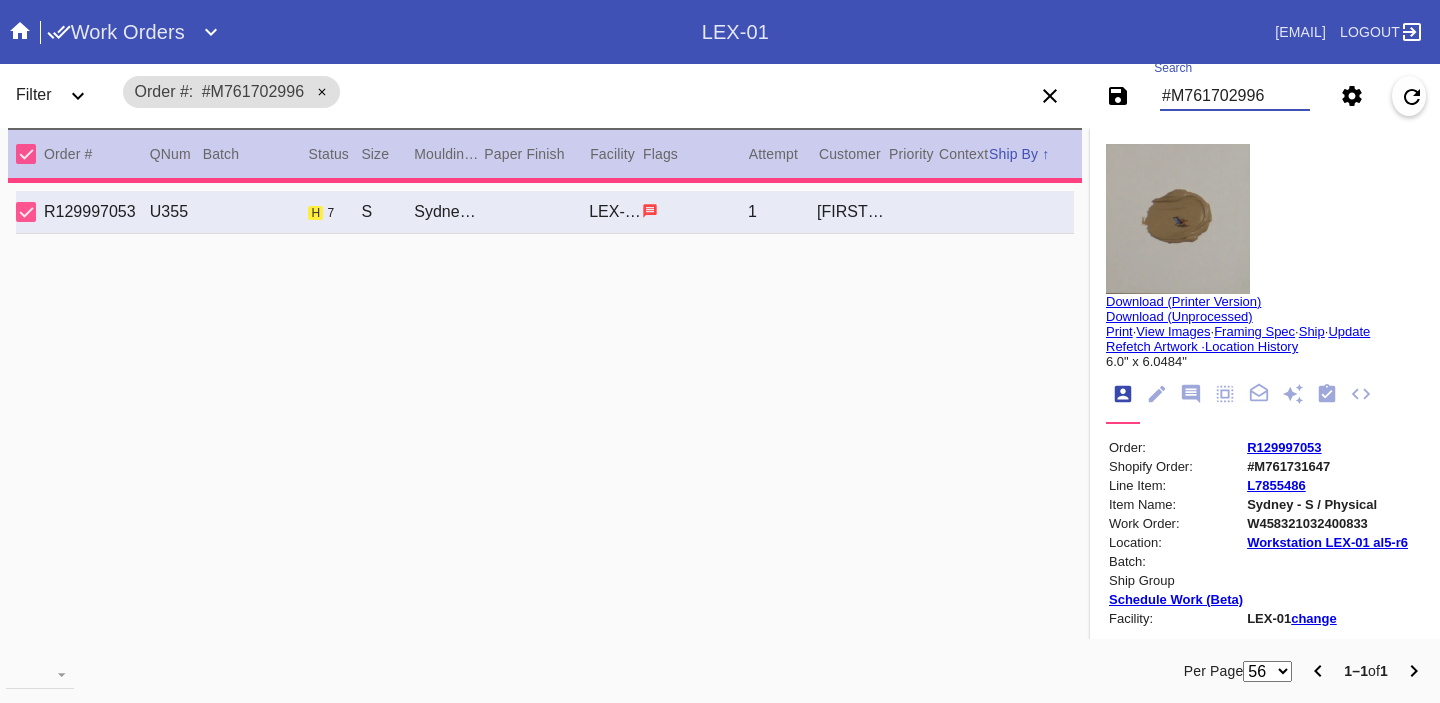 type on "14.25" 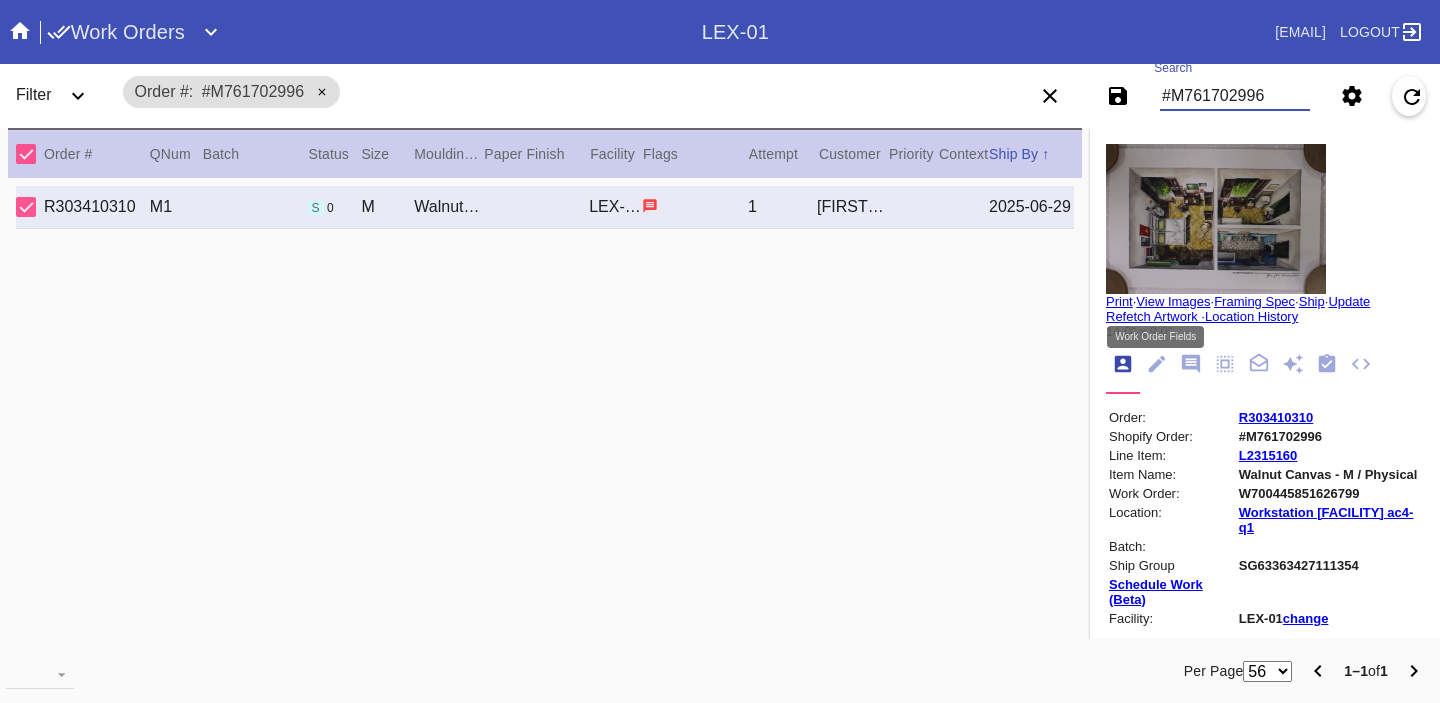type on "#M761702996" 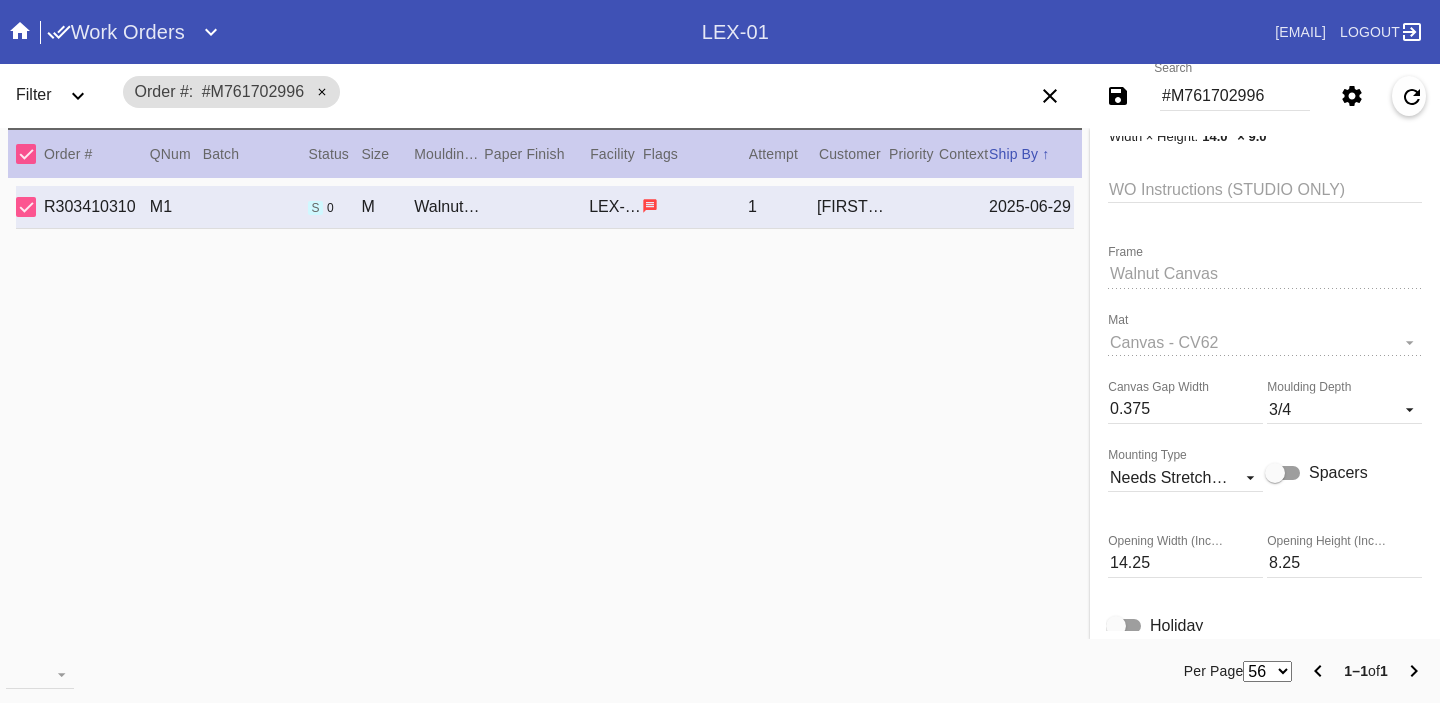 scroll, scrollTop: 0, scrollLeft: 0, axis: both 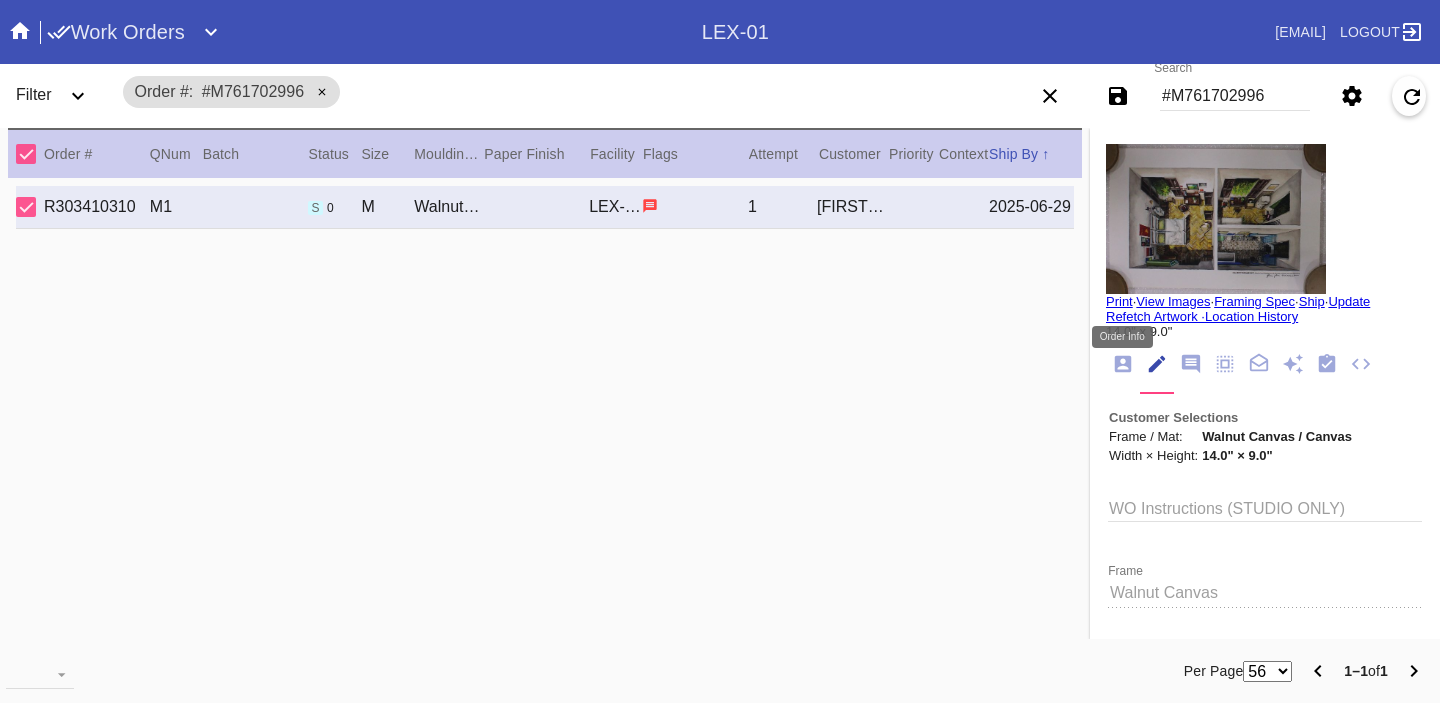 click 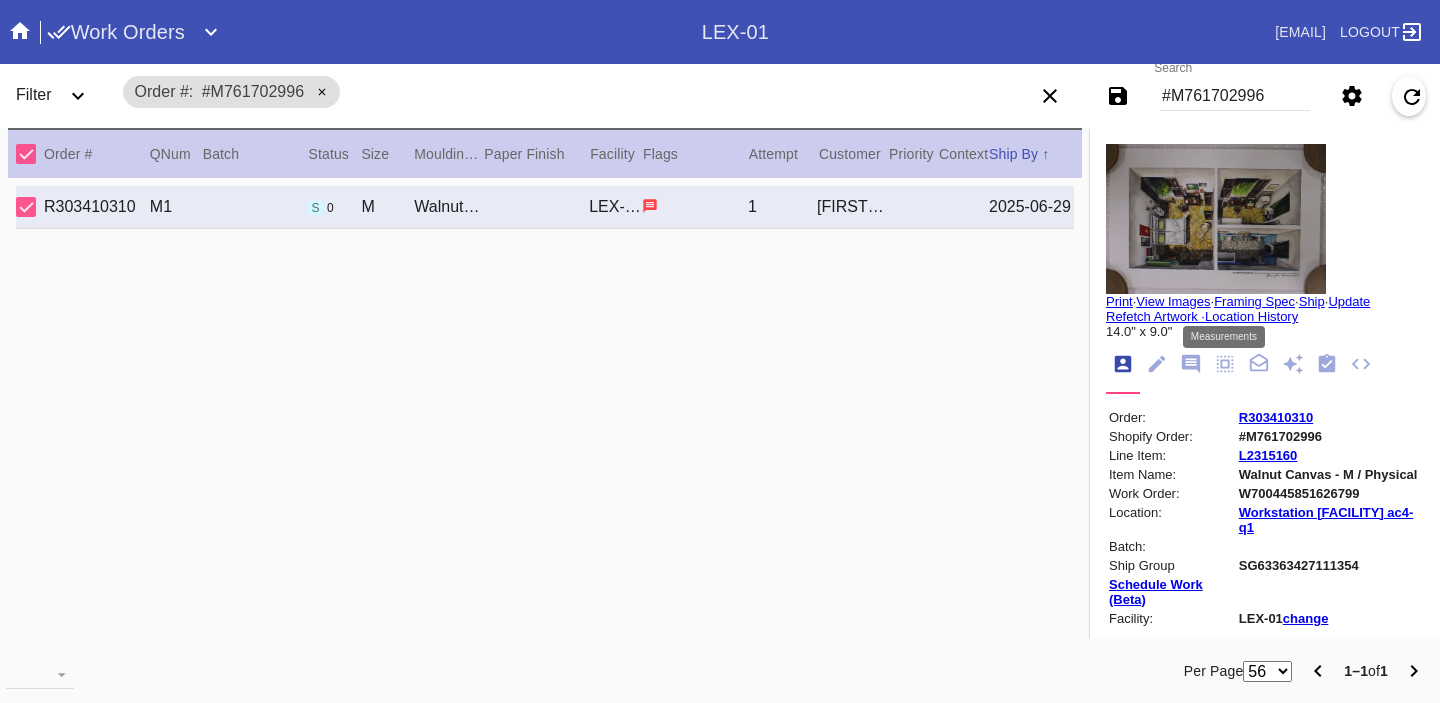 click 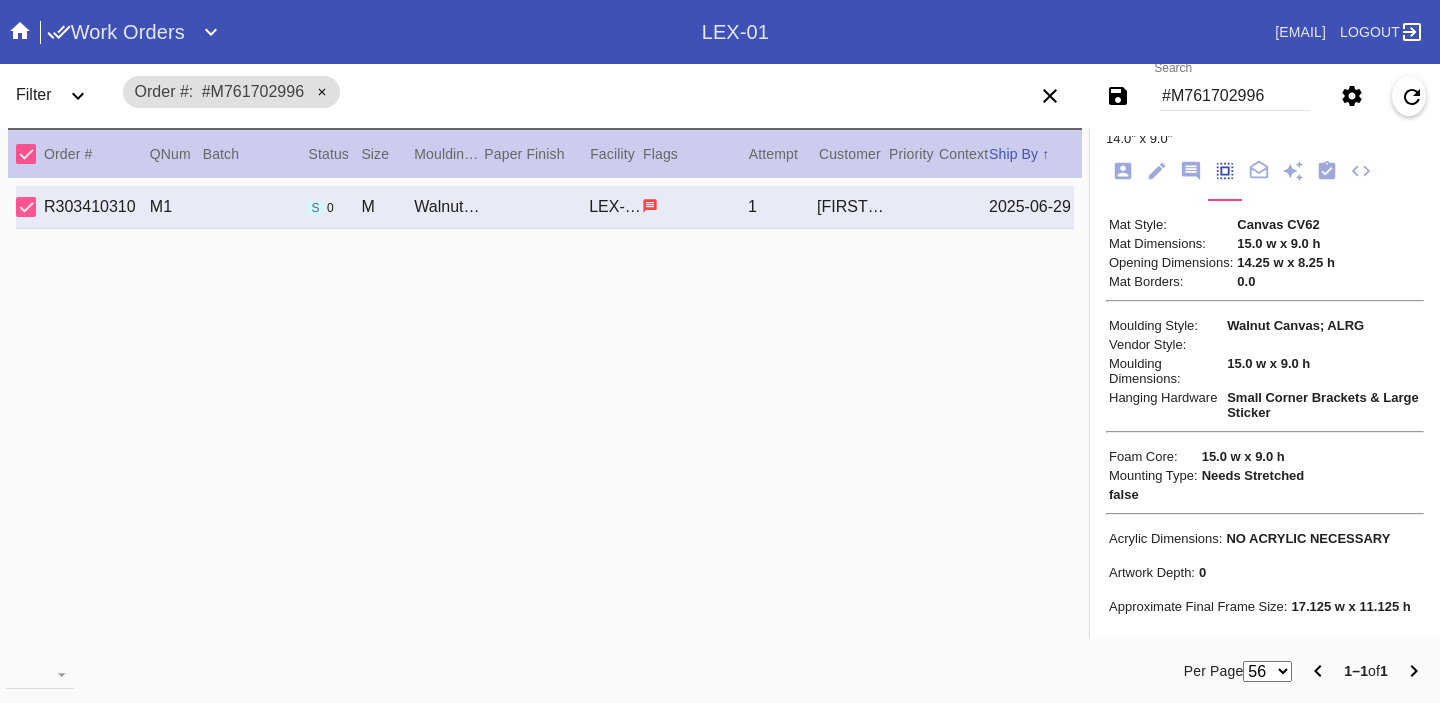 scroll, scrollTop: 212, scrollLeft: 0, axis: vertical 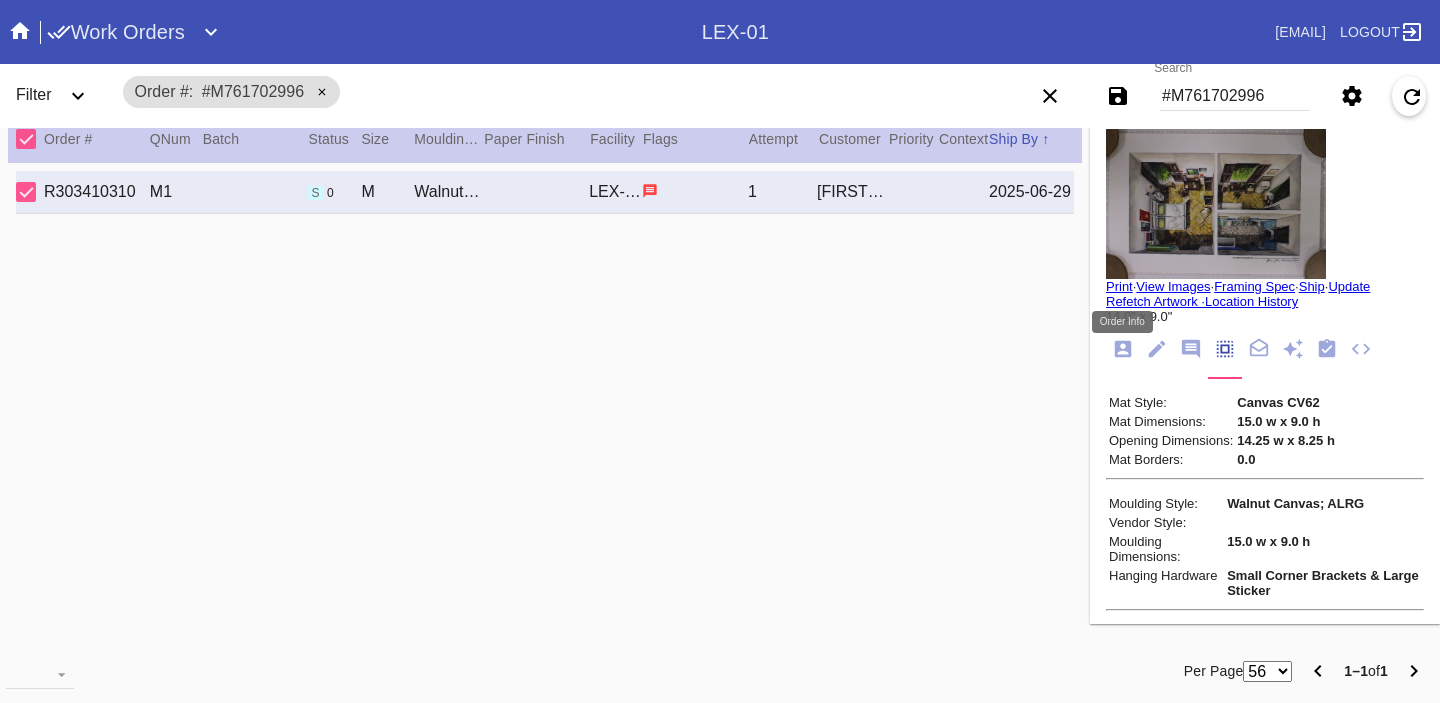 click 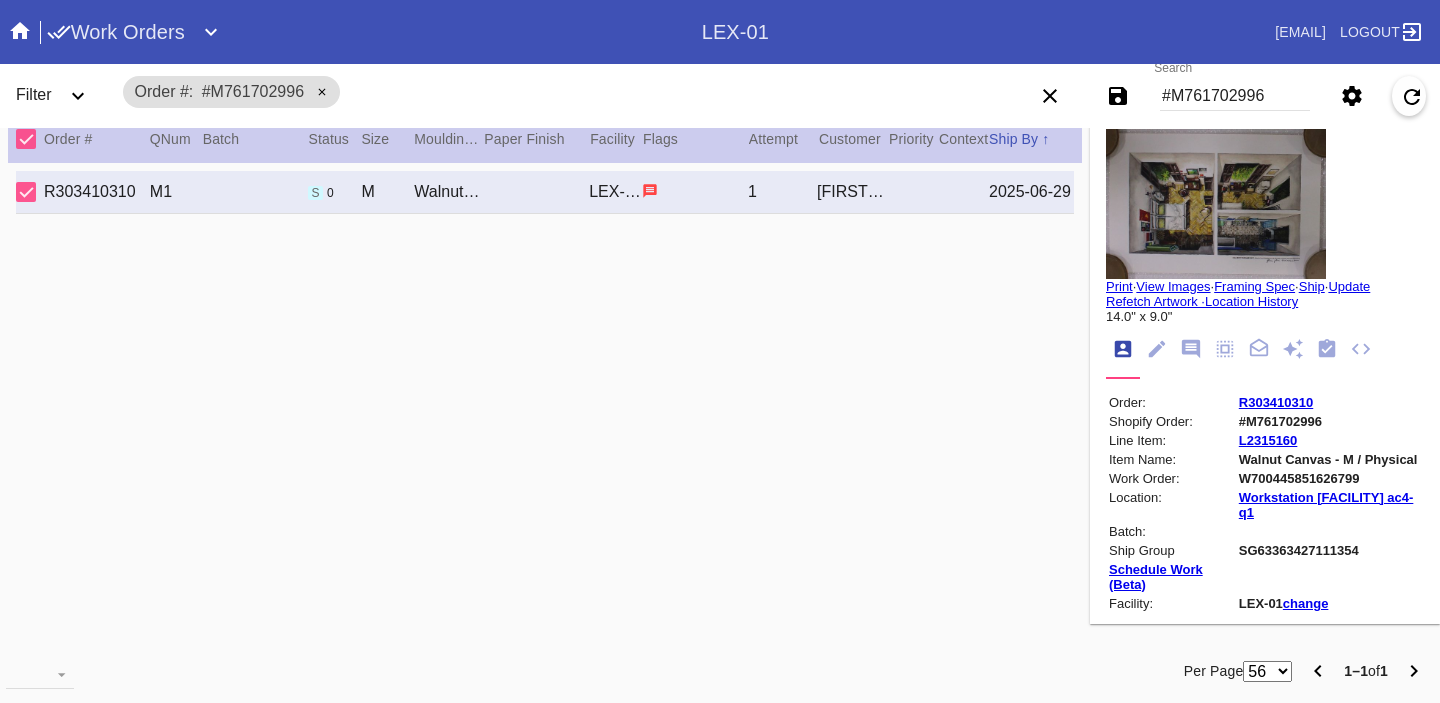 click on "#M761702996" at bounding box center (1330, 421) 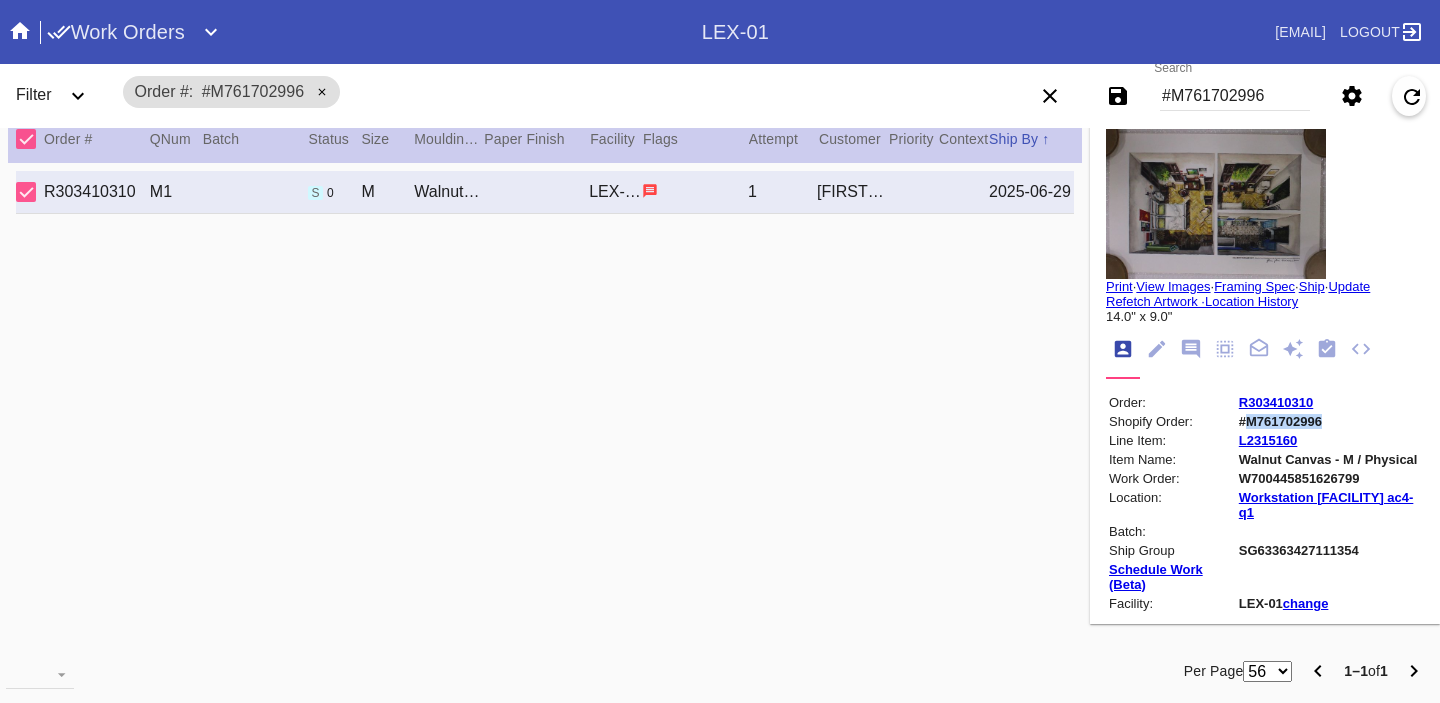 click on "#M761702996" at bounding box center [1330, 421] 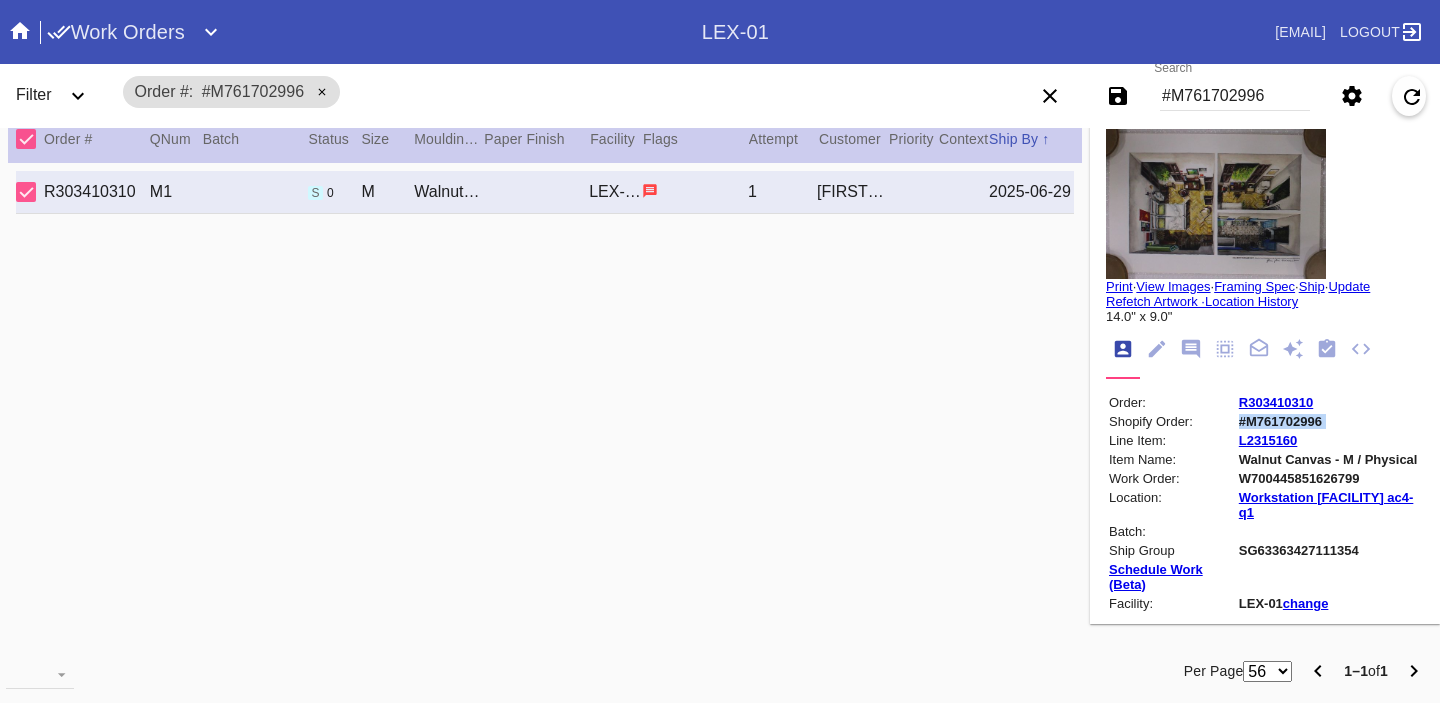 click on "R303410310" at bounding box center [1276, 402] 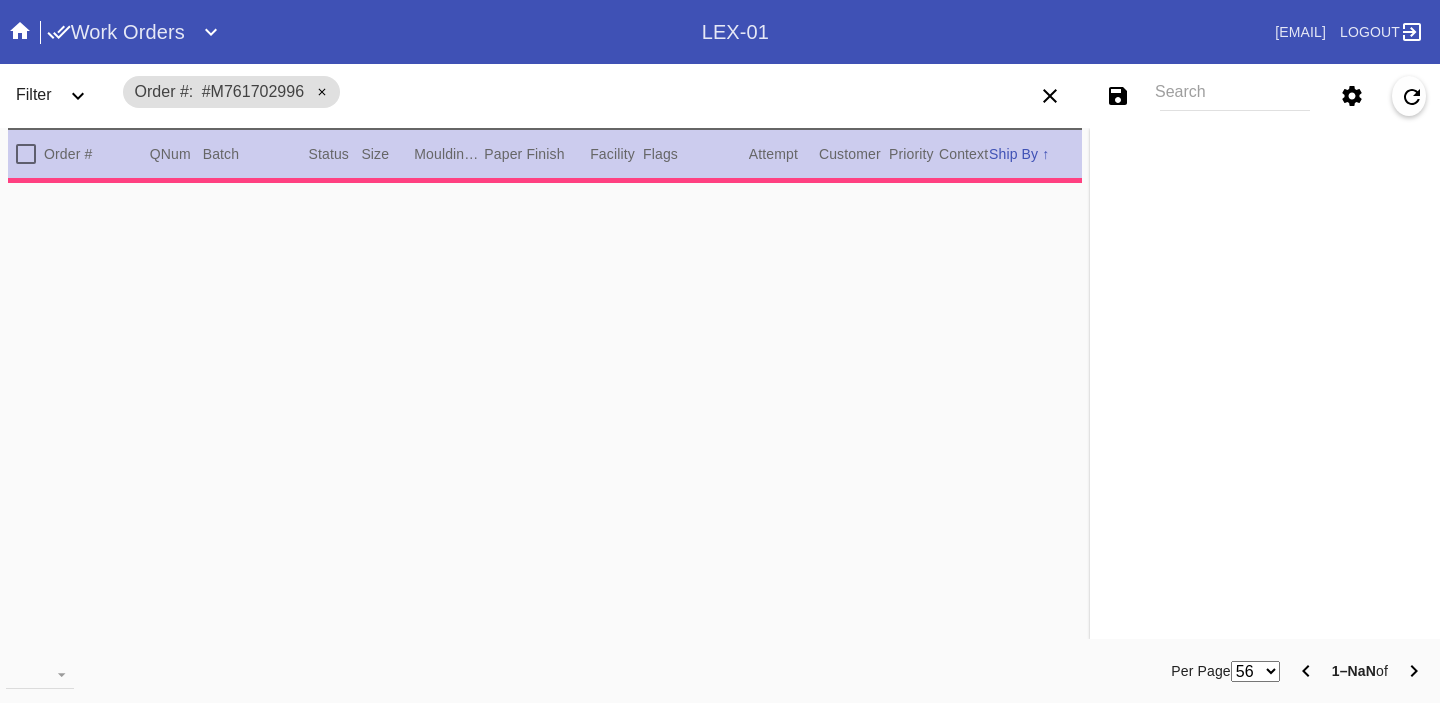 scroll, scrollTop: 0, scrollLeft: 0, axis: both 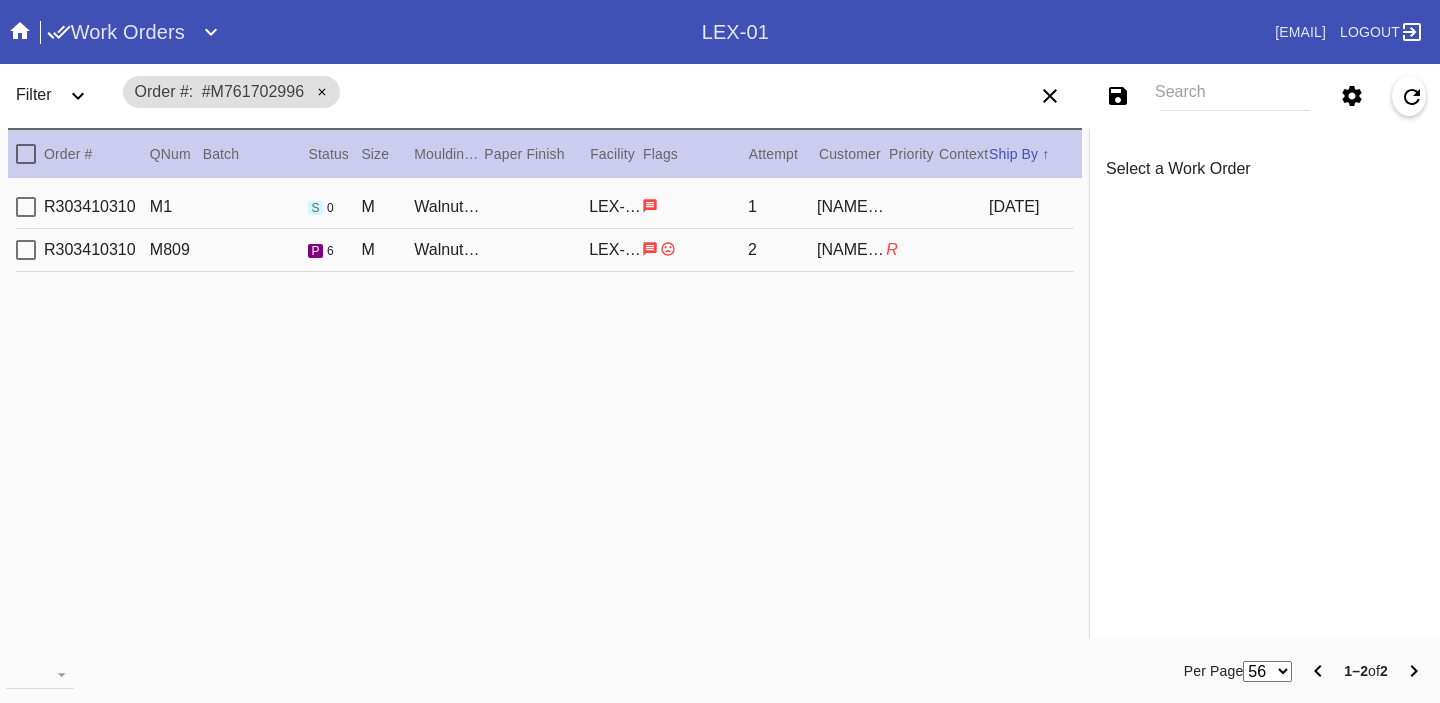 click on "R" at bounding box center (912, 250) 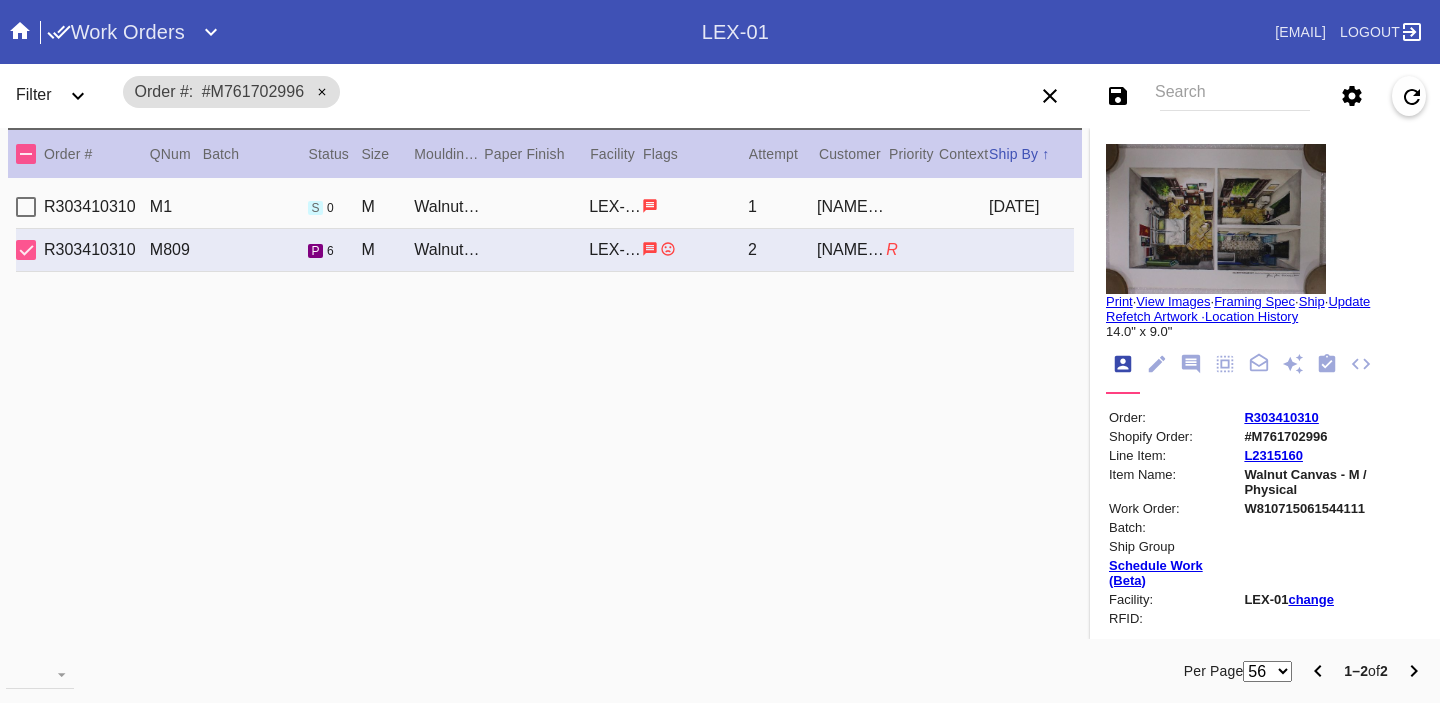 click on "R303410310" at bounding box center [1281, 417] 